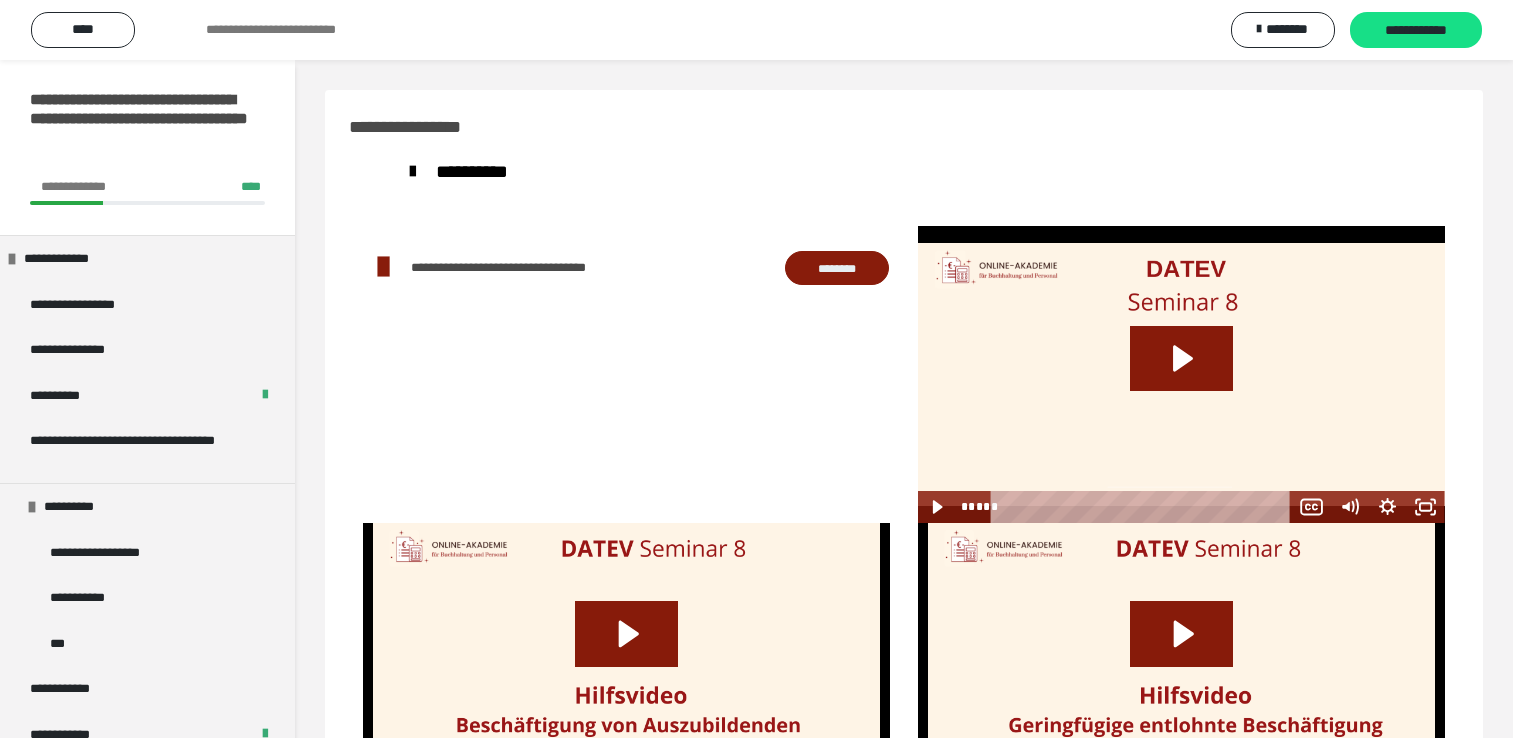 scroll, scrollTop: 60, scrollLeft: 0, axis: vertical 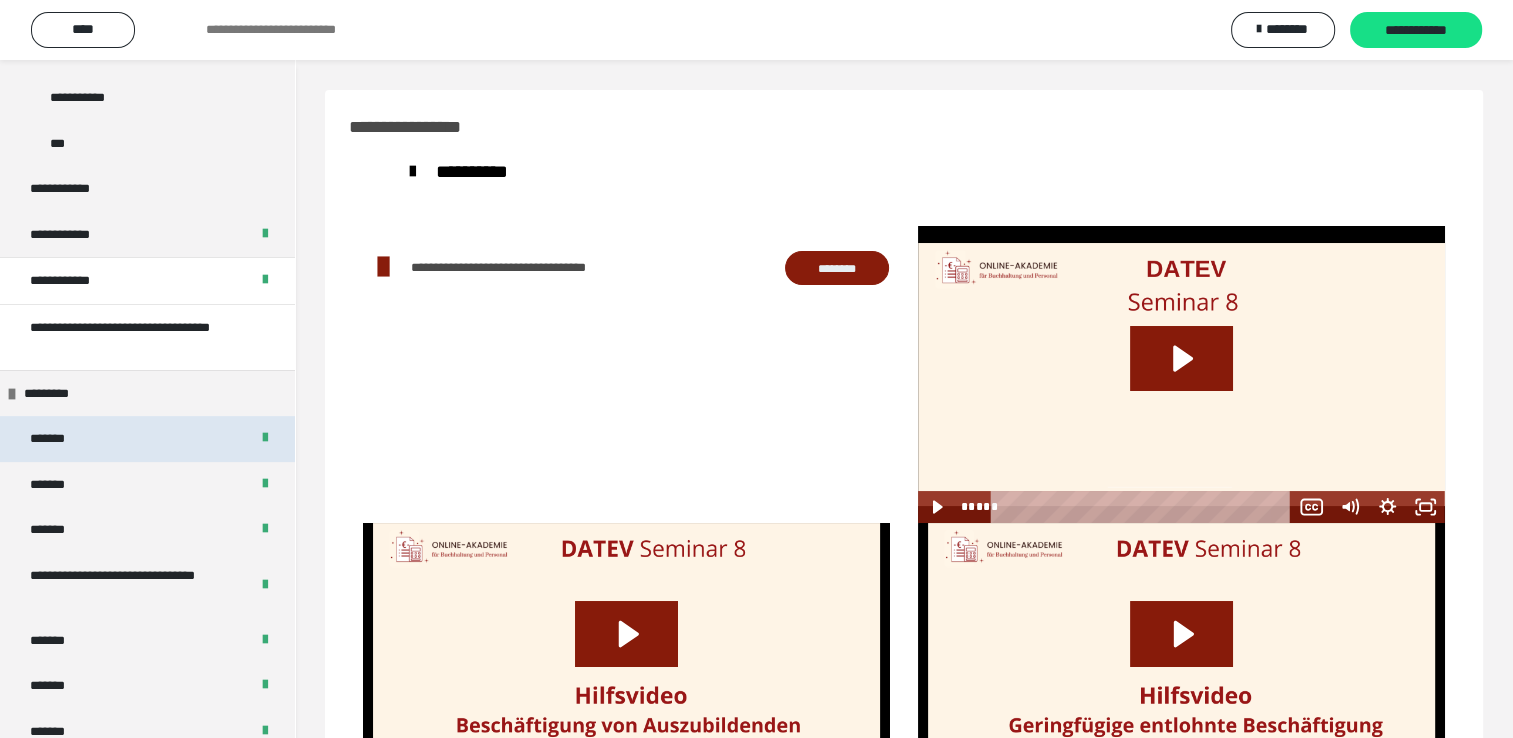click on "*******" at bounding box center [61, 439] 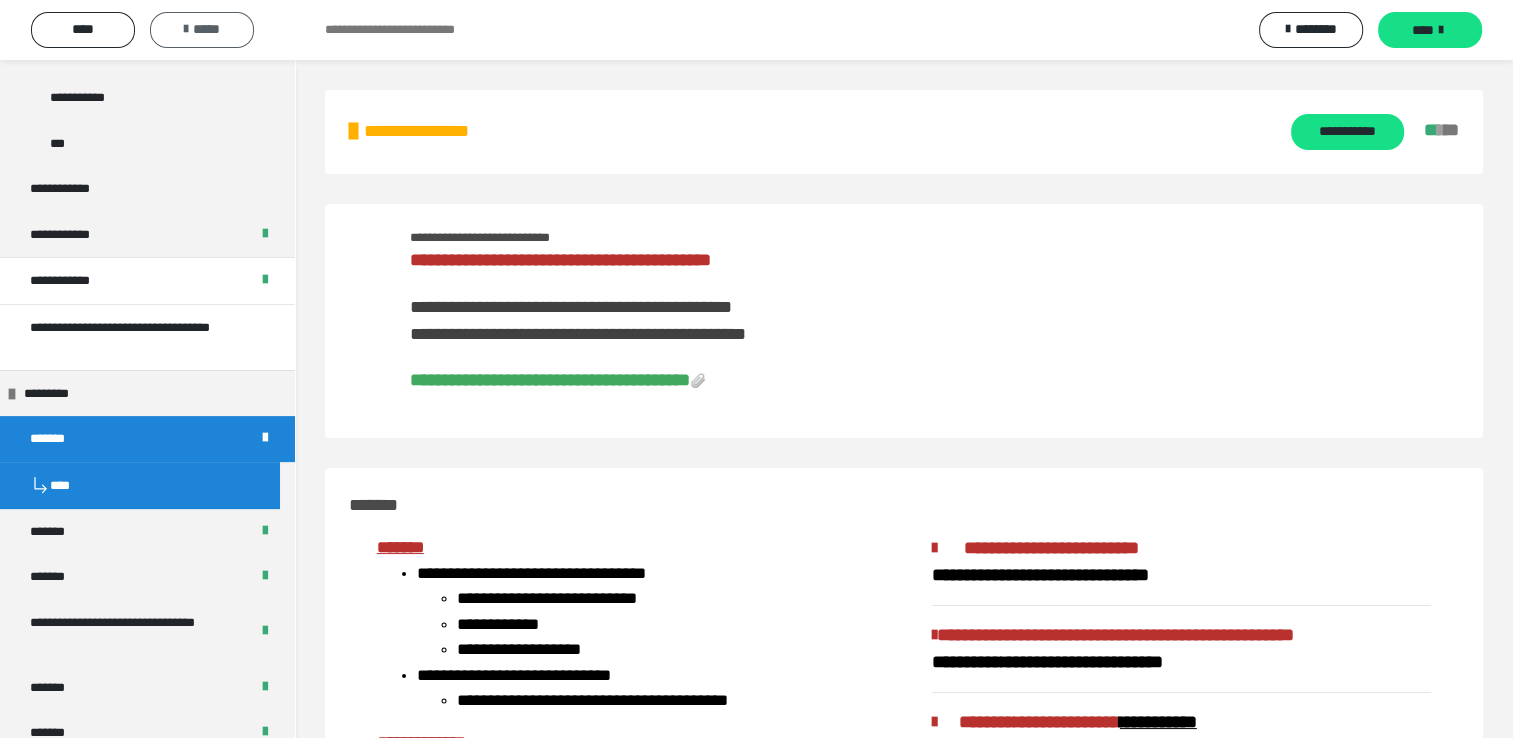 click on "*****" at bounding box center (202, 29) 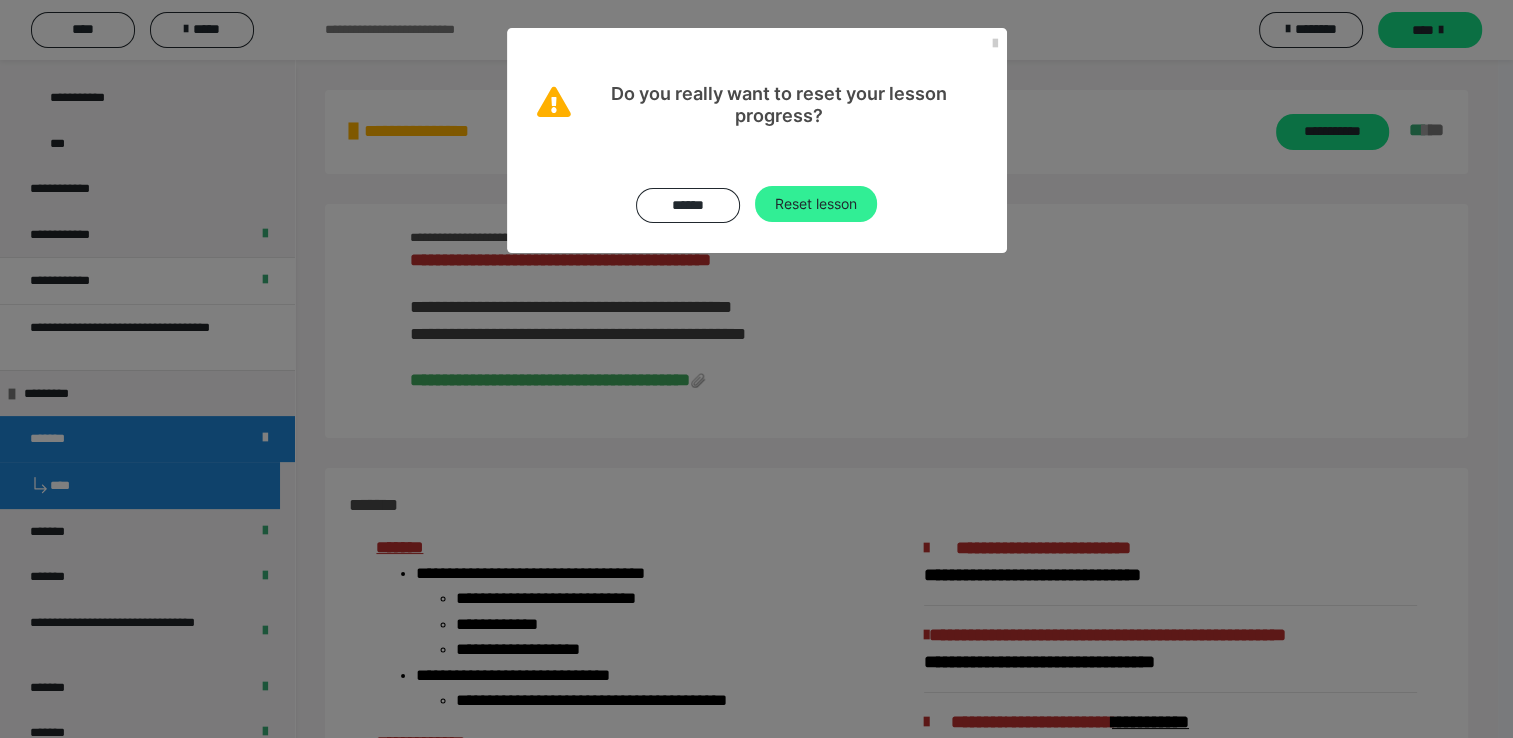 click on "Reset lesson" at bounding box center (816, 204) 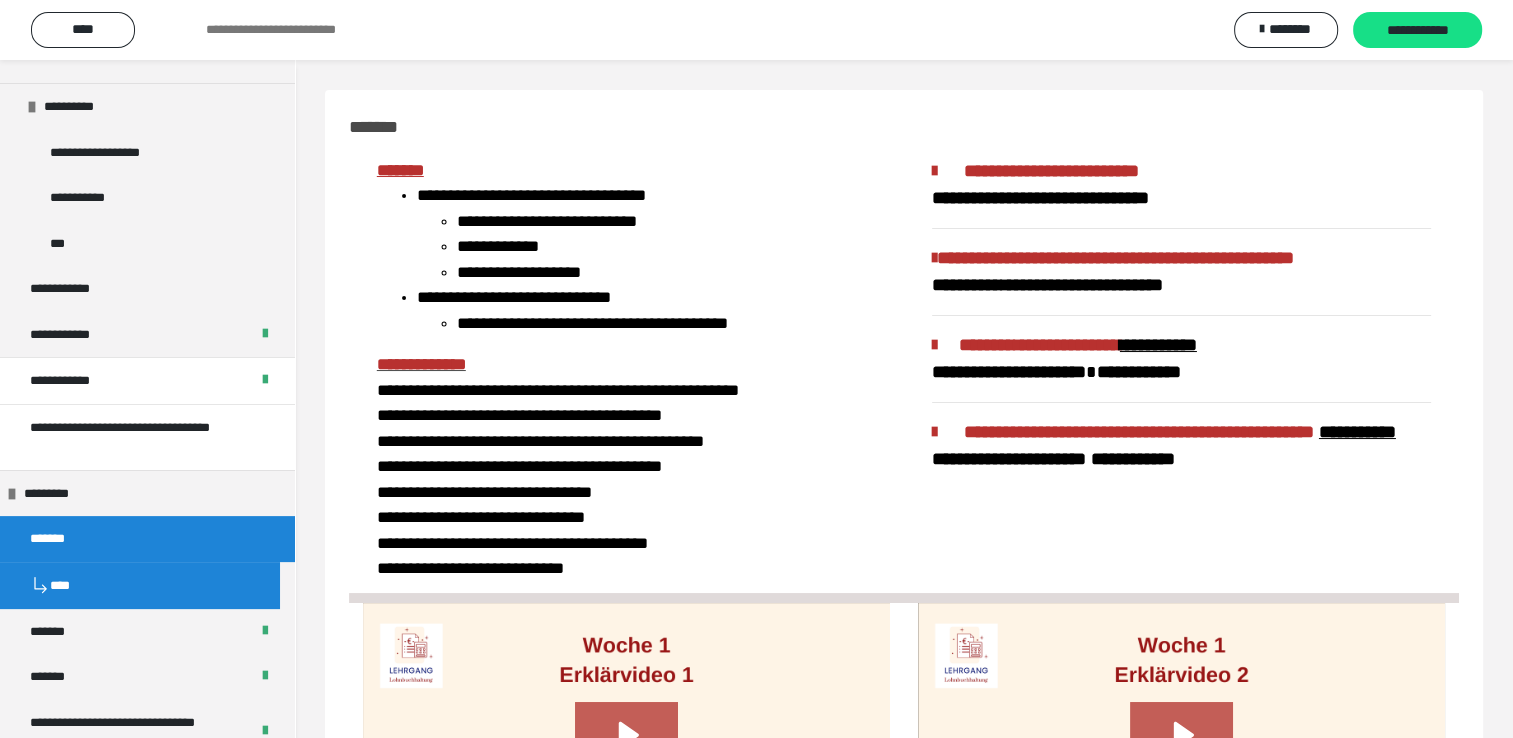 scroll, scrollTop: 500, scrollLeft: 0, axis: vertical 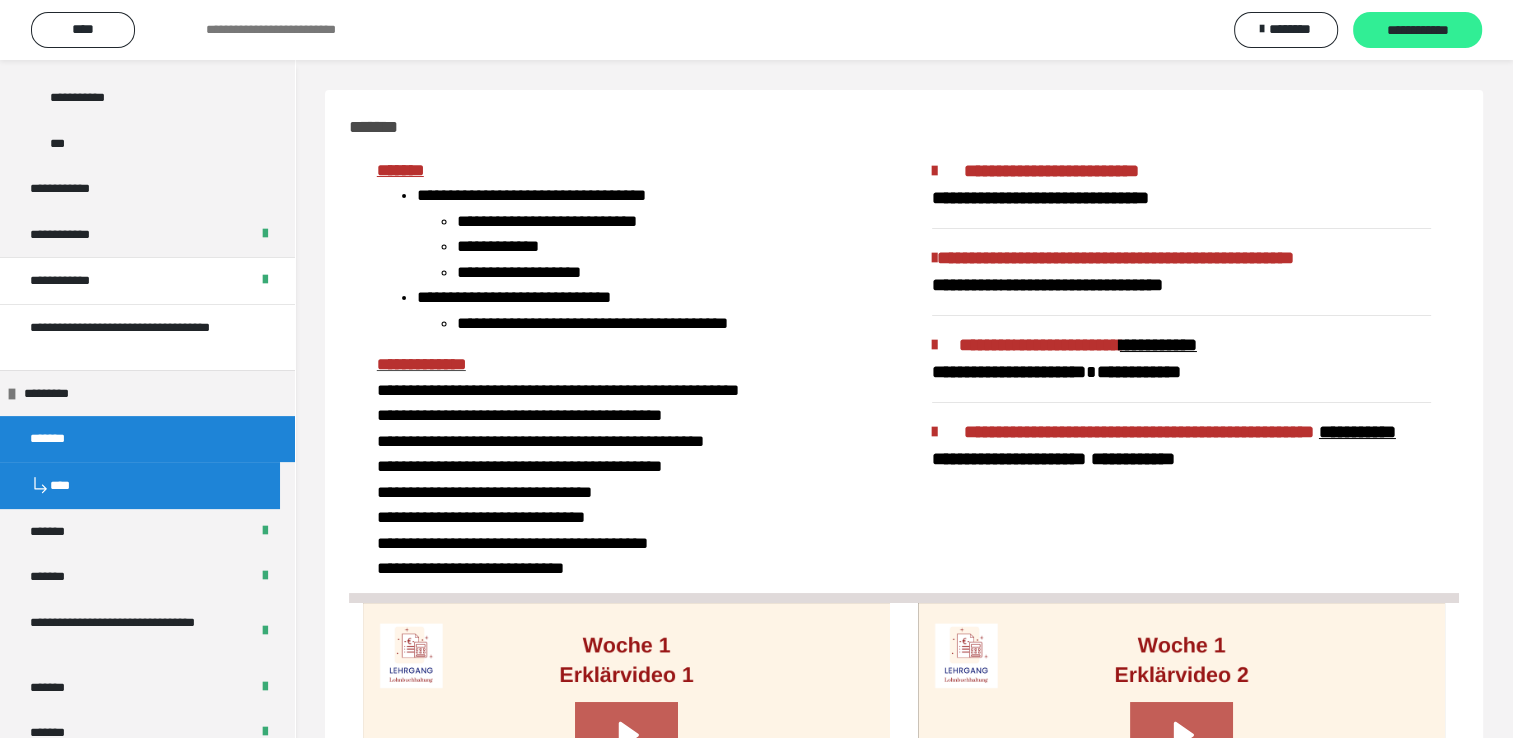 click on "**********" at bounding box center [1417, 31] 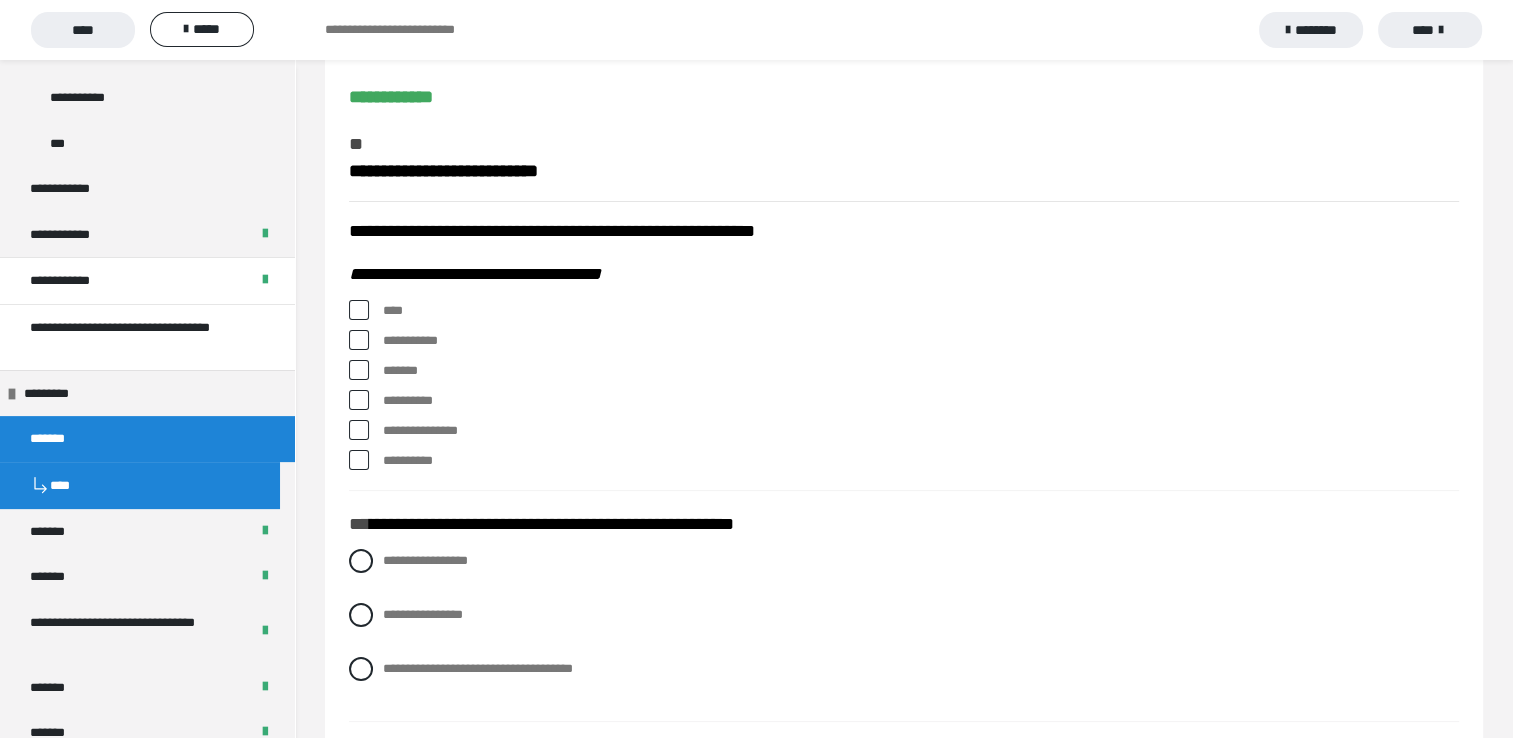scroll, scrollTop: 200, scrollLeft: 0, axis: vertical 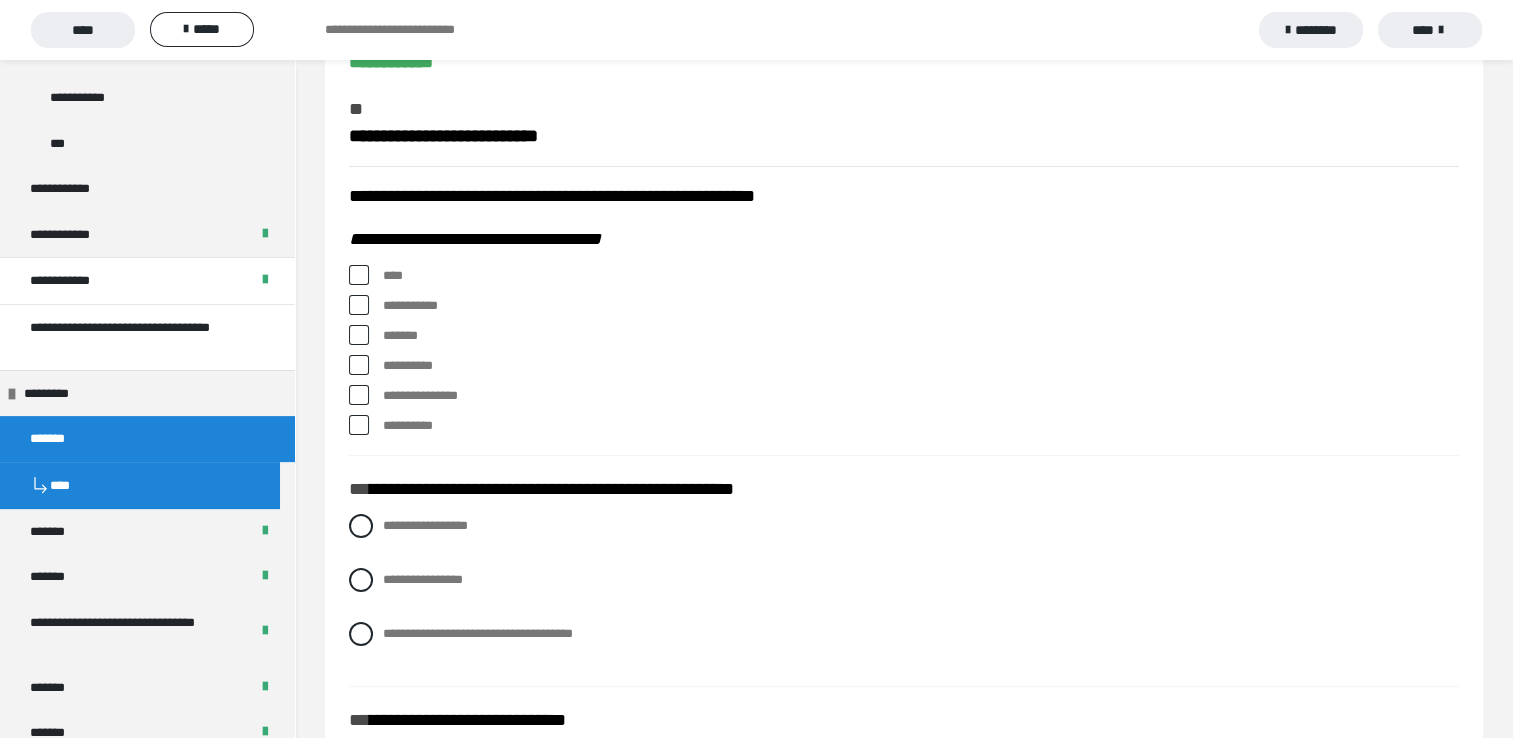 click at bounding box center (359, 275) 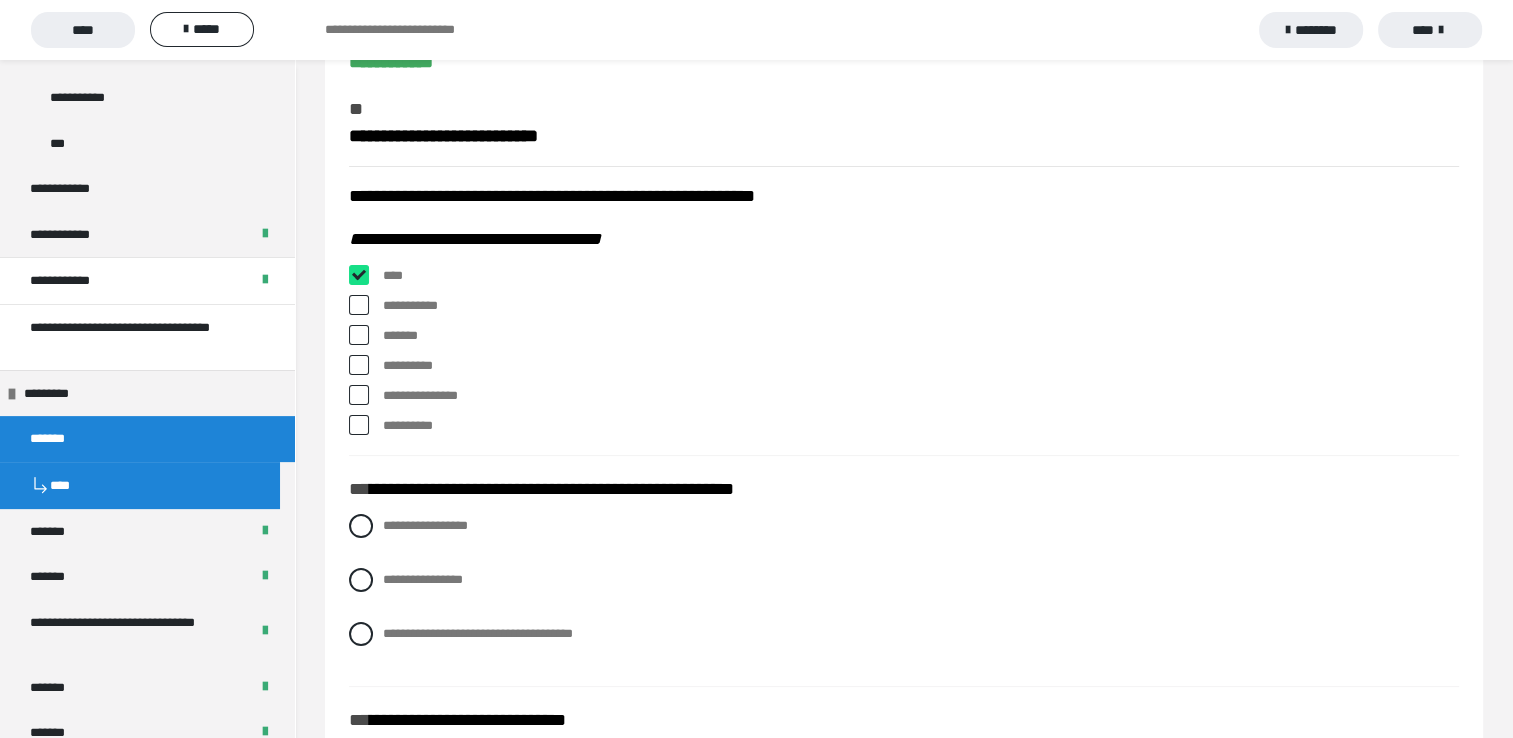 checkbox on "****" 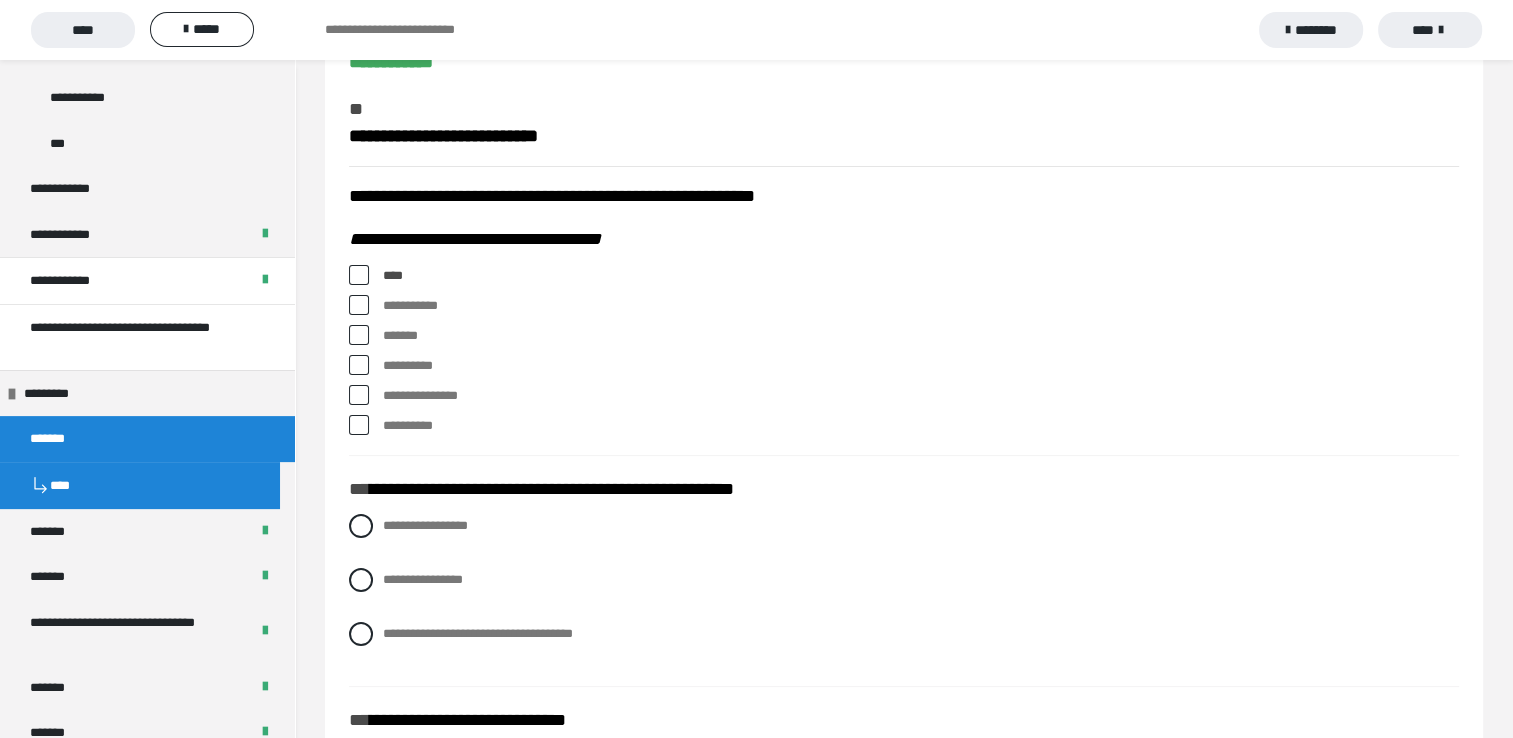 click at bounding box center (359, 305) 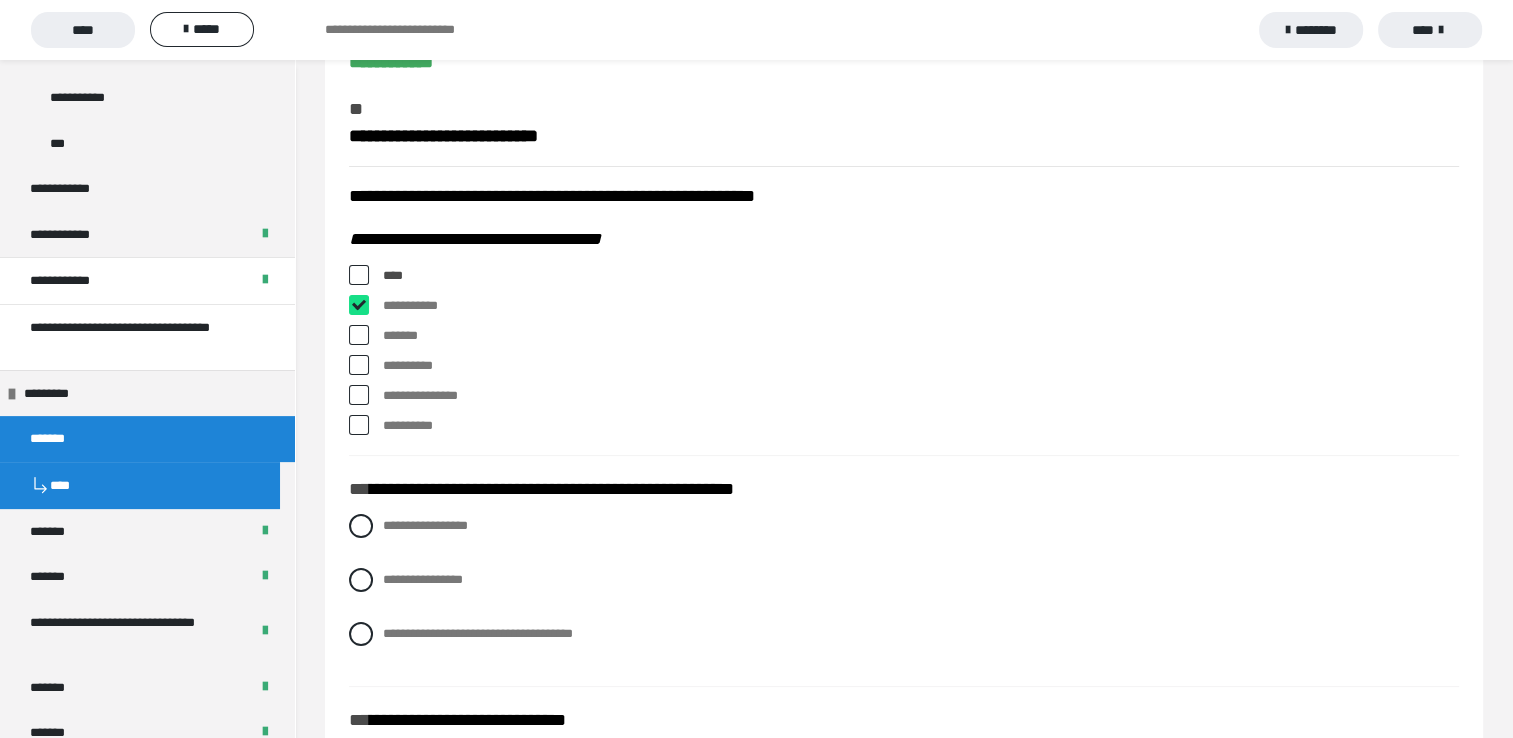 checkbox on "****" 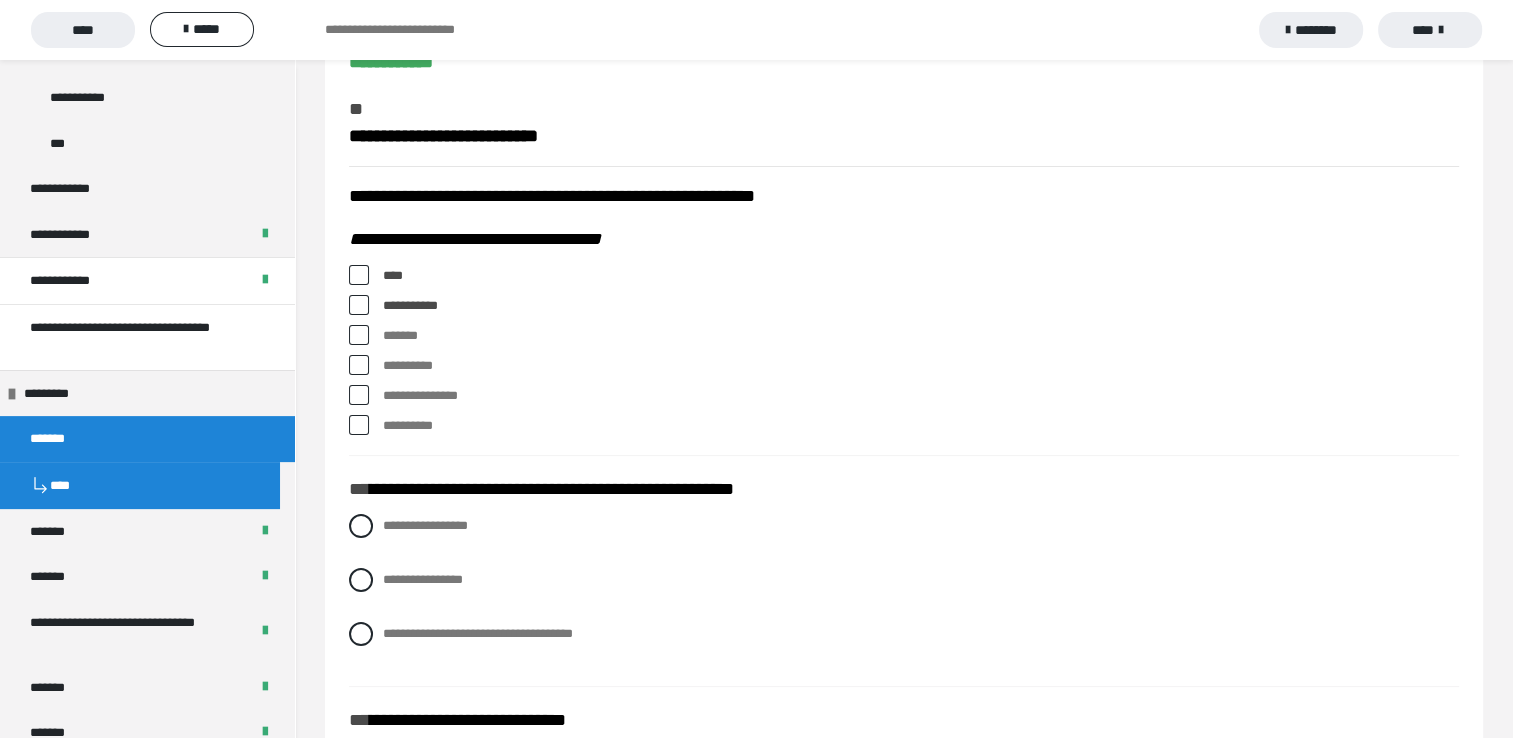 click at bounding box center [359, 395] 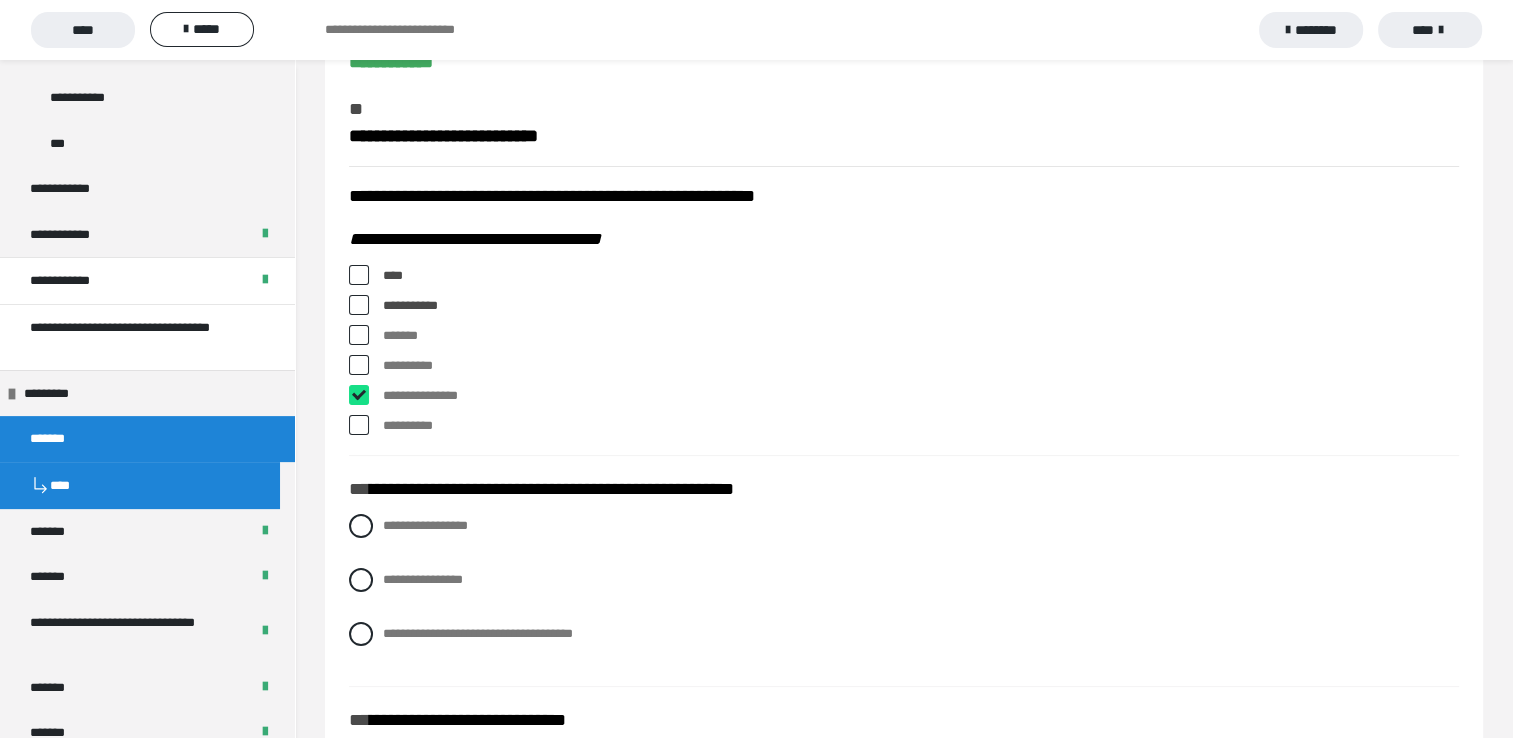 checkbox on "****" 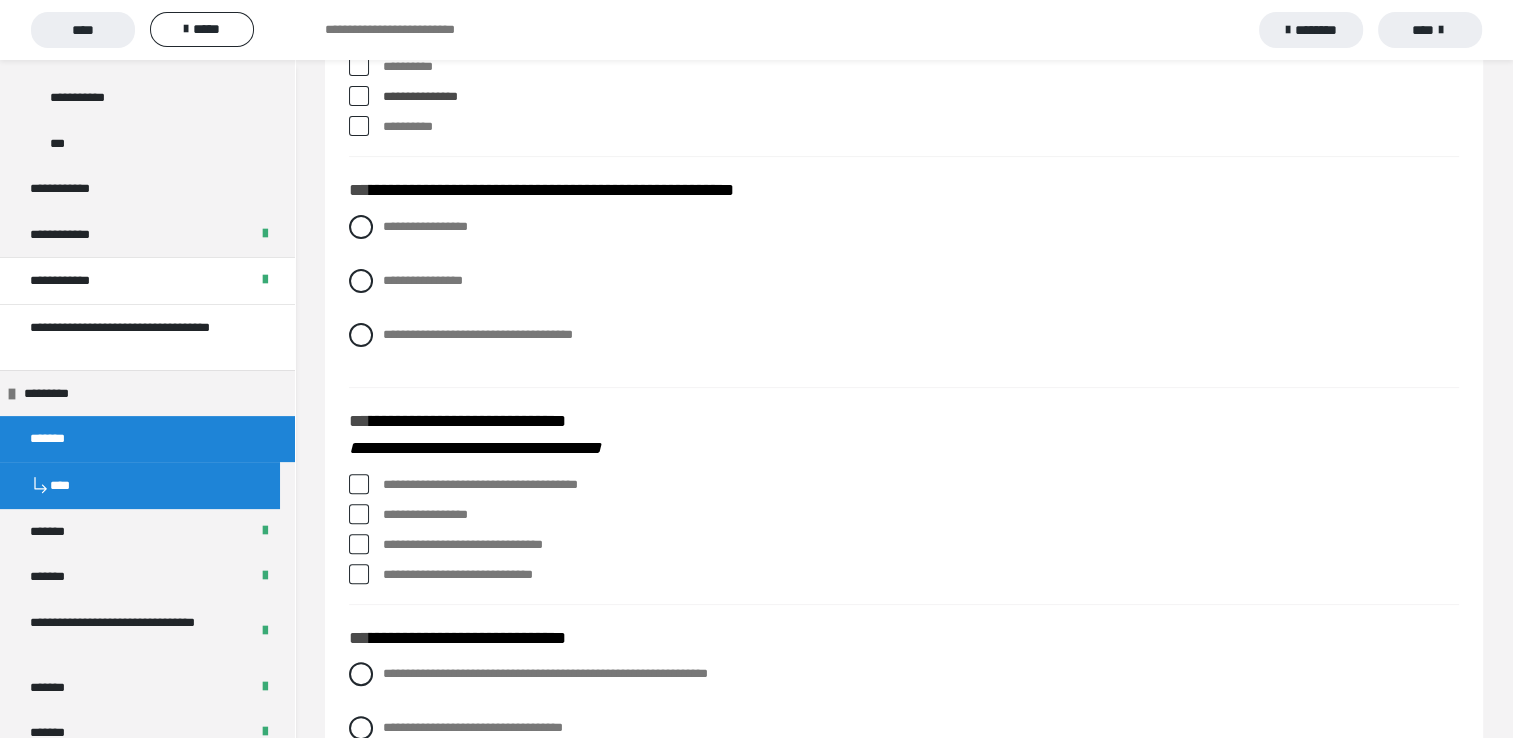 scroll, scrollTop: 500, scrollLeft: 0, axis: vertical 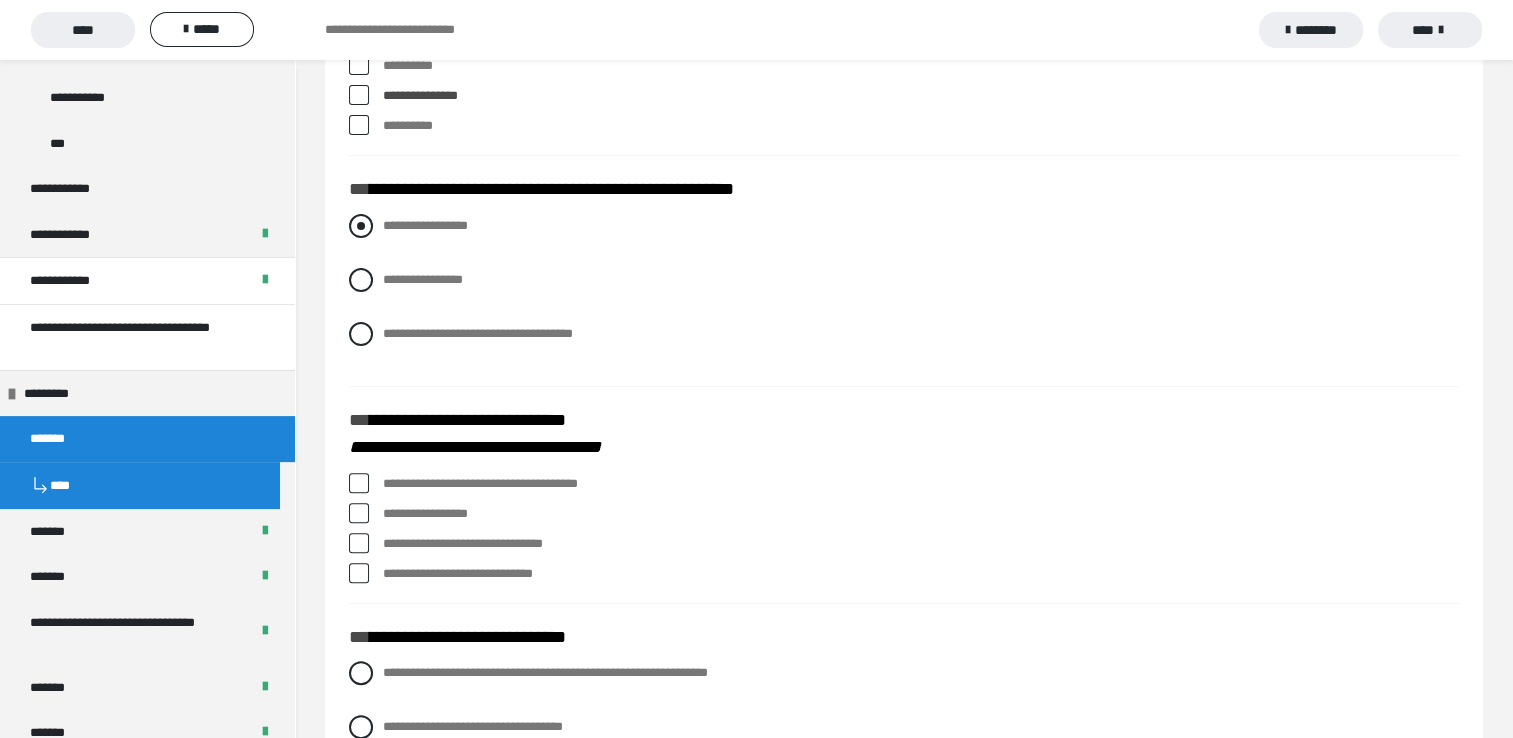 click at bounding box center [361, 226] 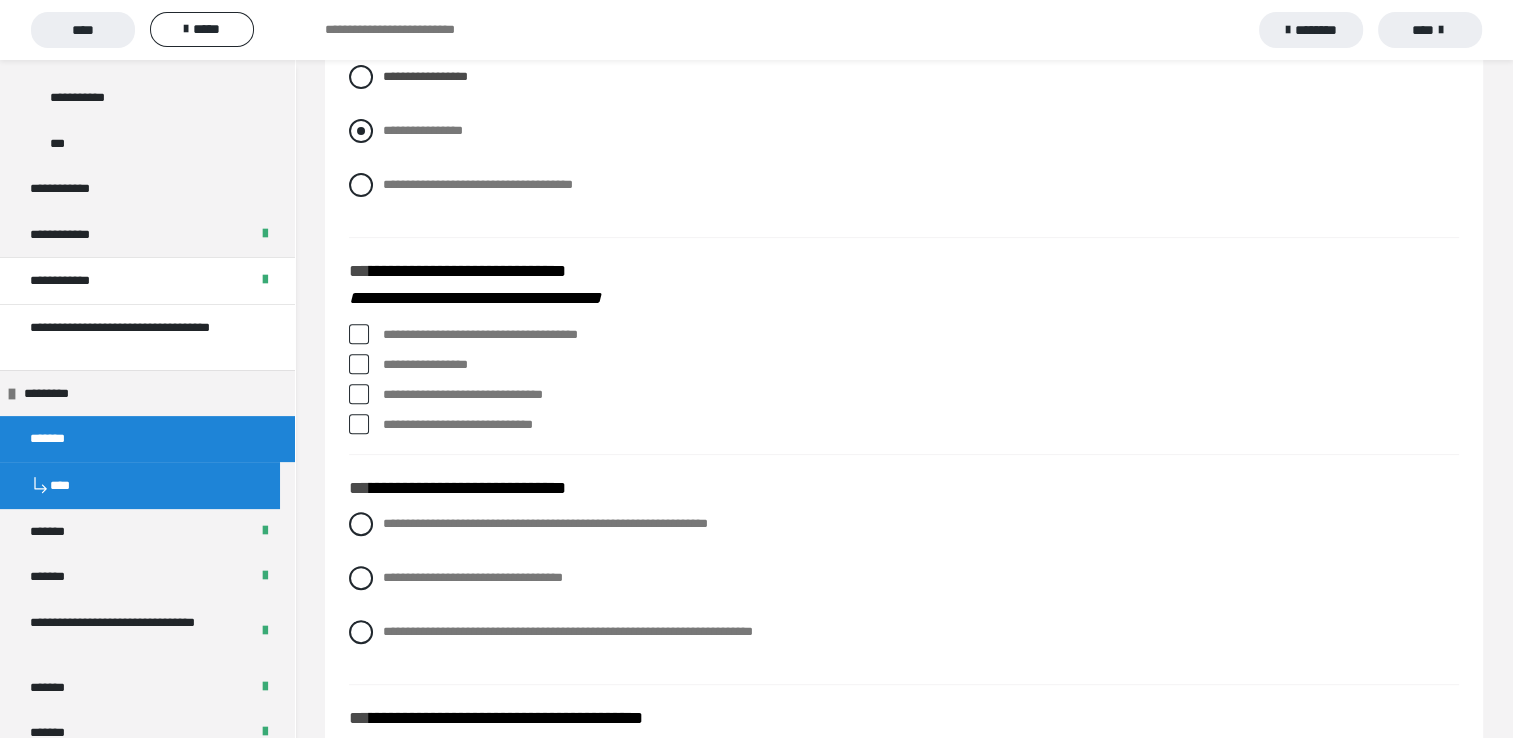 scroll, scrollTop: 700, scrollLeft: 0, axis: vertical 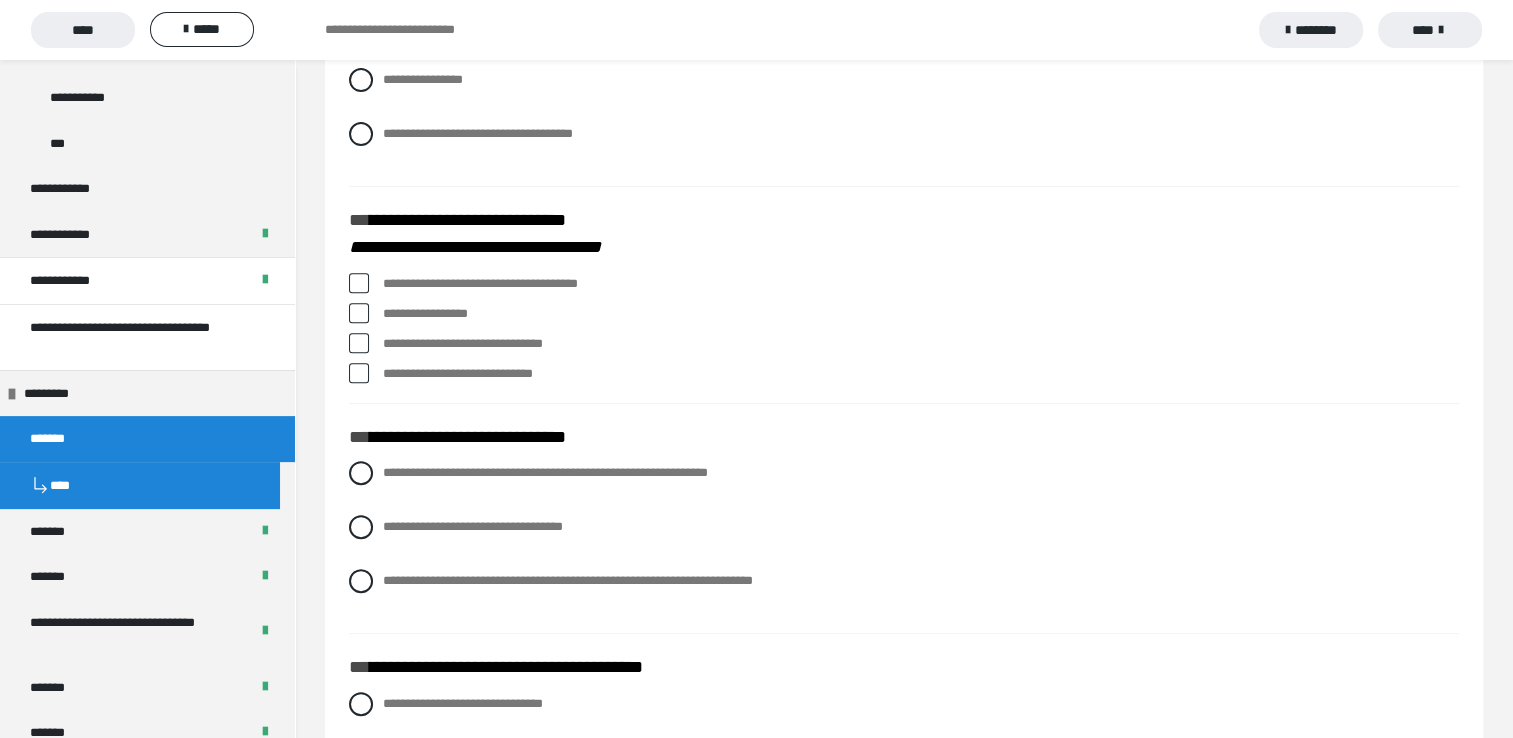 click at bounding box center [359, 283] 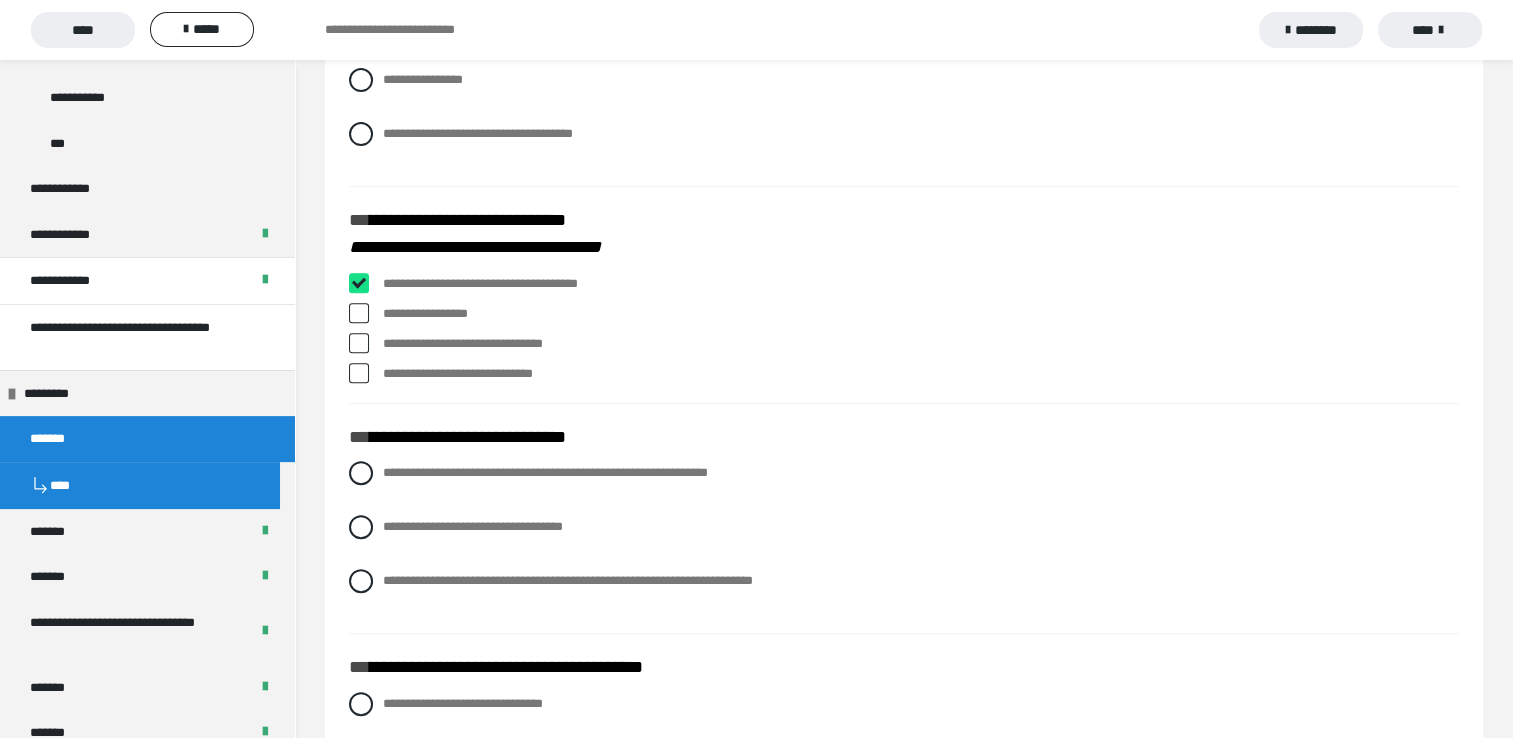 checkbox on "****" 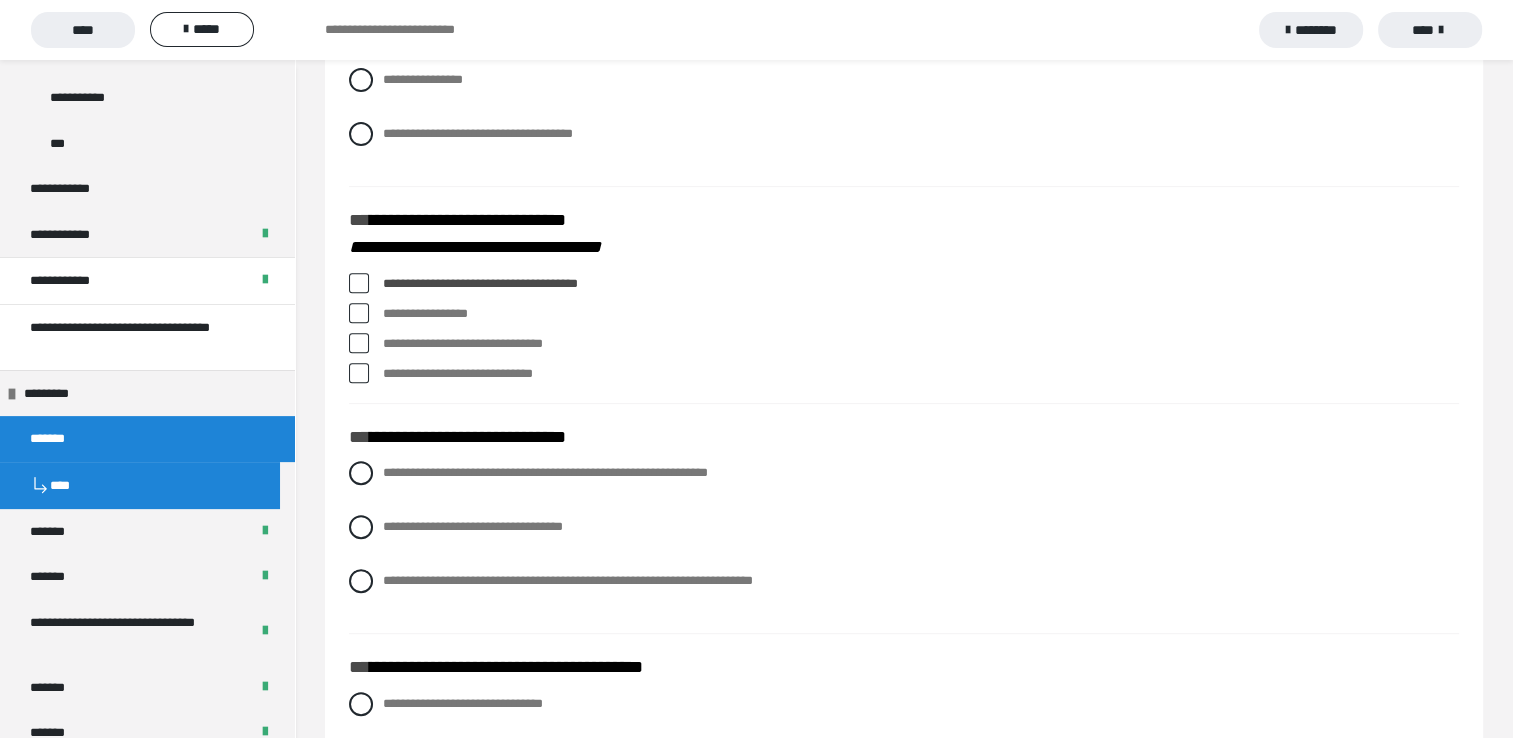click at bounding box center [359, 313] 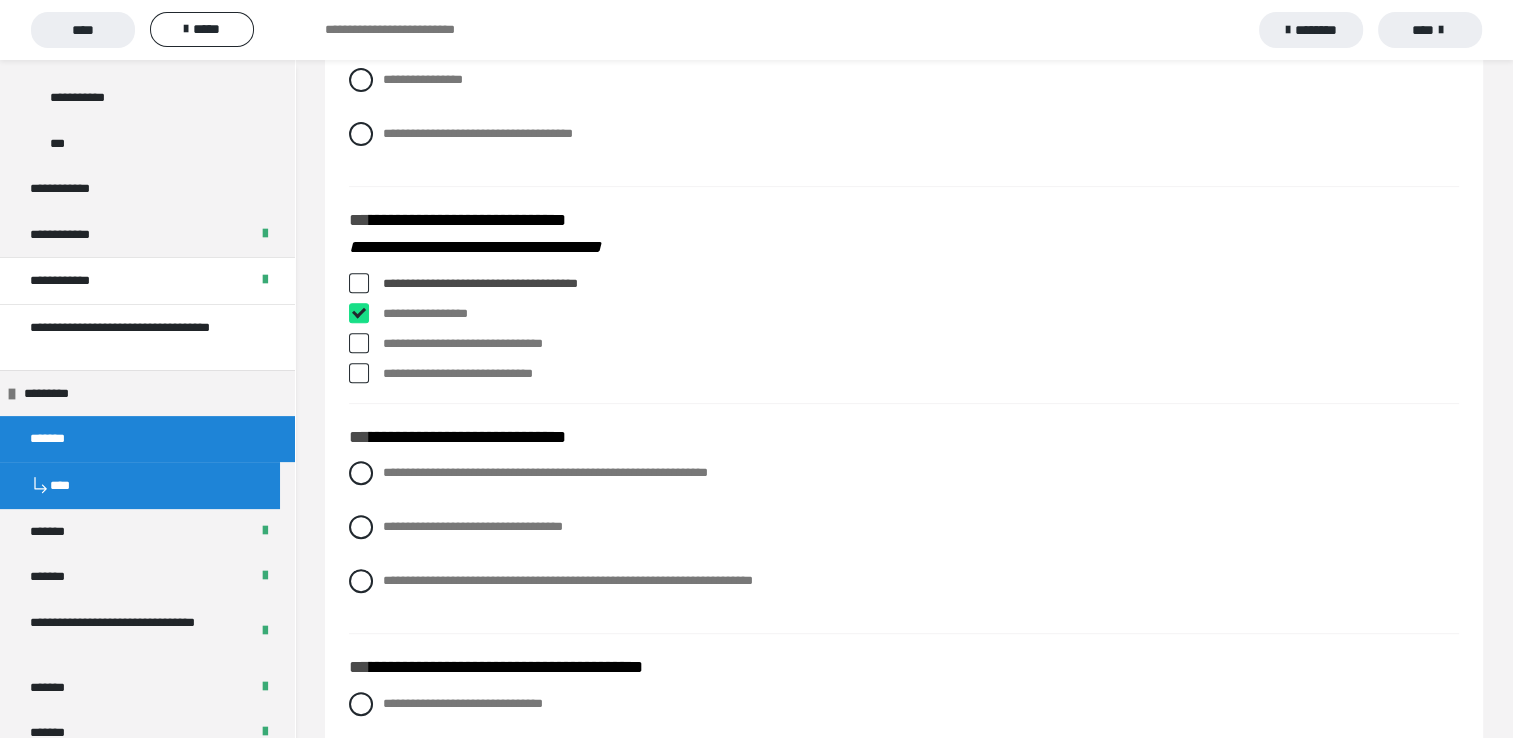 checkbox on "****" 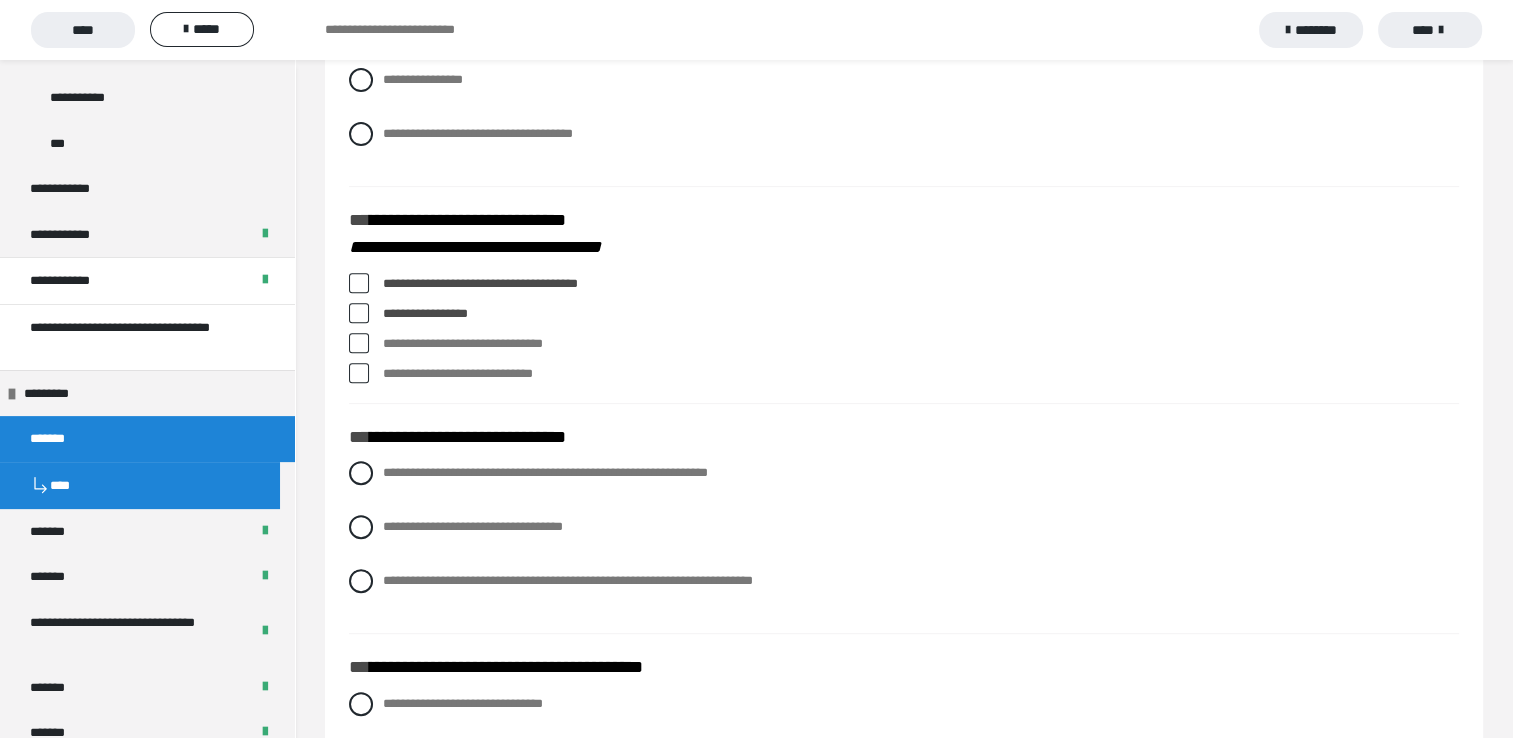 click at bounding box center [359, 373] 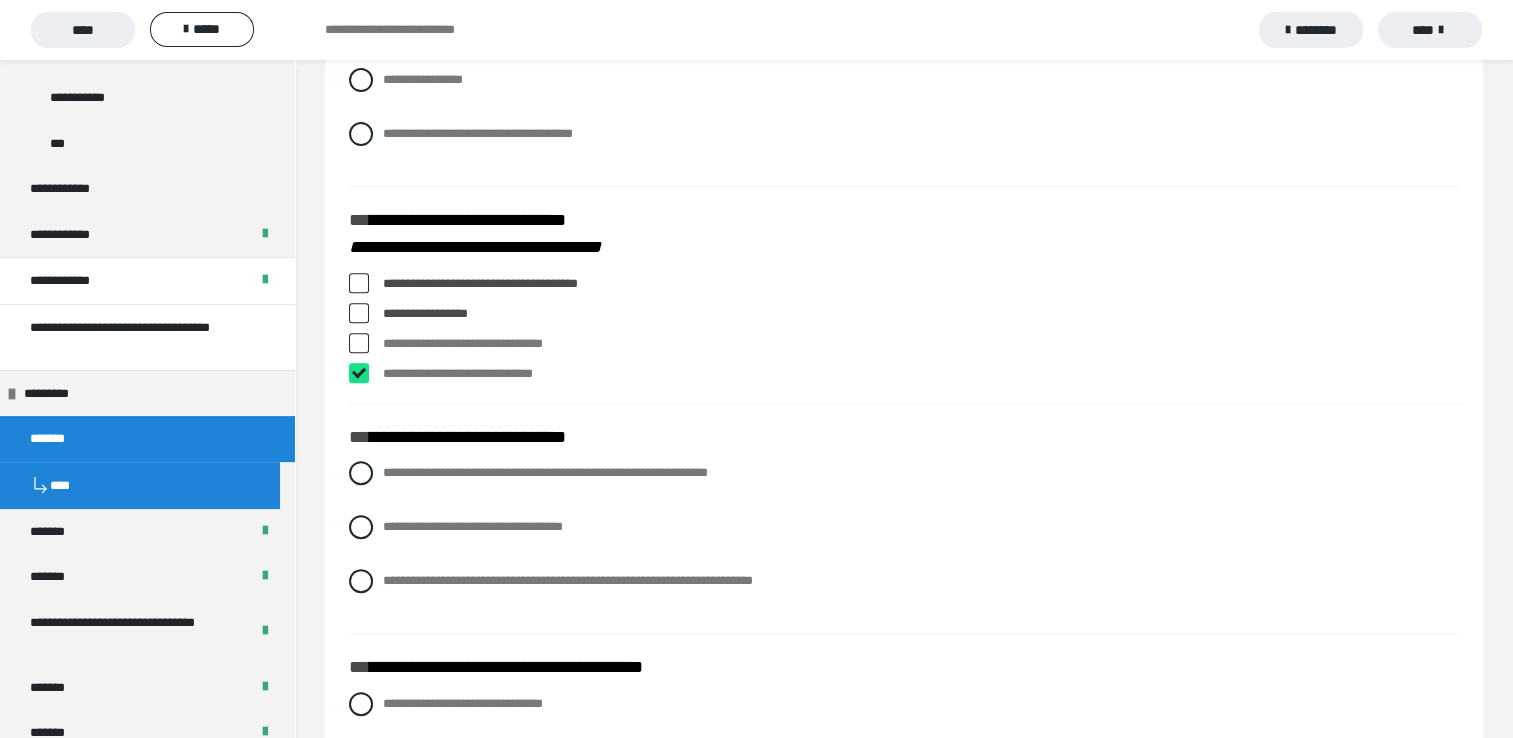 checkbox on "****" 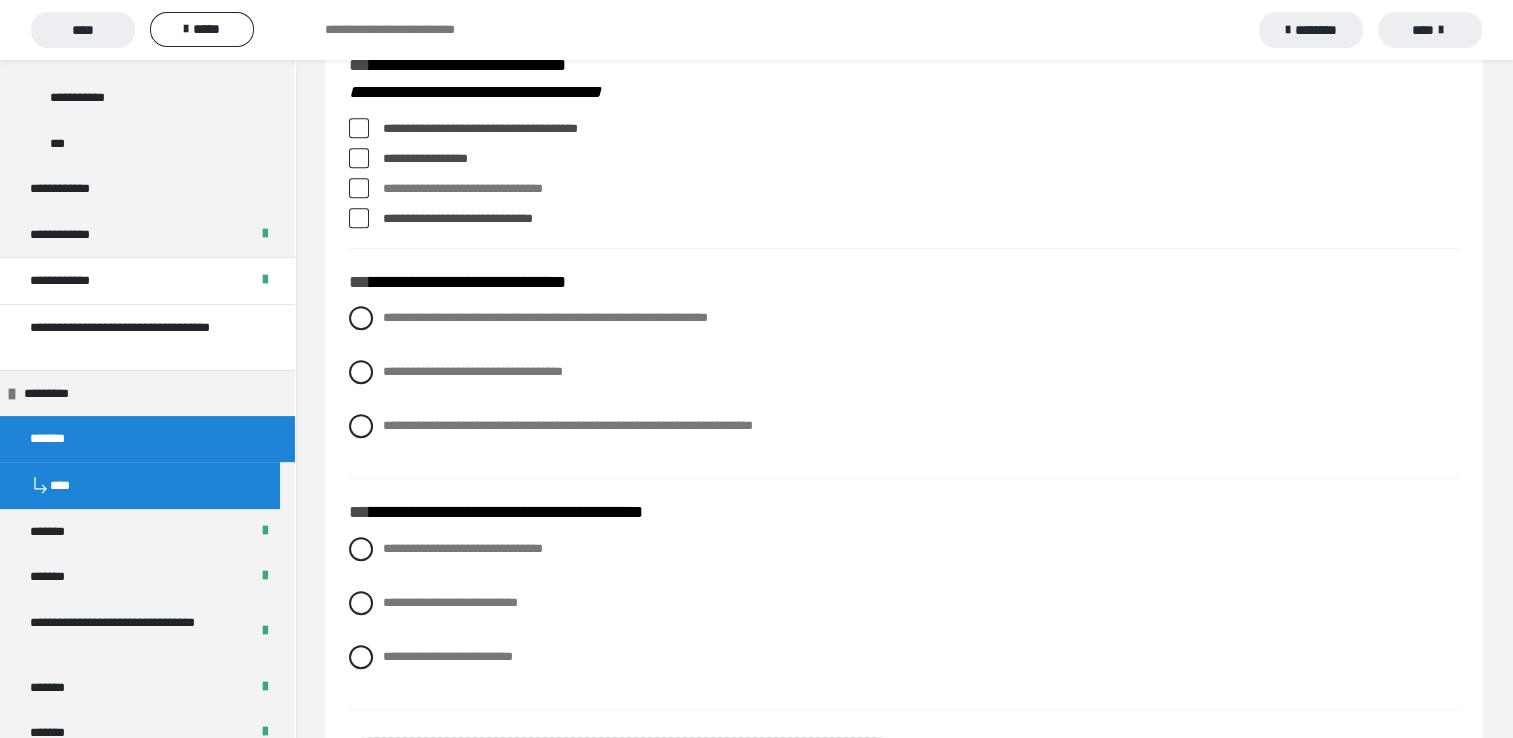scroll, scrollTop: 900, scrollLeft: 0, axis: vertical 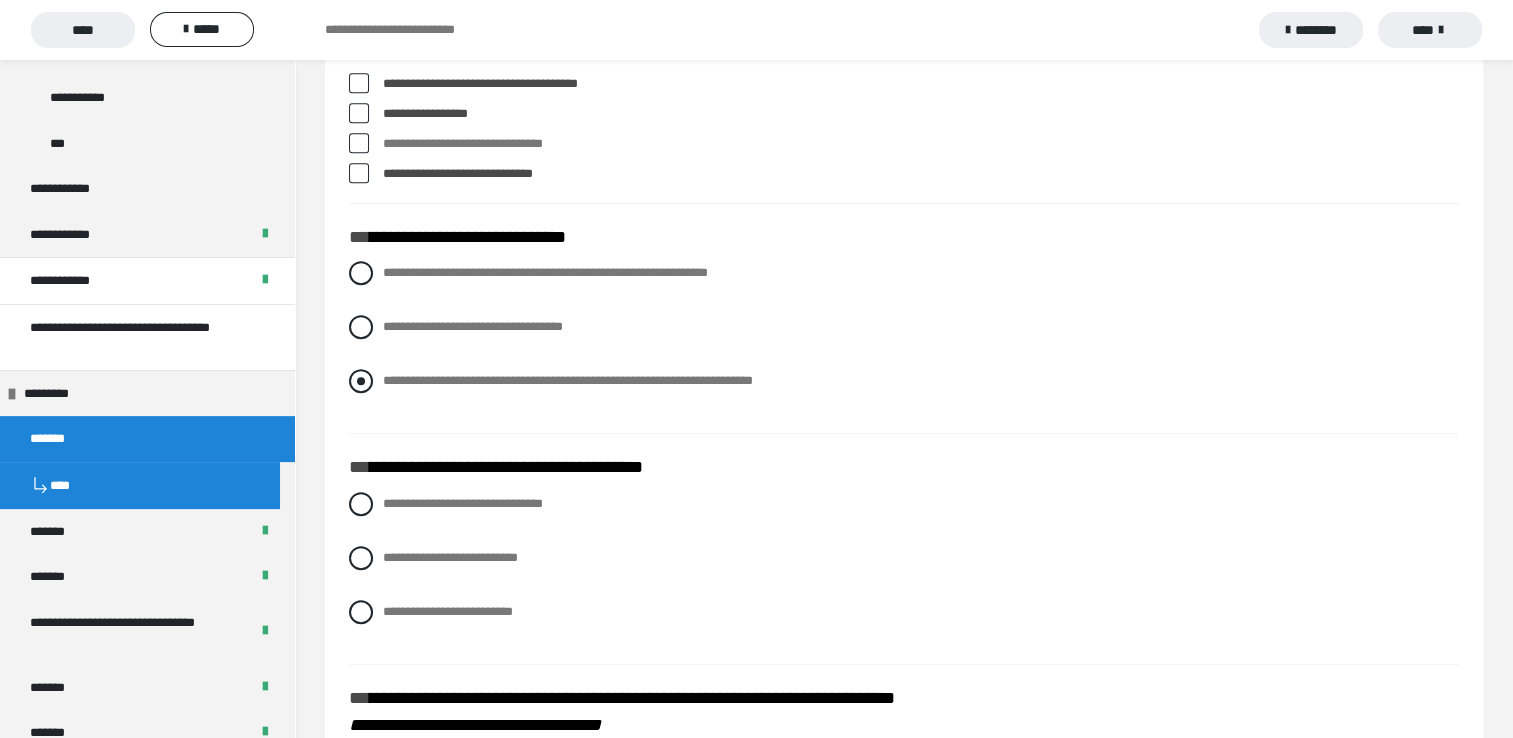 click at bounding box center (361, 381) 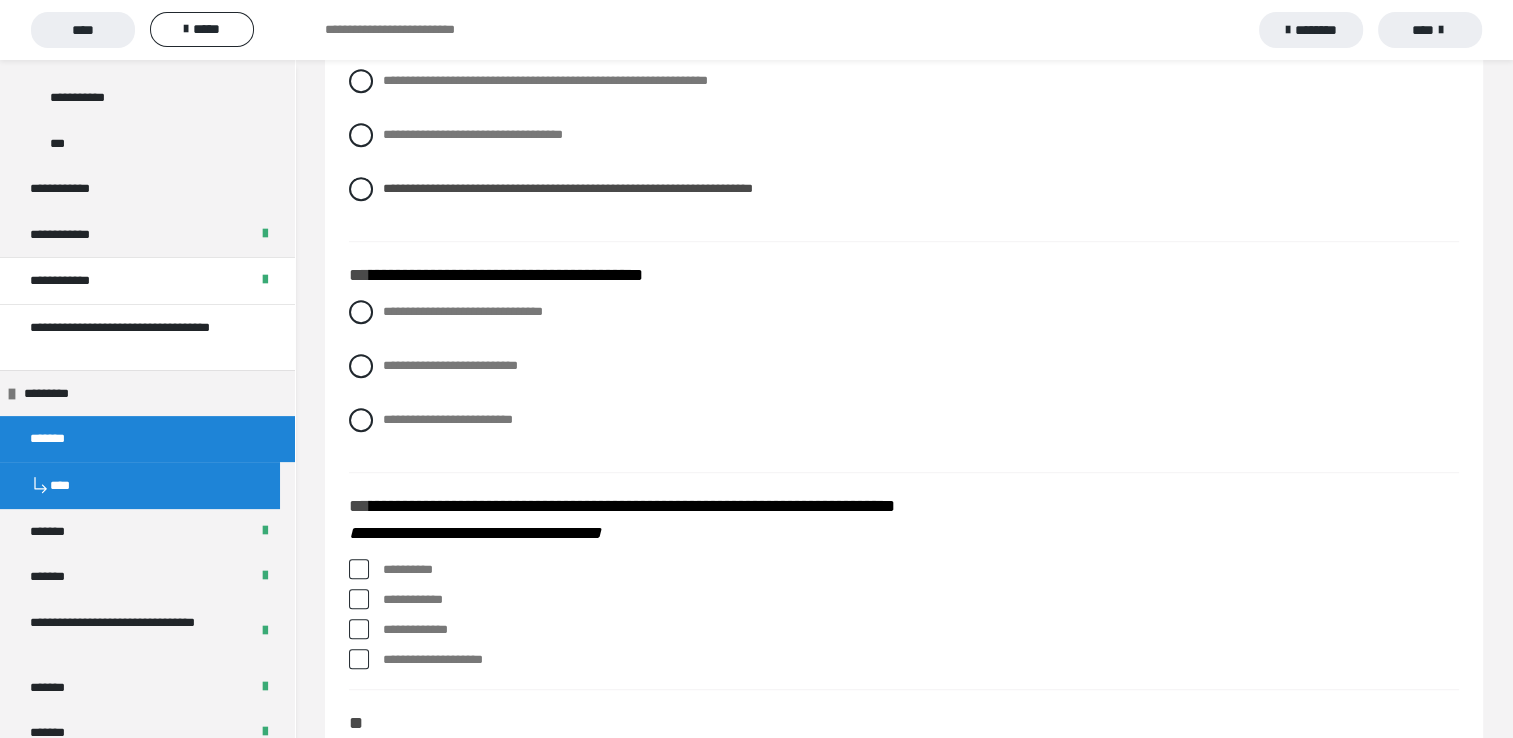 scroll, scrollTop: 1100, scrollLeft: 0, axis: vertical 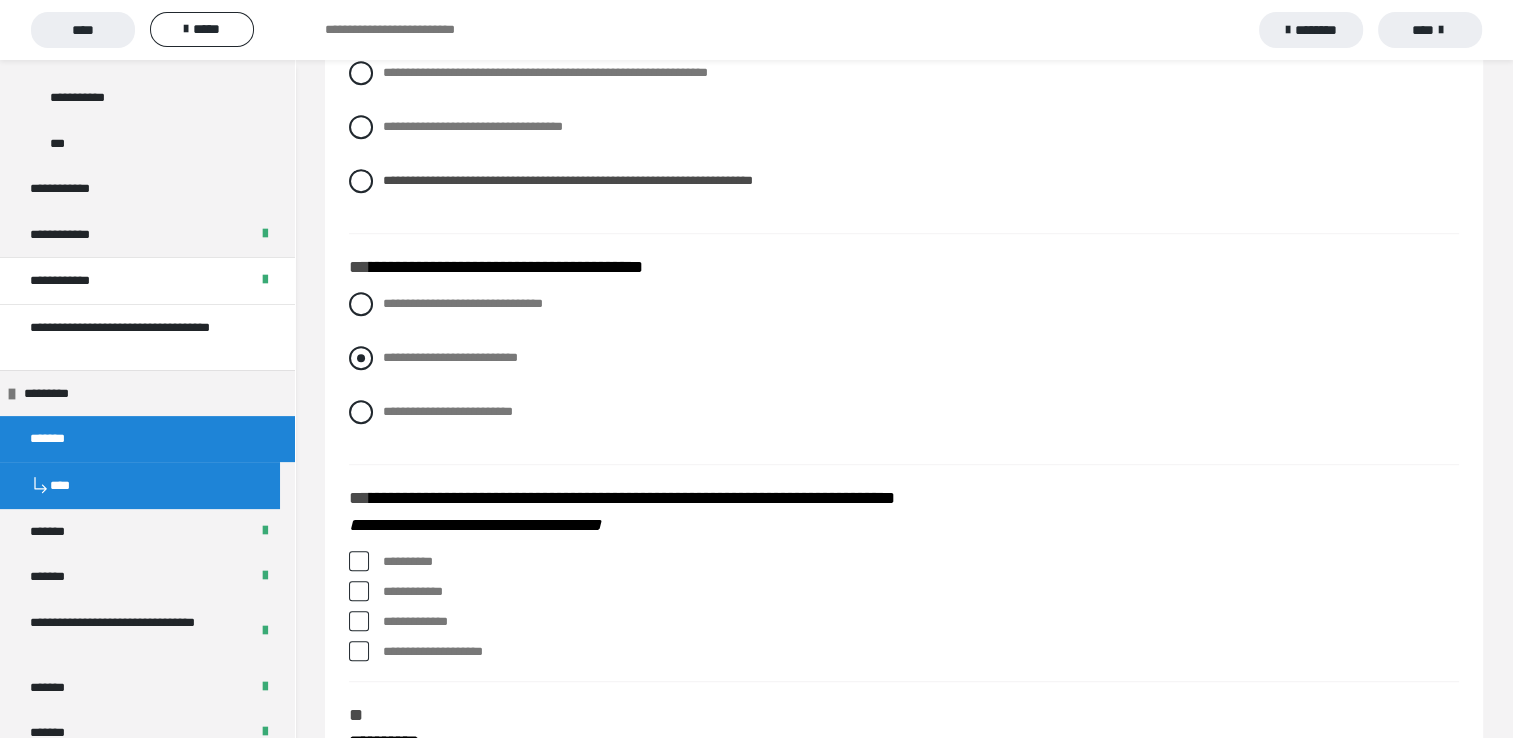 click on "**********" at bounding box center (450, 357) 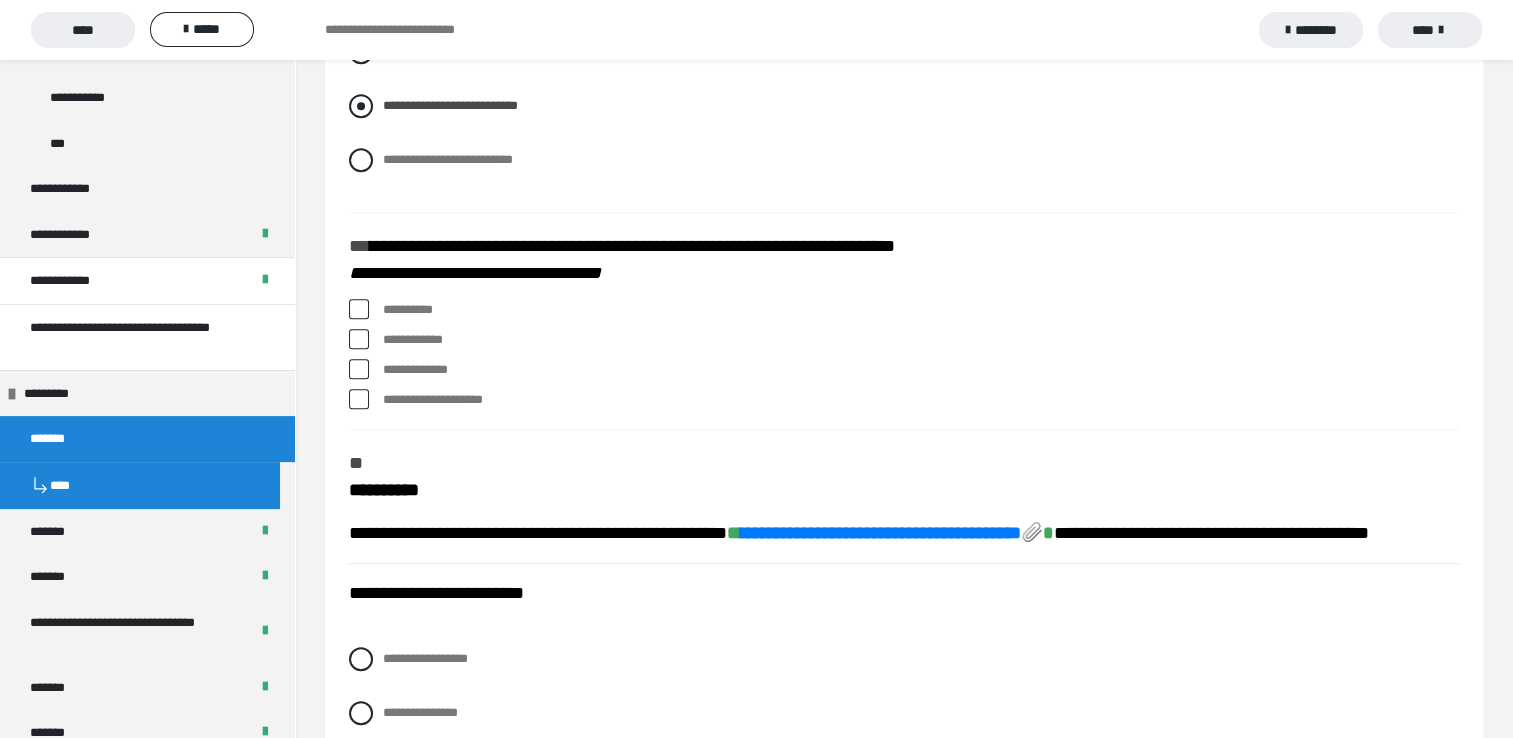 scroll, scrollTop: 1400, scrollLeft: 0, axis: vertical 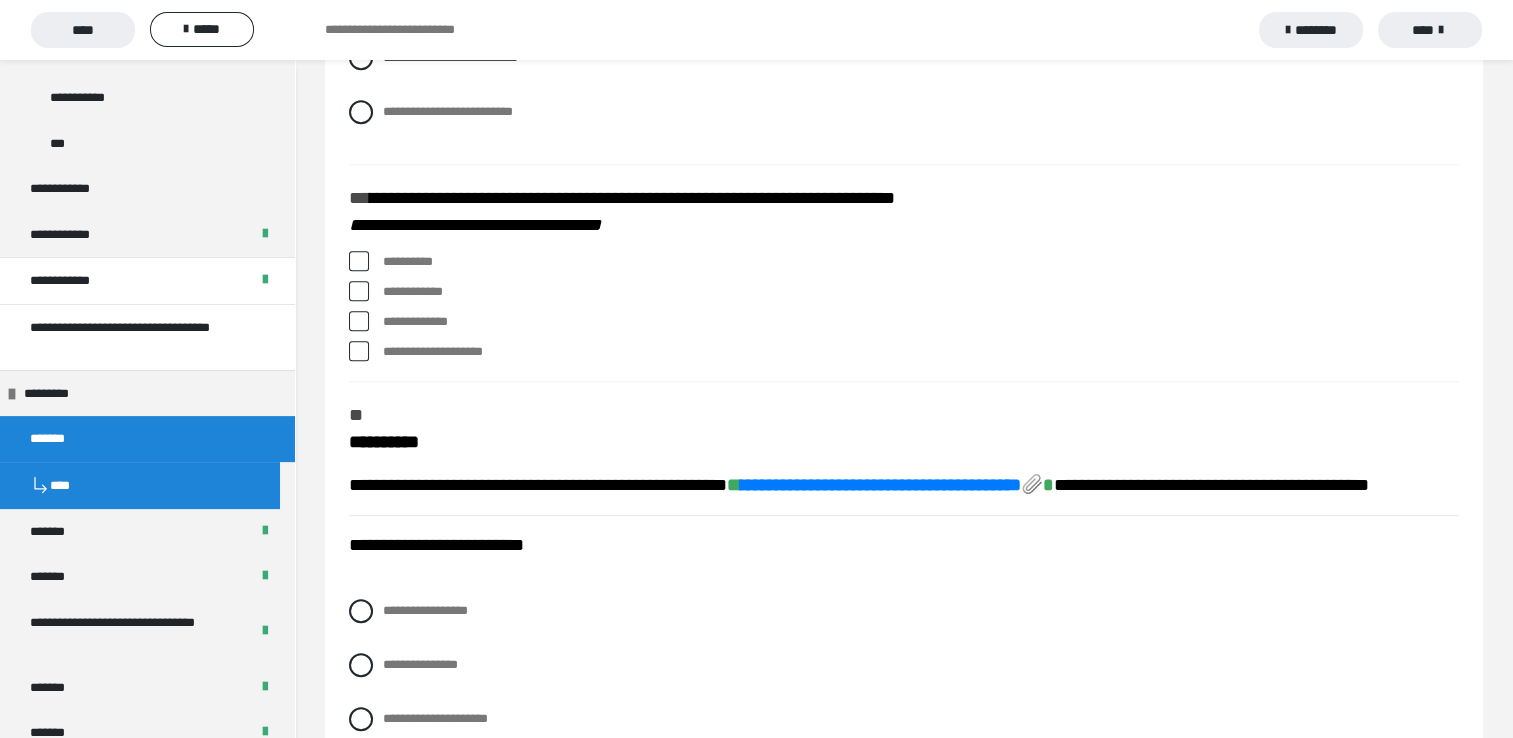 click at bounding box center (359, 261) 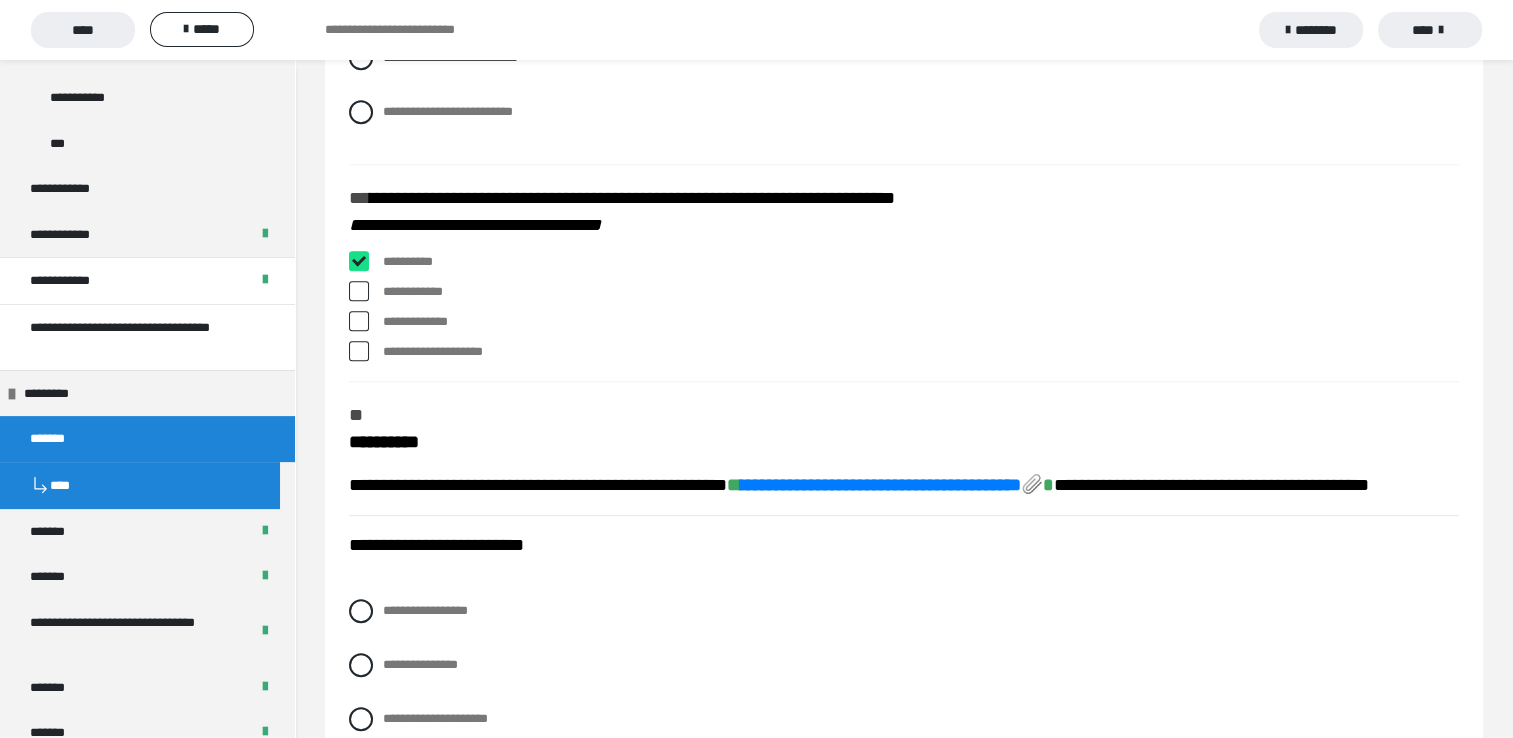 checkbox on "****" 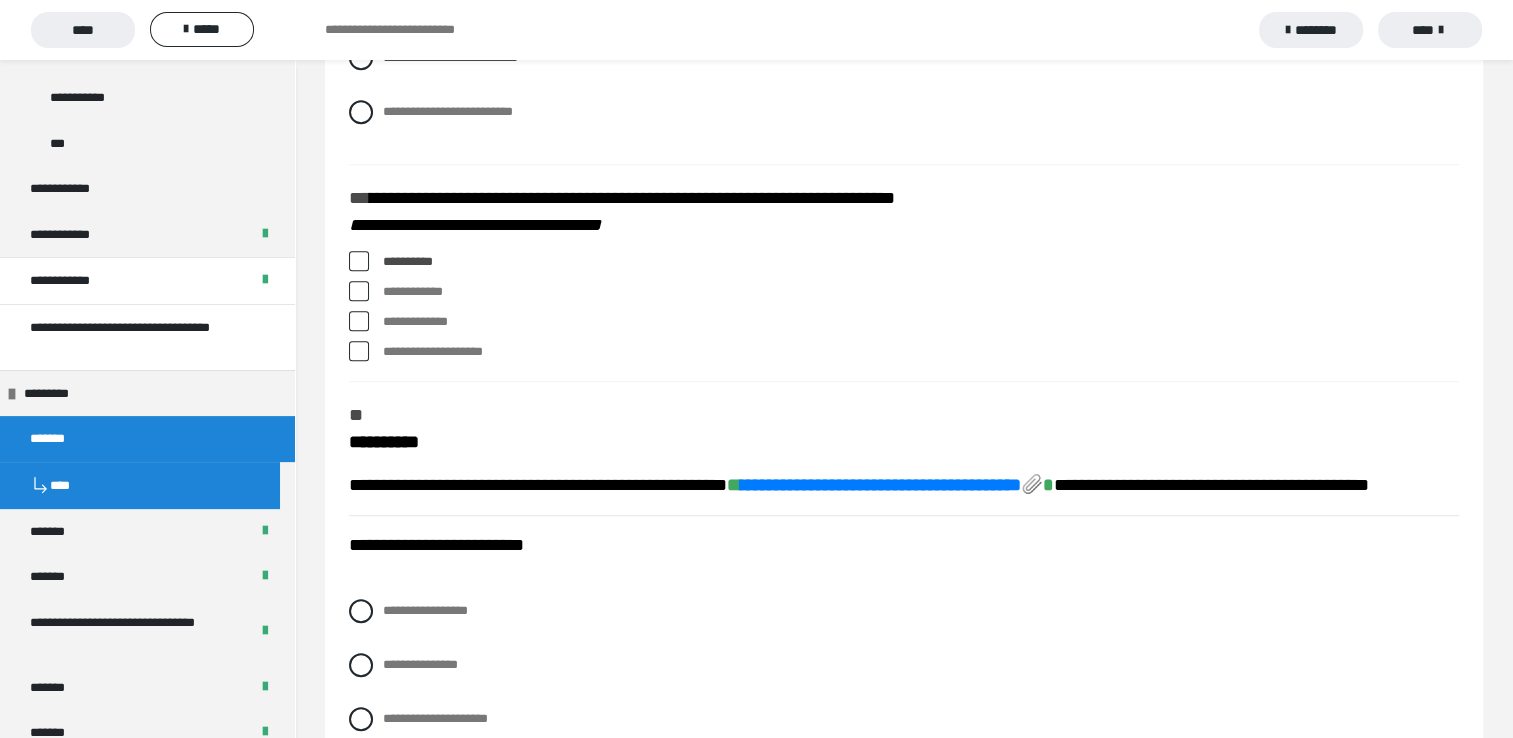 click at bounding box center [359, 321] 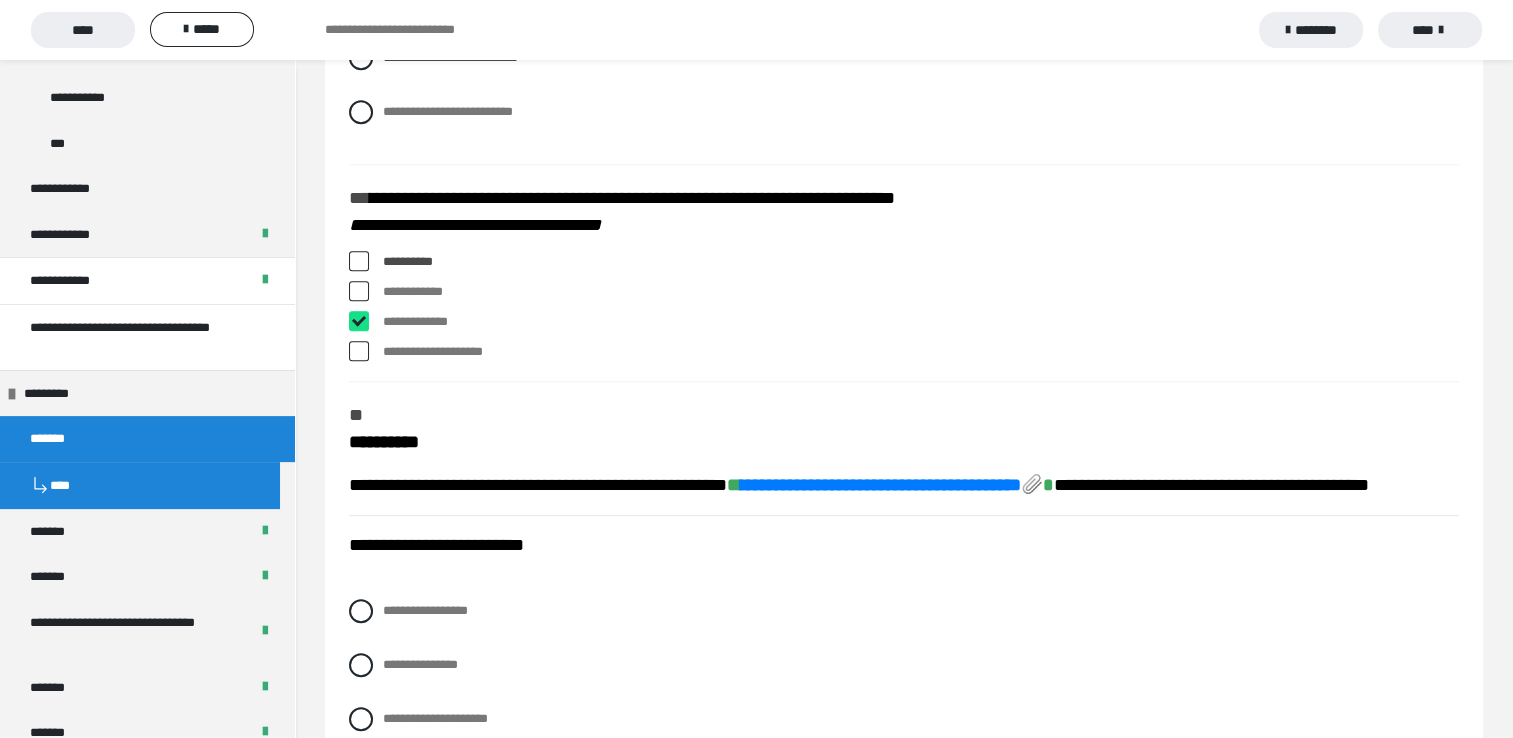 checkbox on "****" 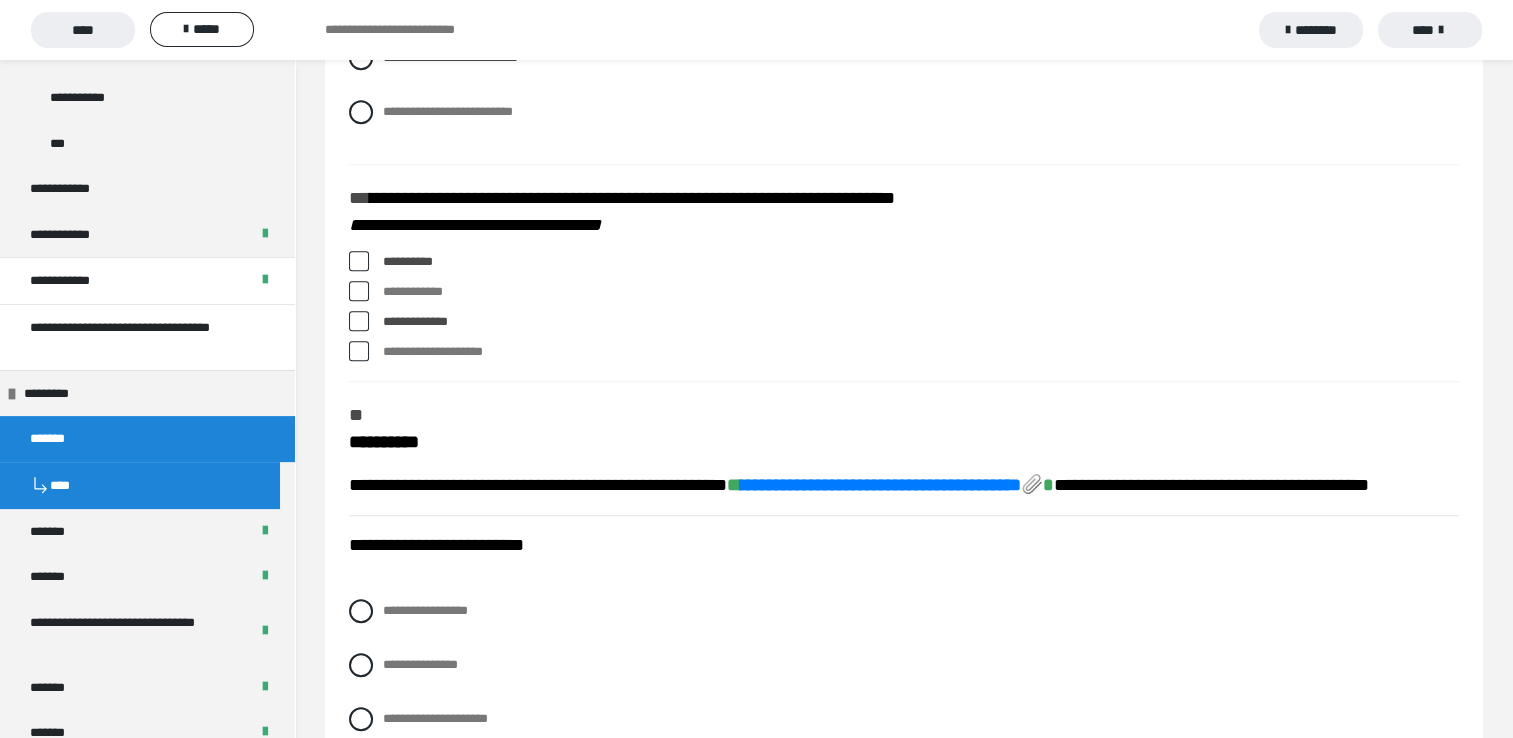click at bounding box center [359, 351] 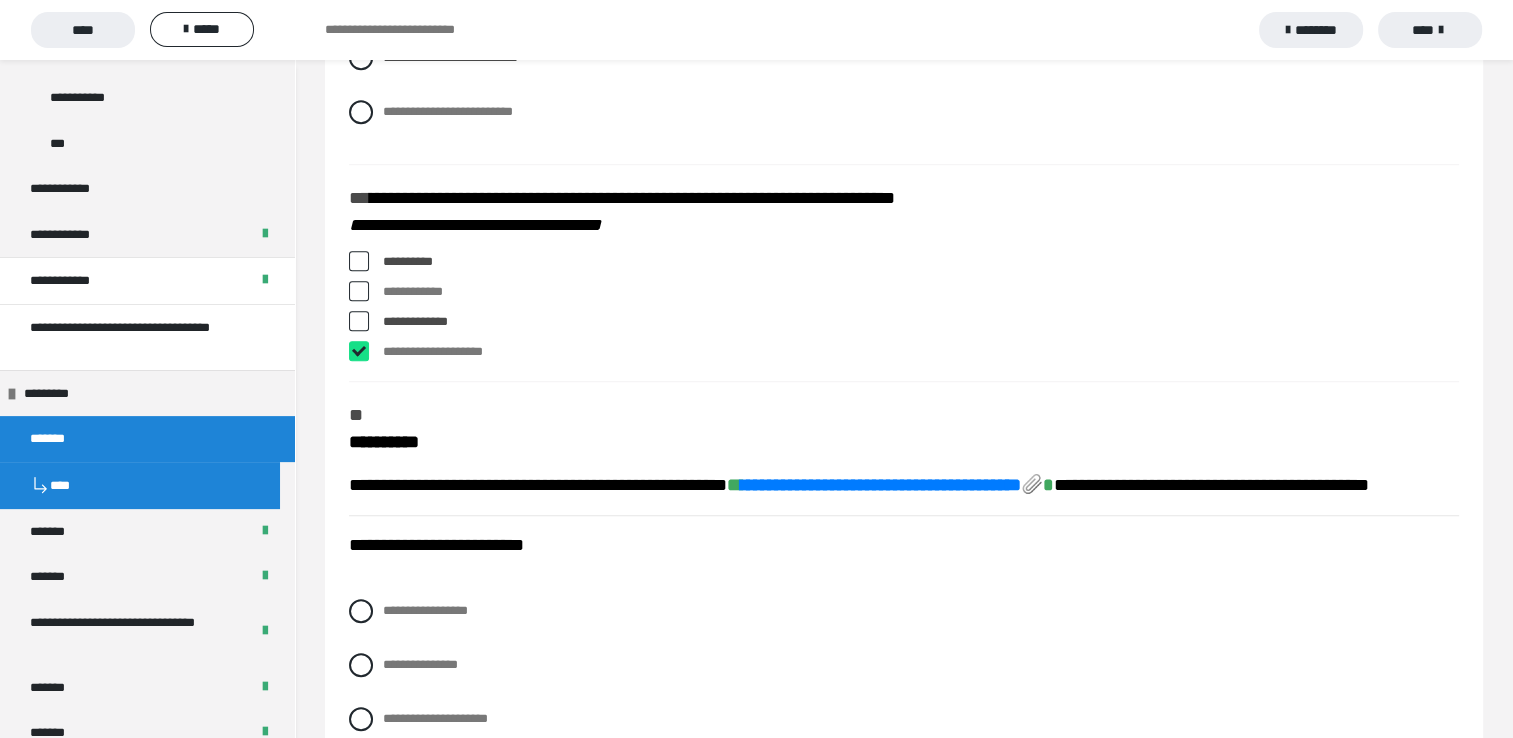 checkbox on "****" 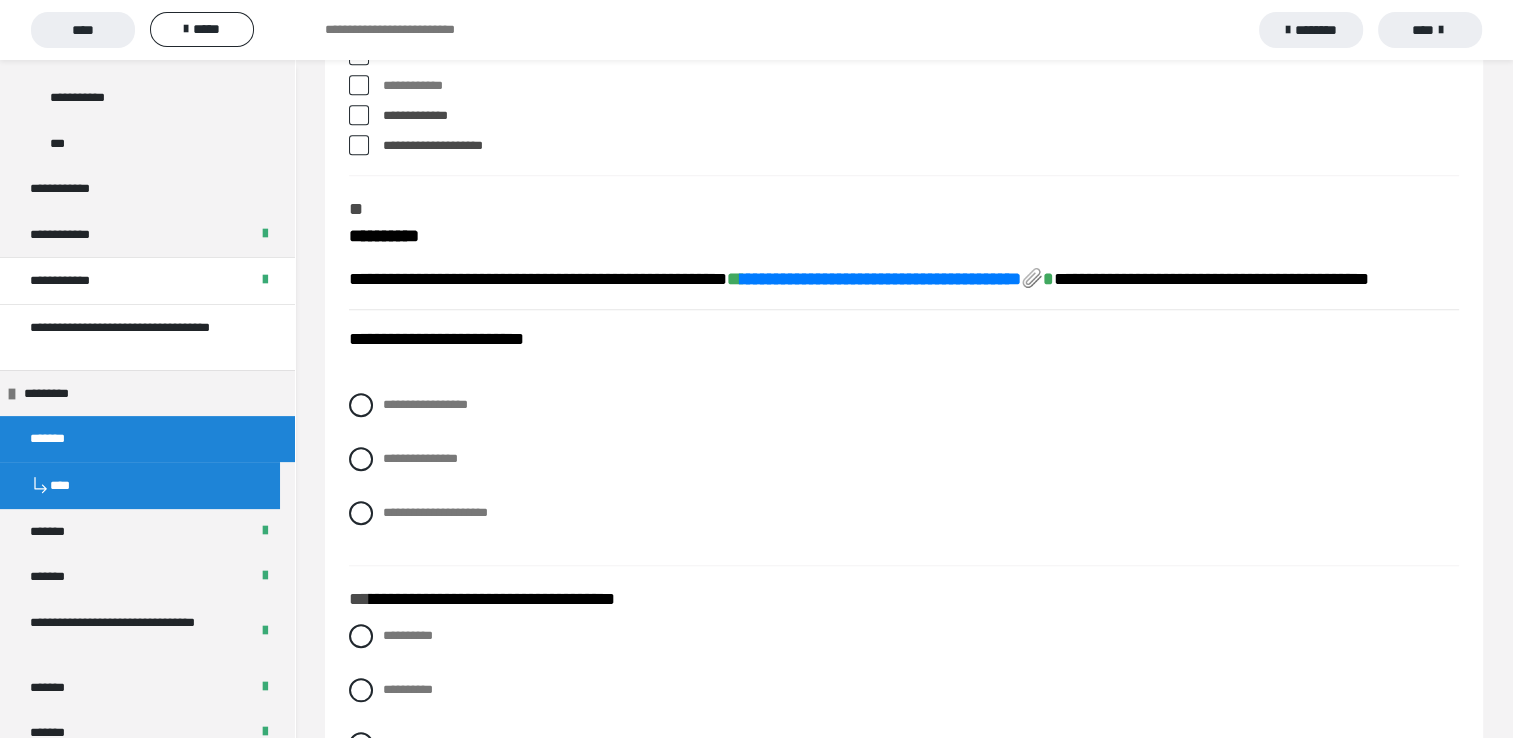 scroll, scrollTop: 1700, scrollLeft: 0, axis: vertical 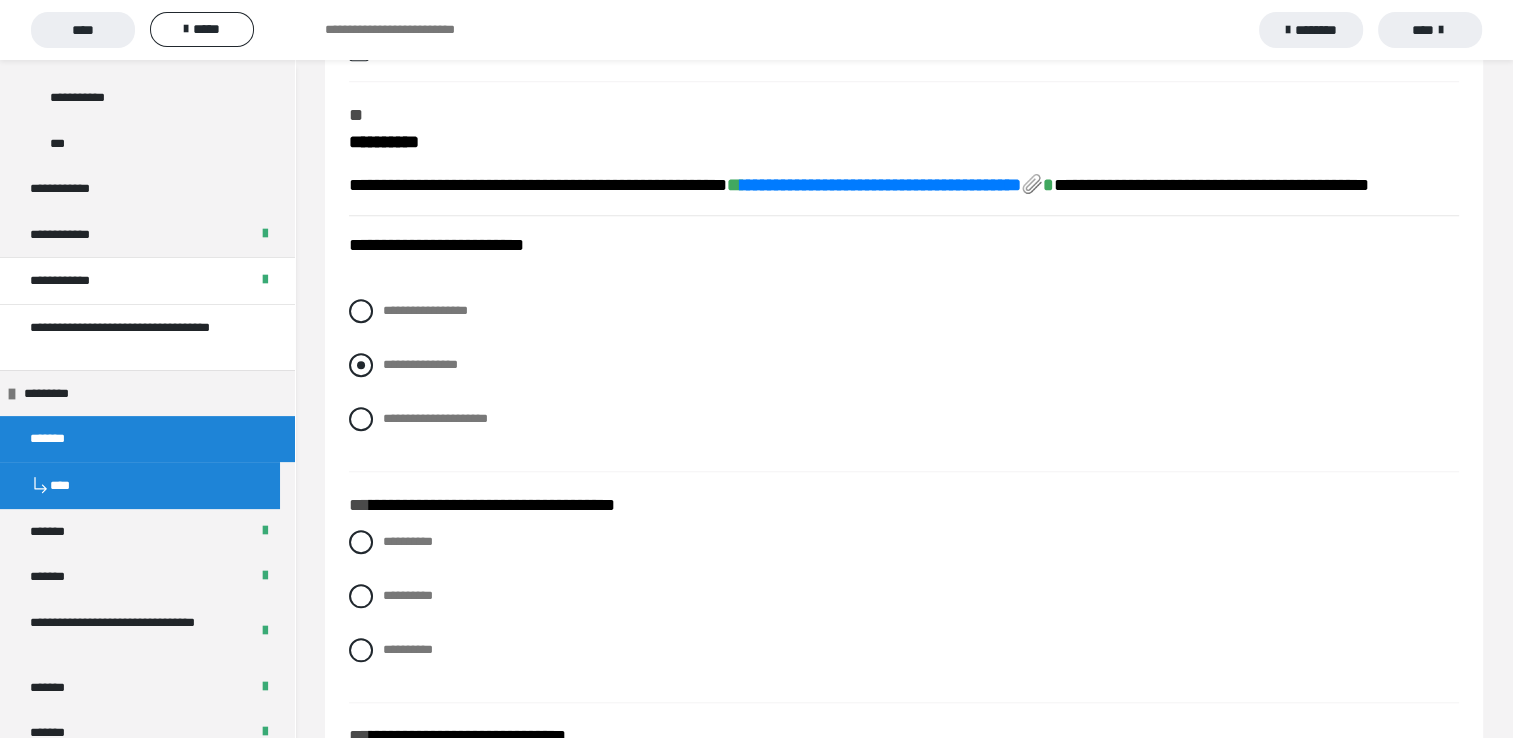 click at bounding box center [361, 365] 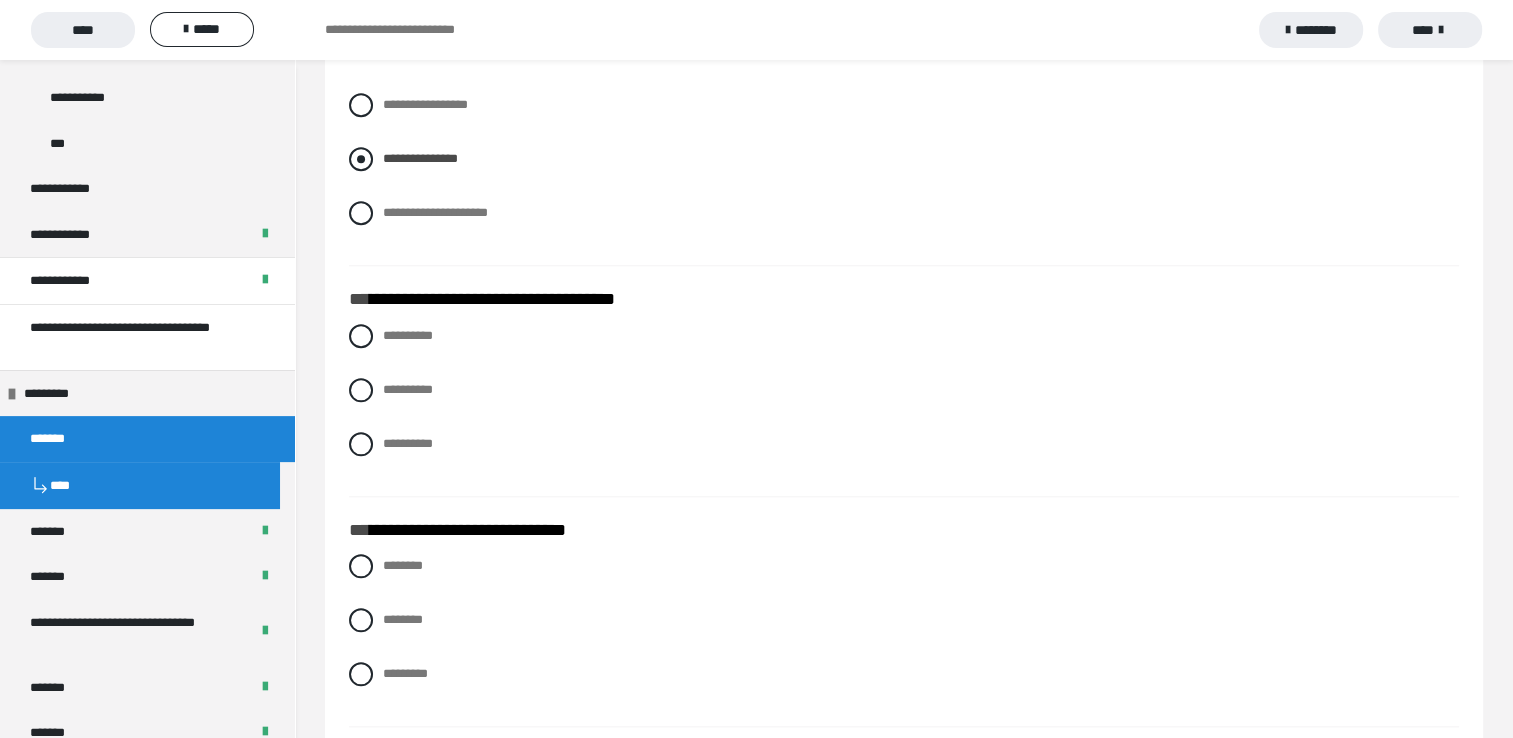 scroll, scrollTop: 2000, scrollLeft: 0, axis: vertical 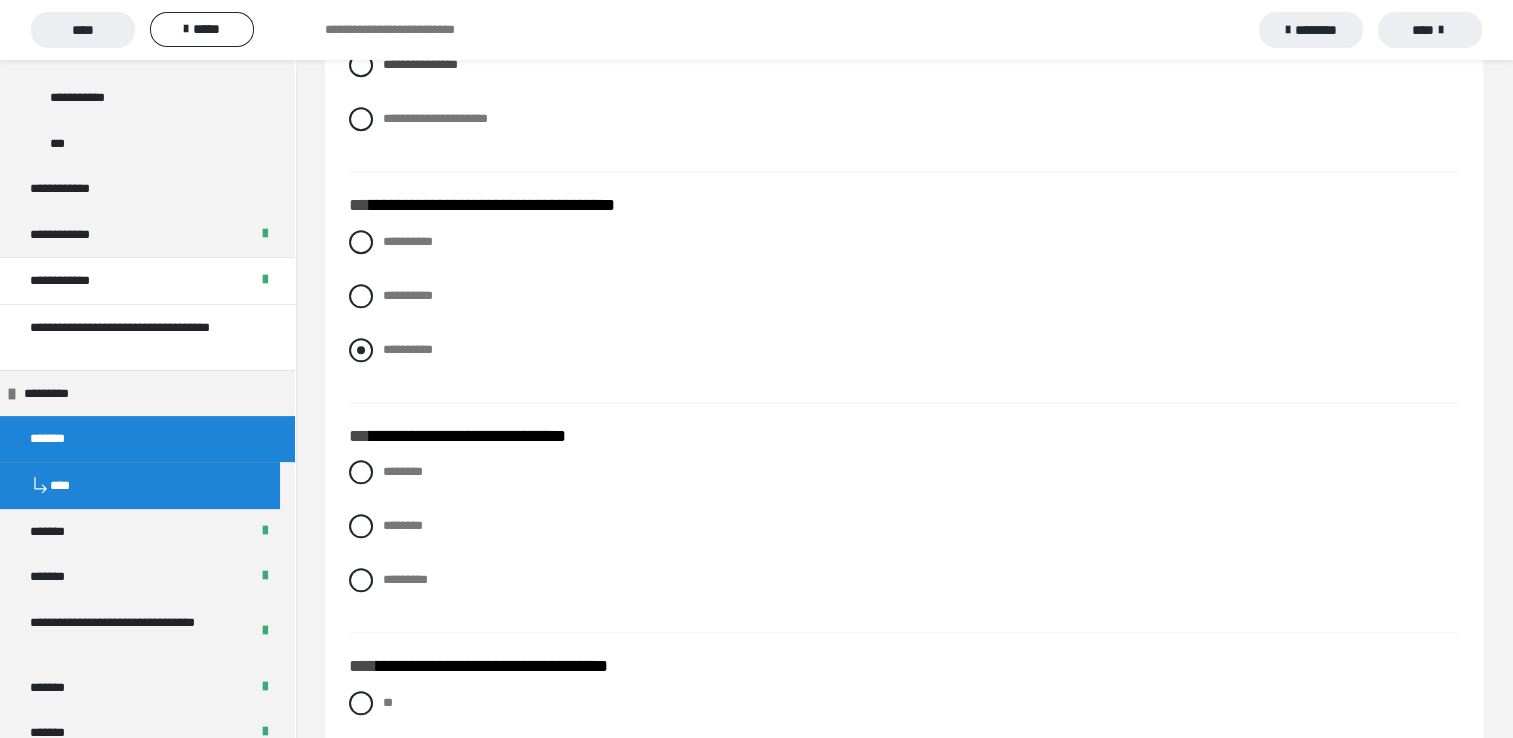 click at bounding box center (361, 350) 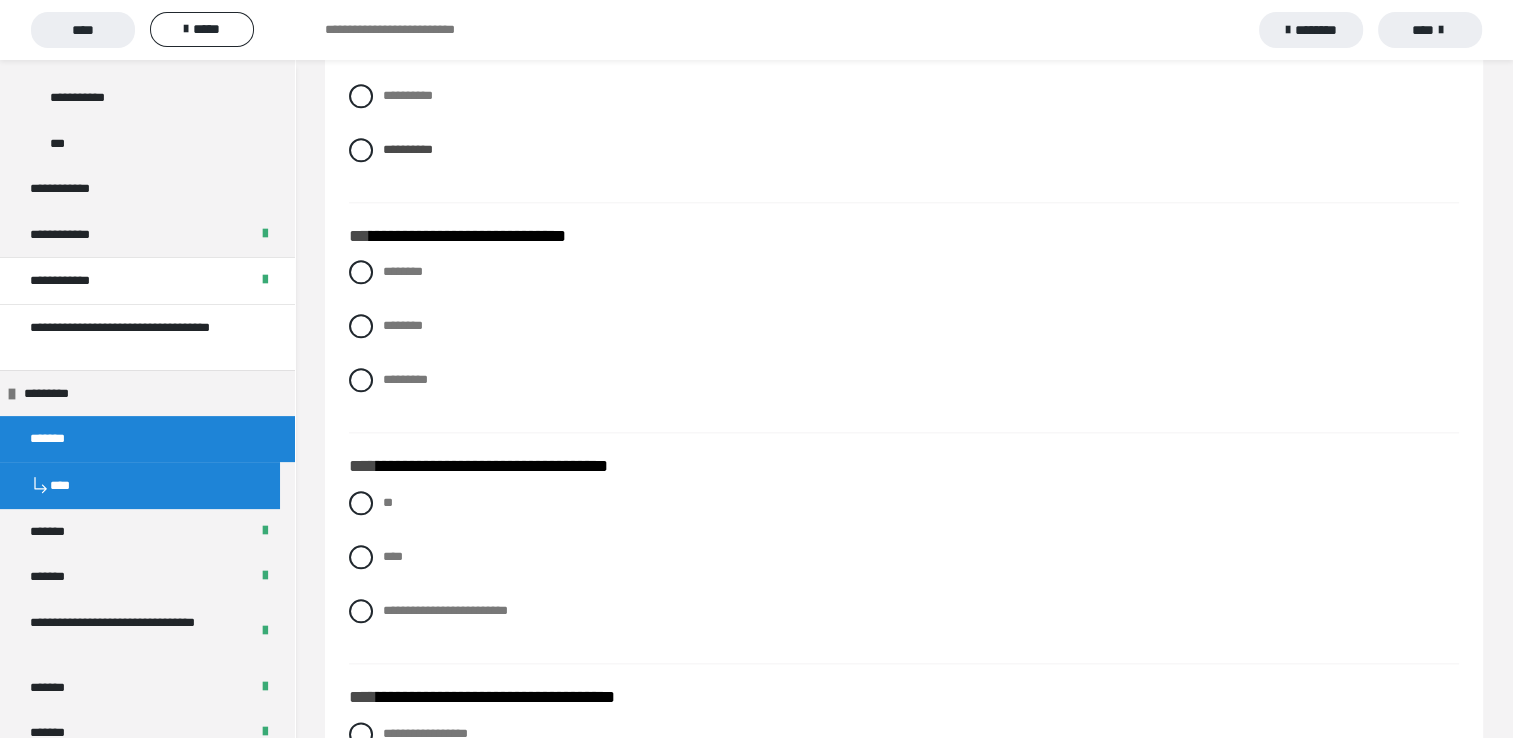 scroll, scrollTop: 2300, scrollLeft: 0, axis: vertical 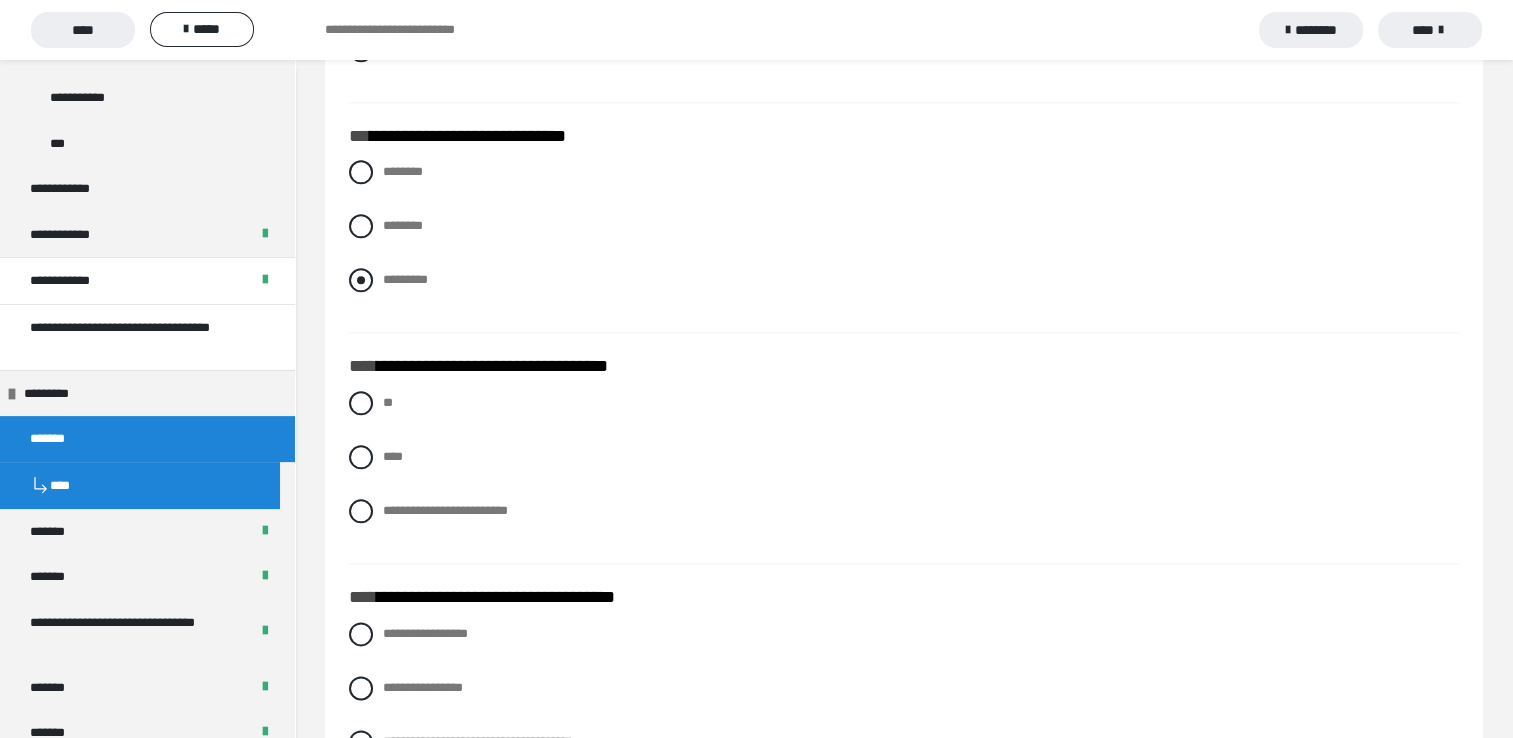 click on "*********" at bounding box center [904, 280] 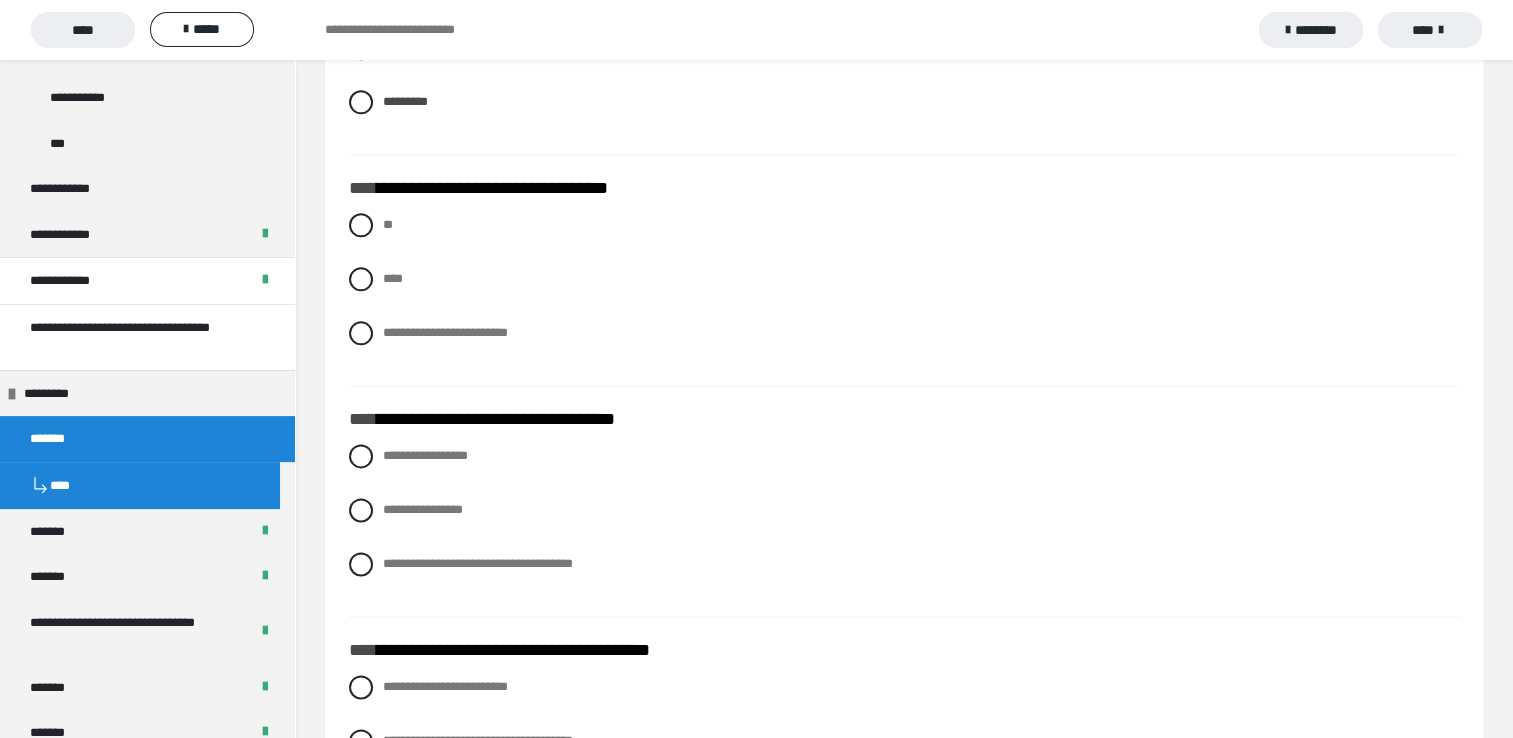 scroll, scrollTop: 2500, scrollLeft: 0, axis: vertical 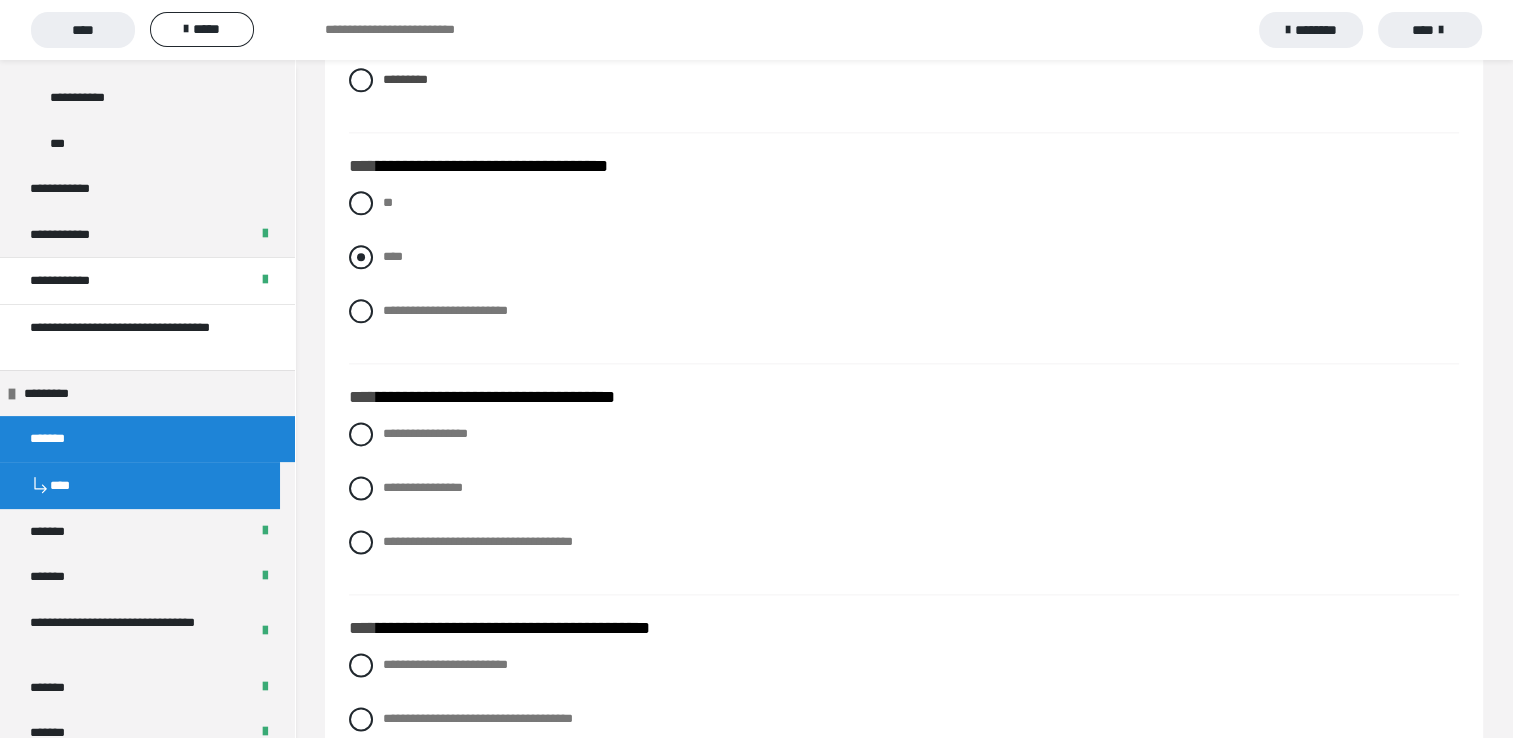 click at bounding box center [361, 257] 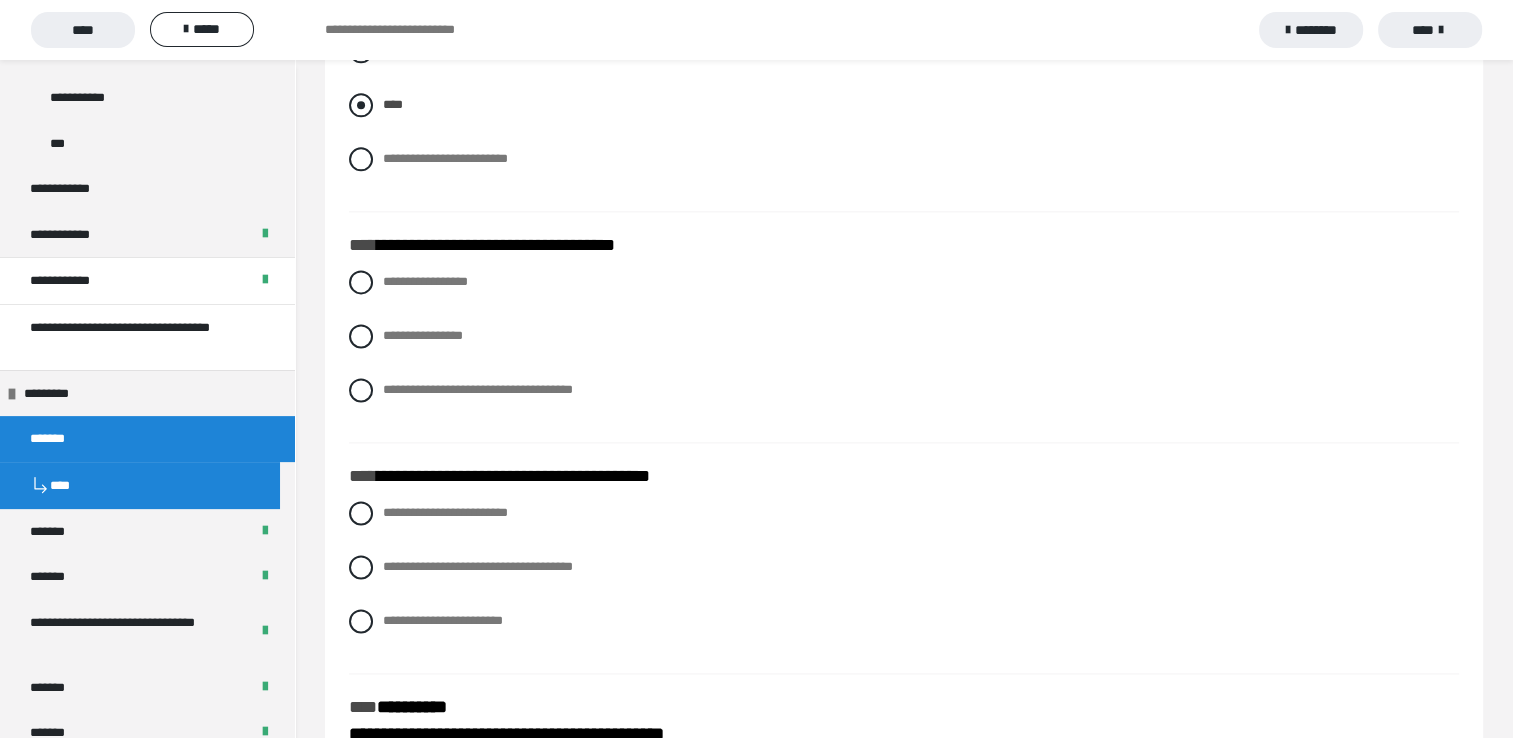 scroll, scrollTop: 2700, scrollLeft: 0, axis: vertical 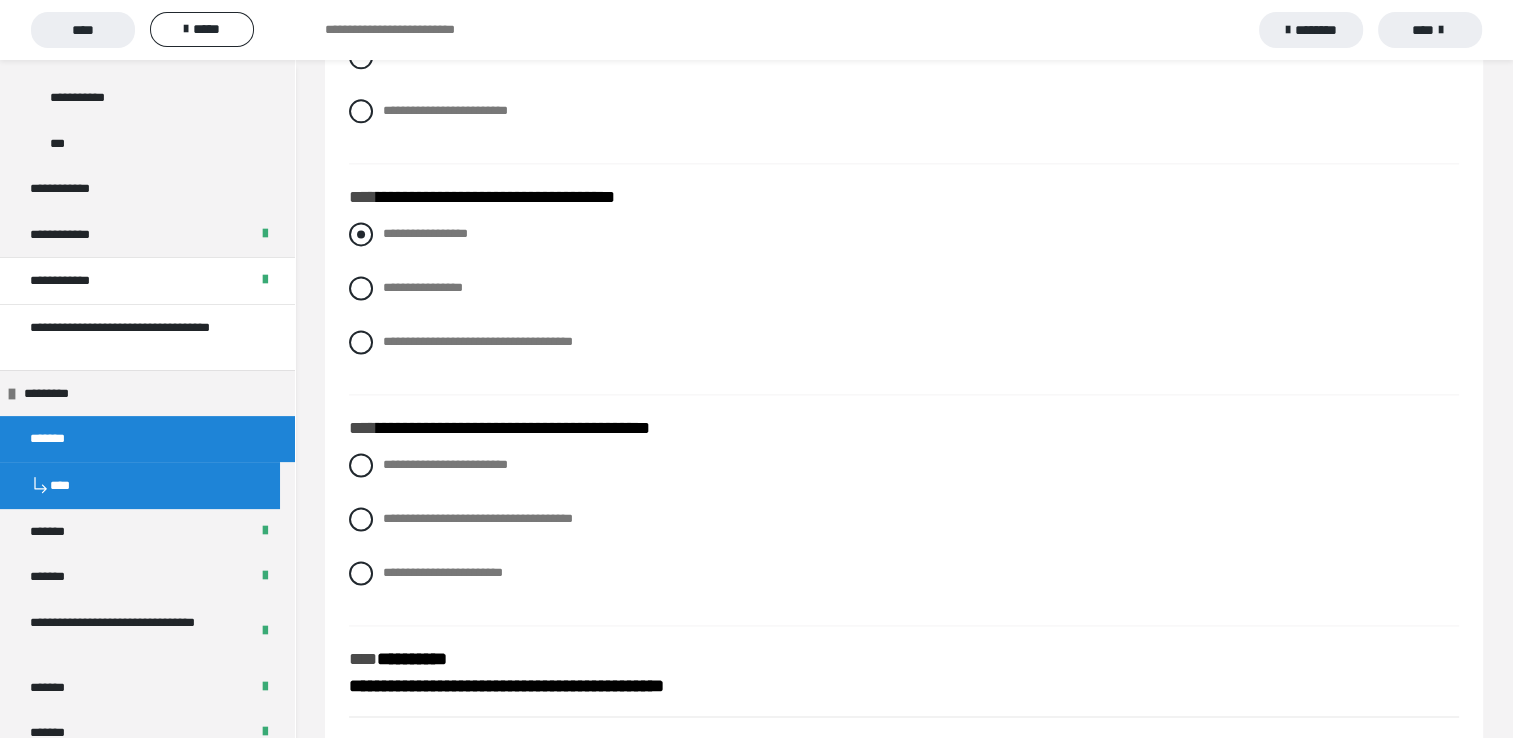 click at bounding box center (361, 234) 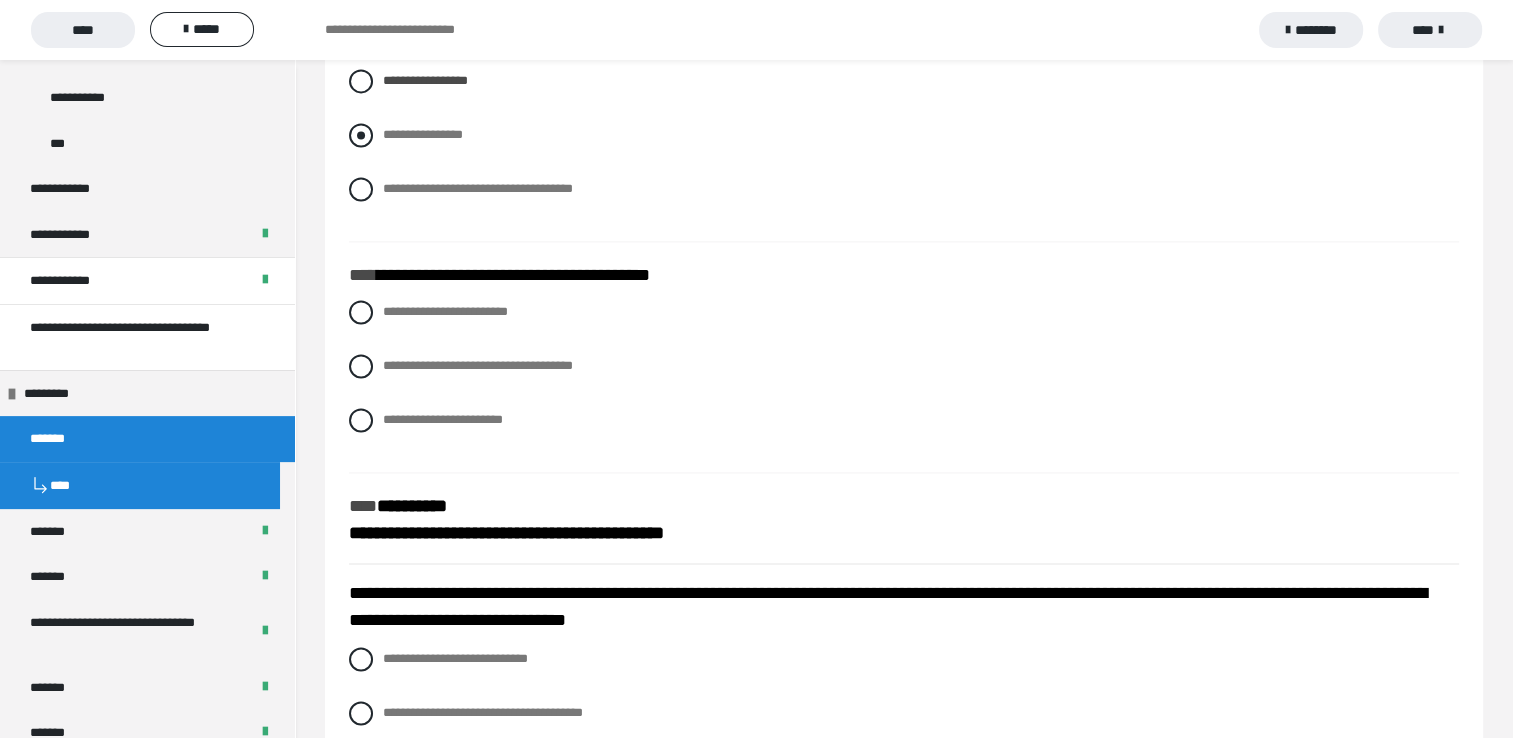scroll, scrollTop: 2900, scrollLeft: 0, axis: vertical 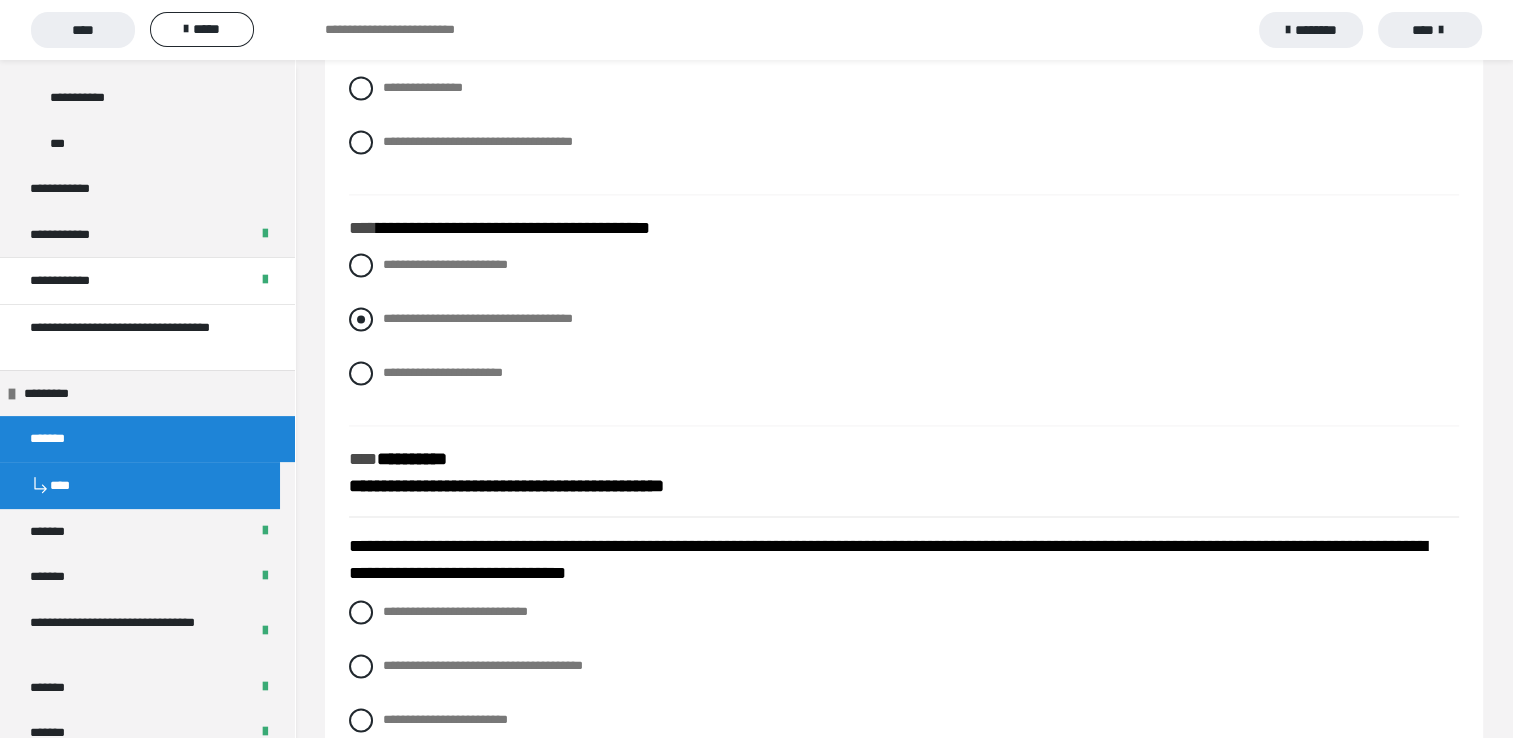 click at bounding box center [361, 319] 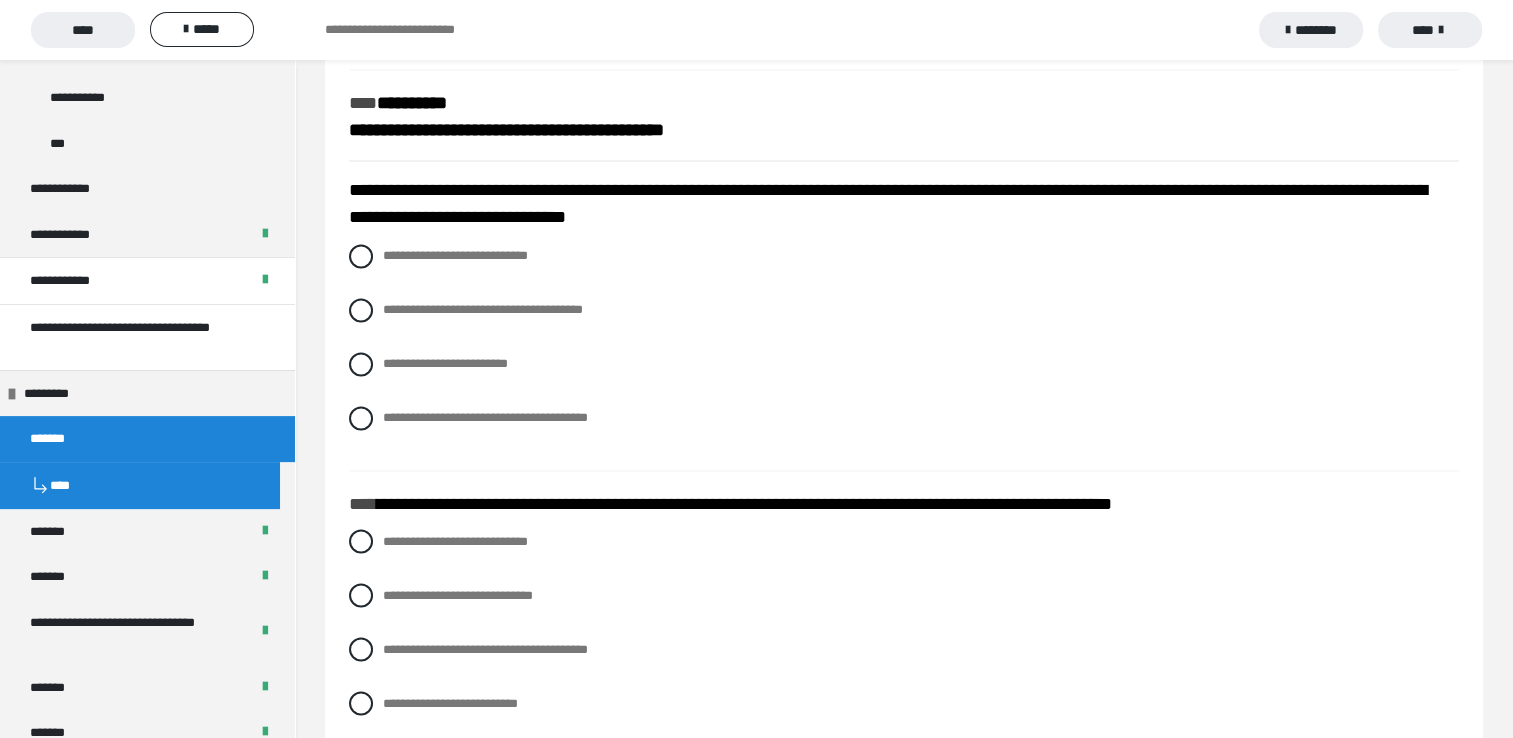scroll, scrollTop: 3300, scrollLeft: 0, axis: vertical 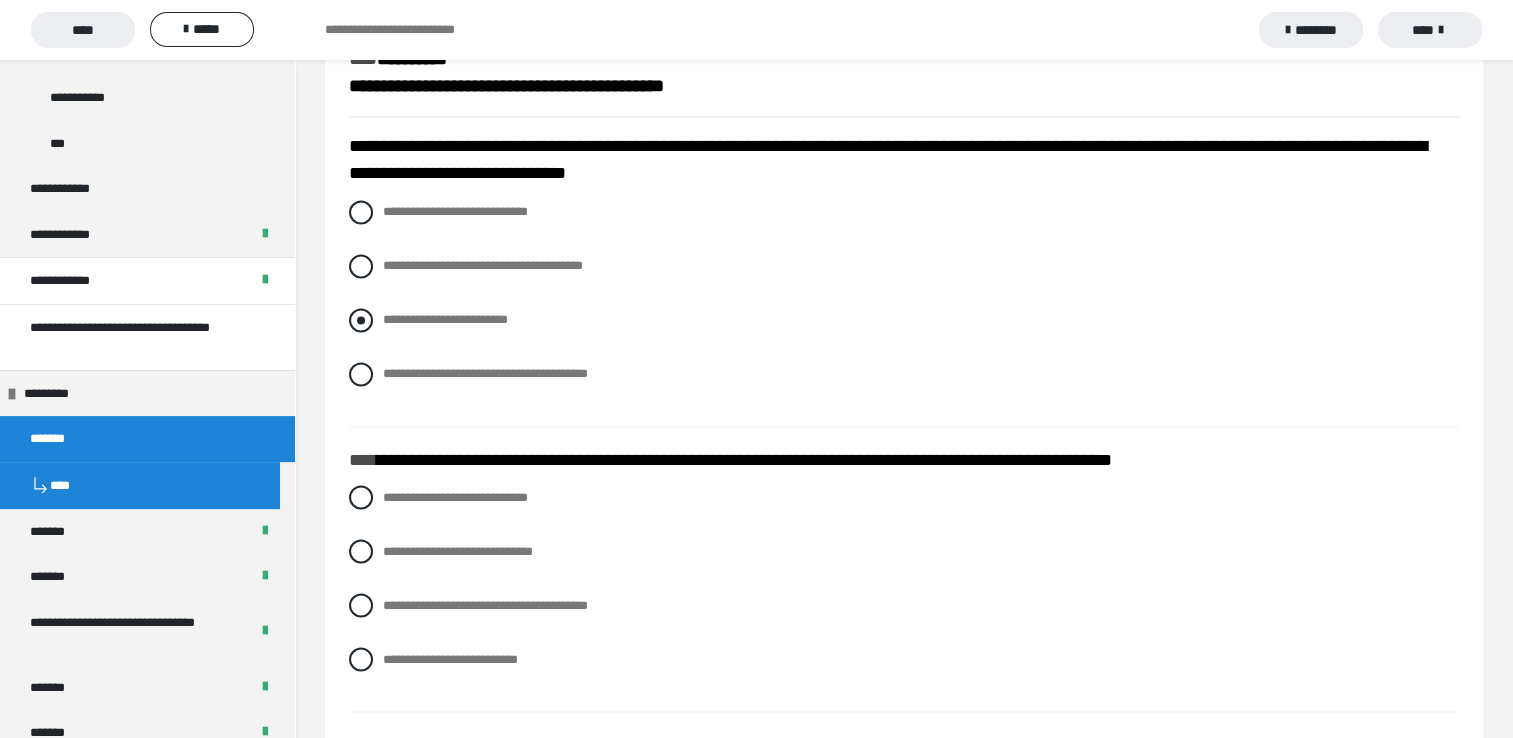 click on "**********" at bounding box center (445, 319) 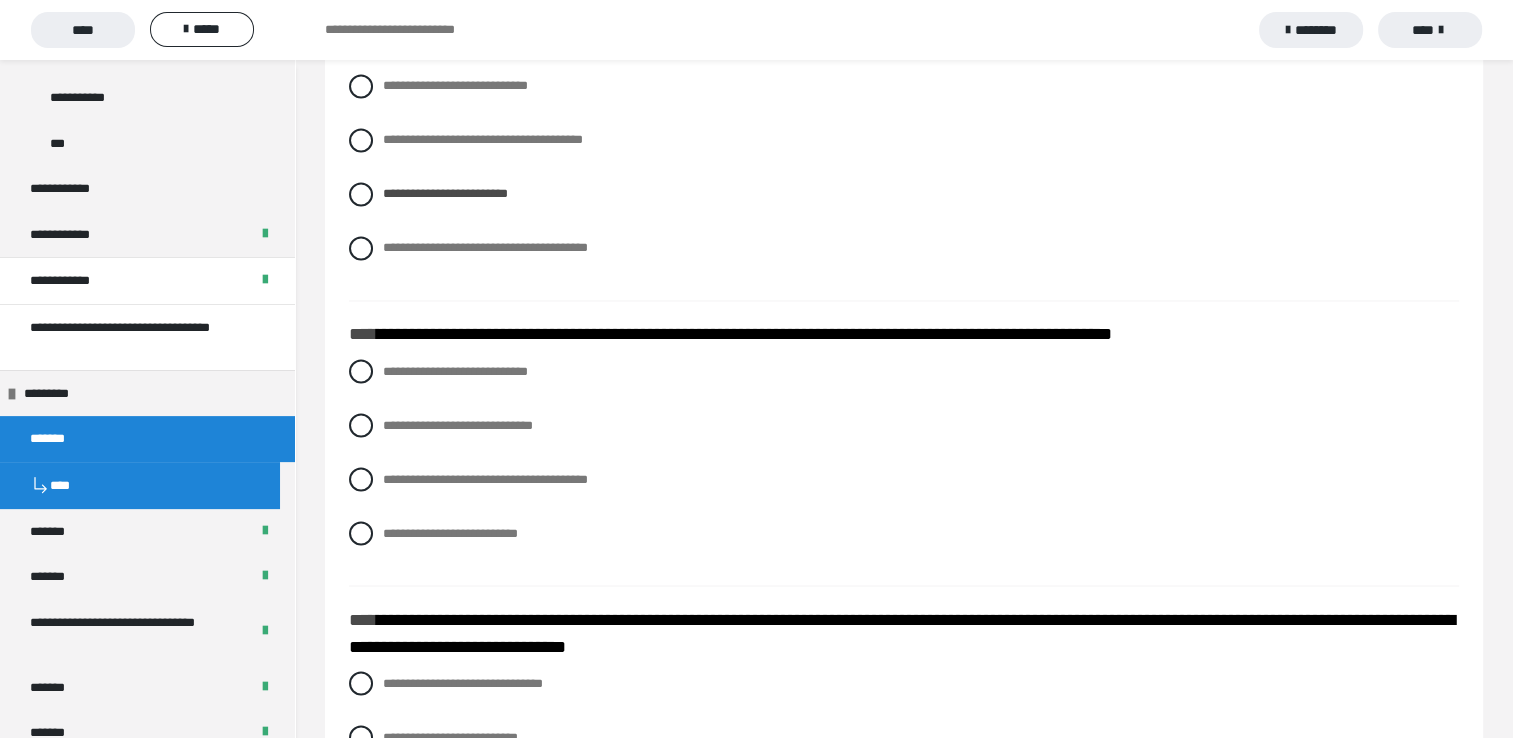 scroll, scrollTop: 3500, scrollLeft: 0, axis: vertical 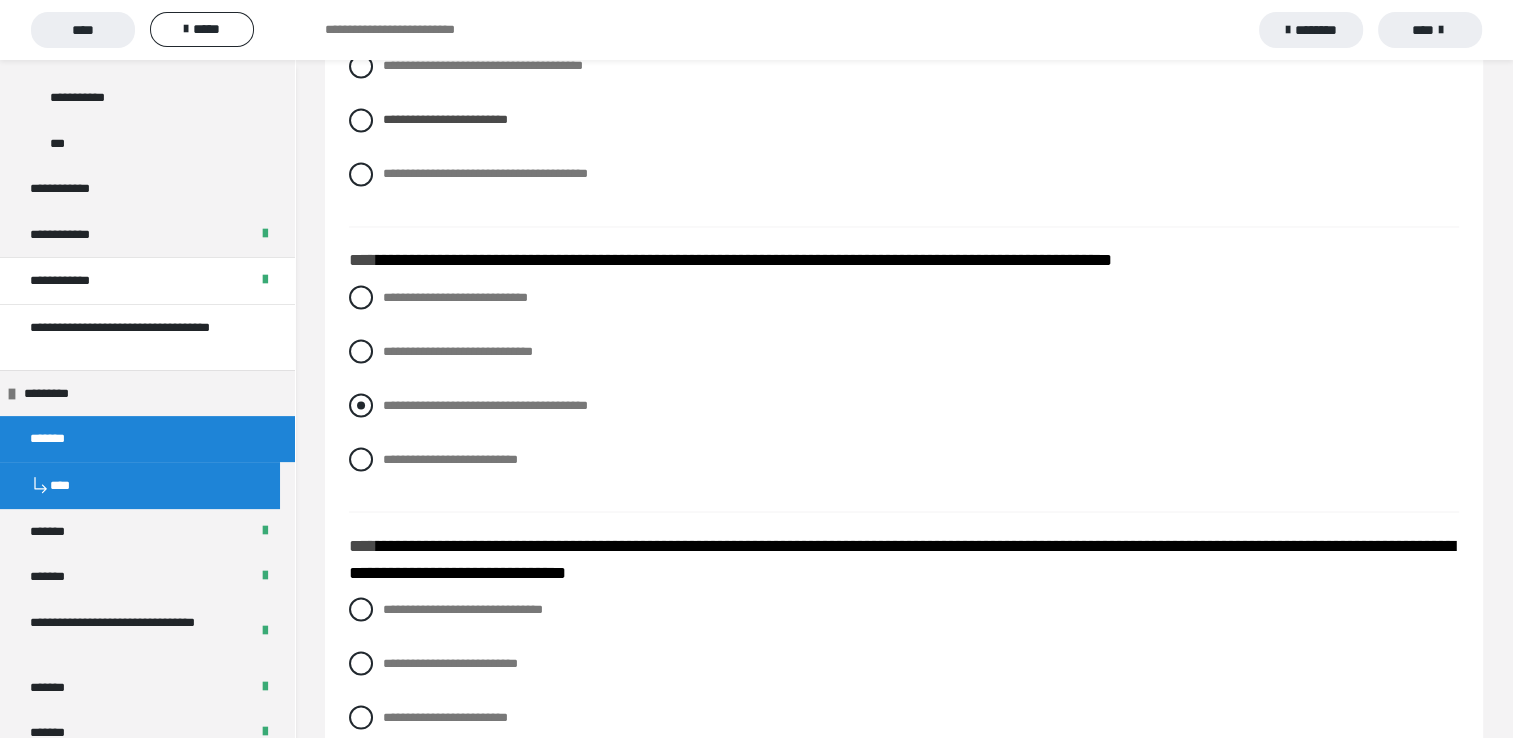click on "**********" at bounding box center [485, 404] 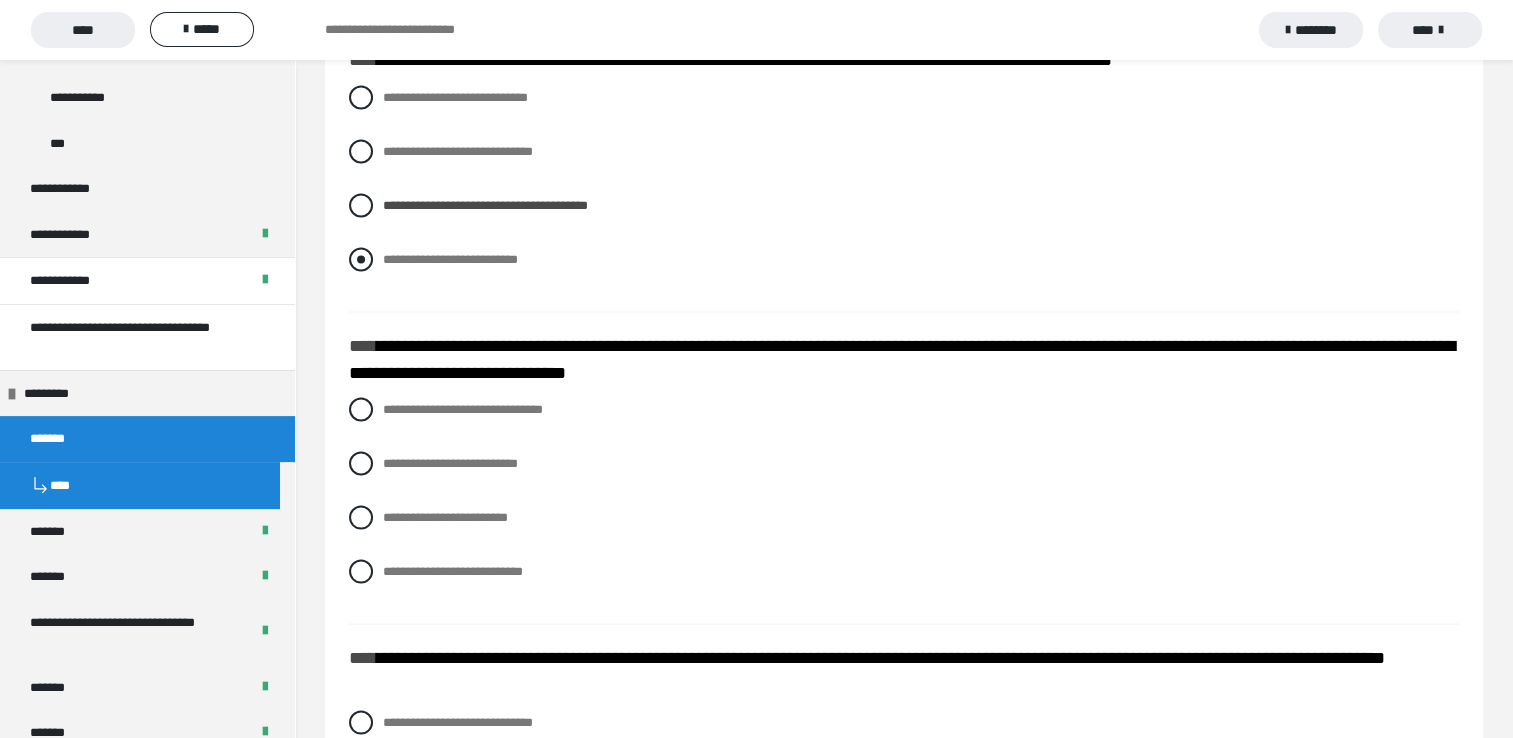 scroll, scrollTop: 3800, scrollLeft: 0, axis: vertical 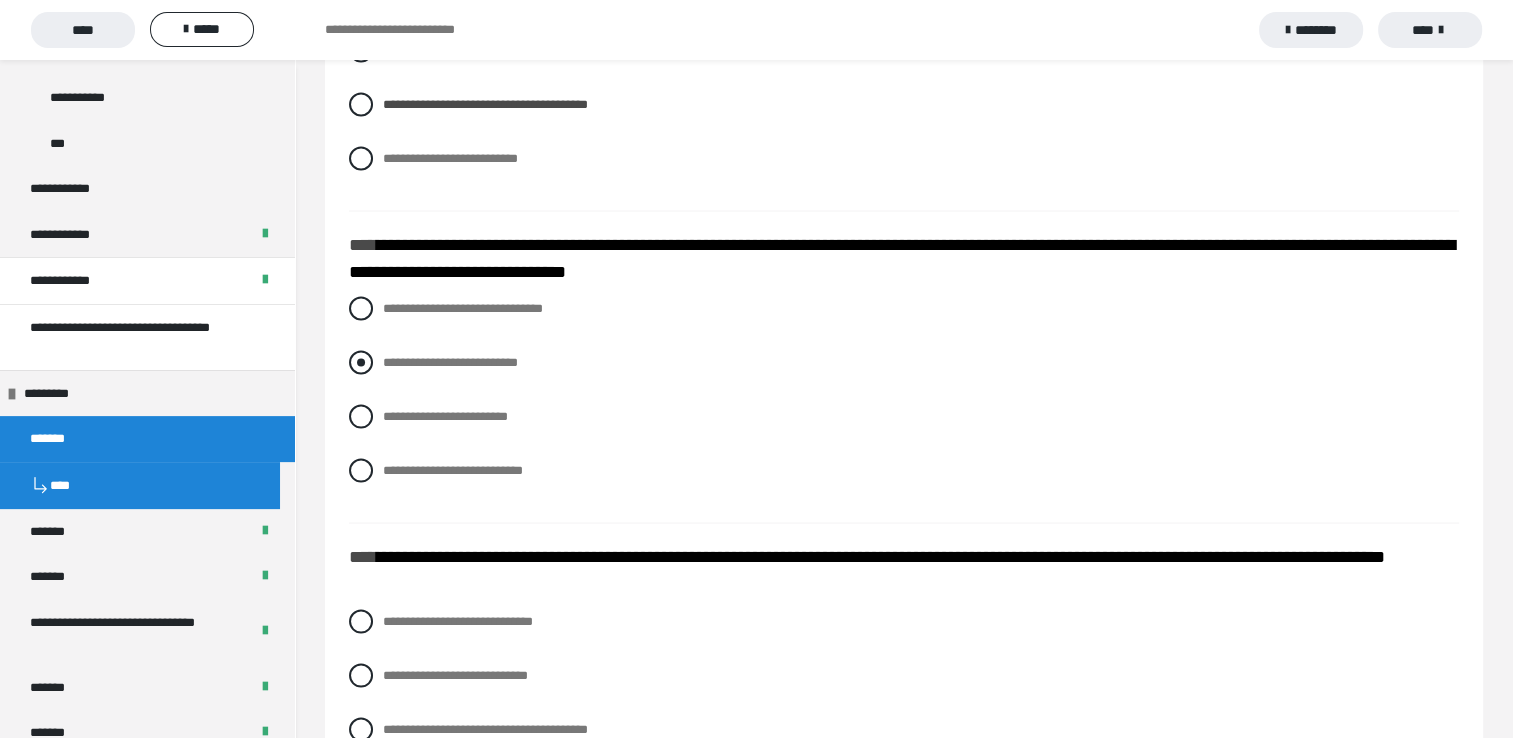 click on "**********" at bounding box center [450, 362] 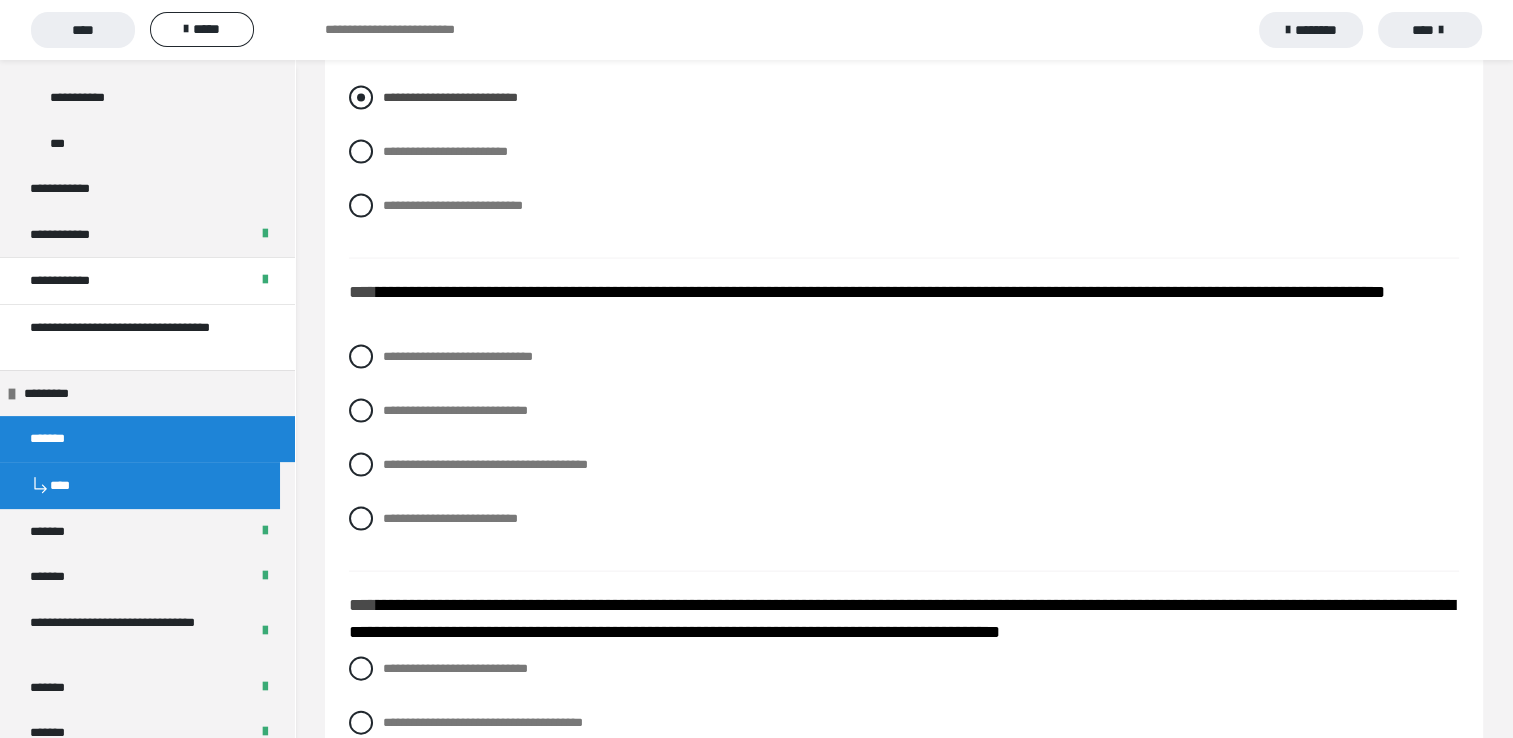 scroll, scrollTop: 4100, scrollLeft: 0, axis: vertical 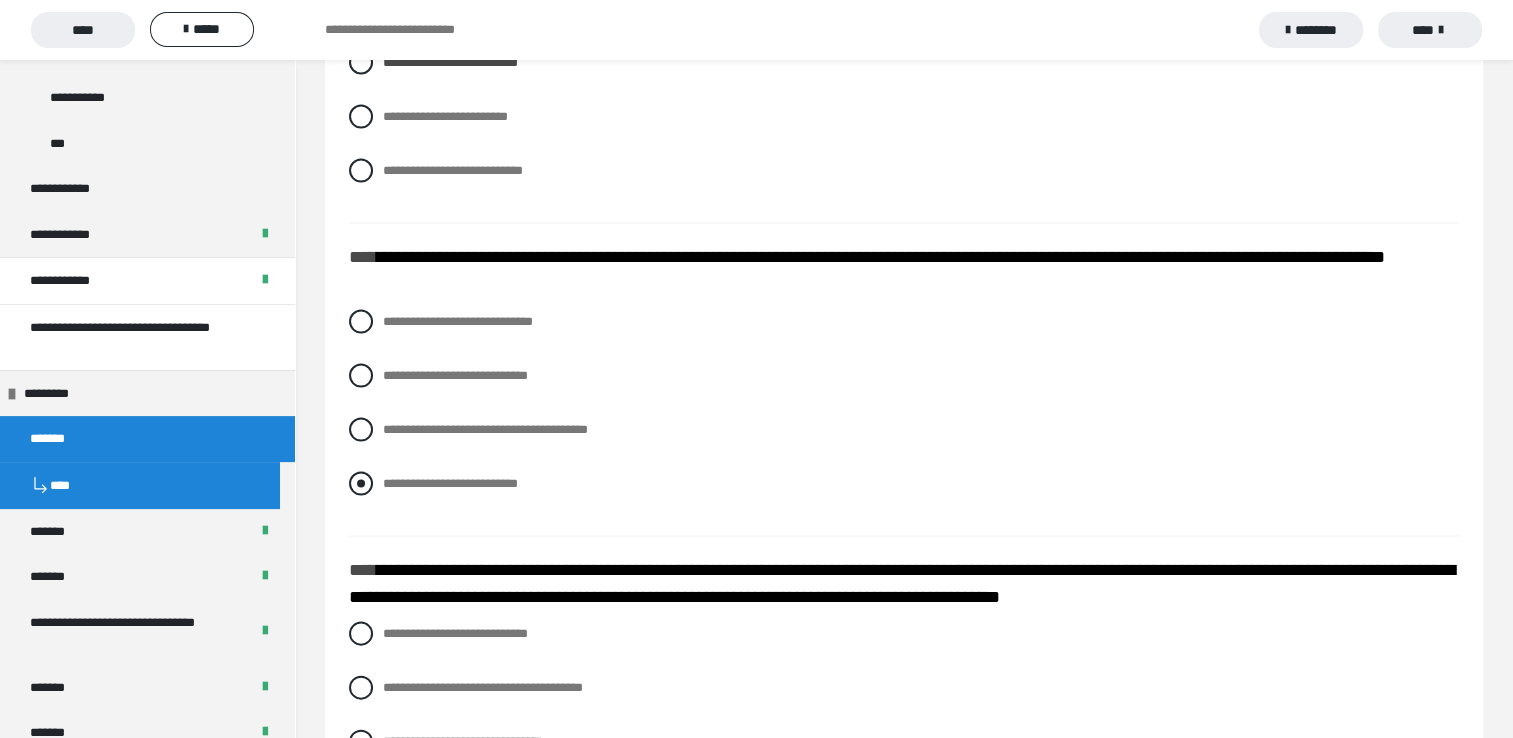 click on "**********" at bounding box center (450, 483) 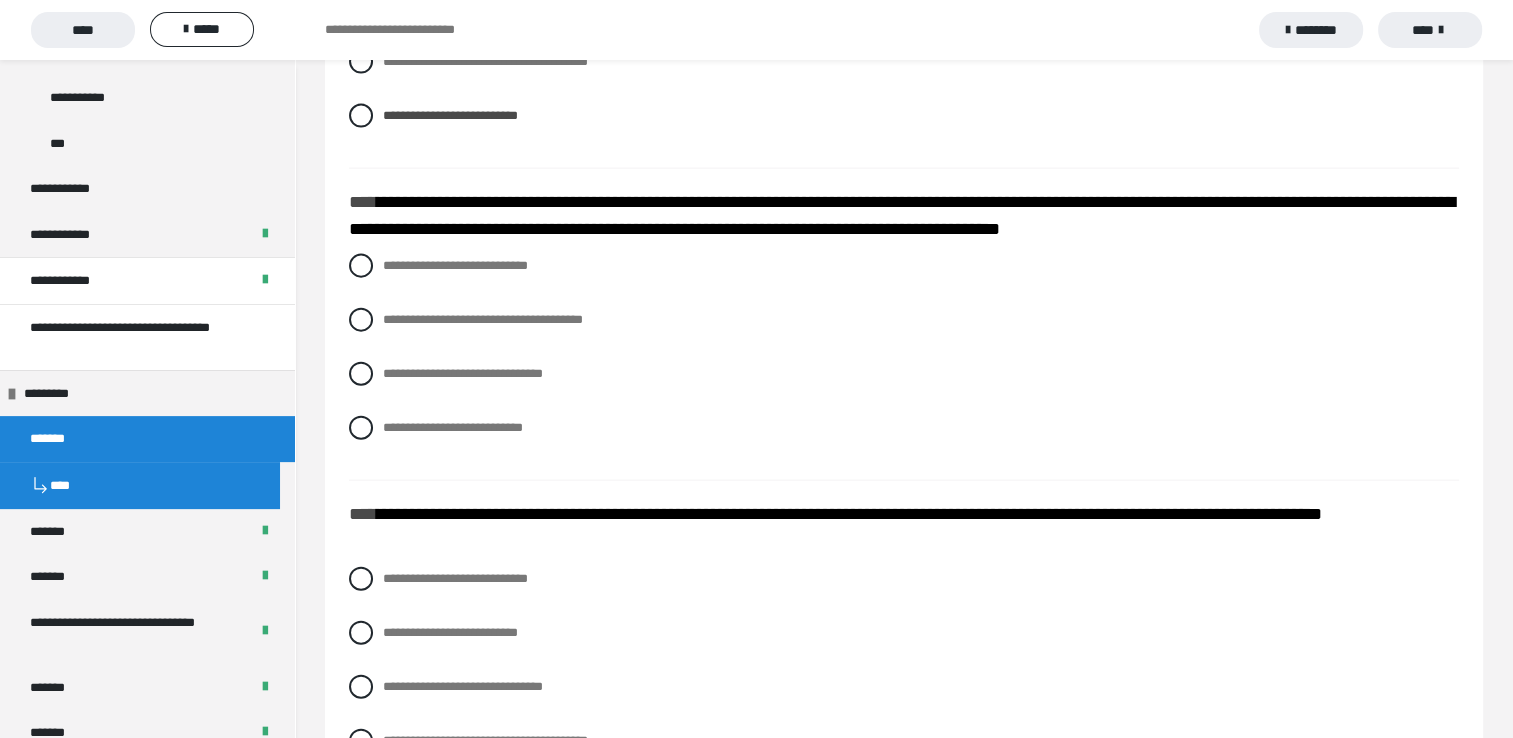 scroll, scrollTop: 4500, scrollLeft: 0, axis: vertical 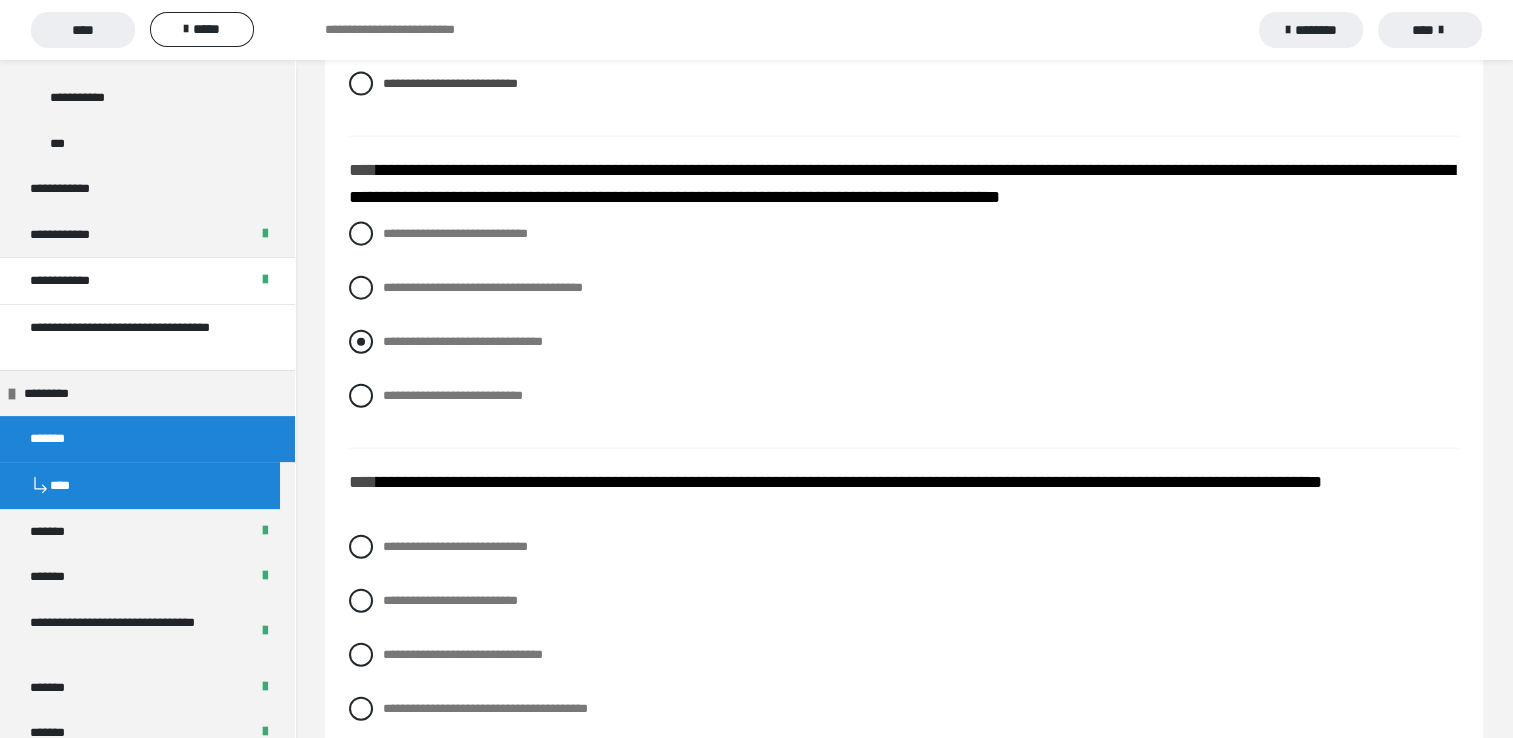 click on "**********" at bounding box center [463, 341] 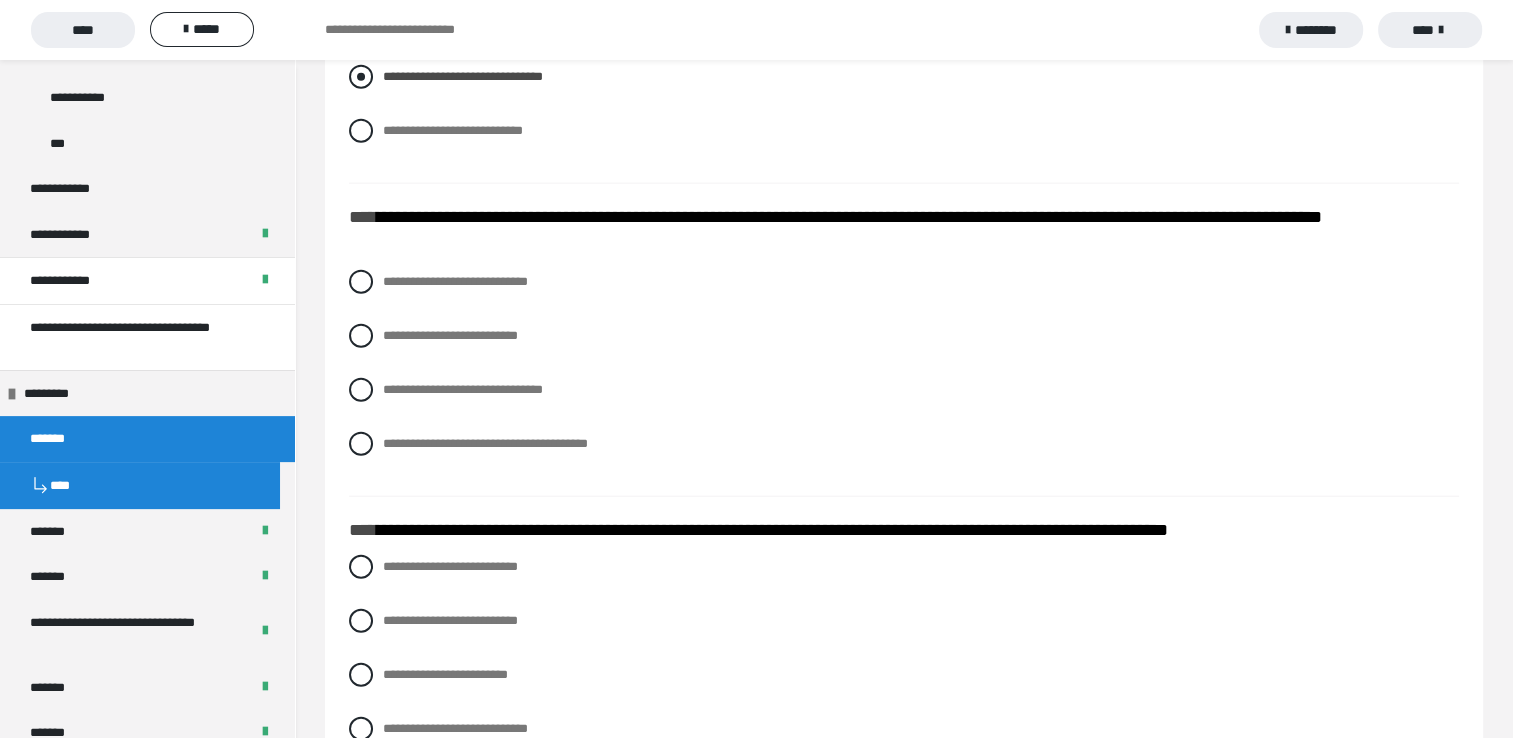 scroll, scrollTop: 4800, scrollLeft: 0, axis: vertical 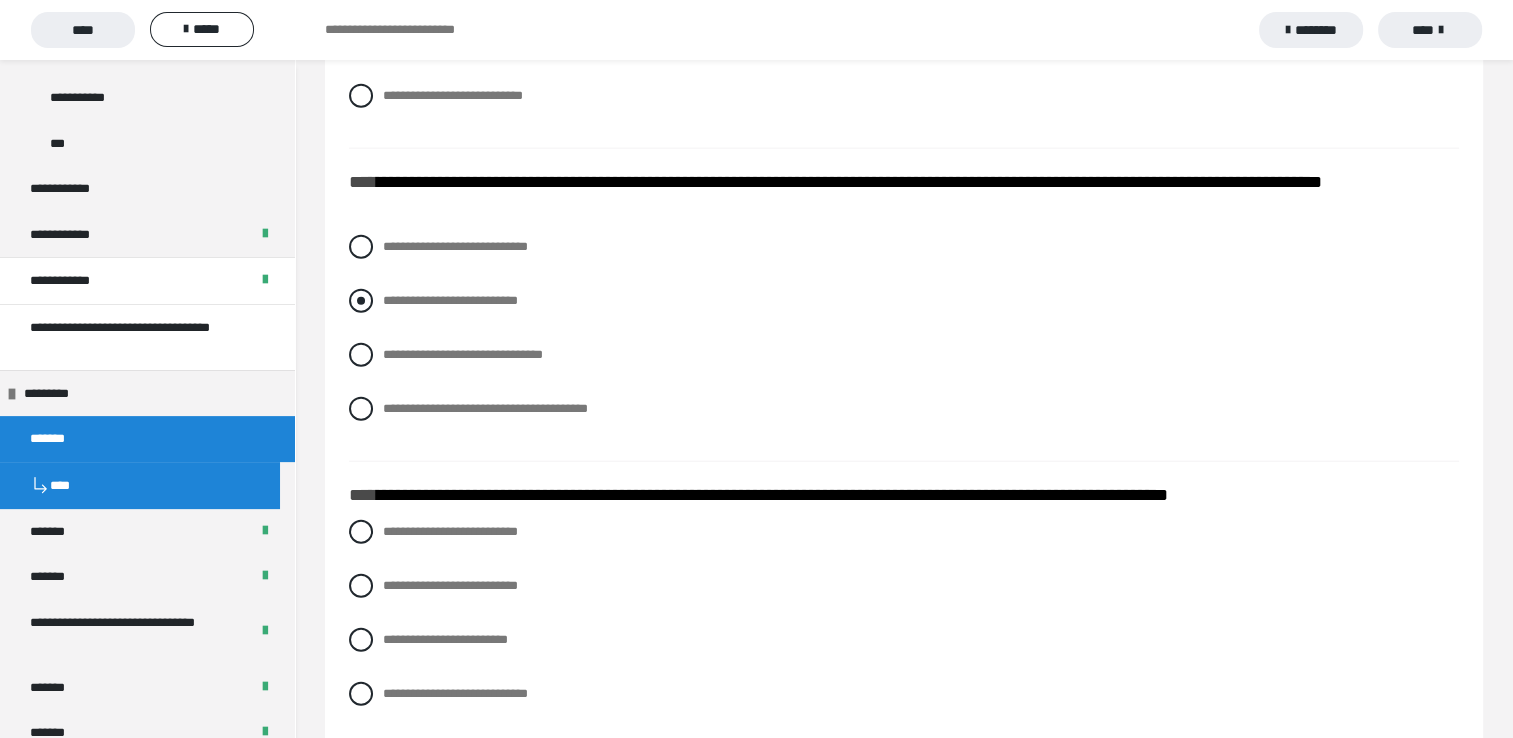 click on "**********" at bounding box center (450, 300) 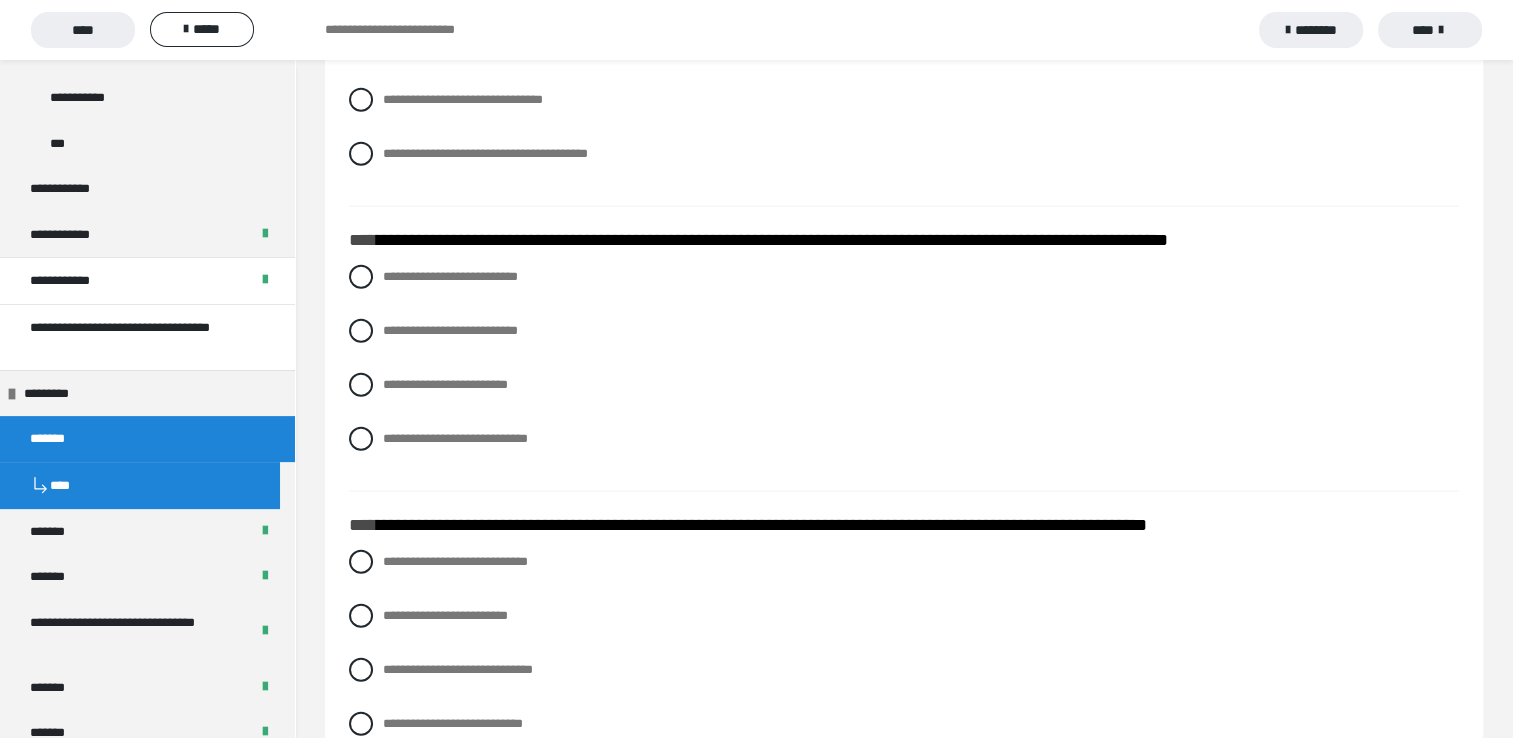 scroll, scrollTop: 5100, scrollLeft: 0, axis: vertical 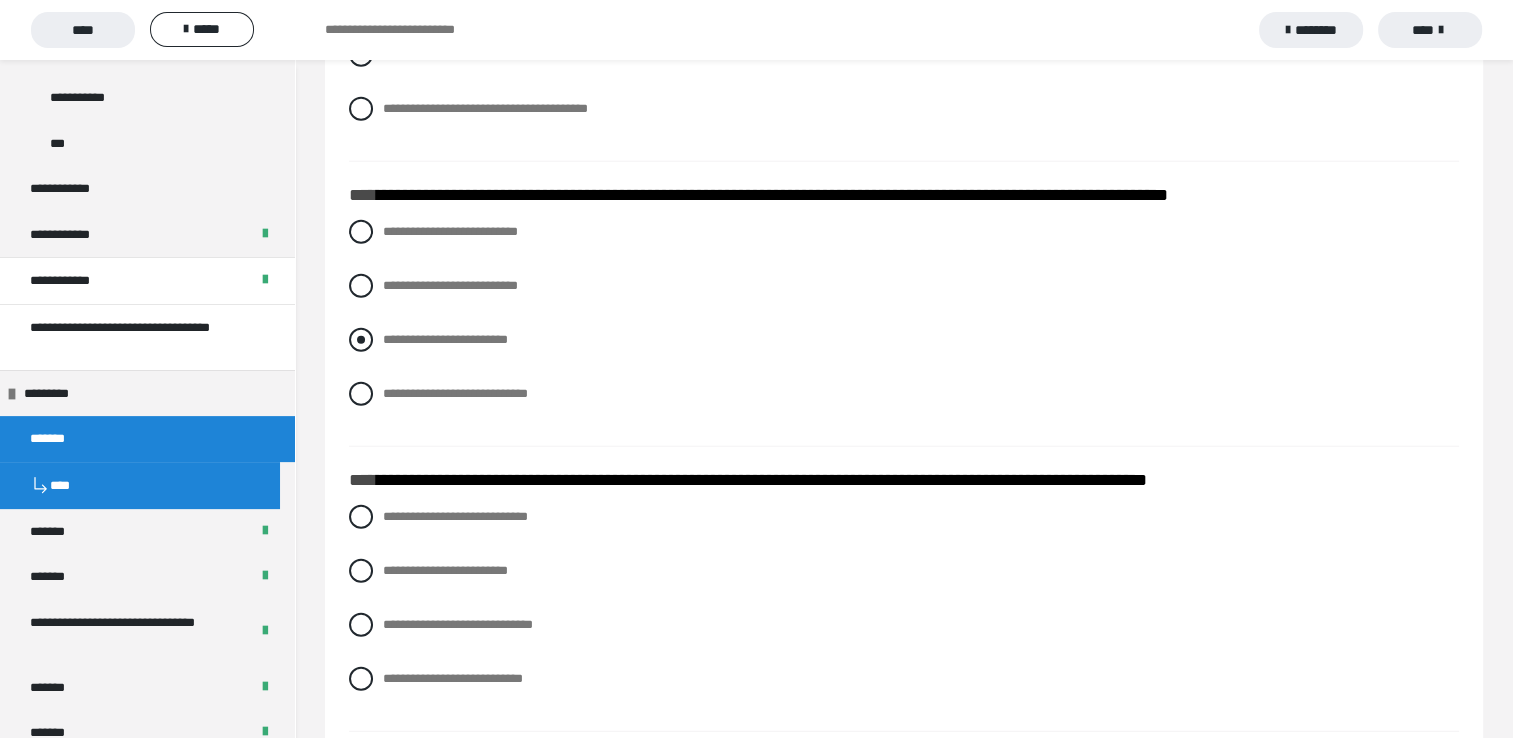 click on "**********" at bounding box center (445, 339) 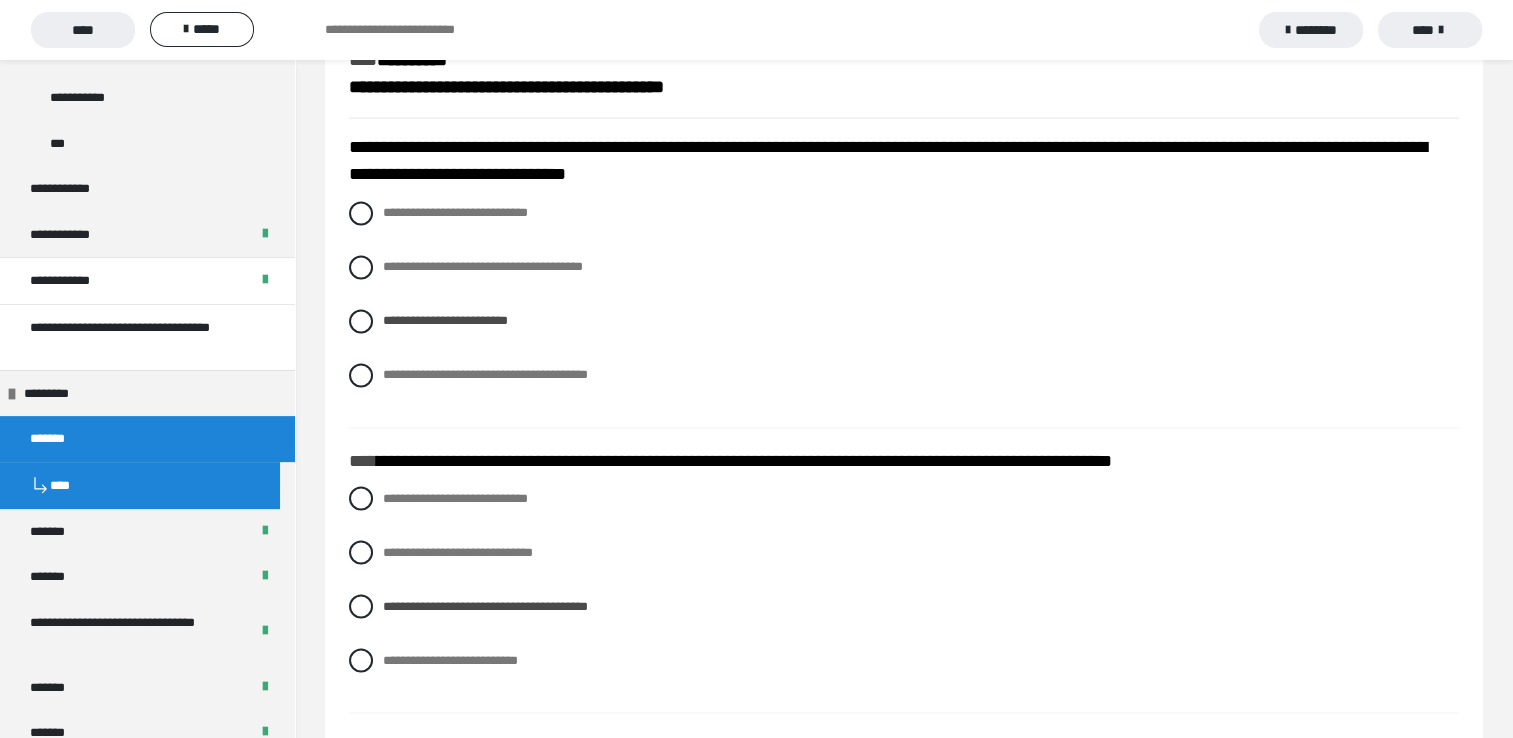 scroll, scrollTop: 3300, scrollLeft: 0, axis: vertical 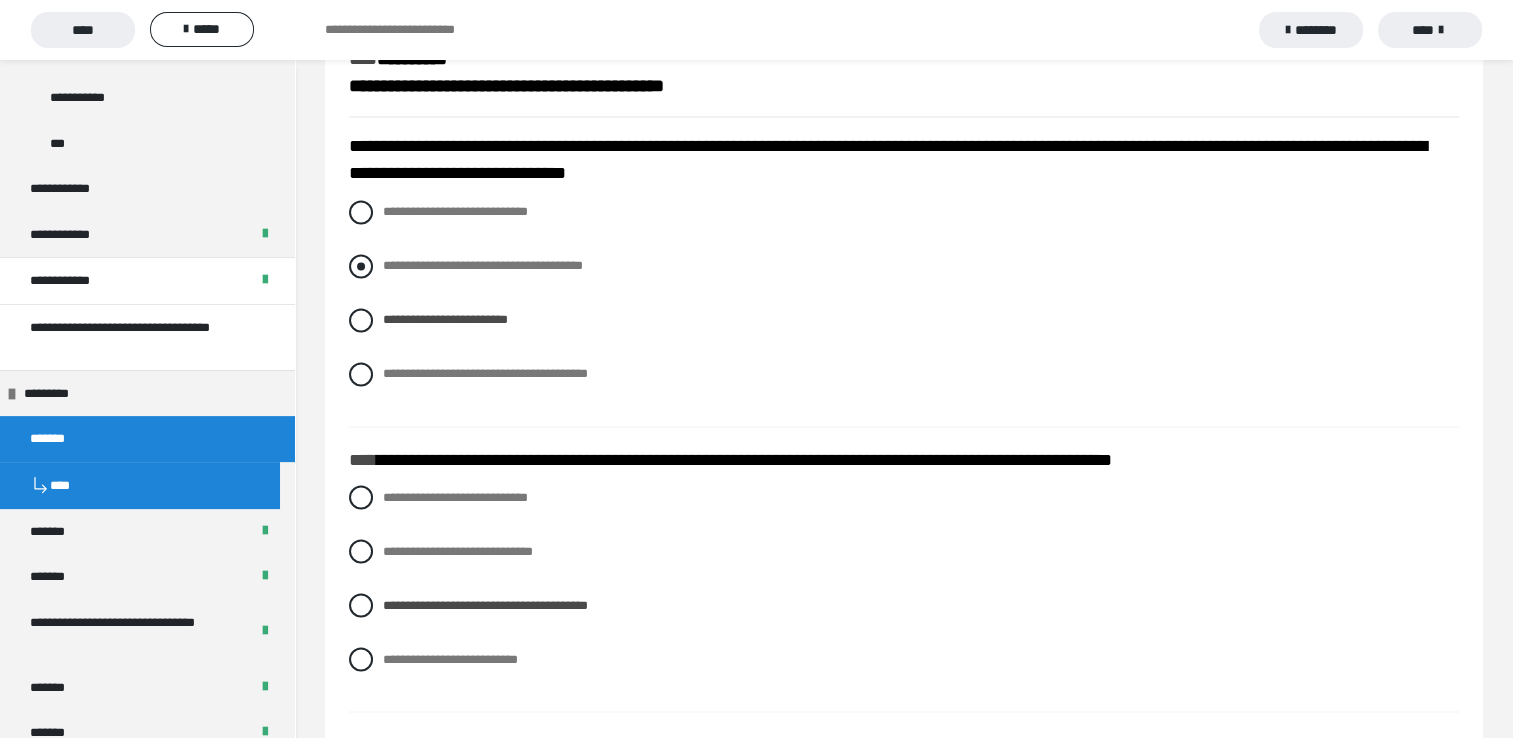 click on "**********" at bounding box center (483, 265) 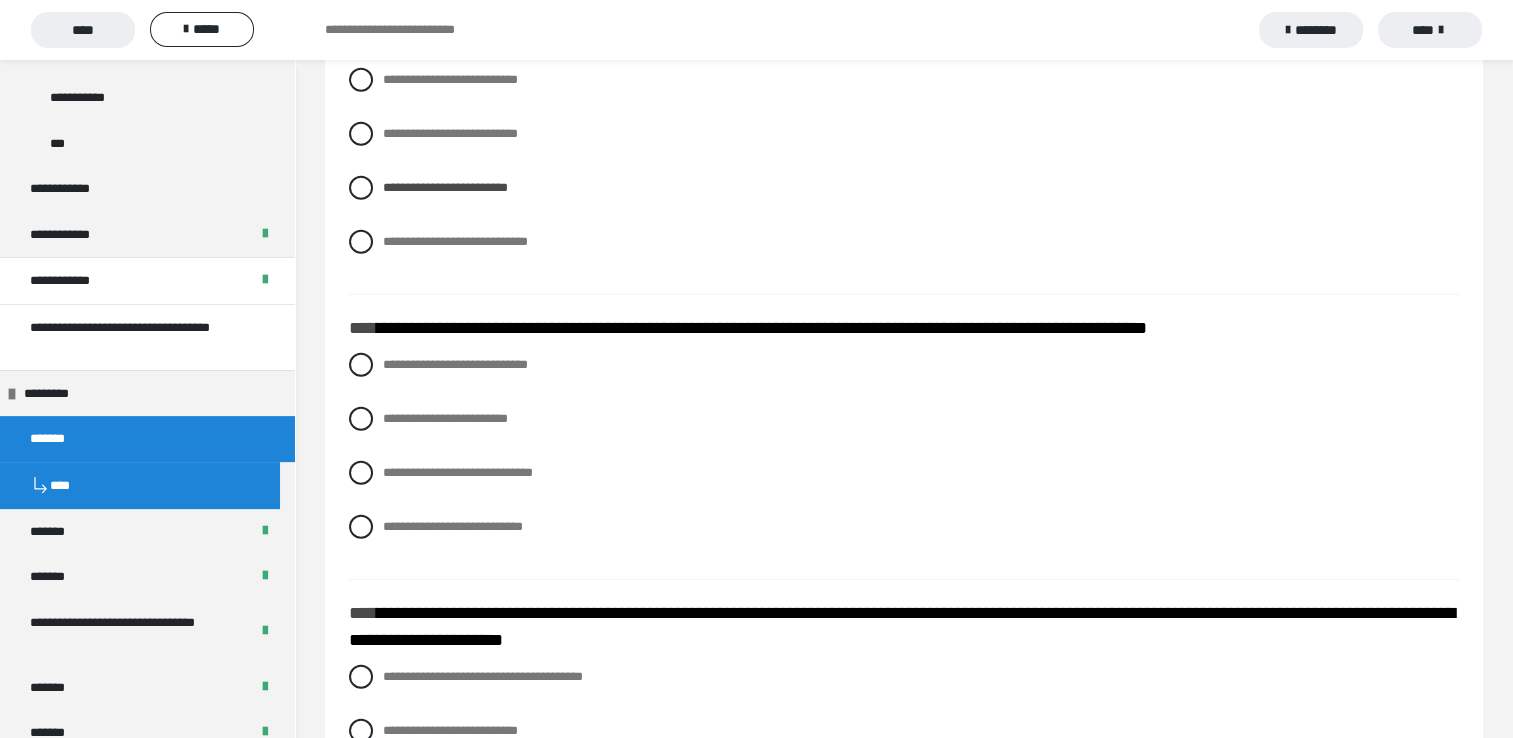 scroll, scrollTop: 5300, scrollLeft: 0, axis: vertical 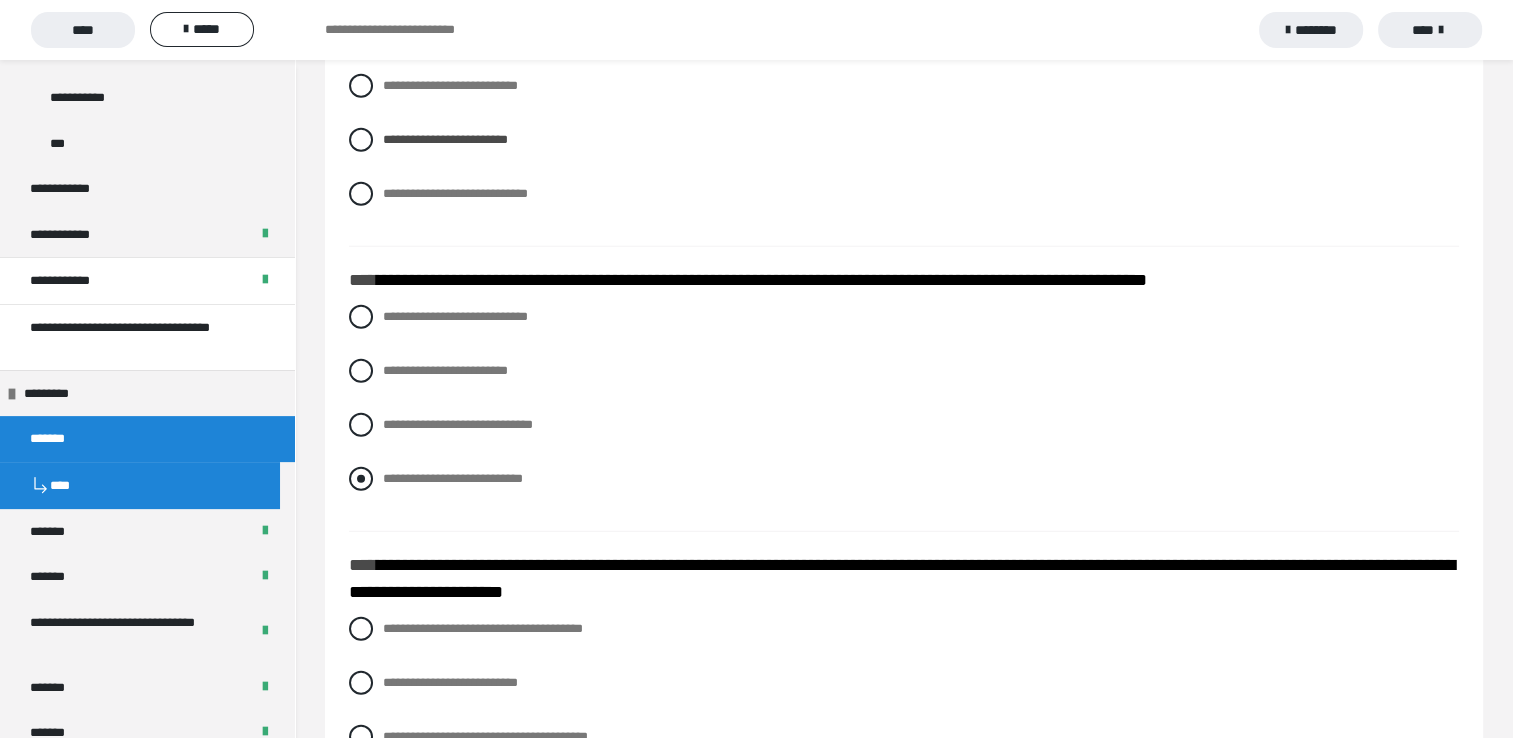 click on "**********" at bounding box center (453, 478) 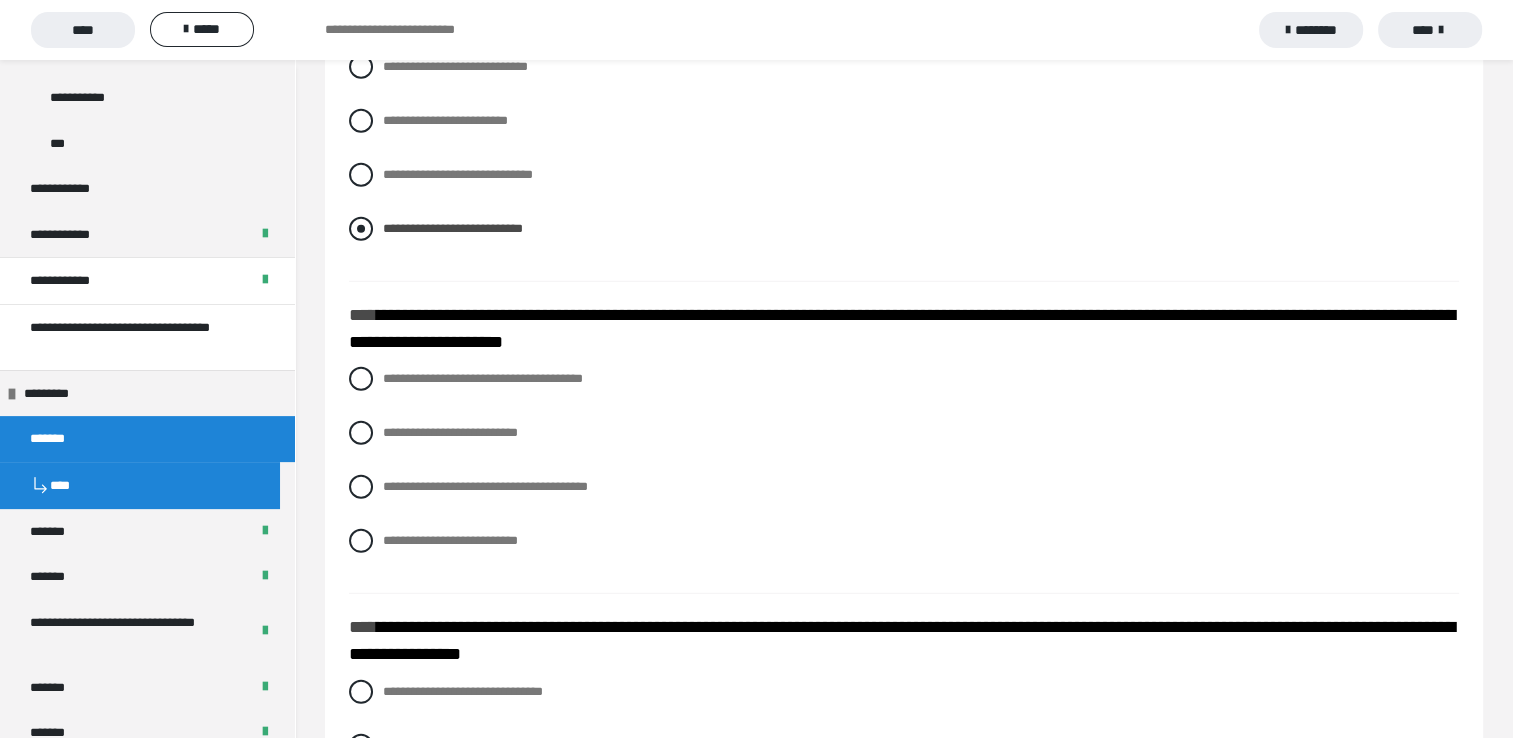 scroll, scrollTop: 5600, scrollLeft: 0, axis: vertical 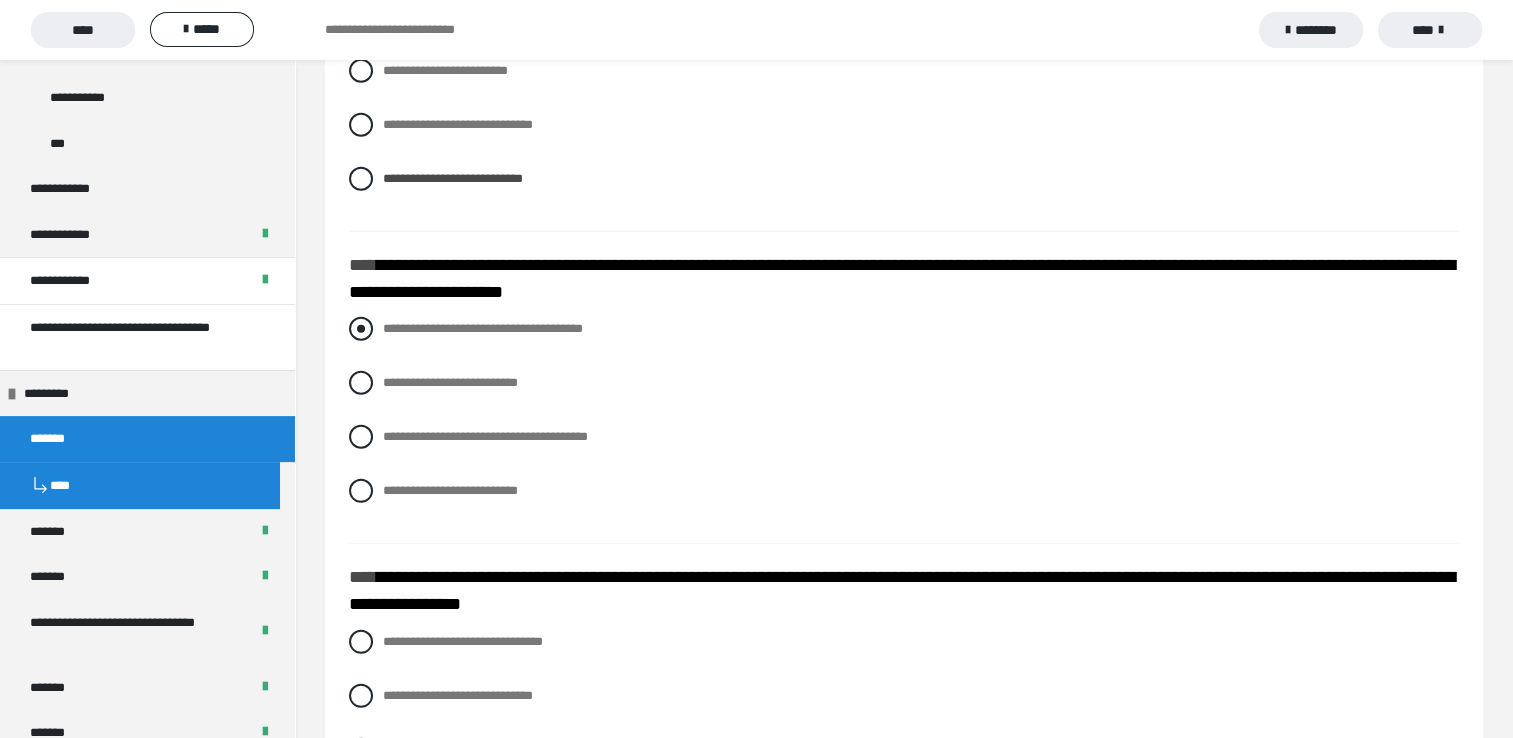 click on "**********" at bounding box center [483, 328] 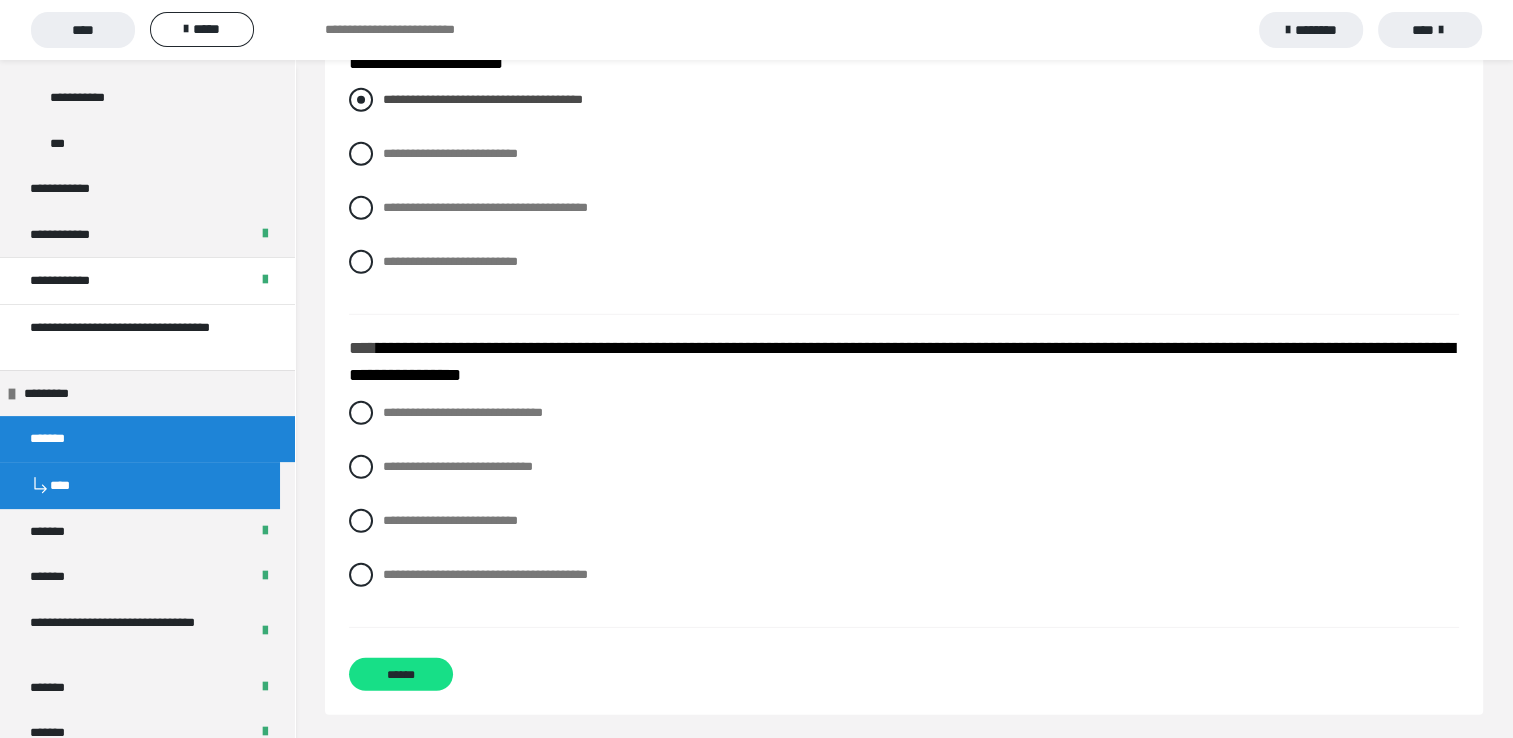 scroll, scrollTop: 5836, scrollLeft: 0, axis: vertical 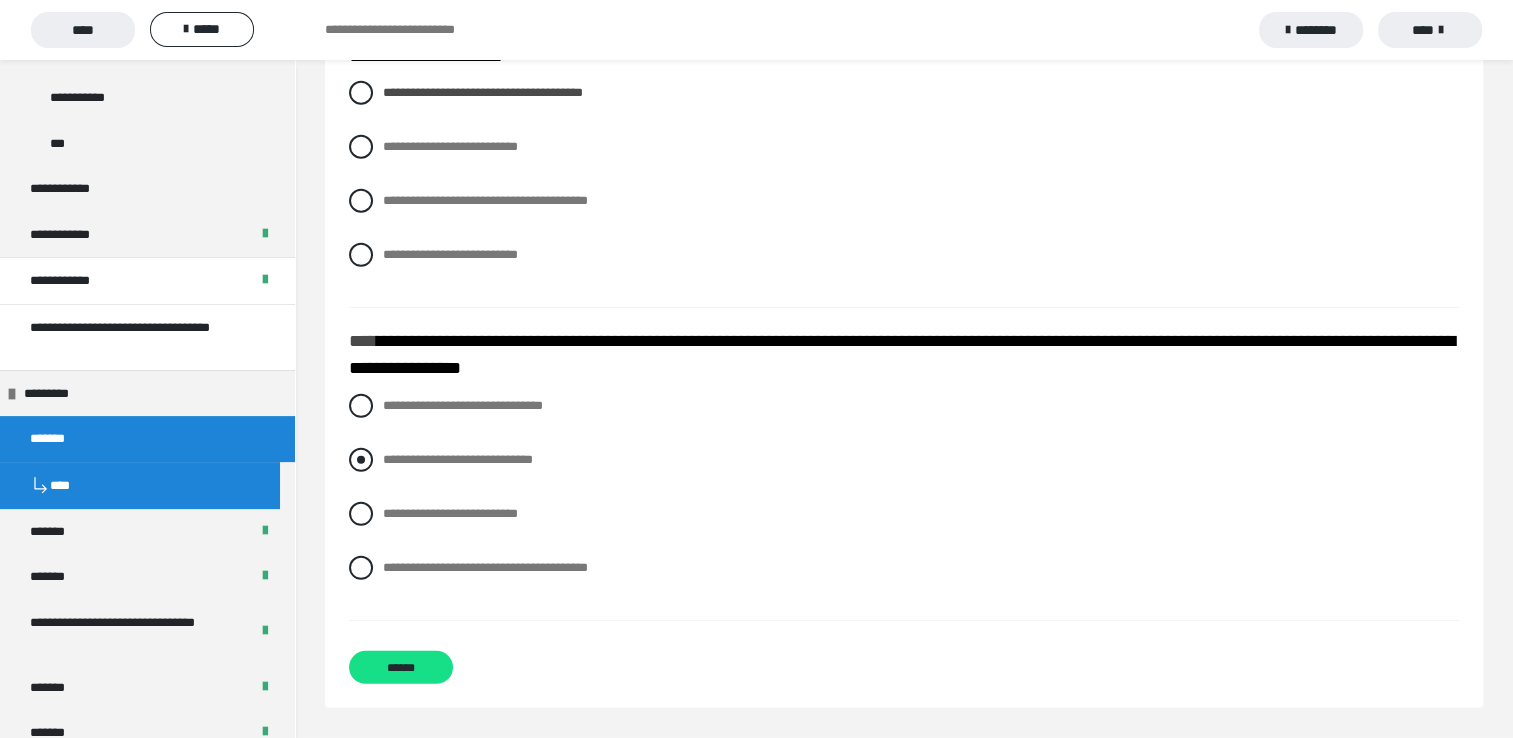click on "**********" at bounding box center [458, 459] 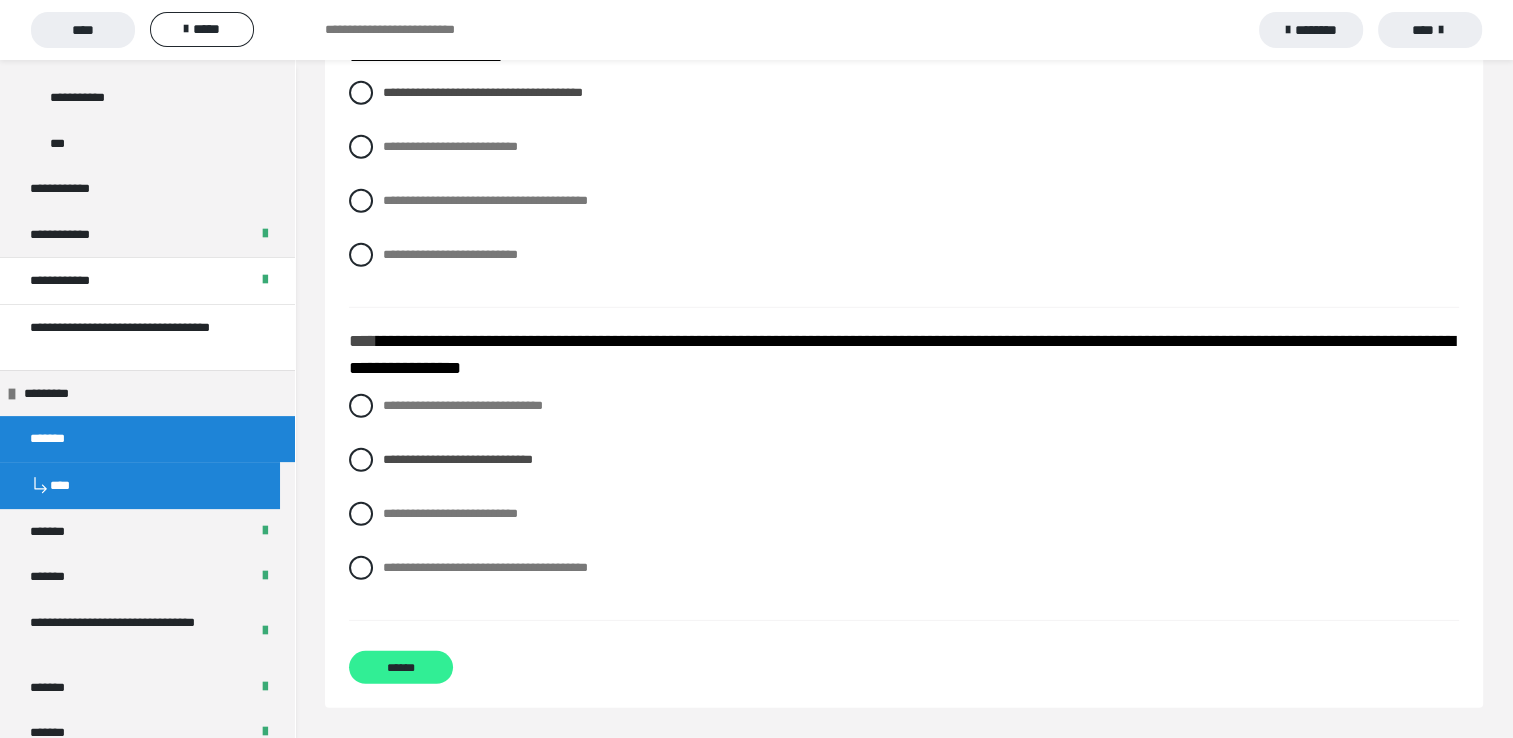 click on "******" at bounding box center [401, 667] 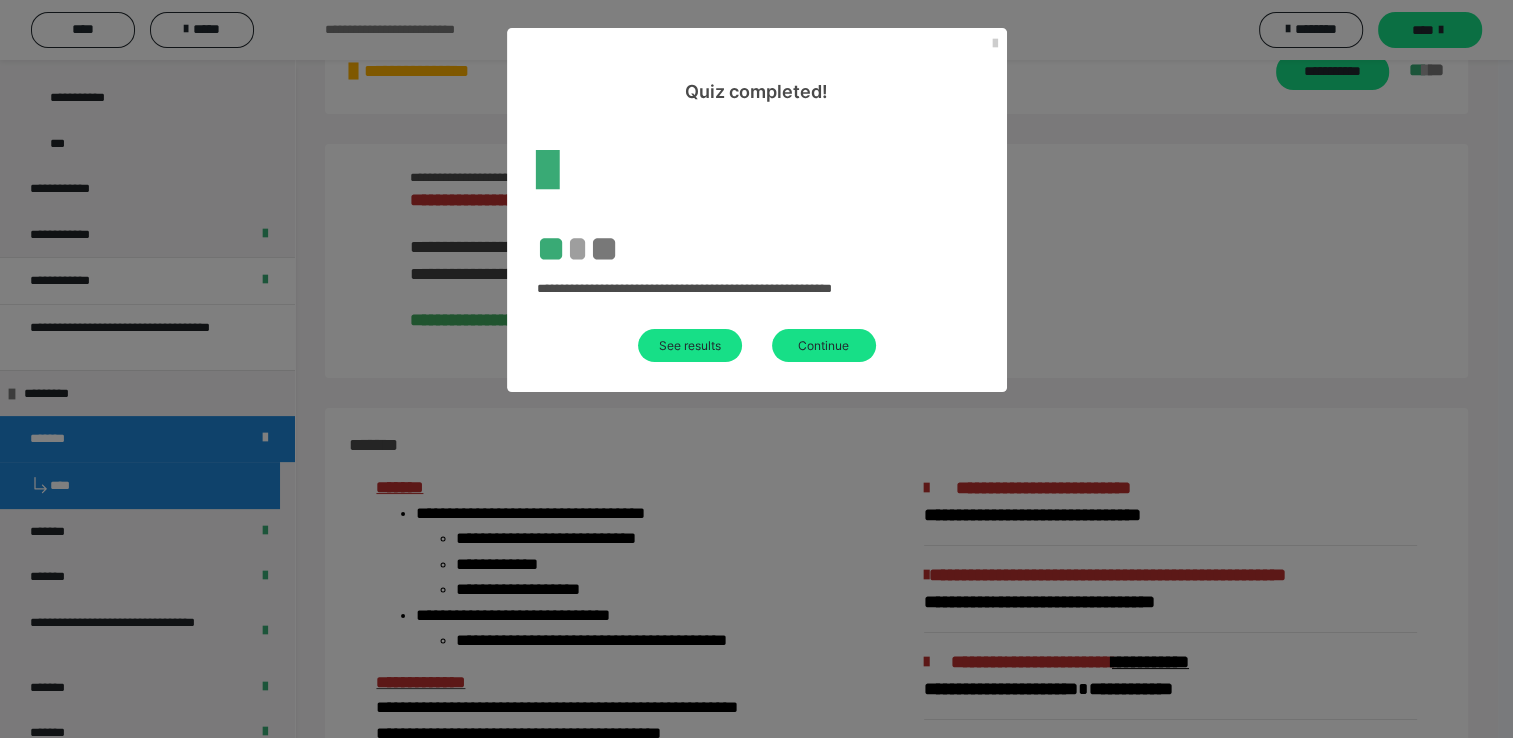 scroll, scrollTop: 2788, scrollLeft: 0, axis: vertical 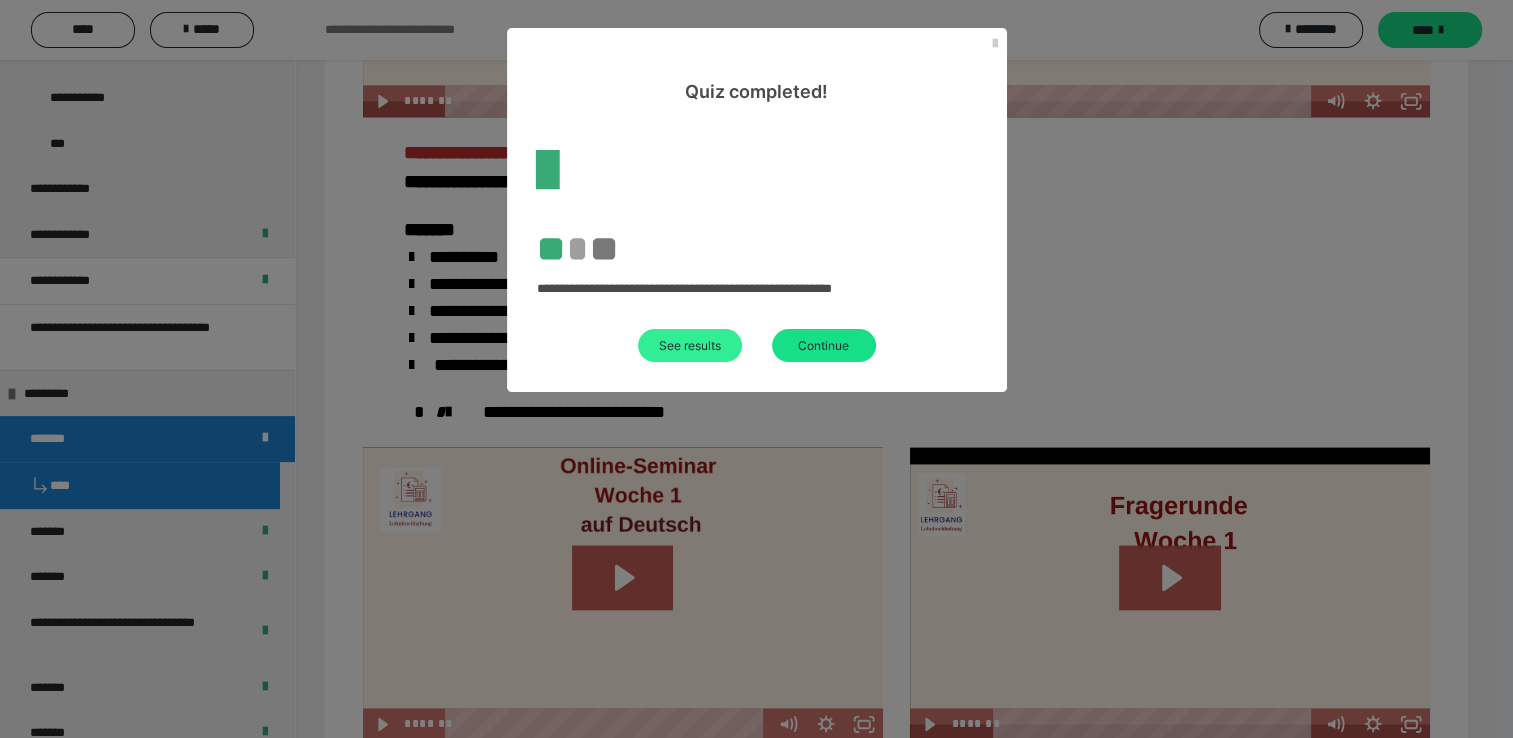 click on "See results" at bounding box center [690, 345] 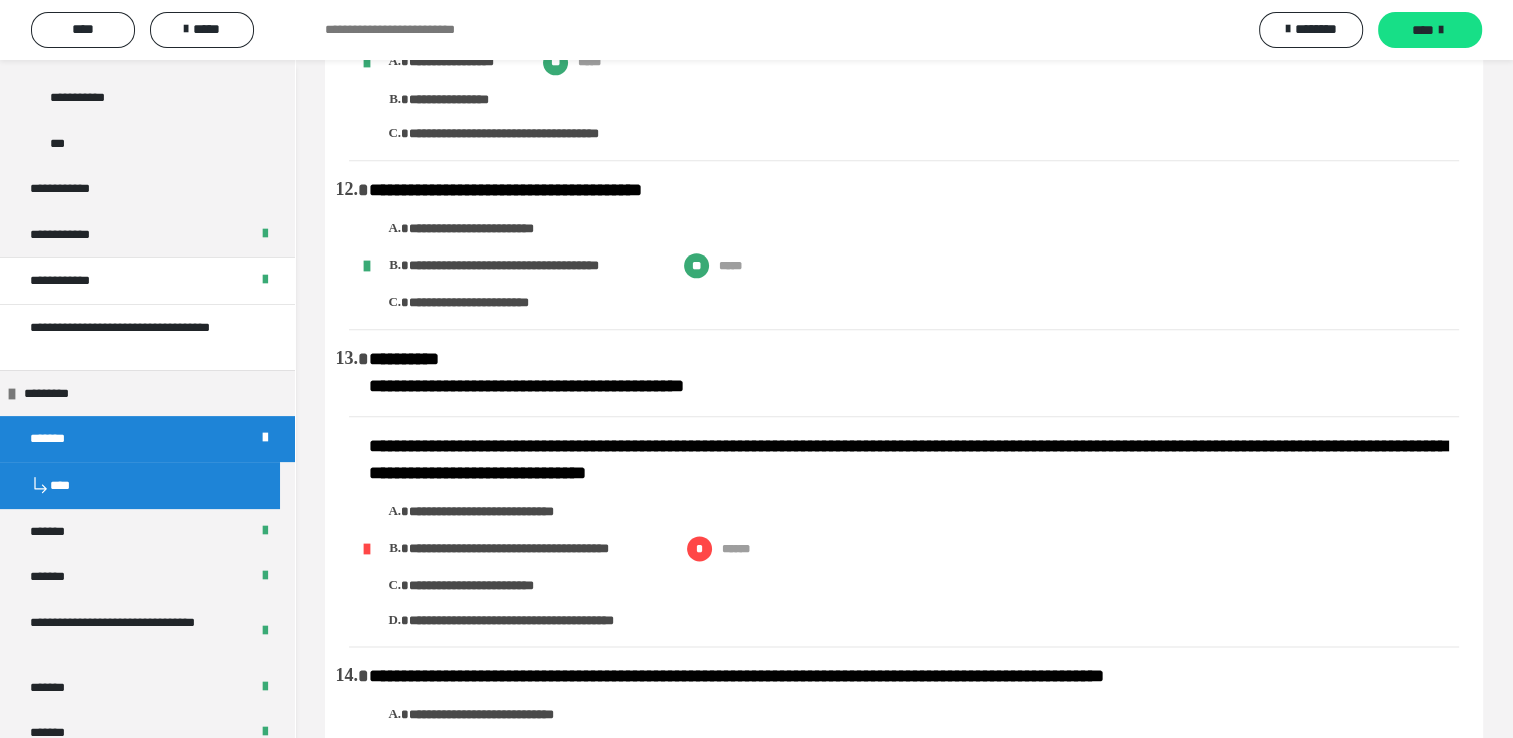 scroll, scrollTop: 2600, scrollLeft: 0, axis: vertical 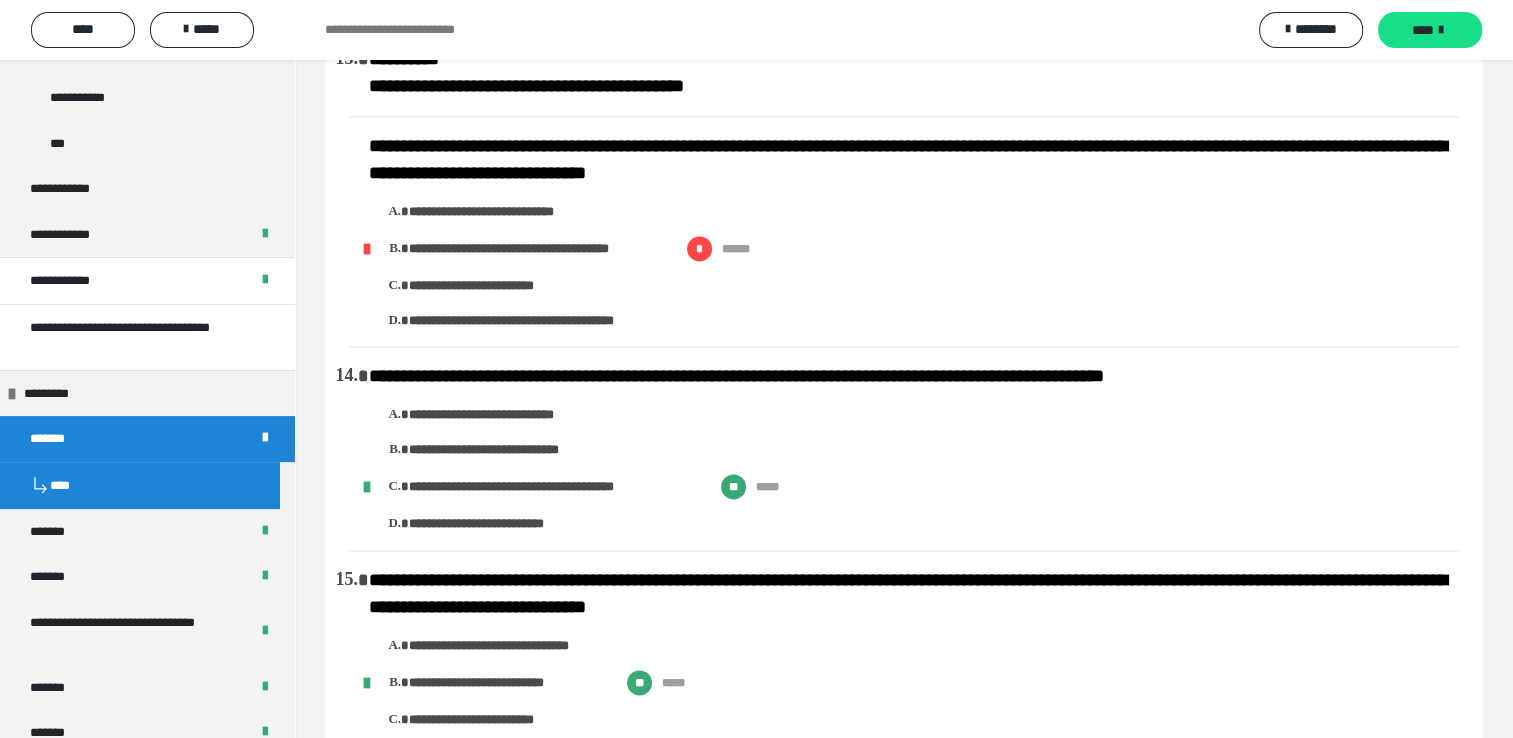 click on "**********" at bounding box center [498, 286] 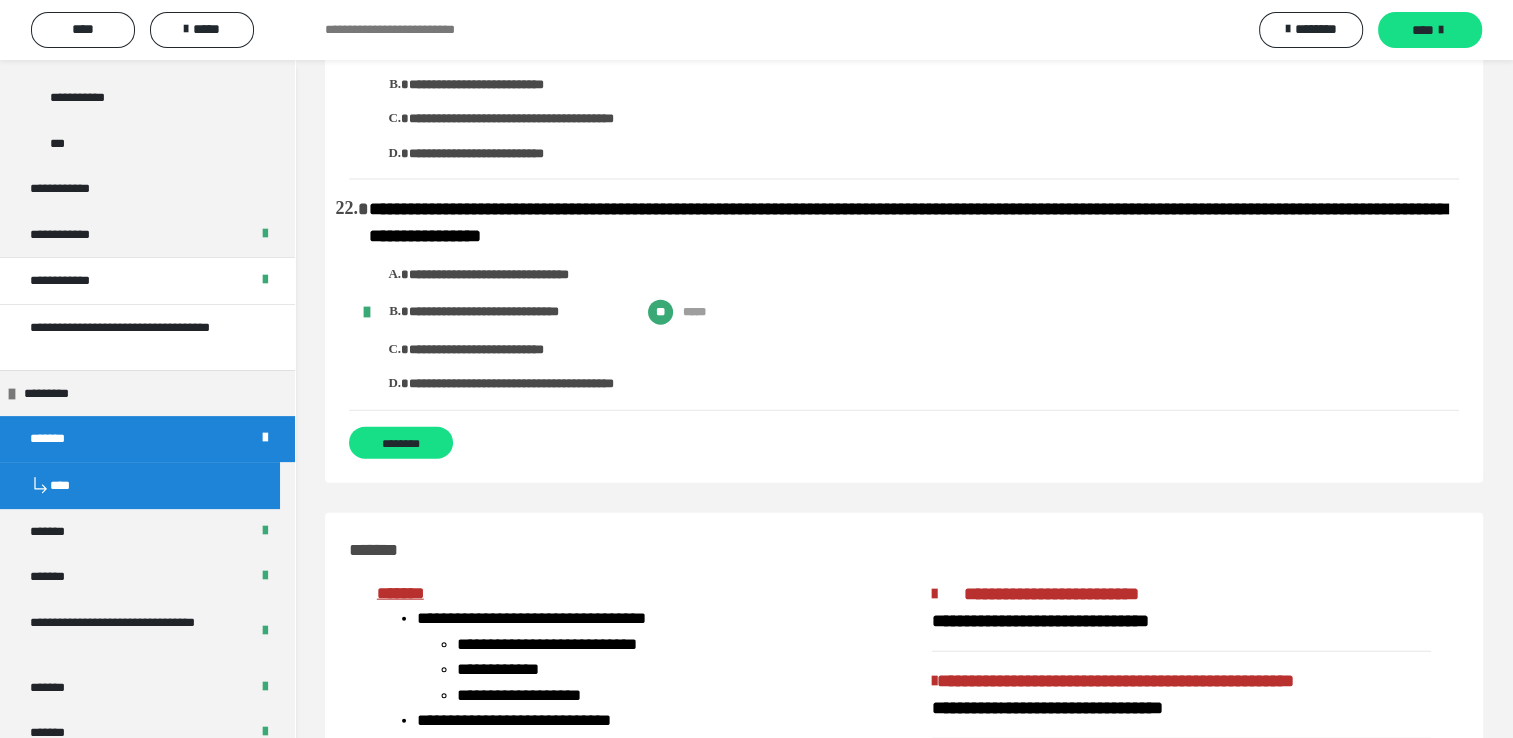 scroll, scrollTop: 4700, scrollLeft: 0, axis: vertical 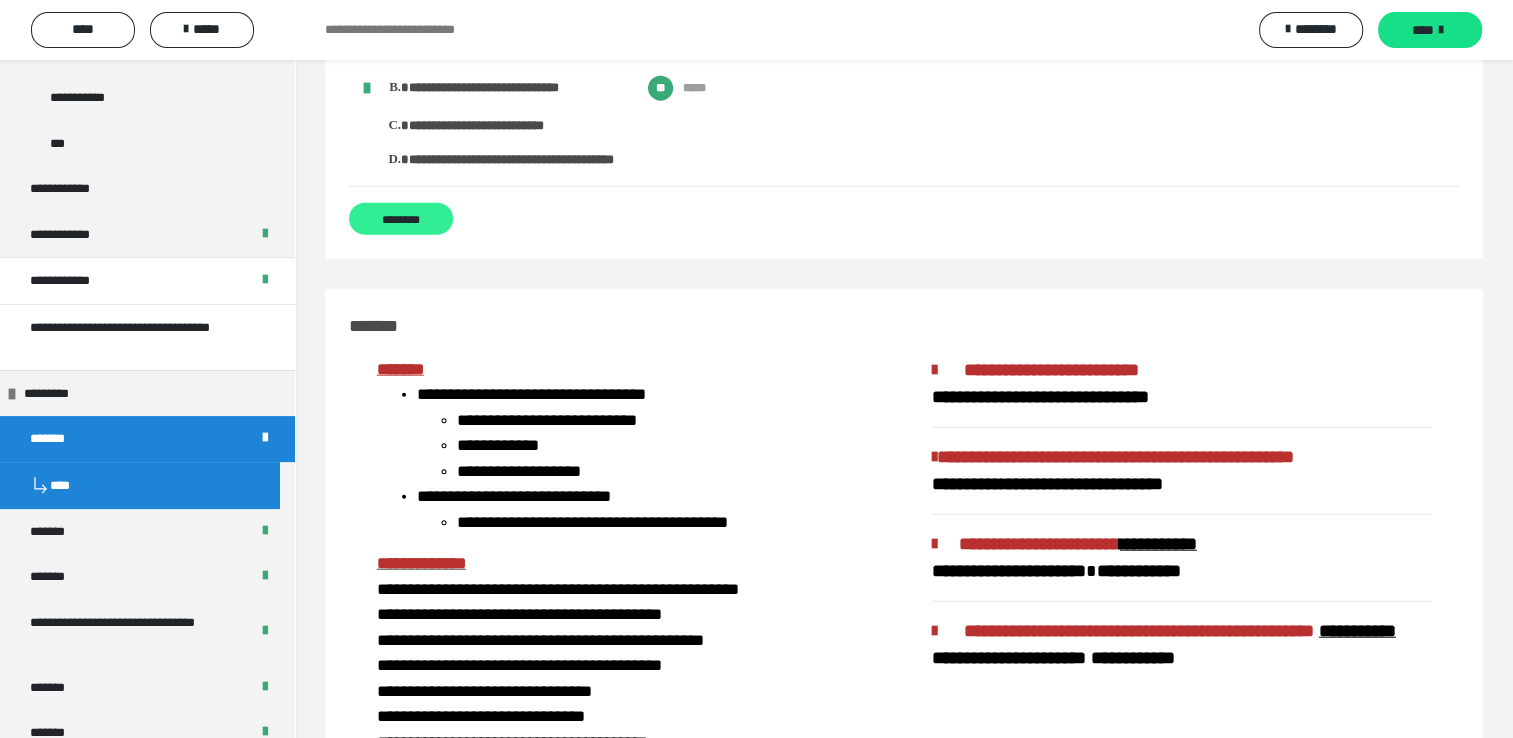 click on "********" at bounding box center [401, 219] 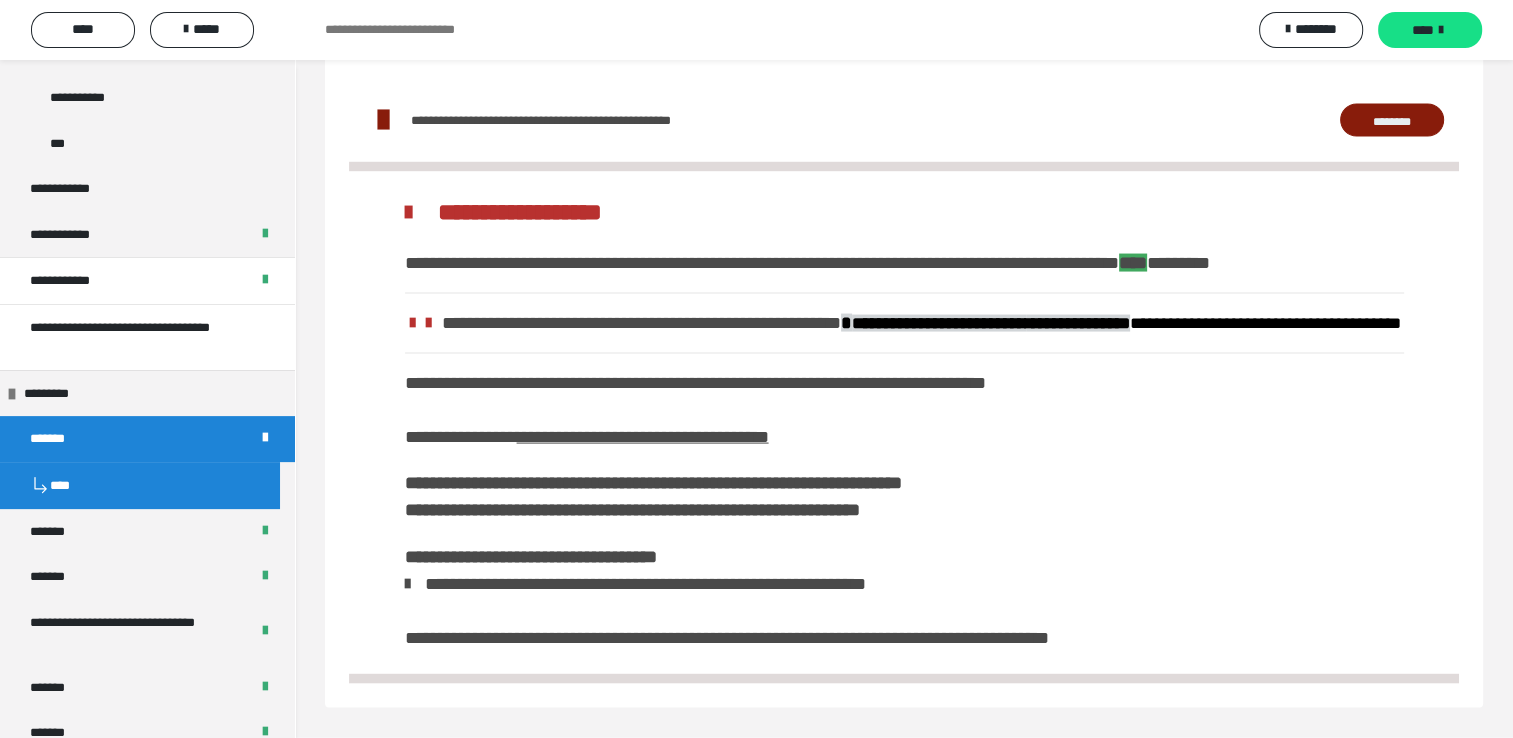 scroll, scrollTop: 44, scrollLeft: 0, axis: vertical 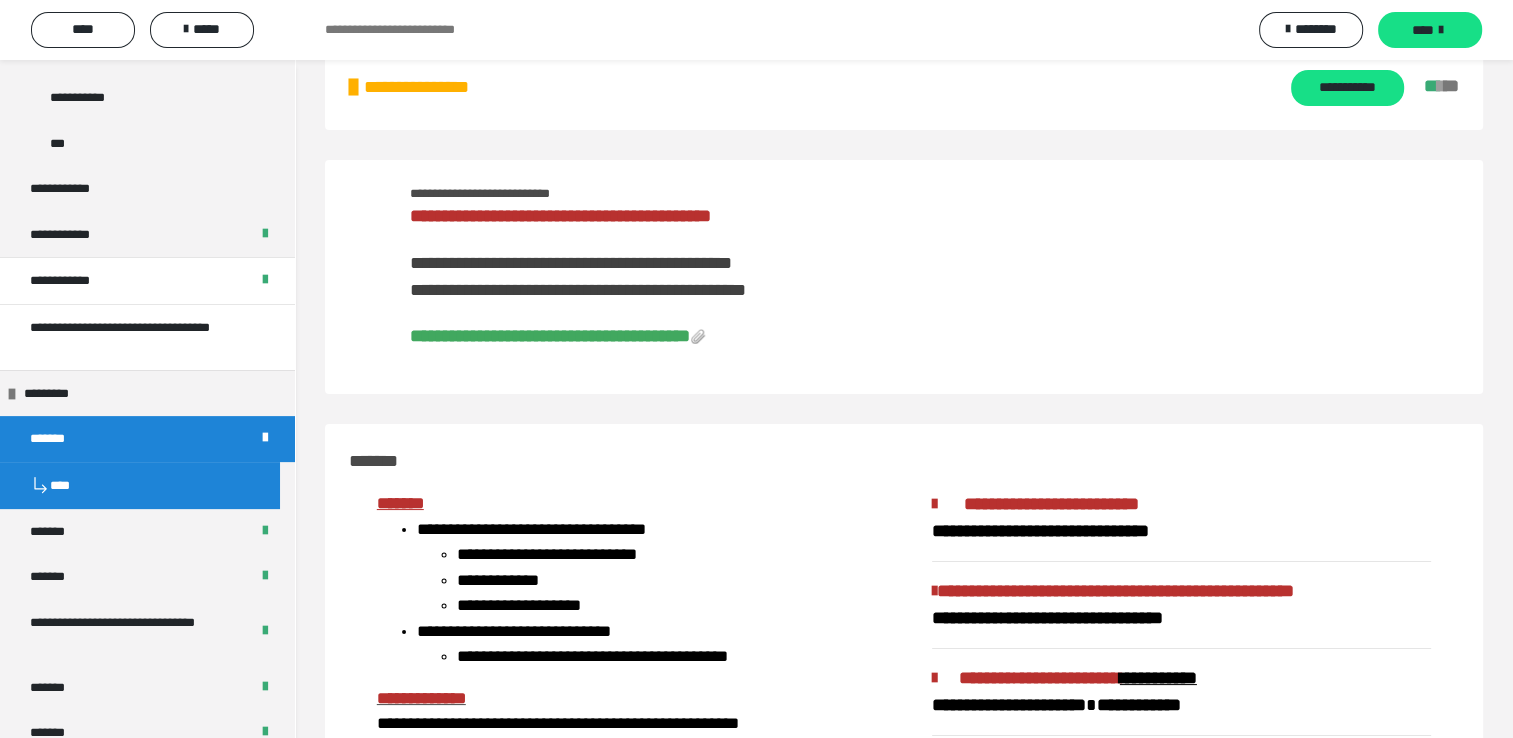 click on "**********" at bounding box center [550, 336] 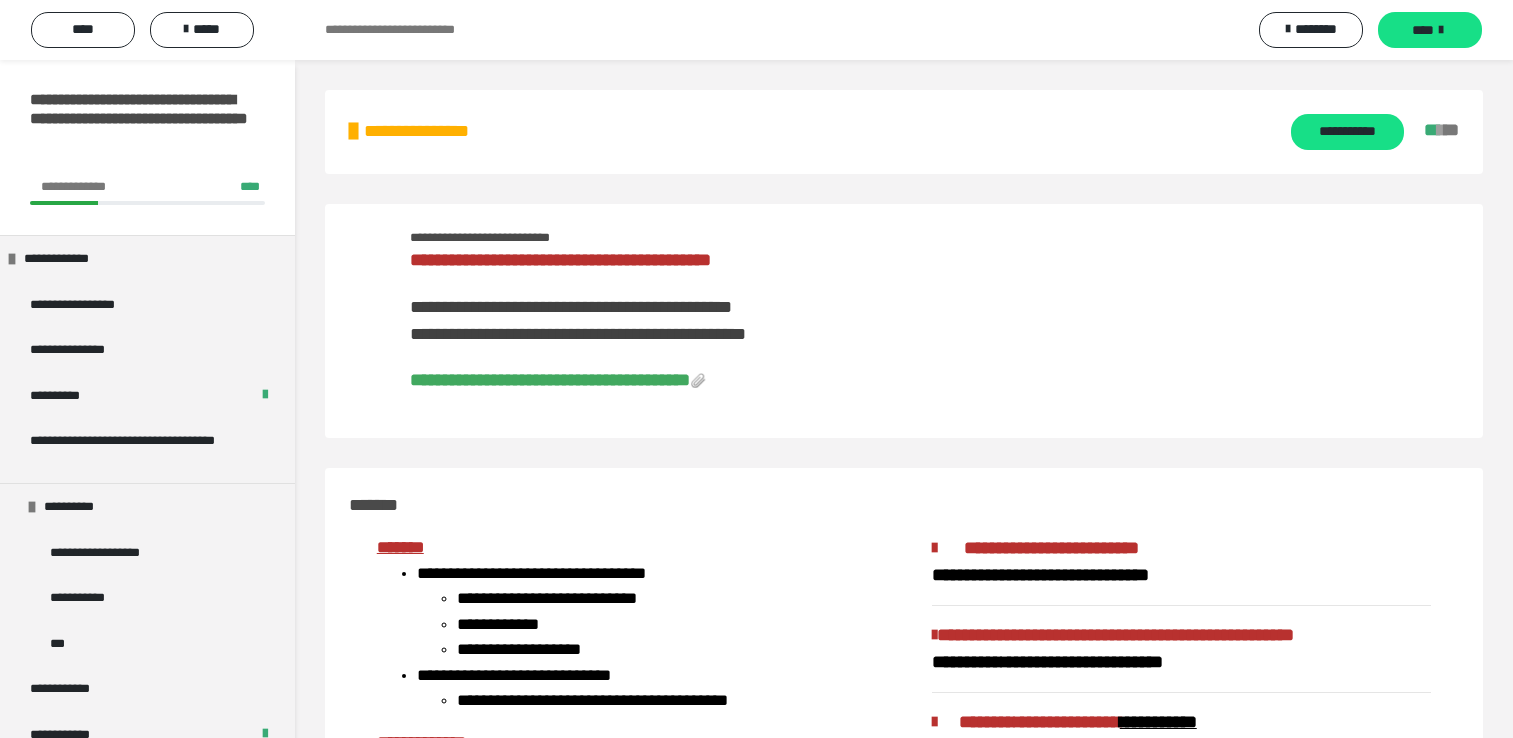scroll, scrollTop: 0, scrollLeft: 0, axis: both 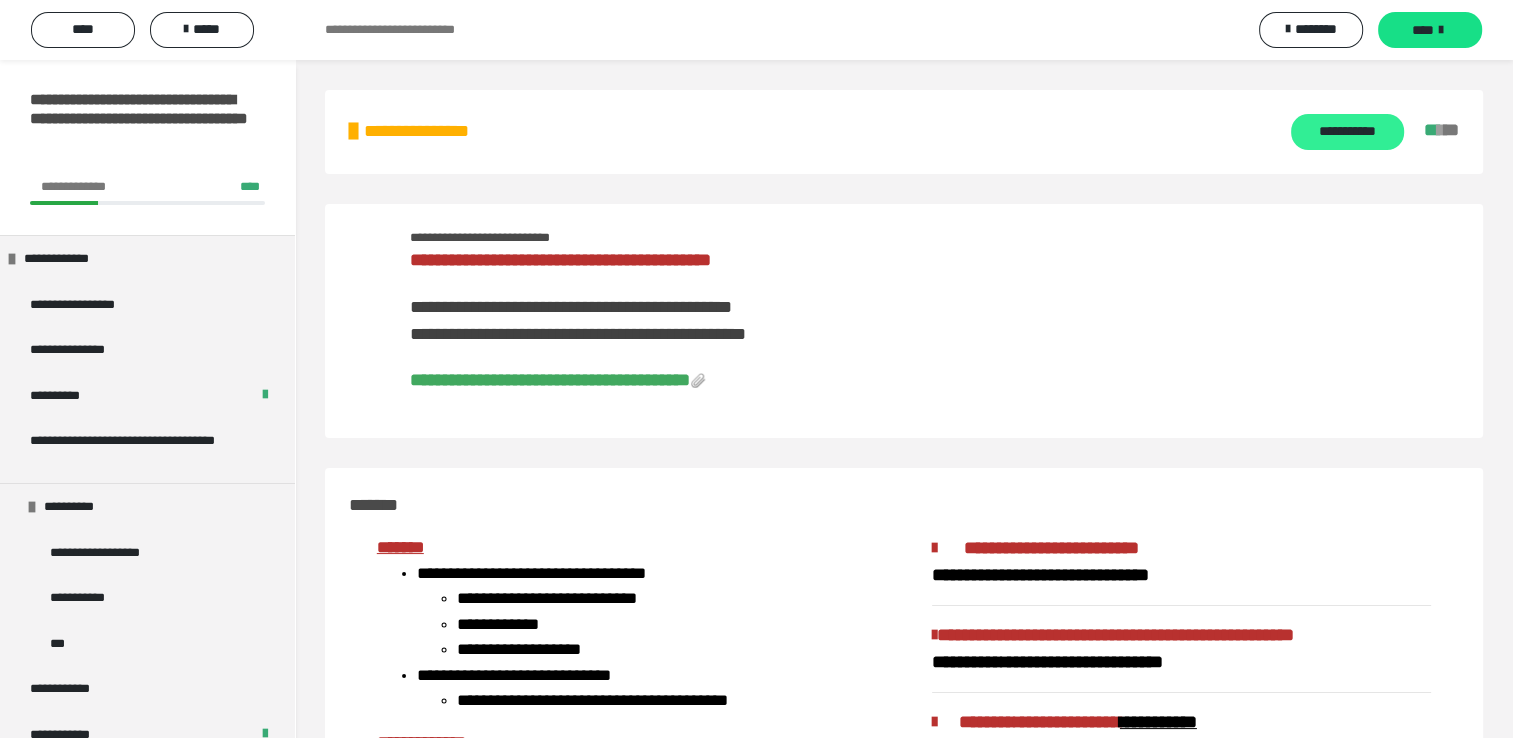 click on "**********" at bounding box center (1347, 132) 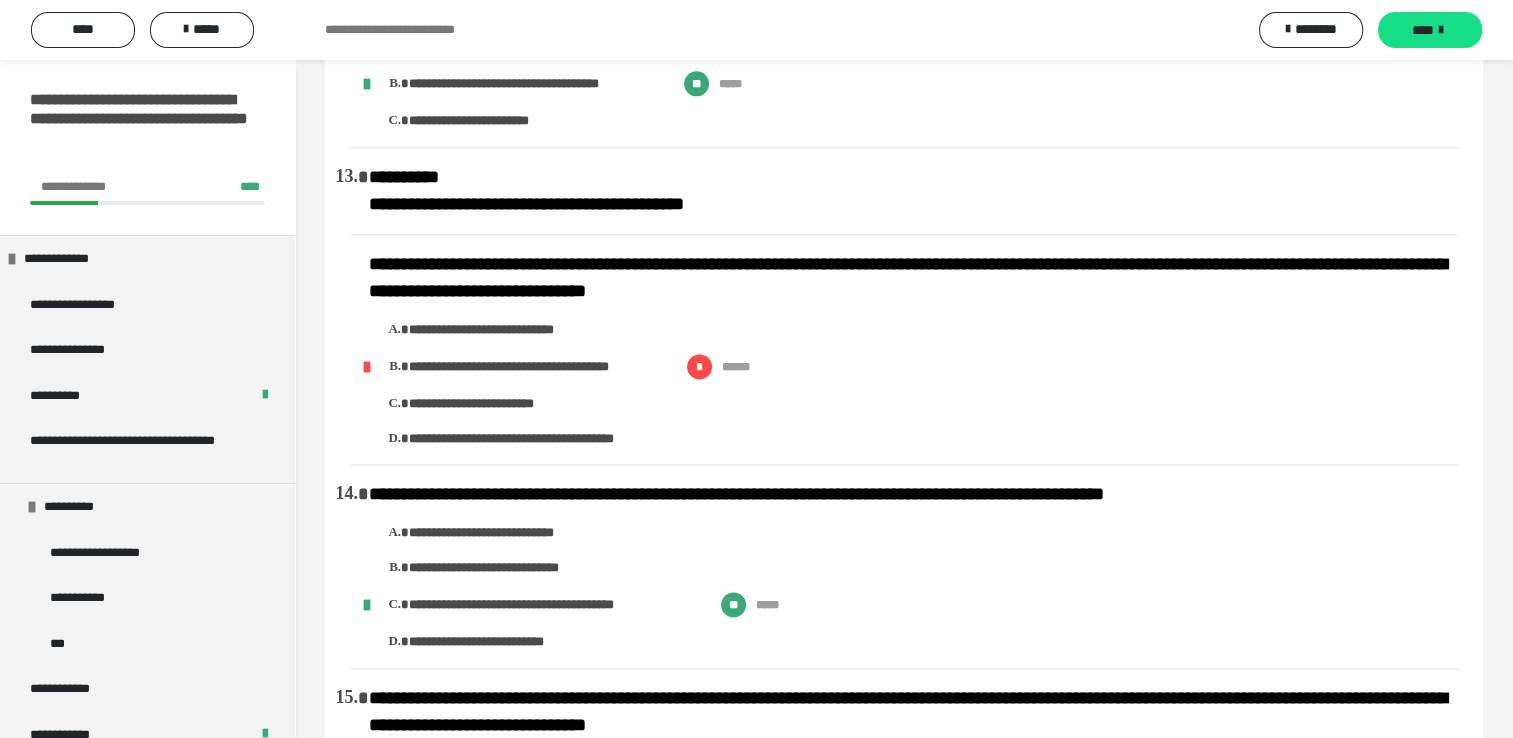 scroll, scrollTop: 2700, scrollLeft: 0, axis: vertical 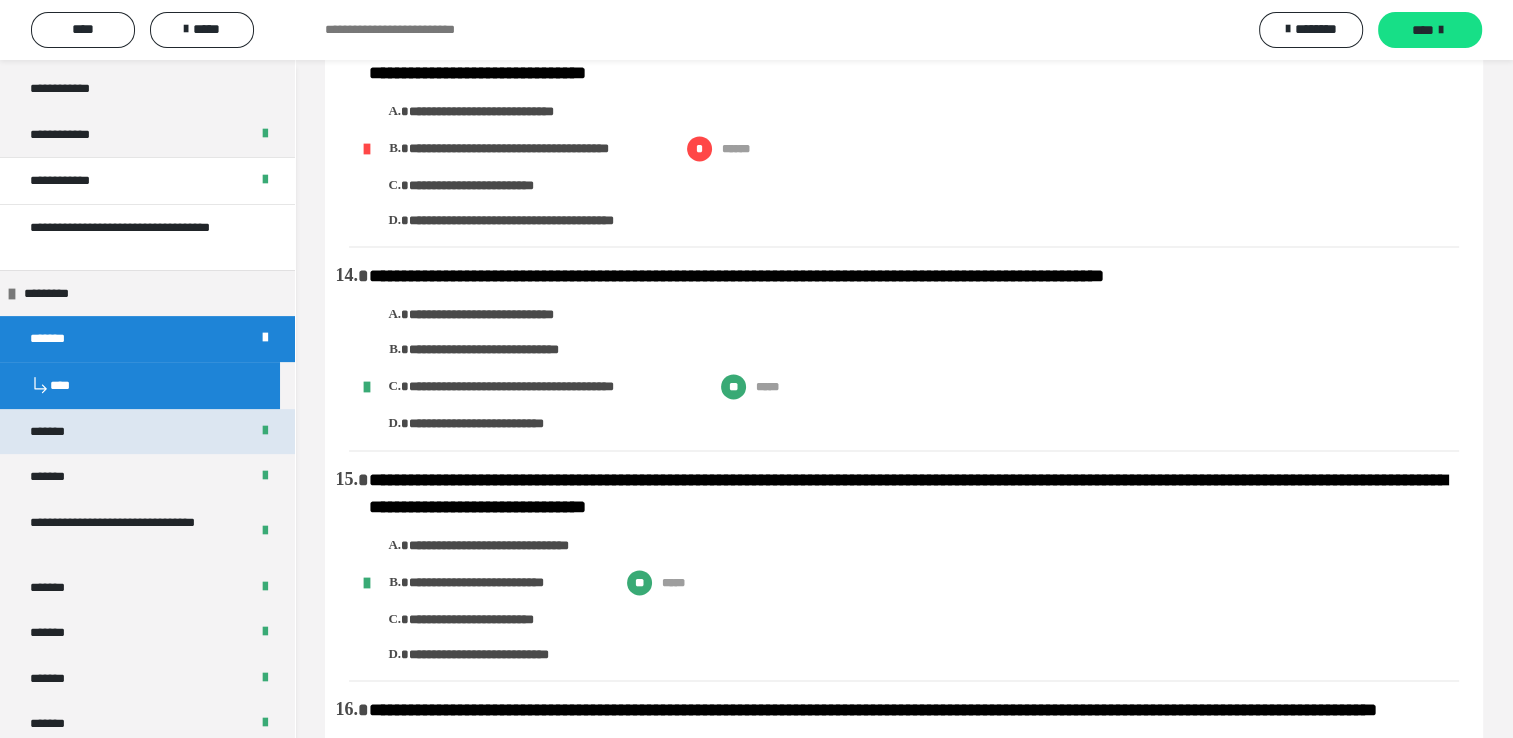 click on "*******" at bounding box center [62, 432] 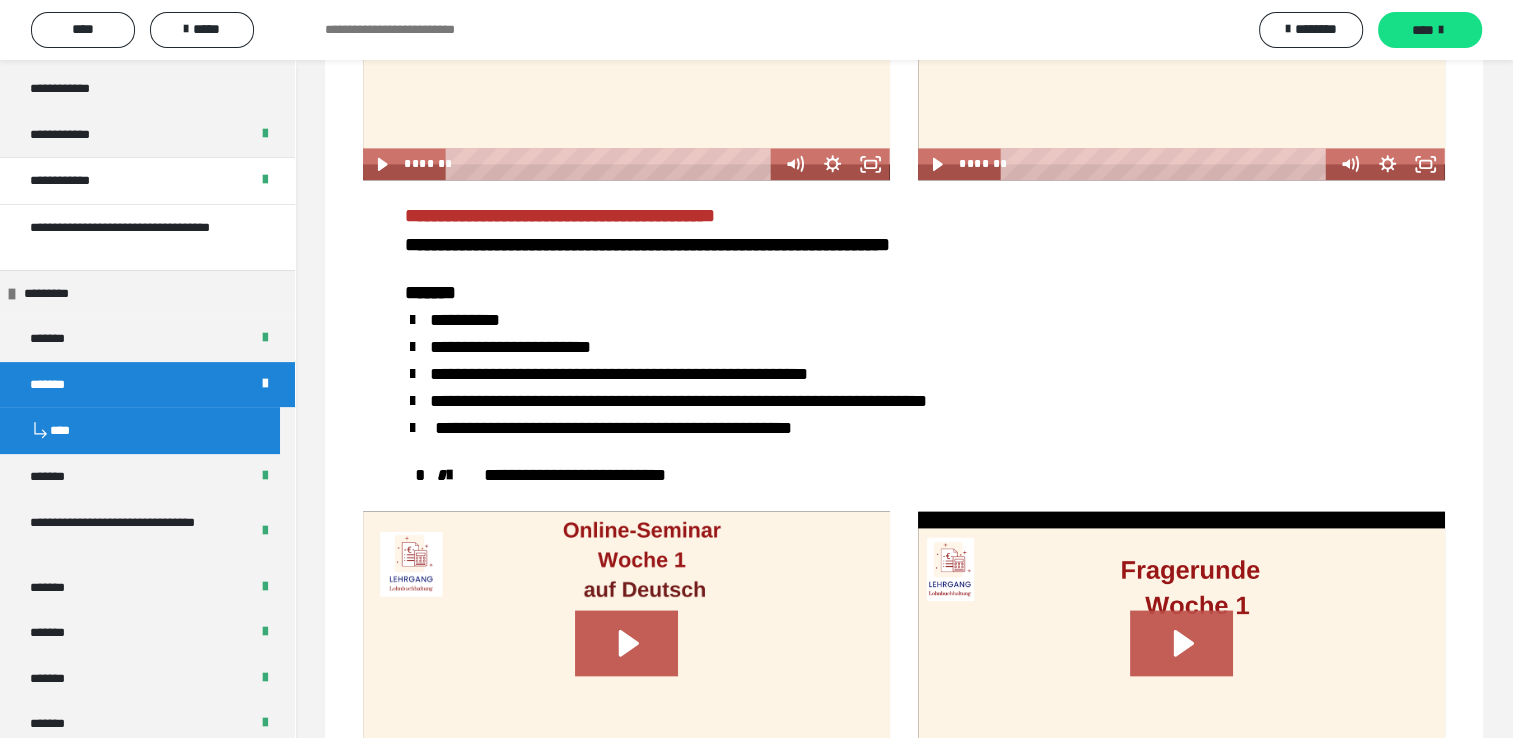 scroll, scrollTop: 2452, scrollLeft: 0, axis: vertical 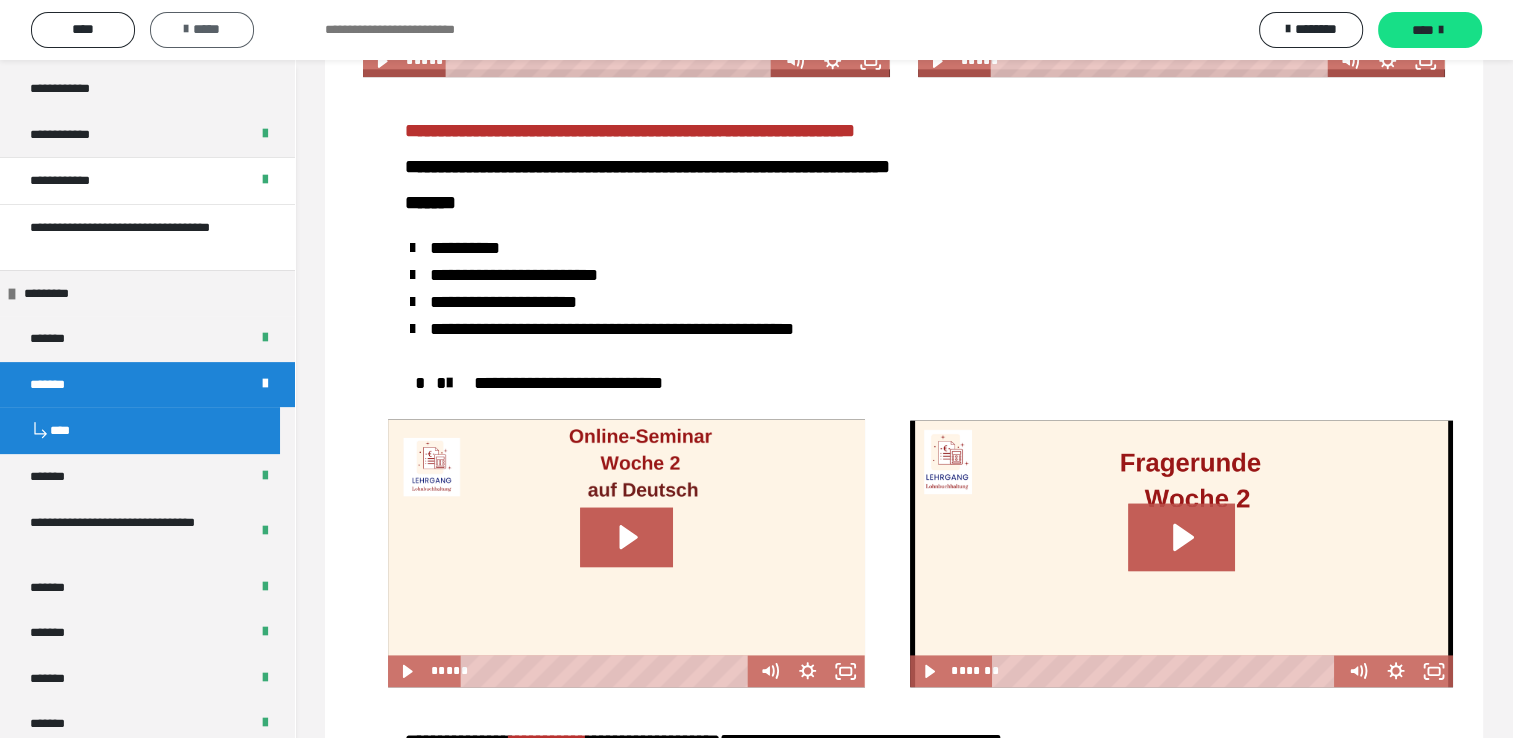 click on "*****" at bounding box center [202, 29] 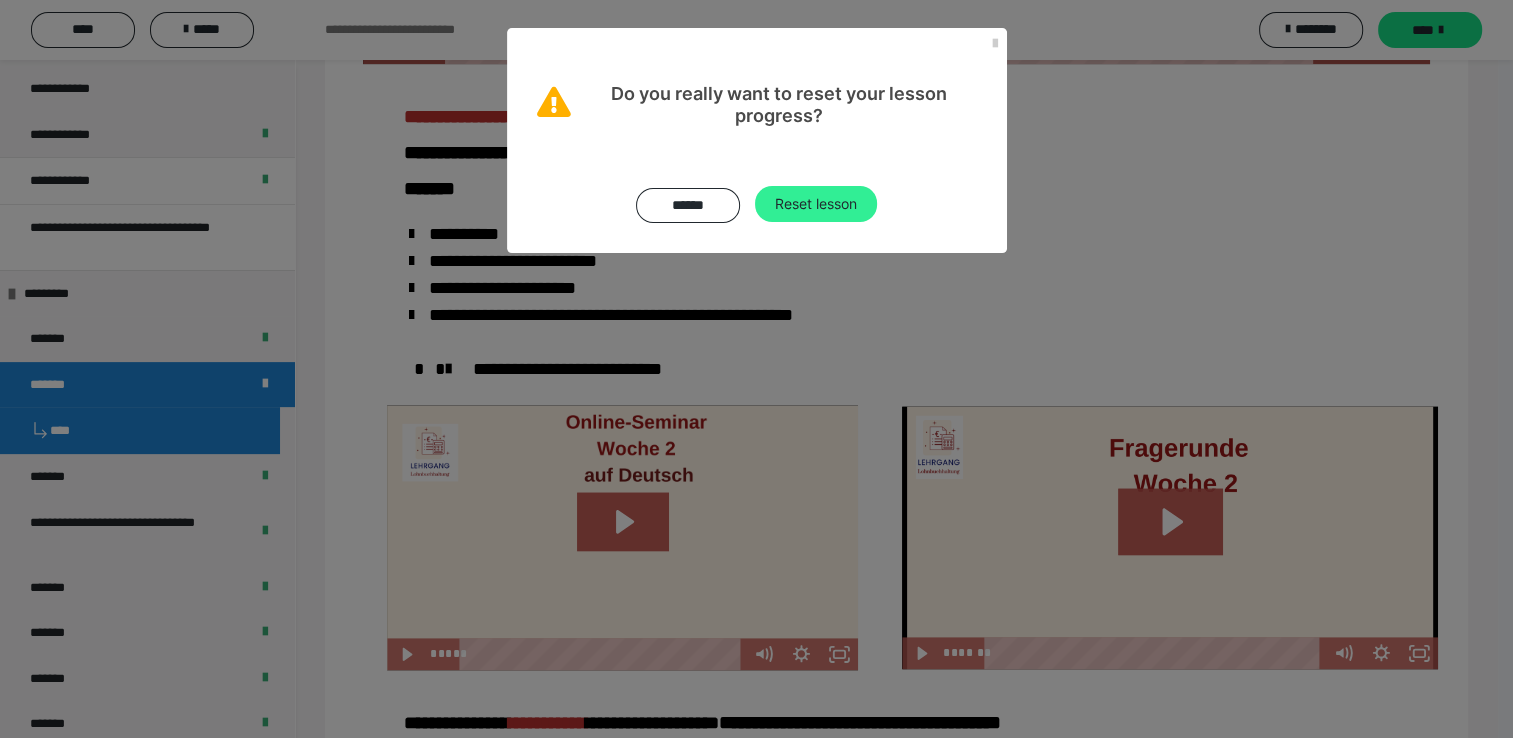 click on "Reset lesson" at bounding box center (816, 204) 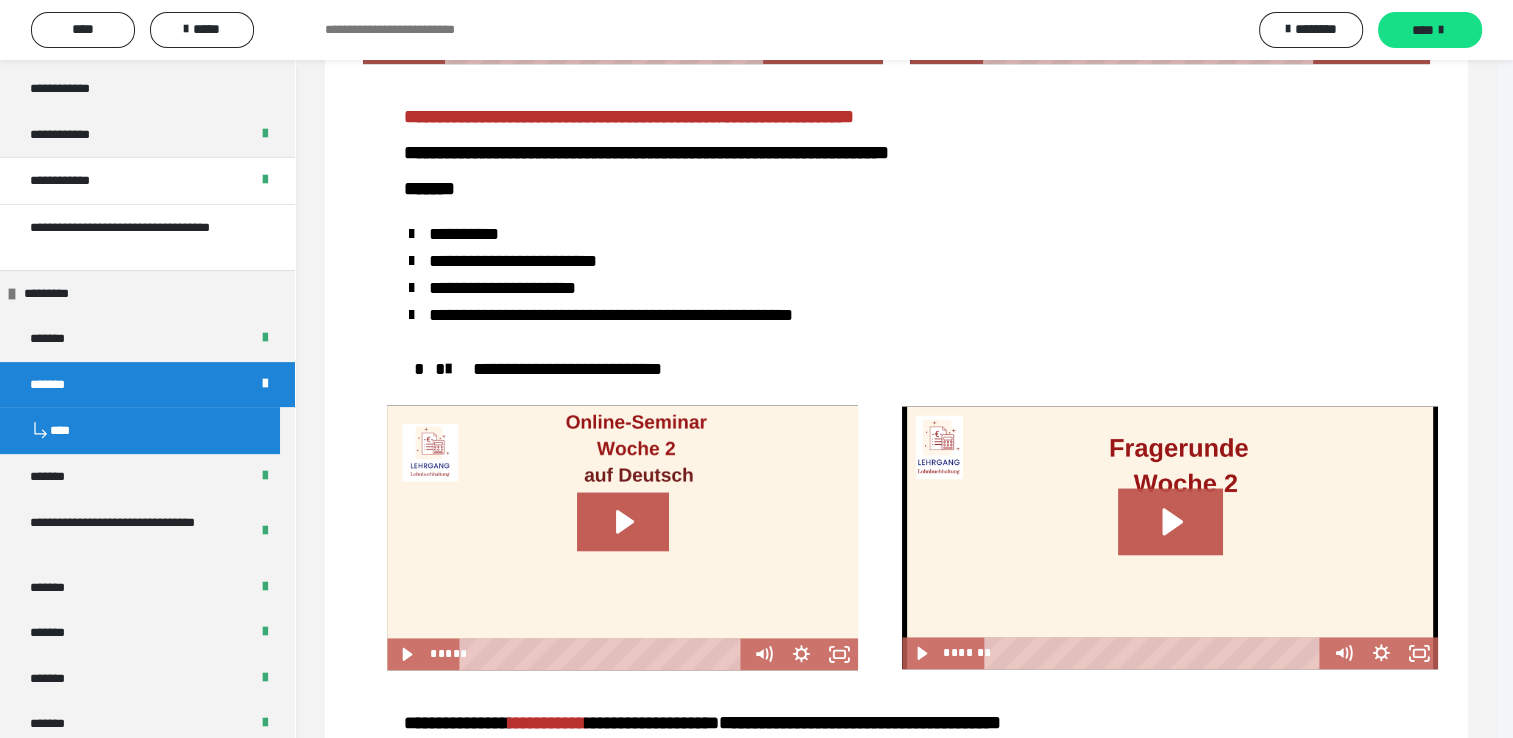 scroll, scrollTop: 0, scrollLeft: 0, axis: both 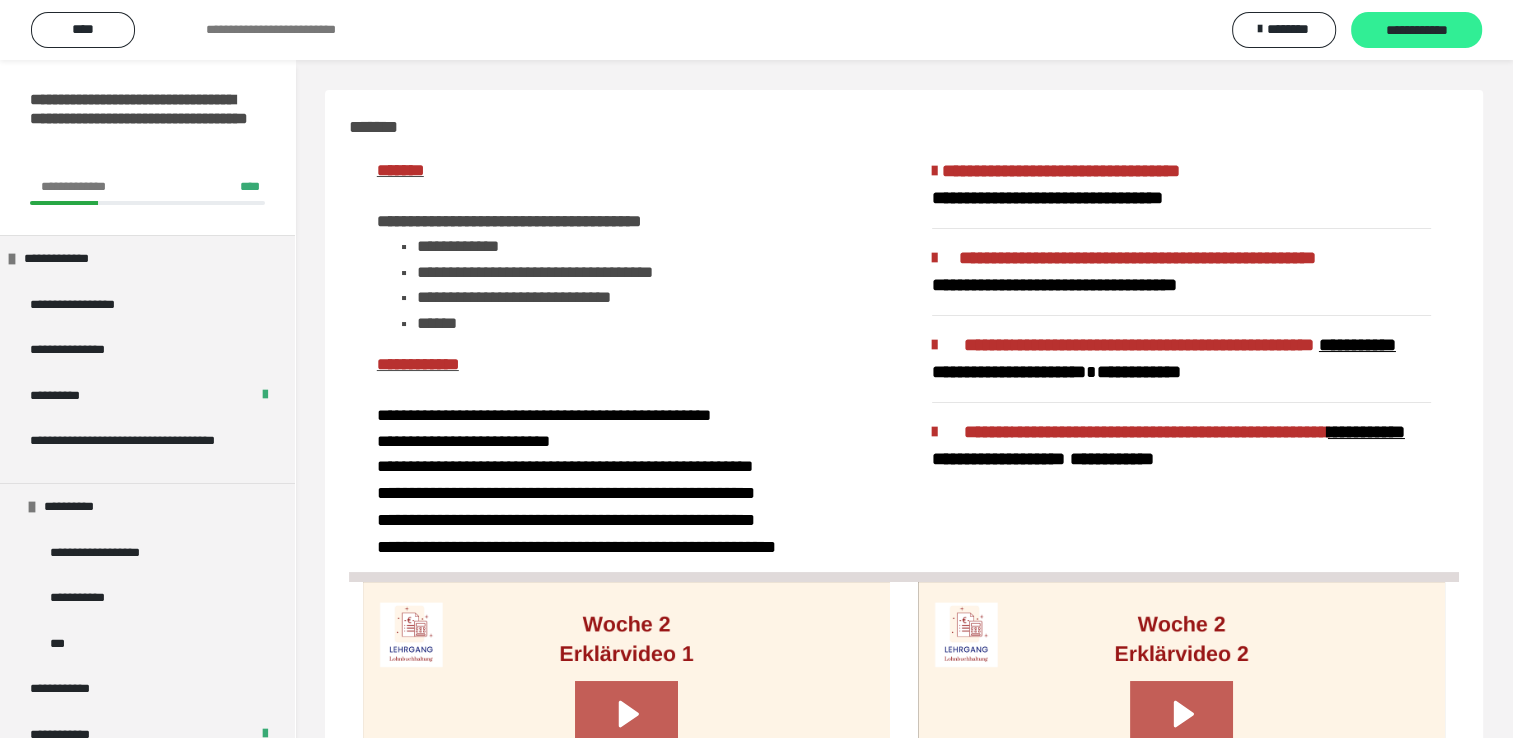 click on "**********" at bounding box center (1416, 31) 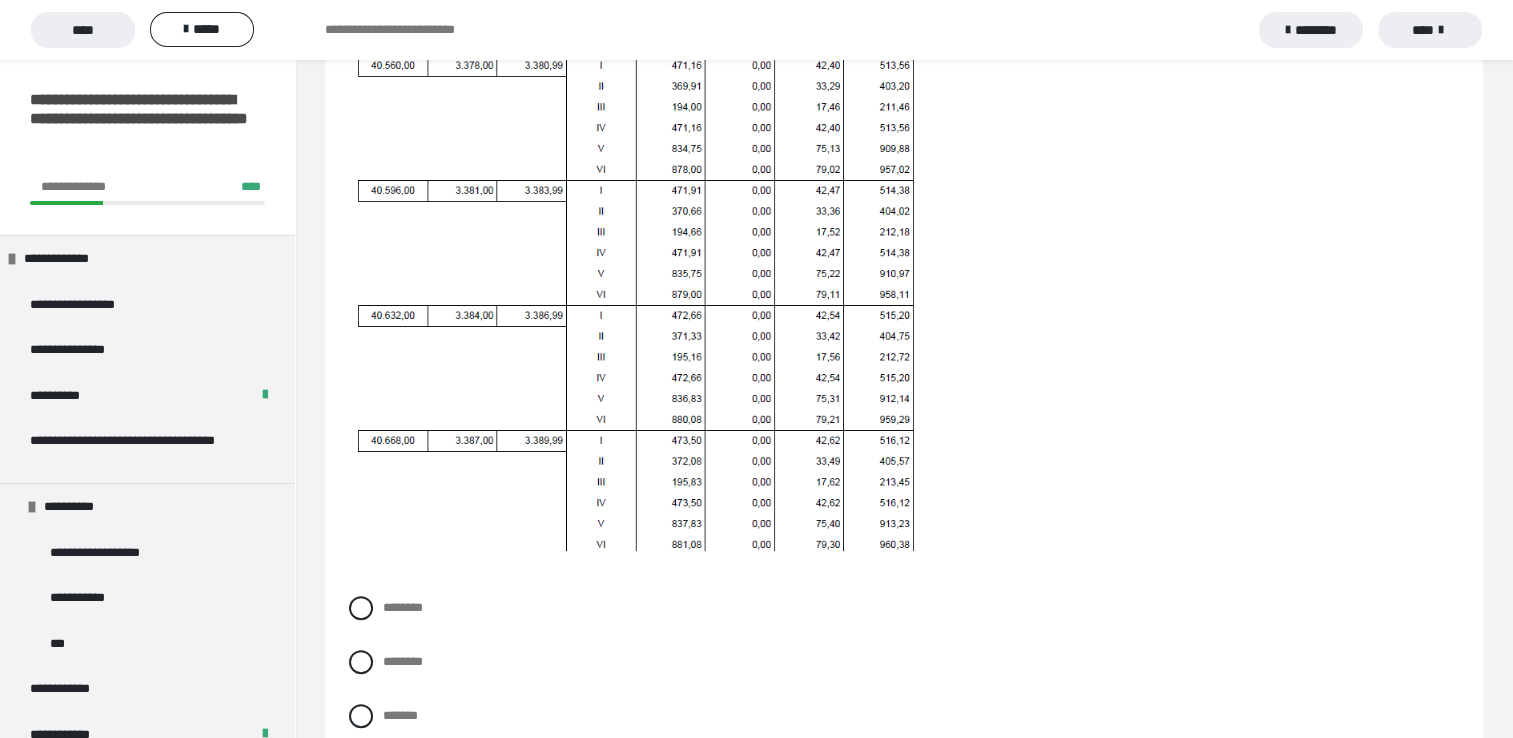 scroll, scrollTop: 700, scrollLeft: 0, axis: vertical 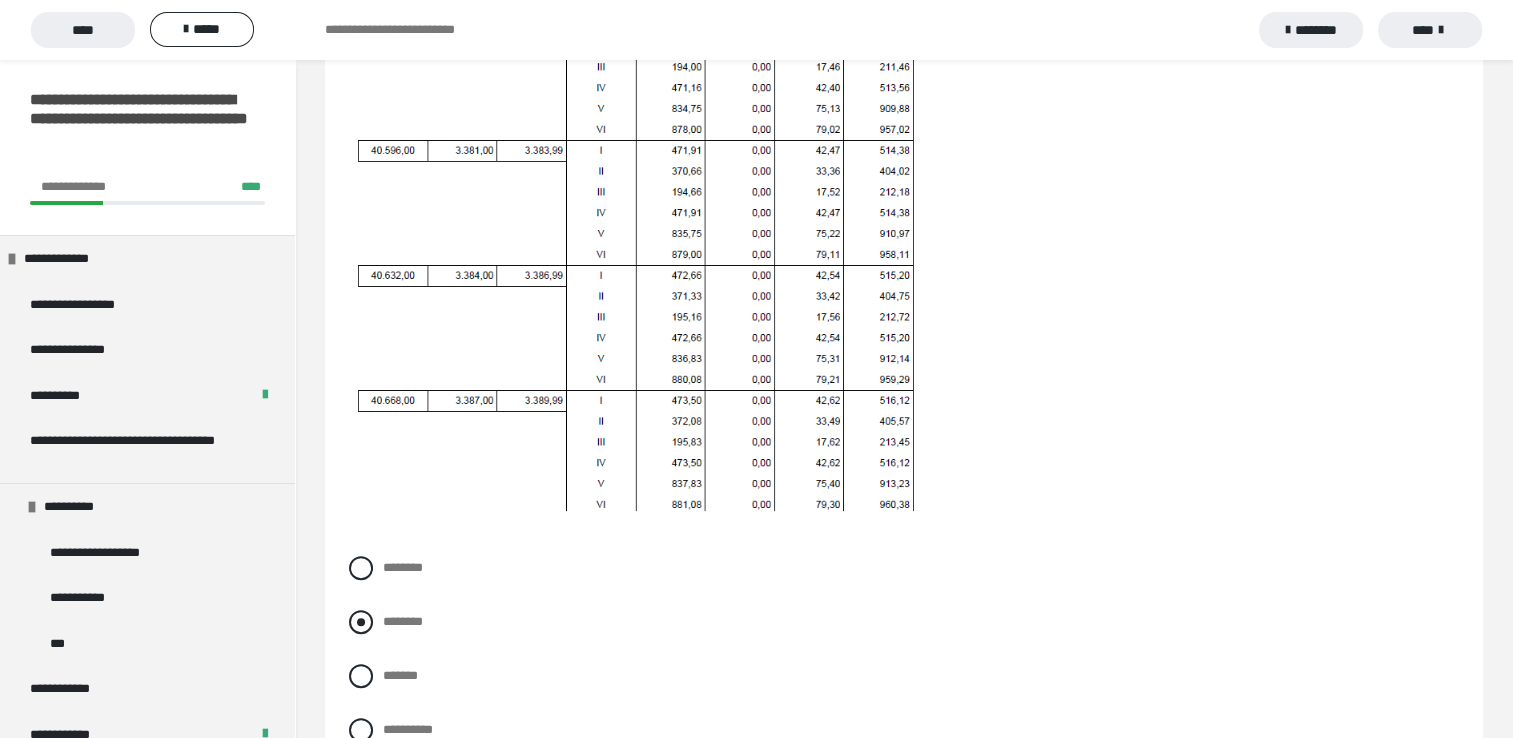 click at bounding box center [361, 622] 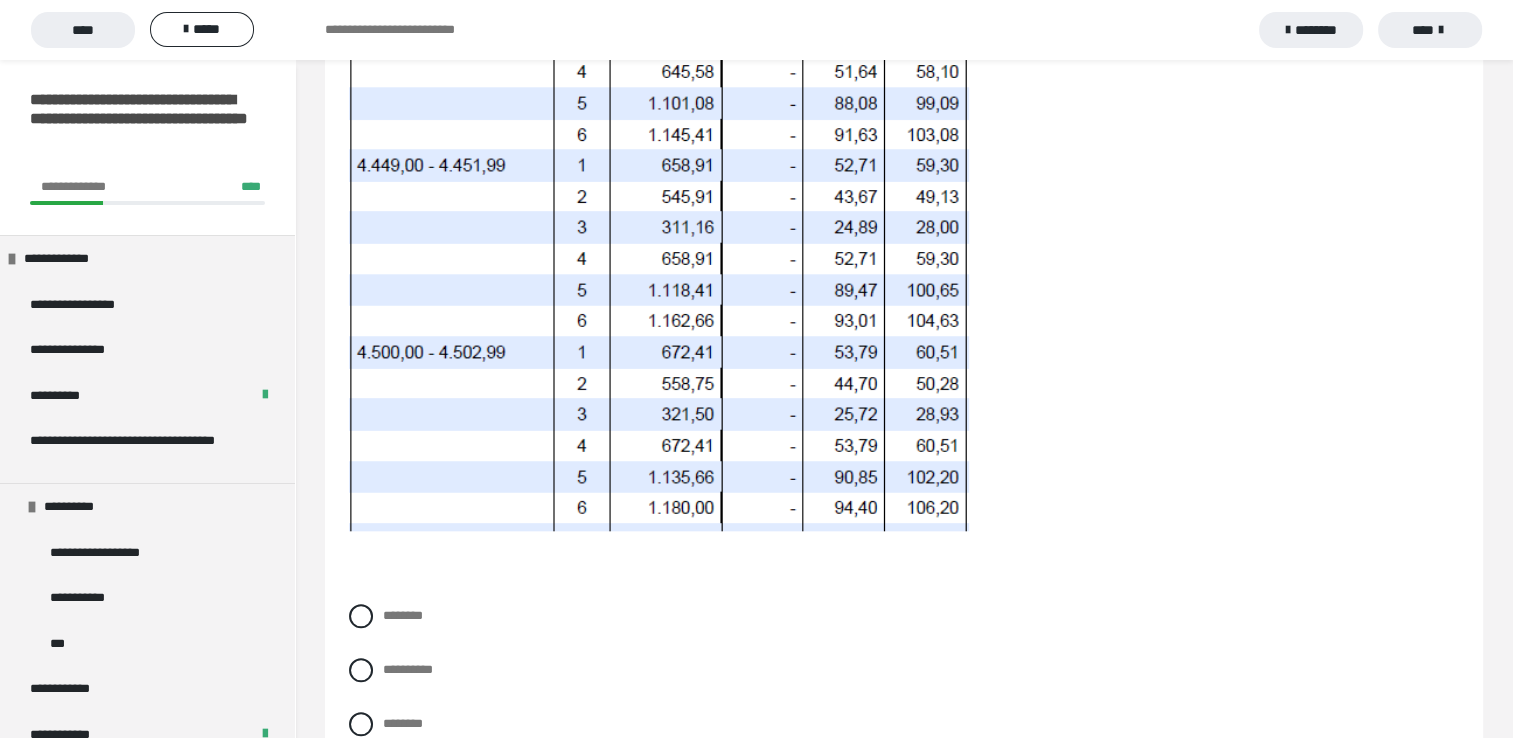 scroll, scrollTop: 1900, scrollLeft: 0, axis: vertical 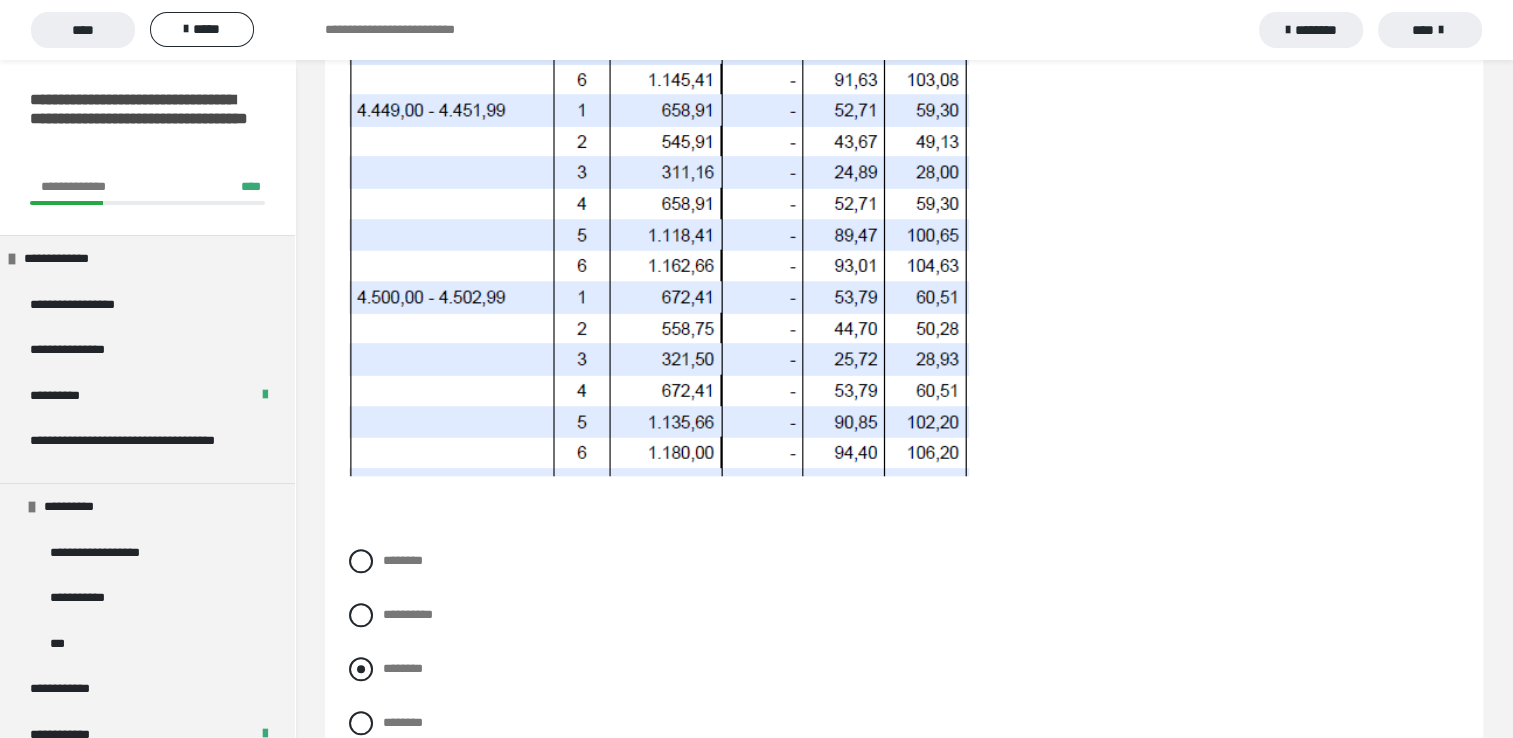 click at bounding box center [361, 669] 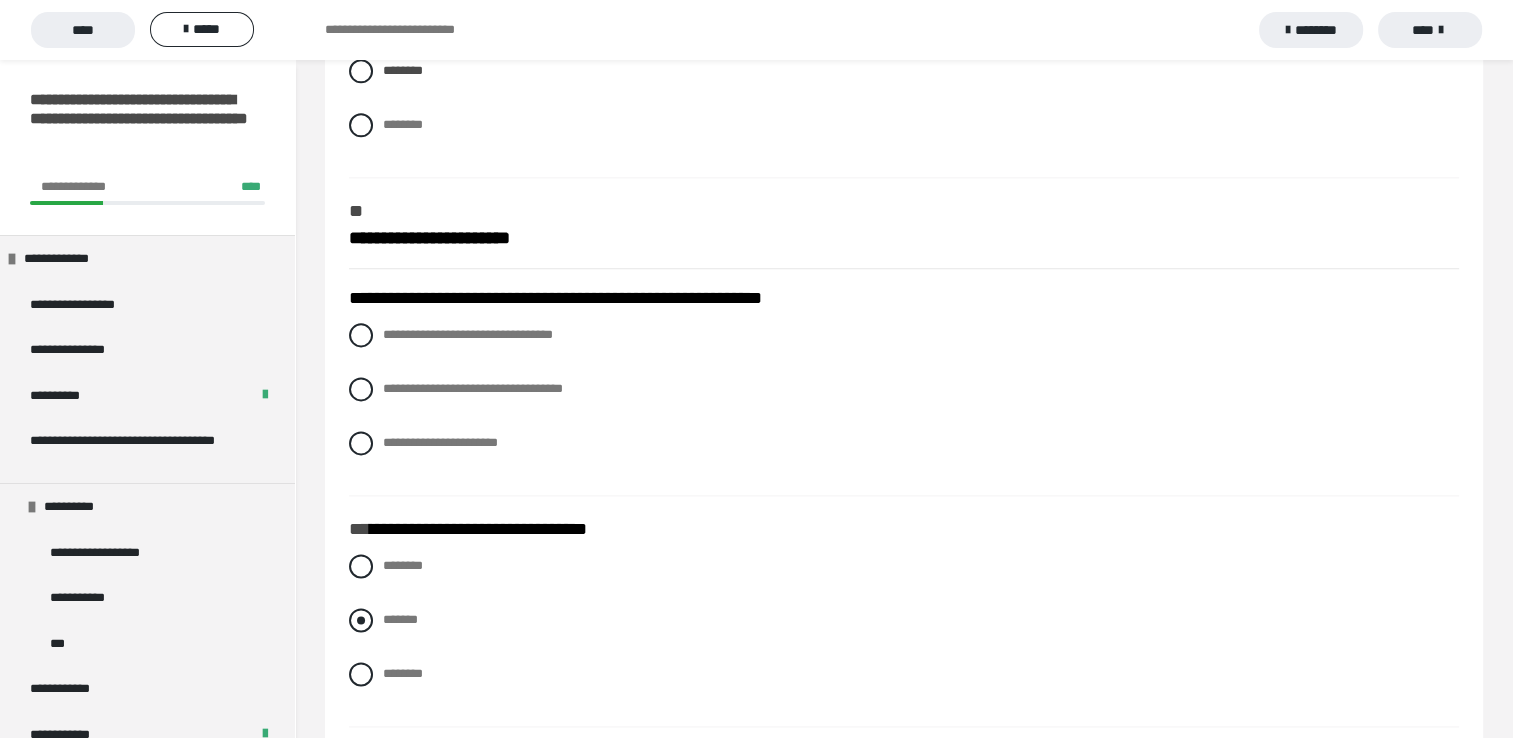 scroll, scrollTop: 2500, scrollLeft: 0, axis: vertical 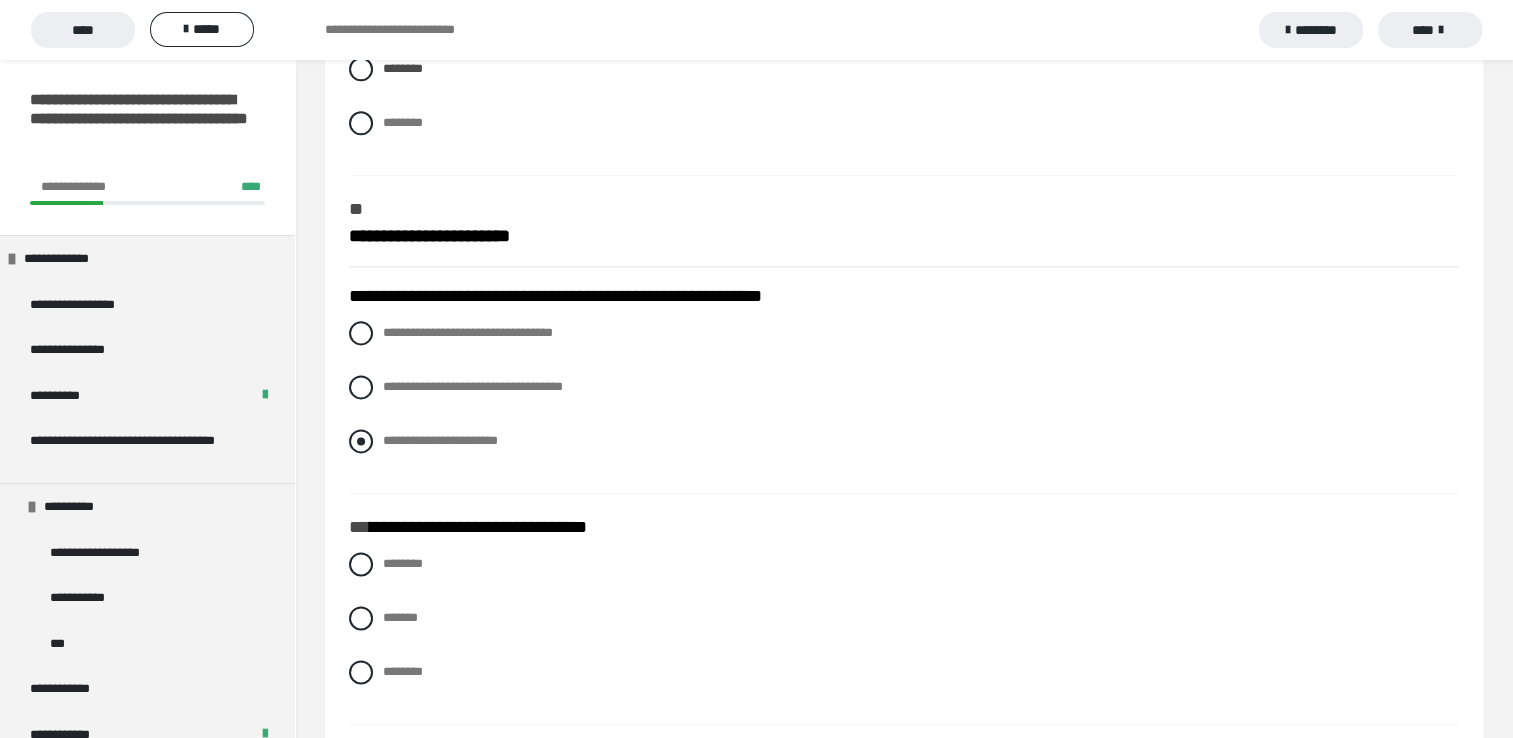 click on "**********" at bounding box center [440, 440] 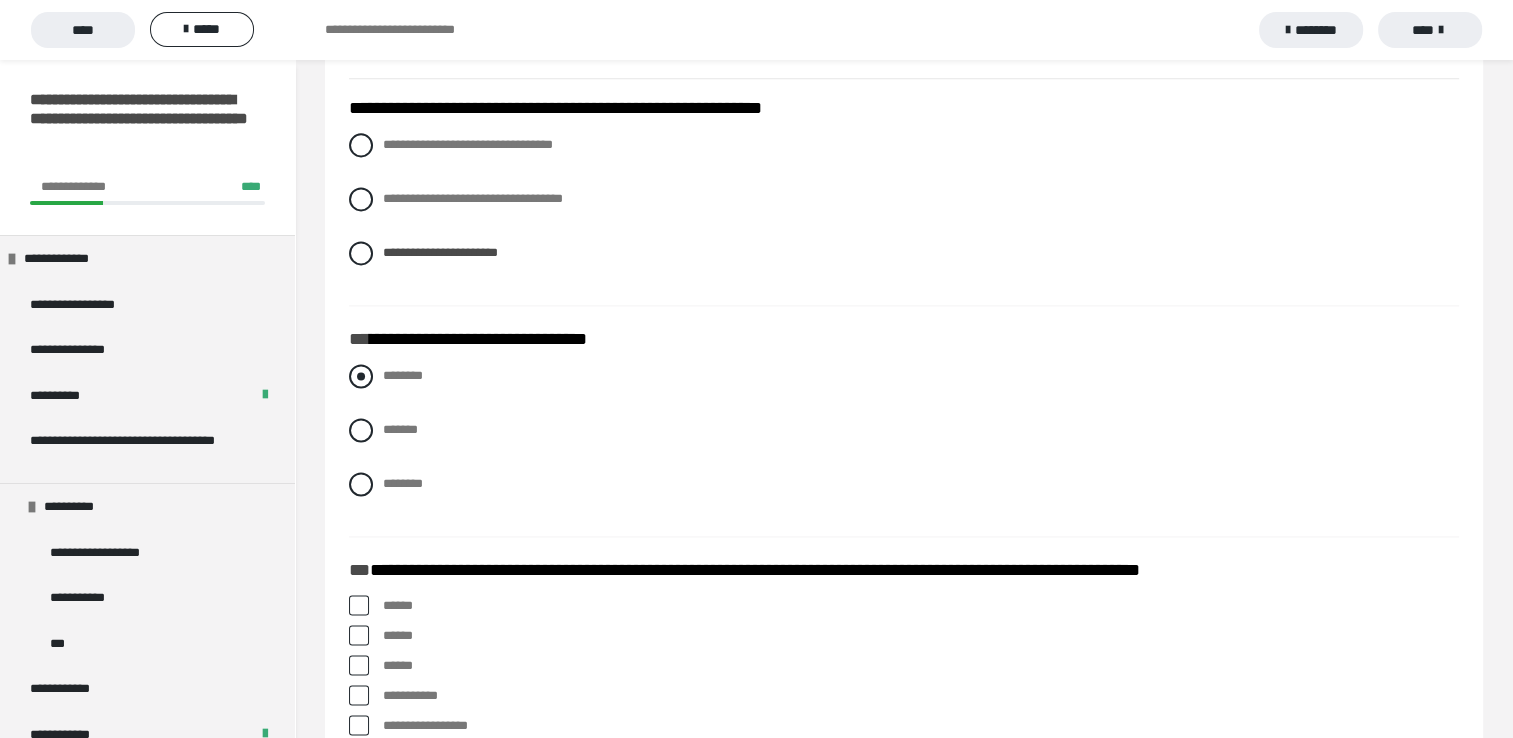 scroll, scrollTop: 2700, scrollLeft: 0, axis: vertical 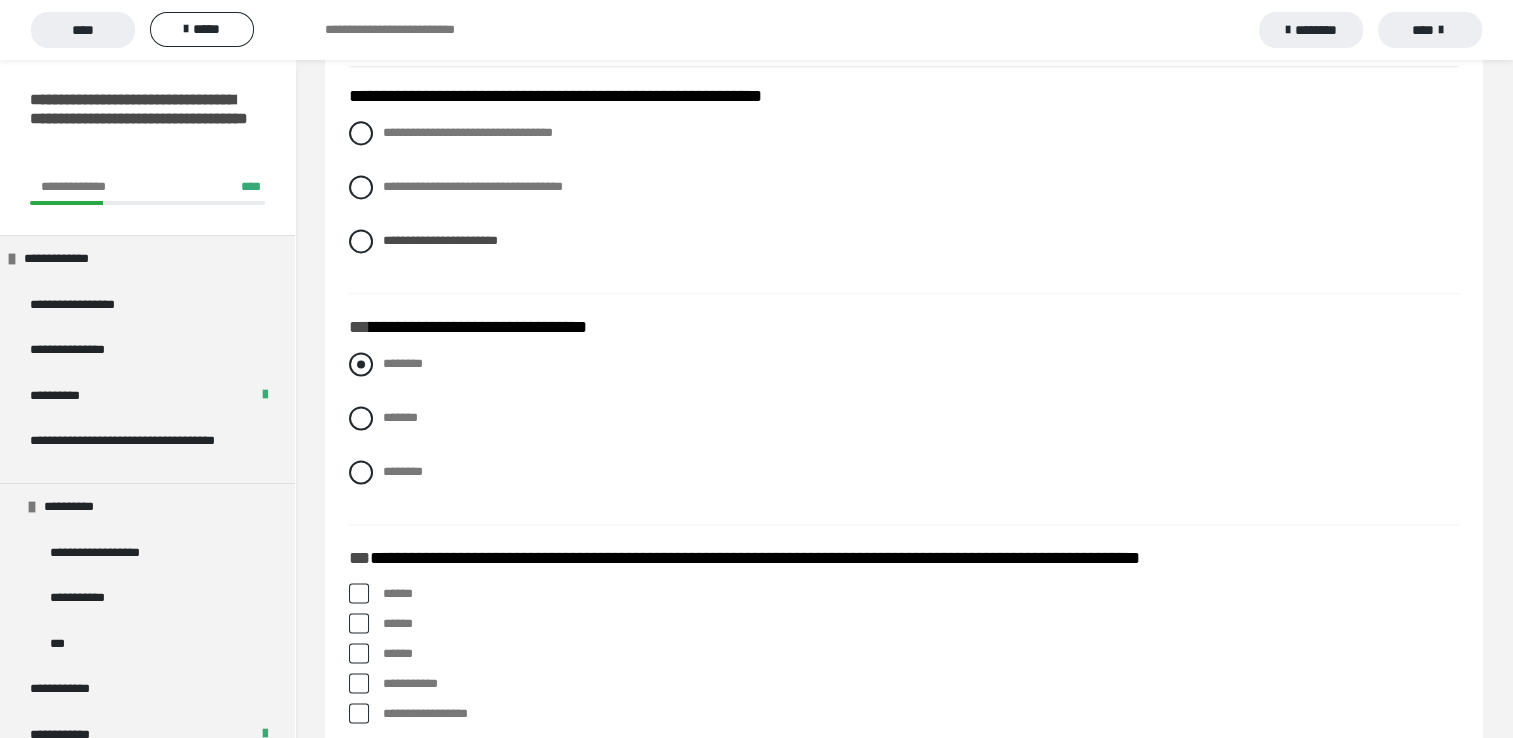 click on "********" at bounding box center [403, 363] 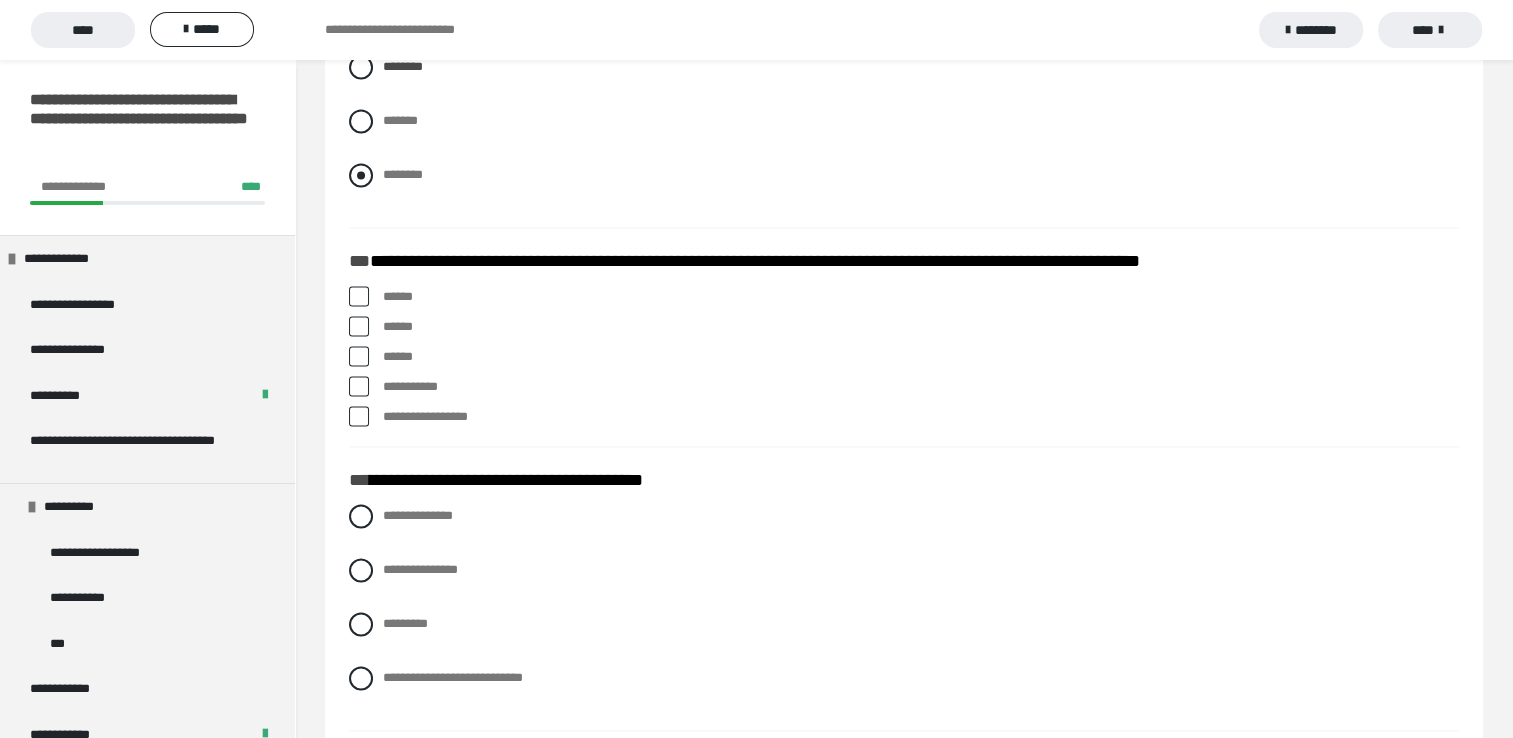 scroll, scrollTop: 3000, scrollLeft: 0, axis: vertical 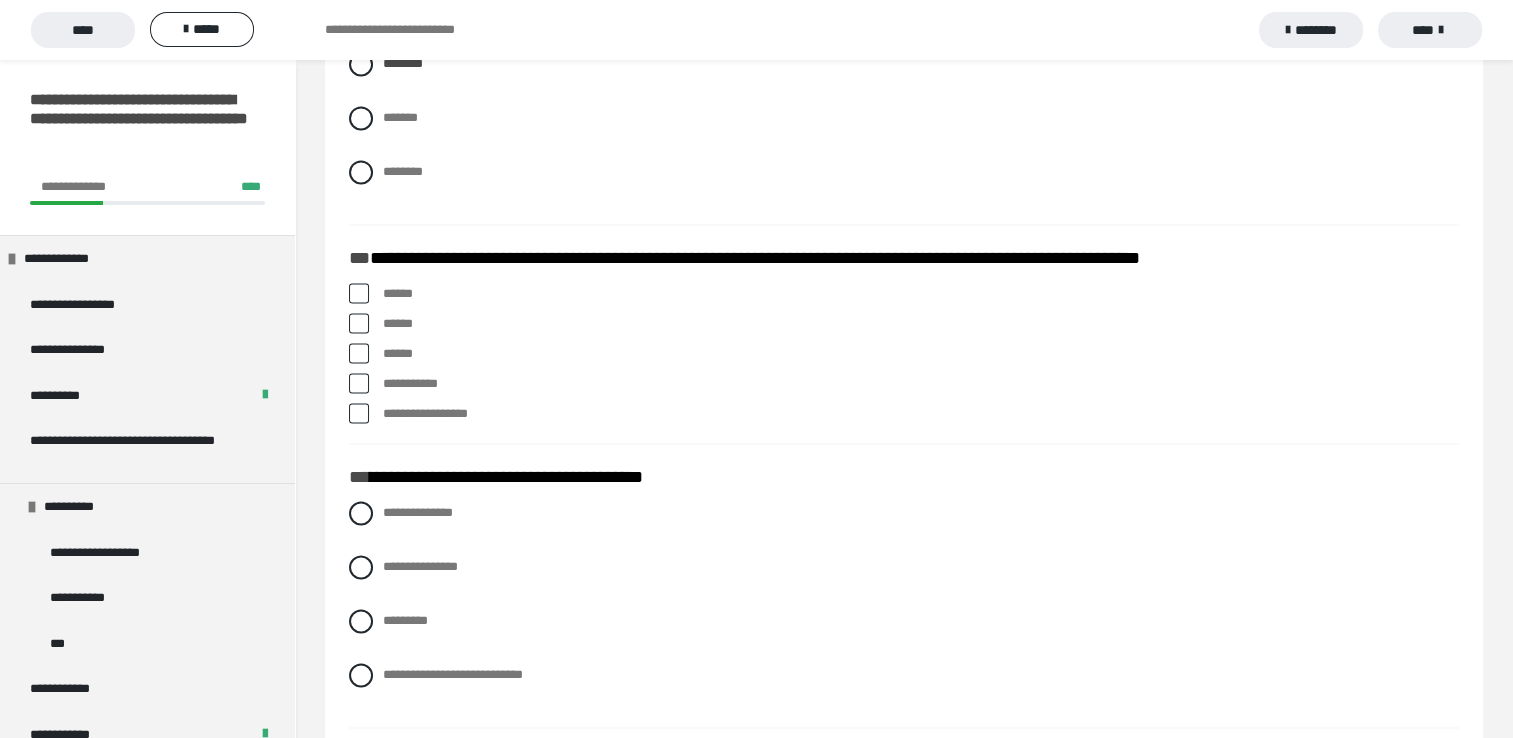 click at bounding box center (359, 413) 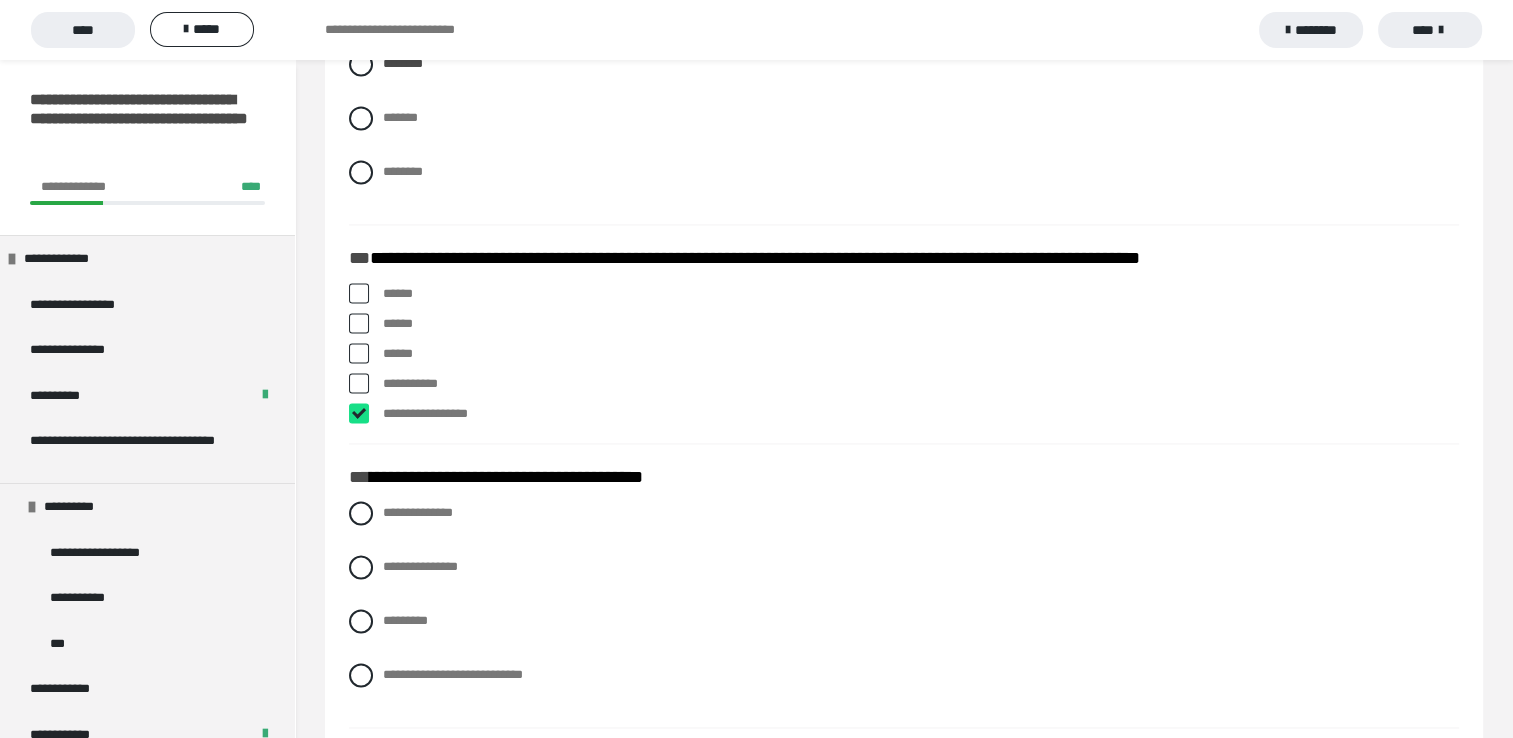 checkbox on "****" 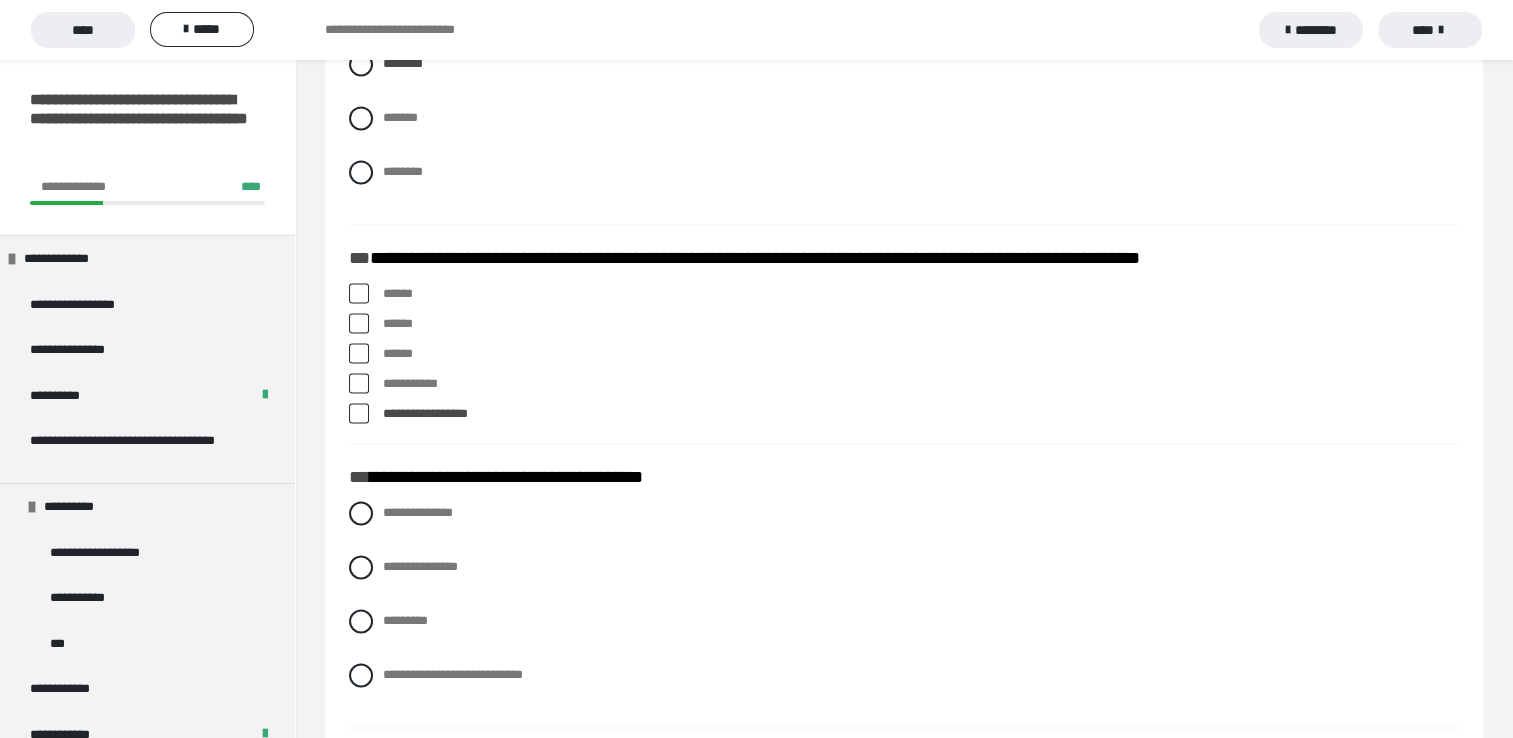 click at bounding box center [359, 353] 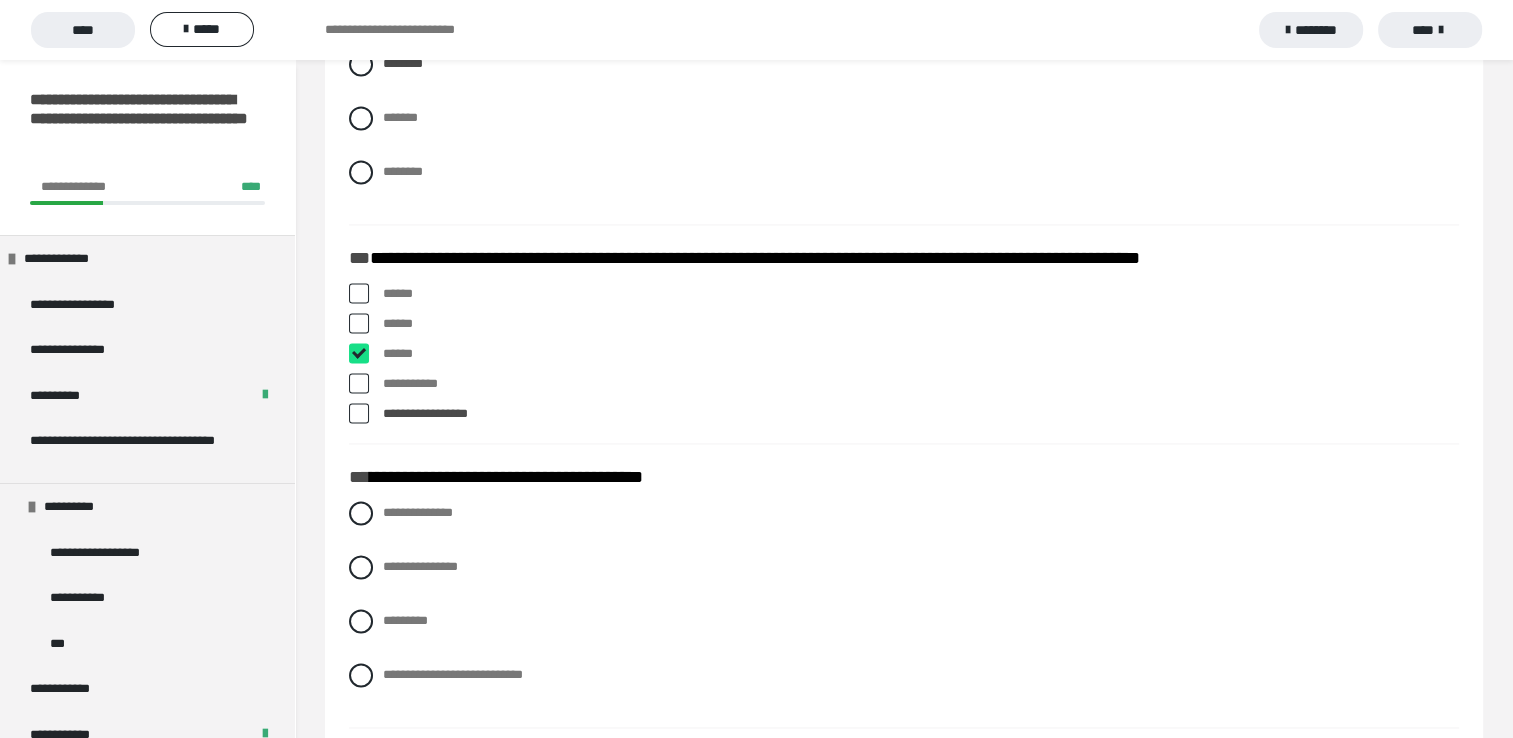 checkbox on "****" 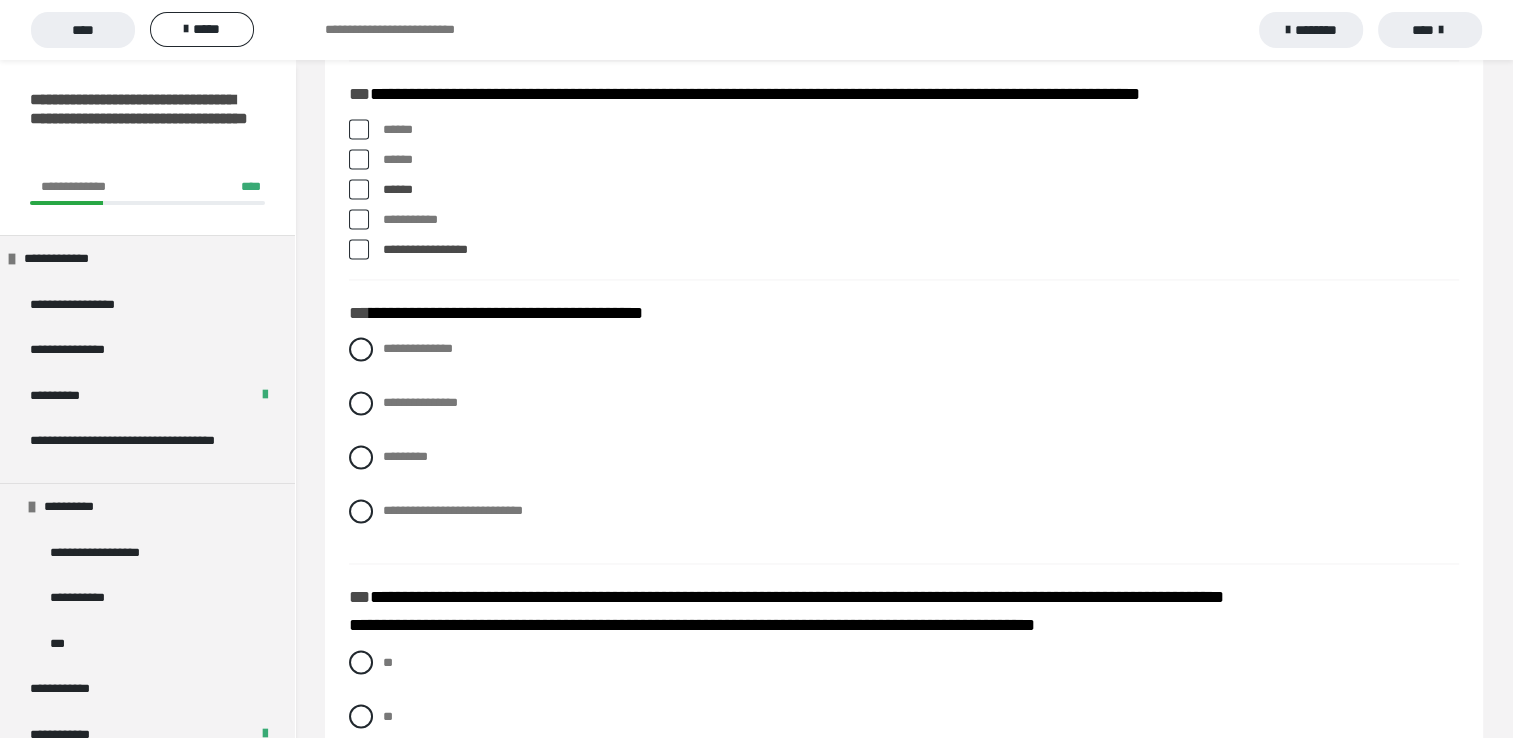 scroll, scrollTop: 3200, scrollLeft: 0, axis: vertical 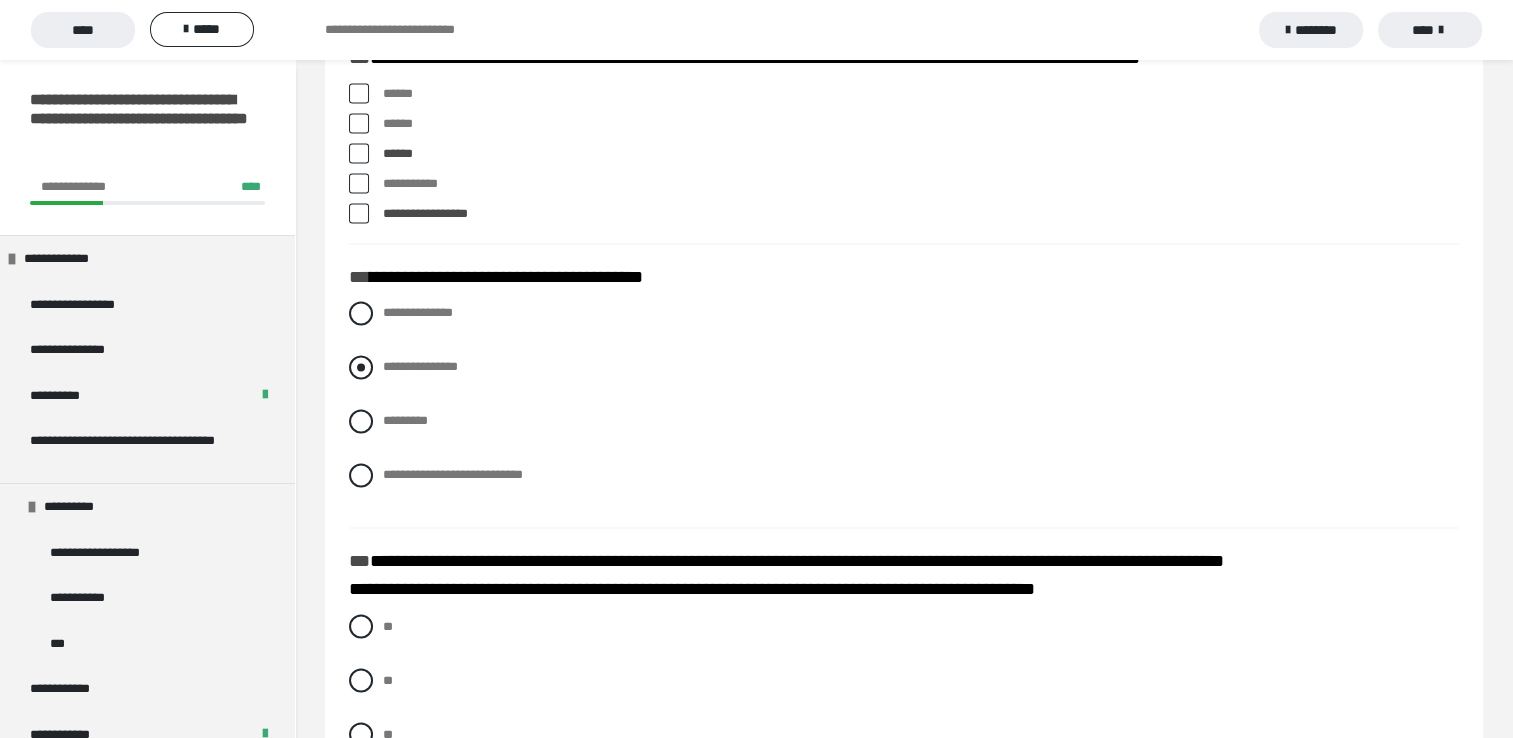 click on "**********" at bounding box center [420, 366] 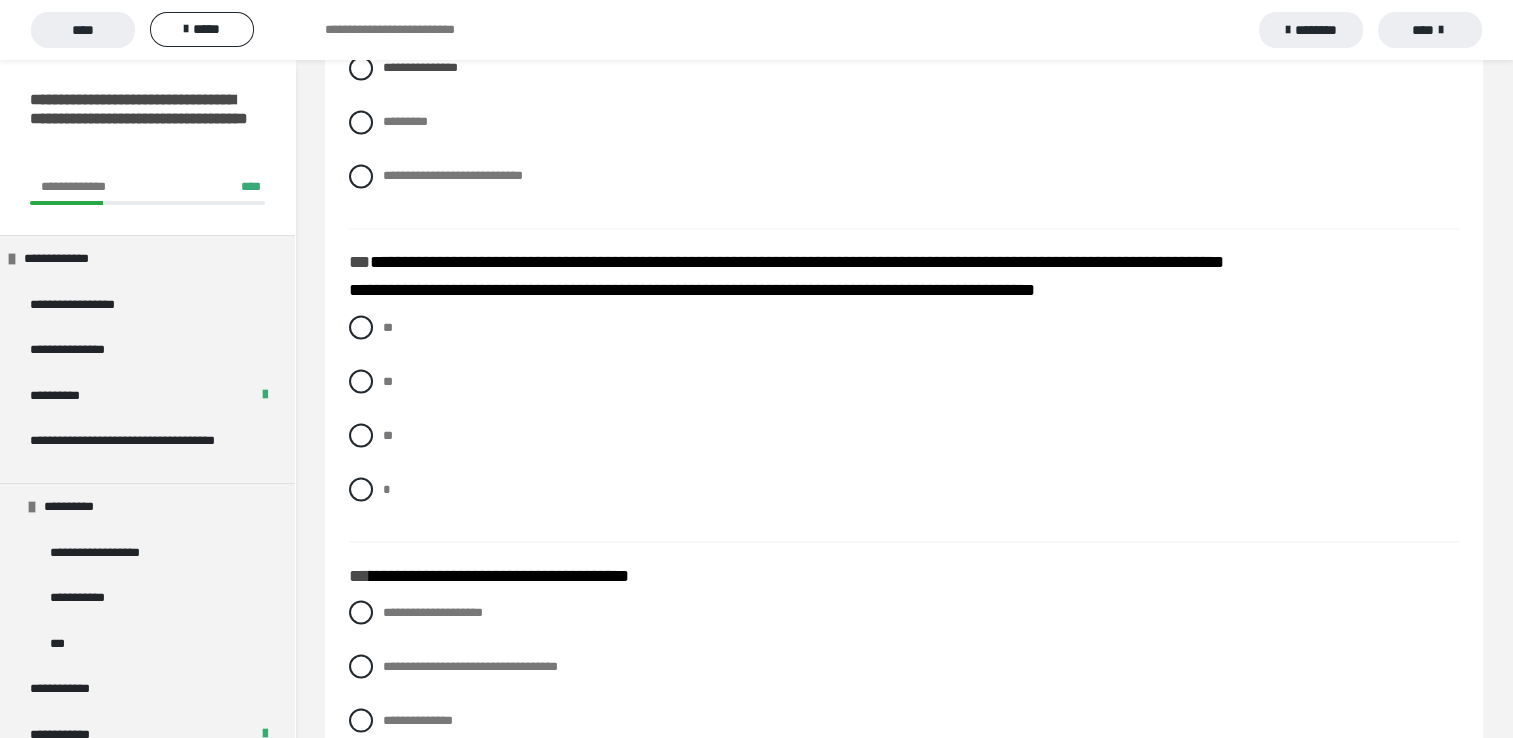 scroll, scrollTop: 3500, scrollLeft: 0, axis: vertical 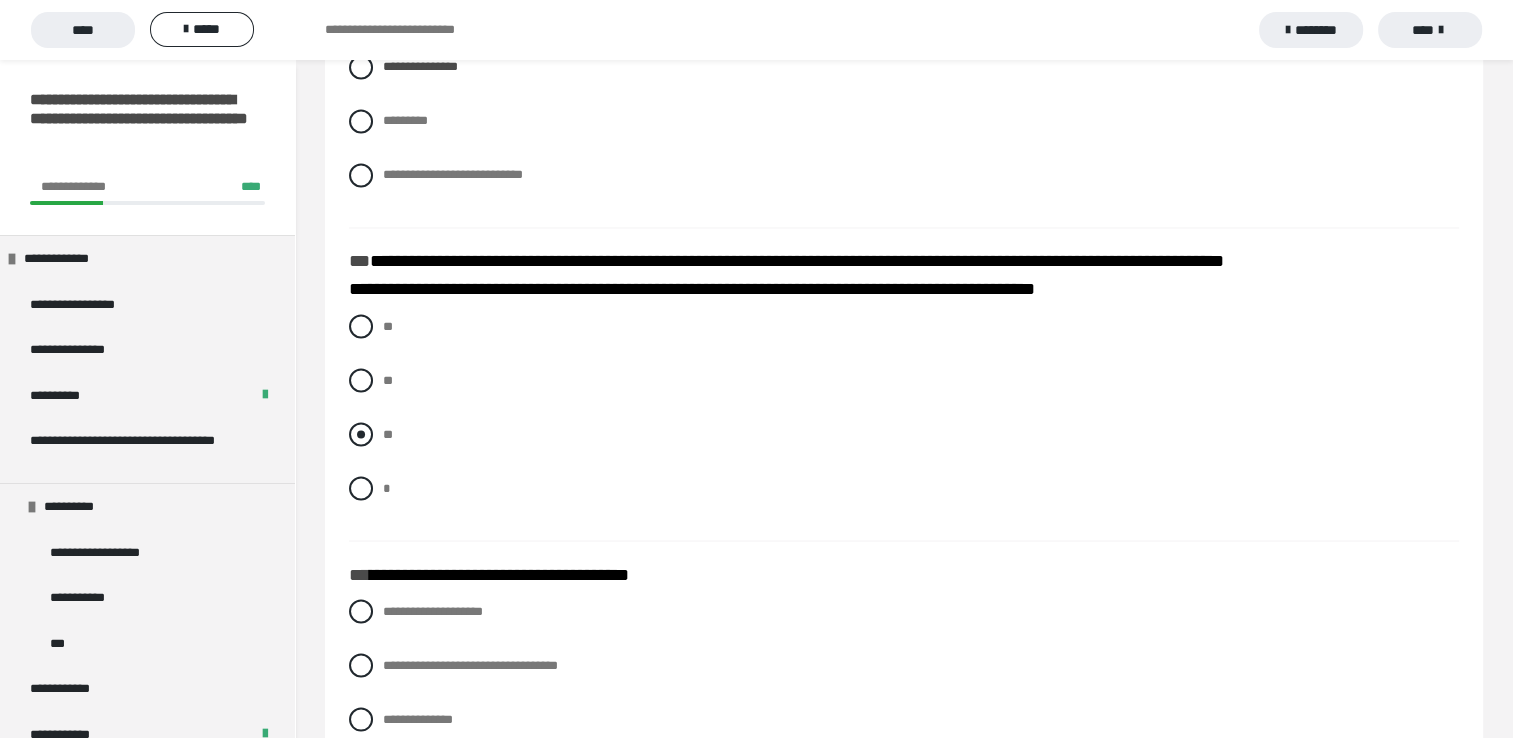 click at bounding box center (361, 434) 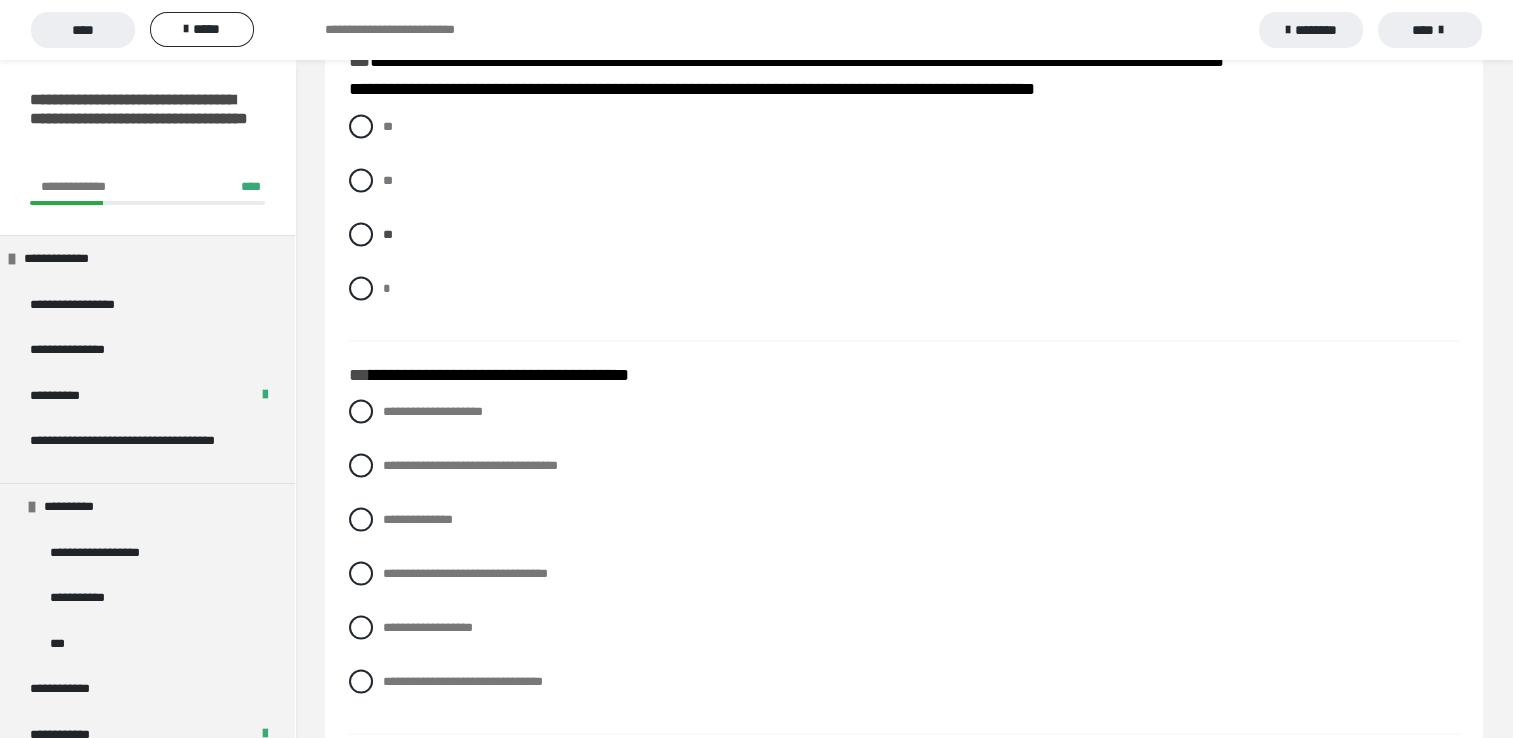 scroll, scrollTop: 3800, scrollLeft: 0, axis: vertical 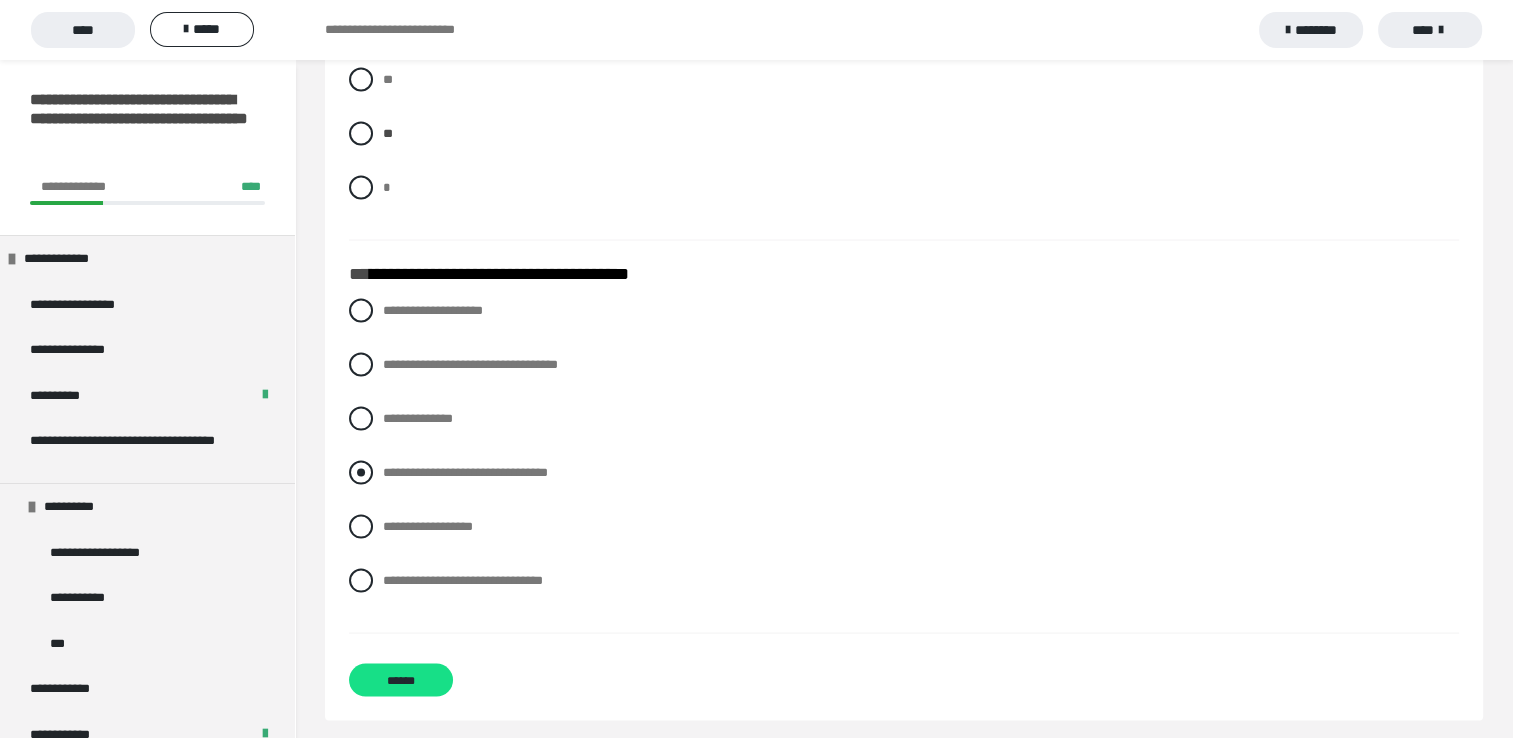 click on "**********" at bounding box center (465, 472) 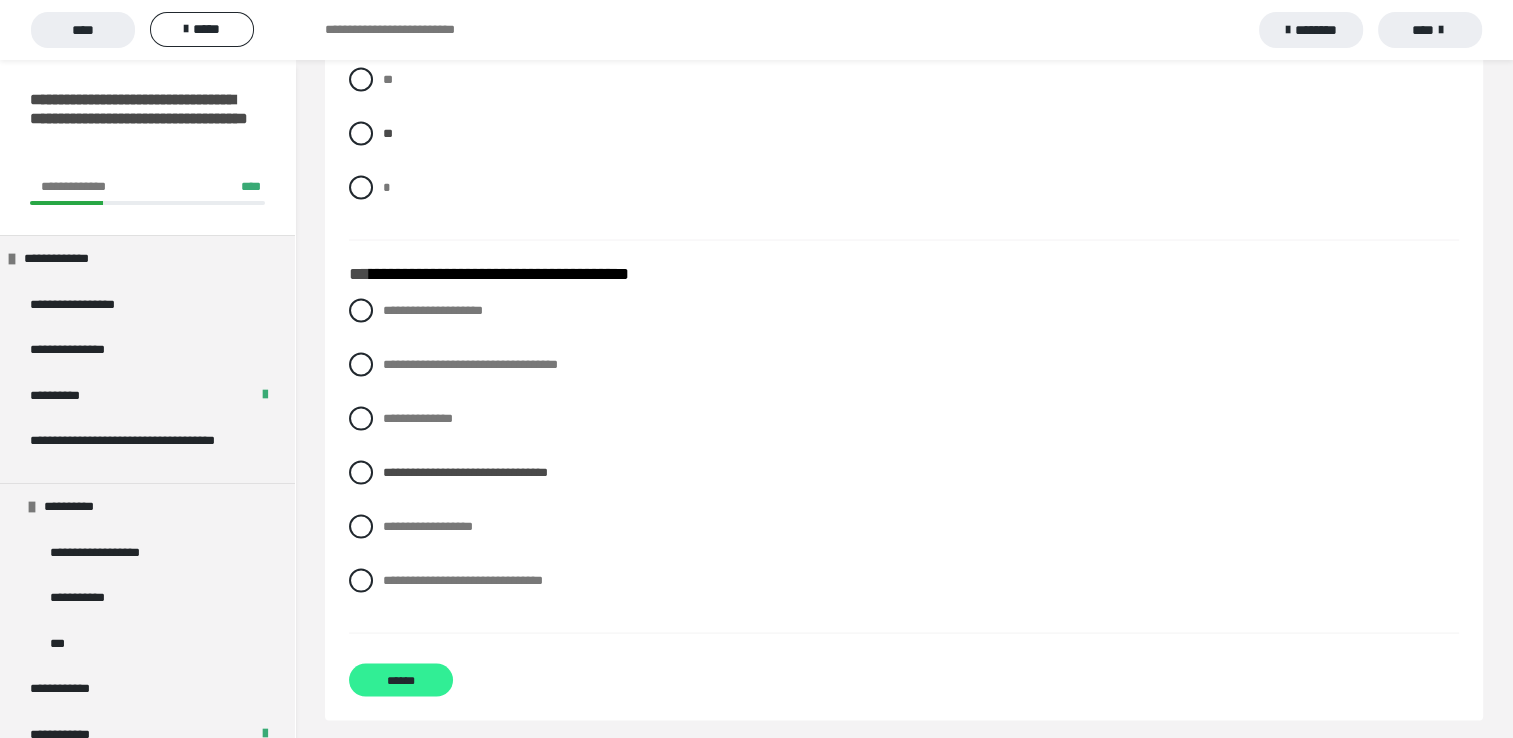 click on "******" at bounding box center [401, 680] 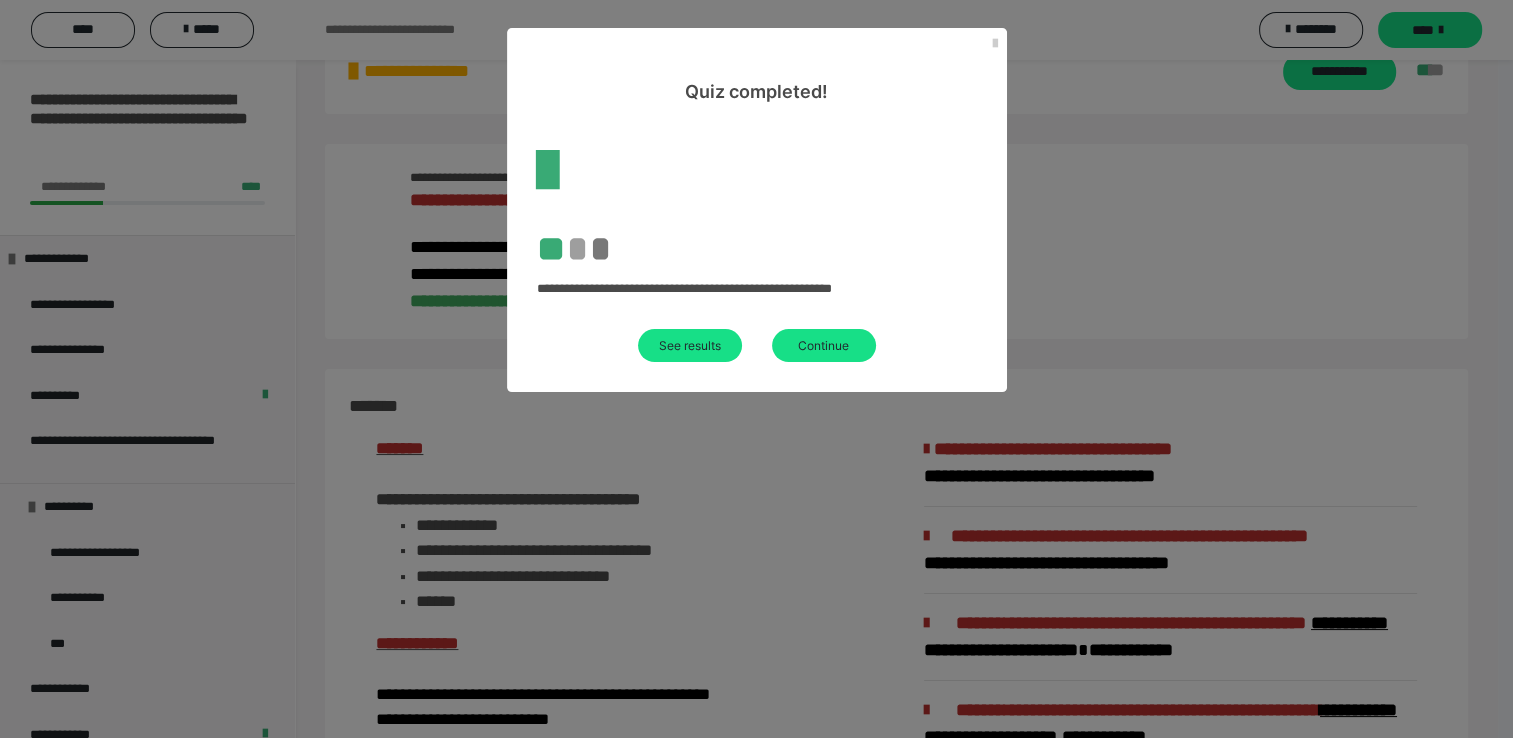 scroll, scrollTop: 2449, scrollLeft: 0, axis: vertical 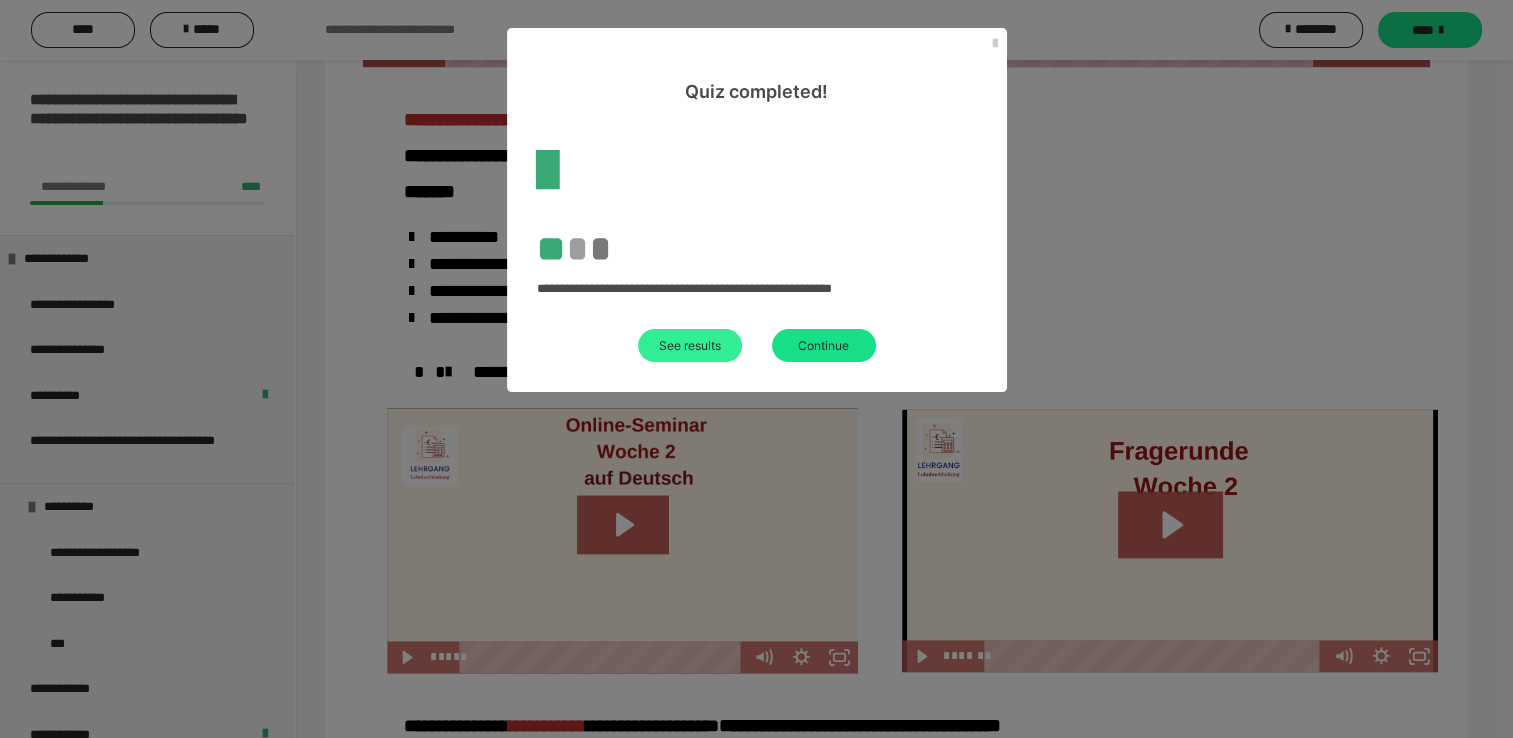 click on "See results" at bounding box center [690, 345] 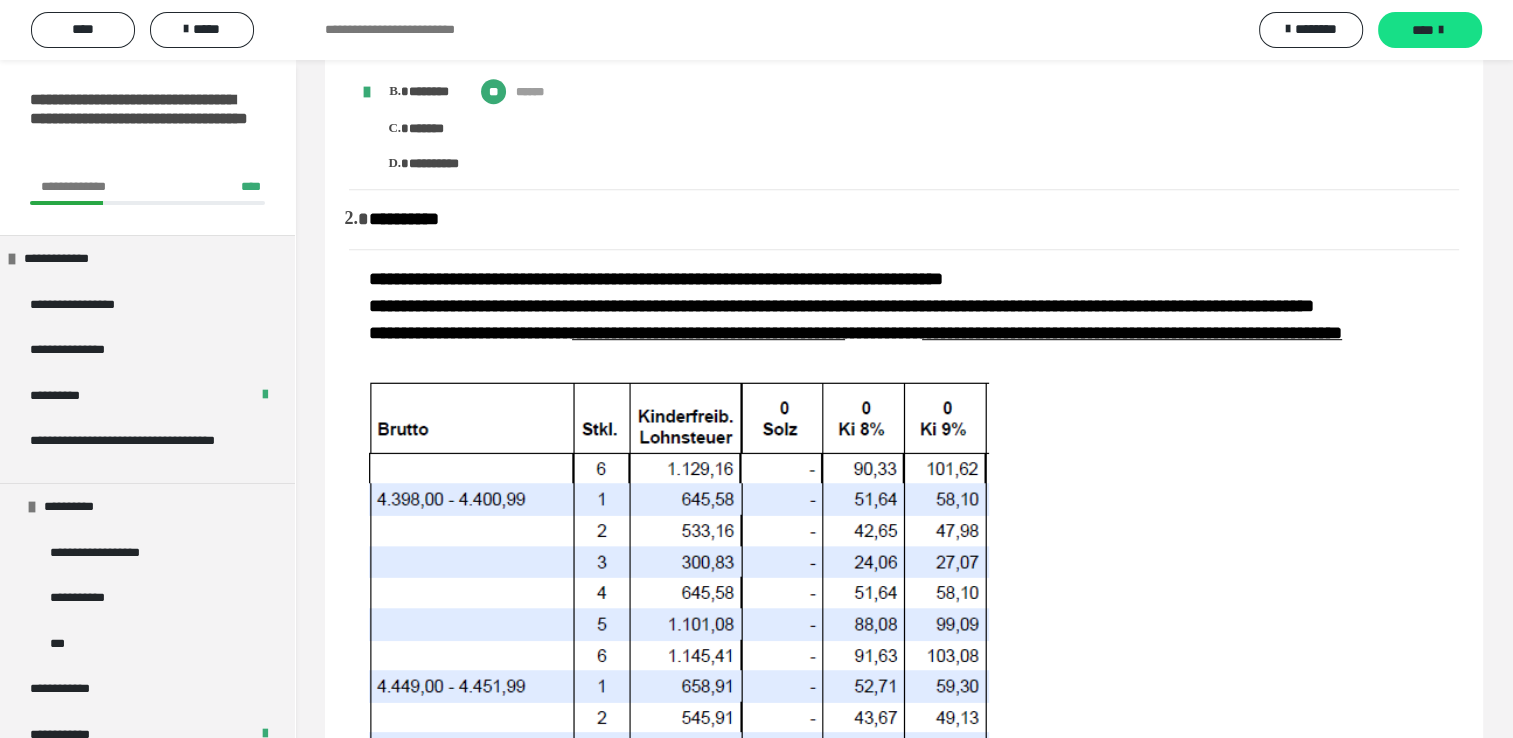 scroll, scrollTop: 1049, scrollLeft: 0, axis: vertical 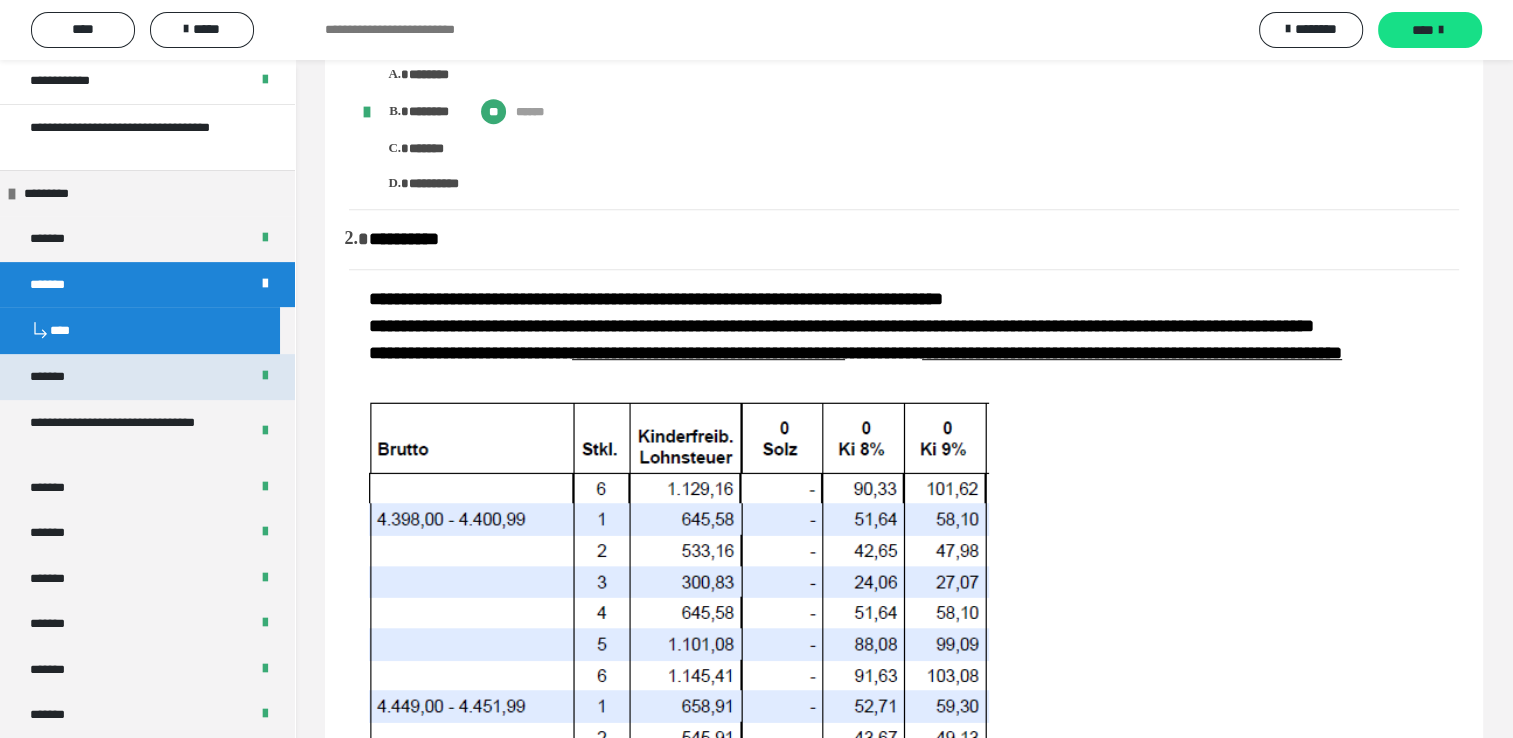 click on "*******" at bounding box center [62, 377] 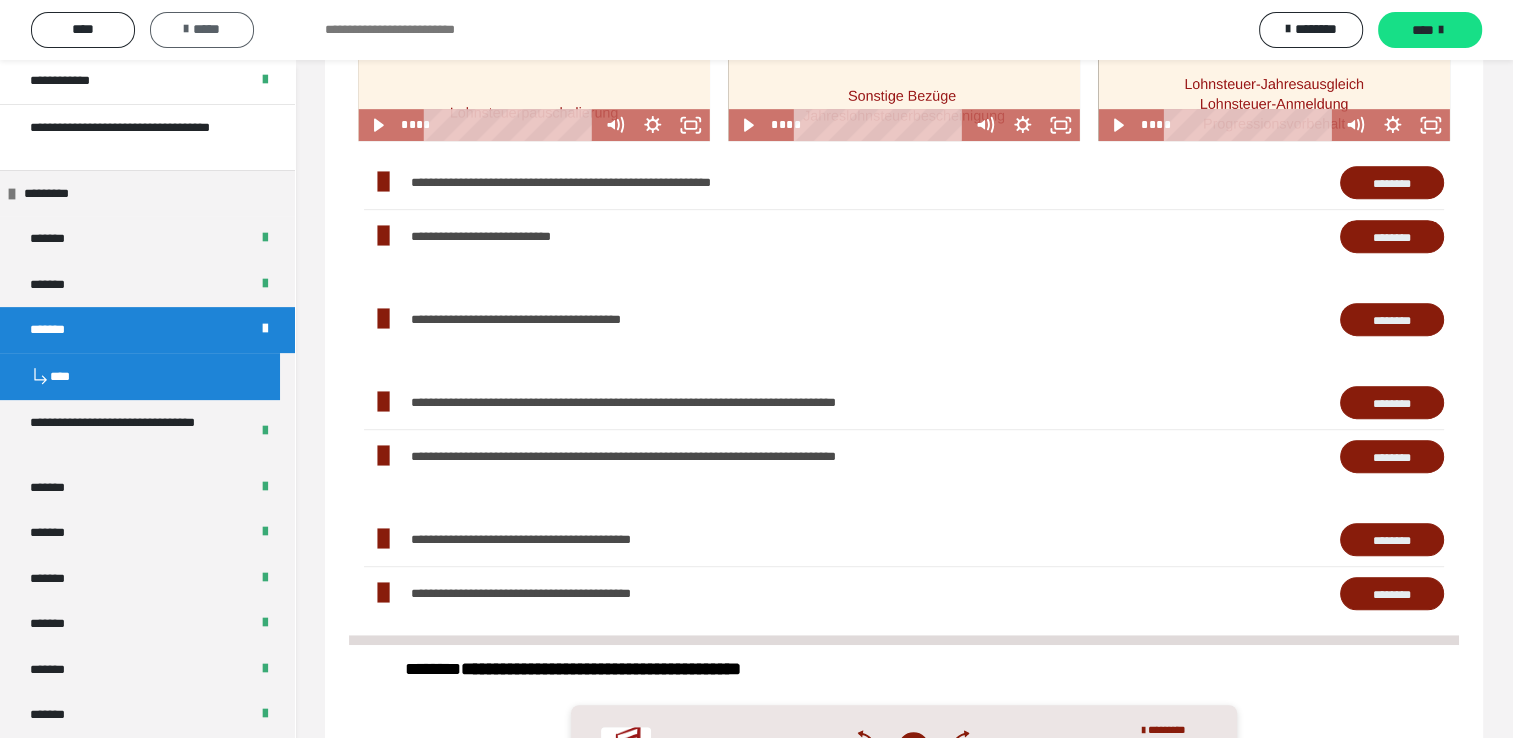 click on "*****" at bounding box center [202, 29] 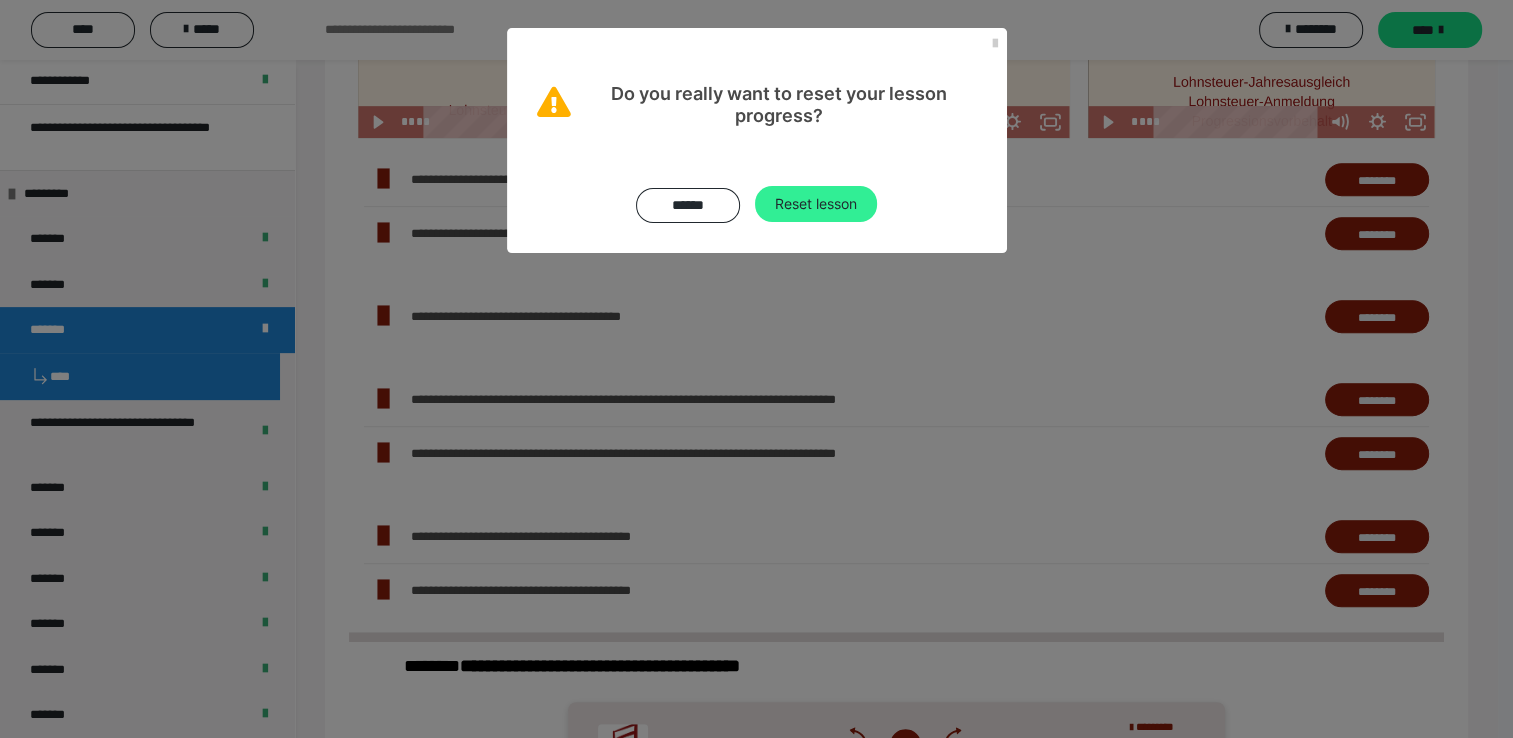 click on "Reset lesson" at bounding box center (816, 204) 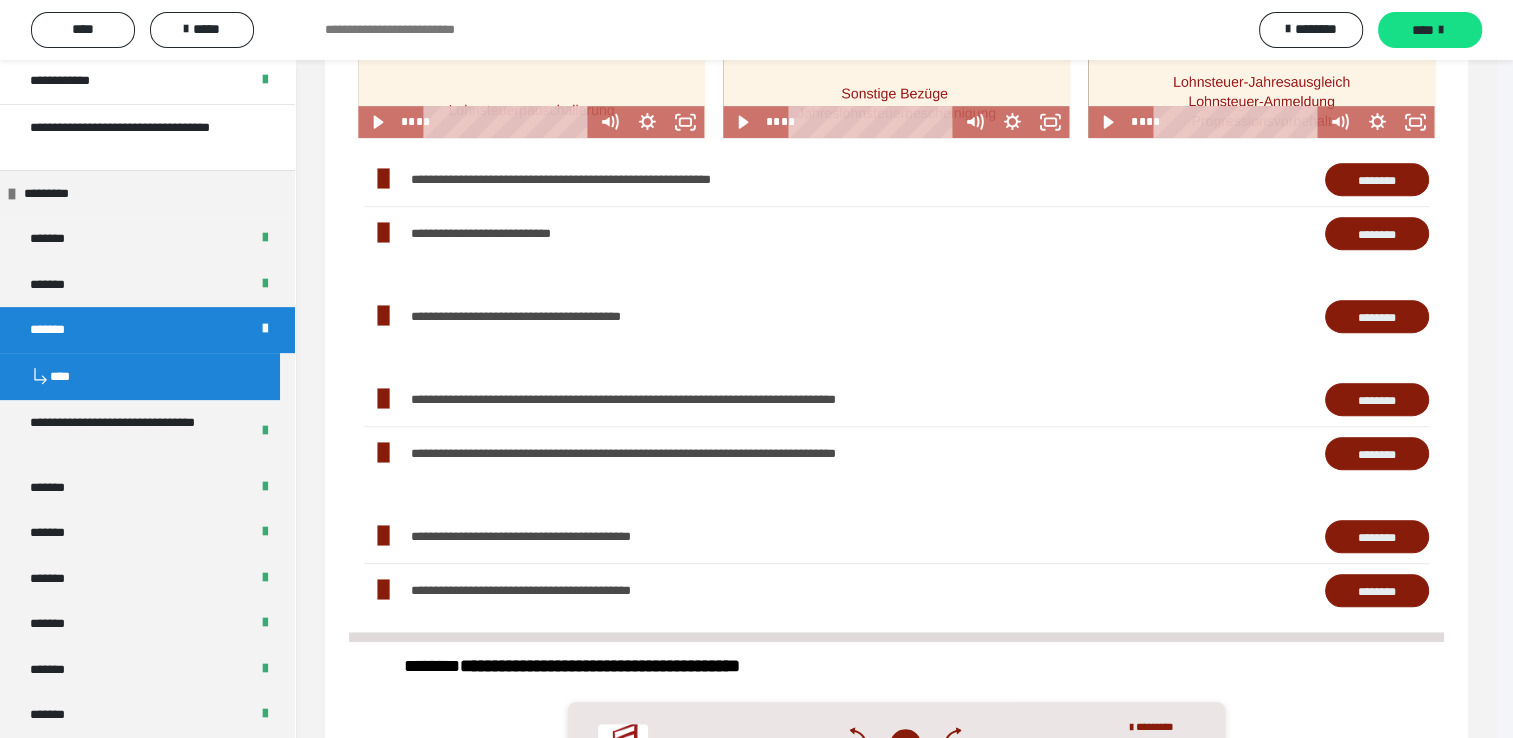 scroll, scrollTop: 0, scrollLeft: 0, axis: both 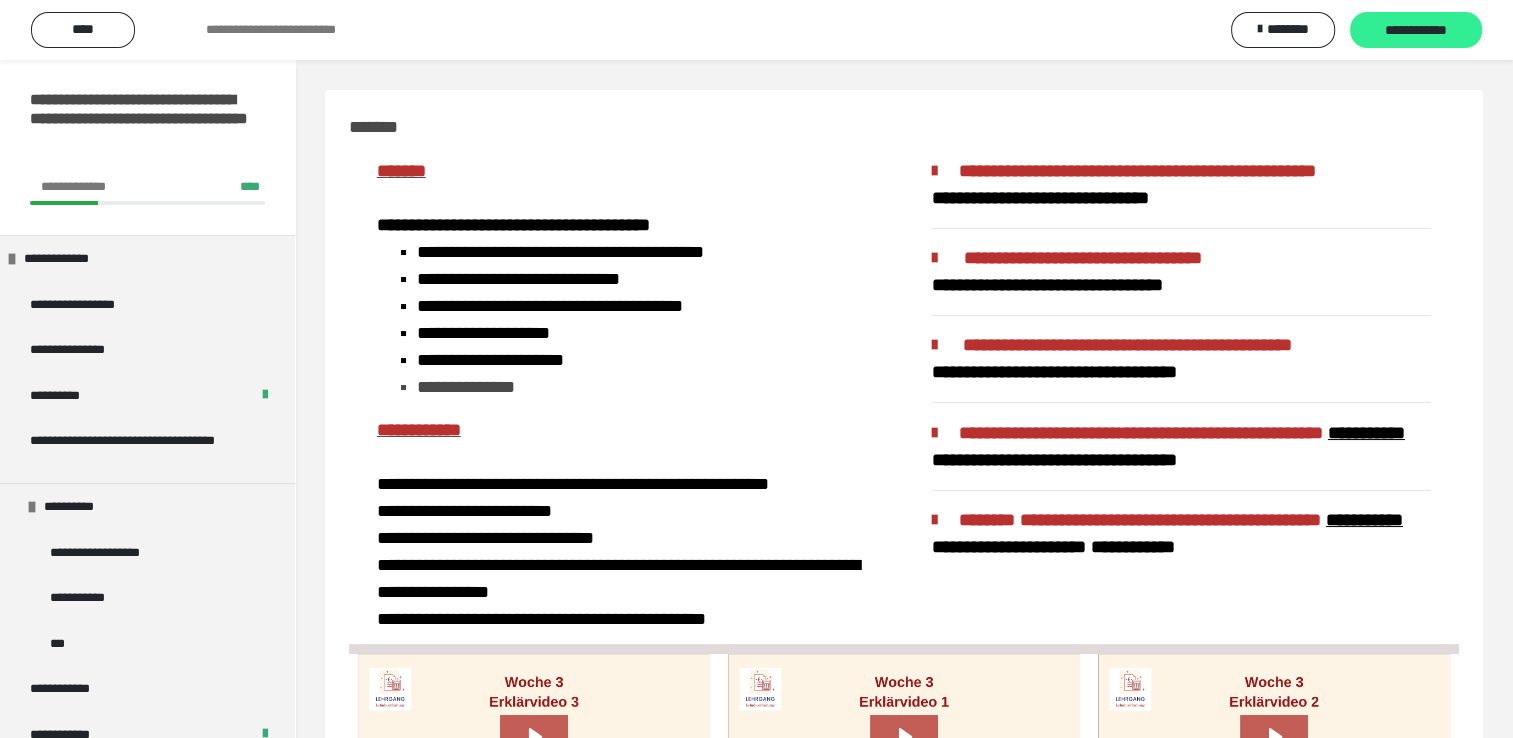 click on "**********" at bounding box center (1416, 31) 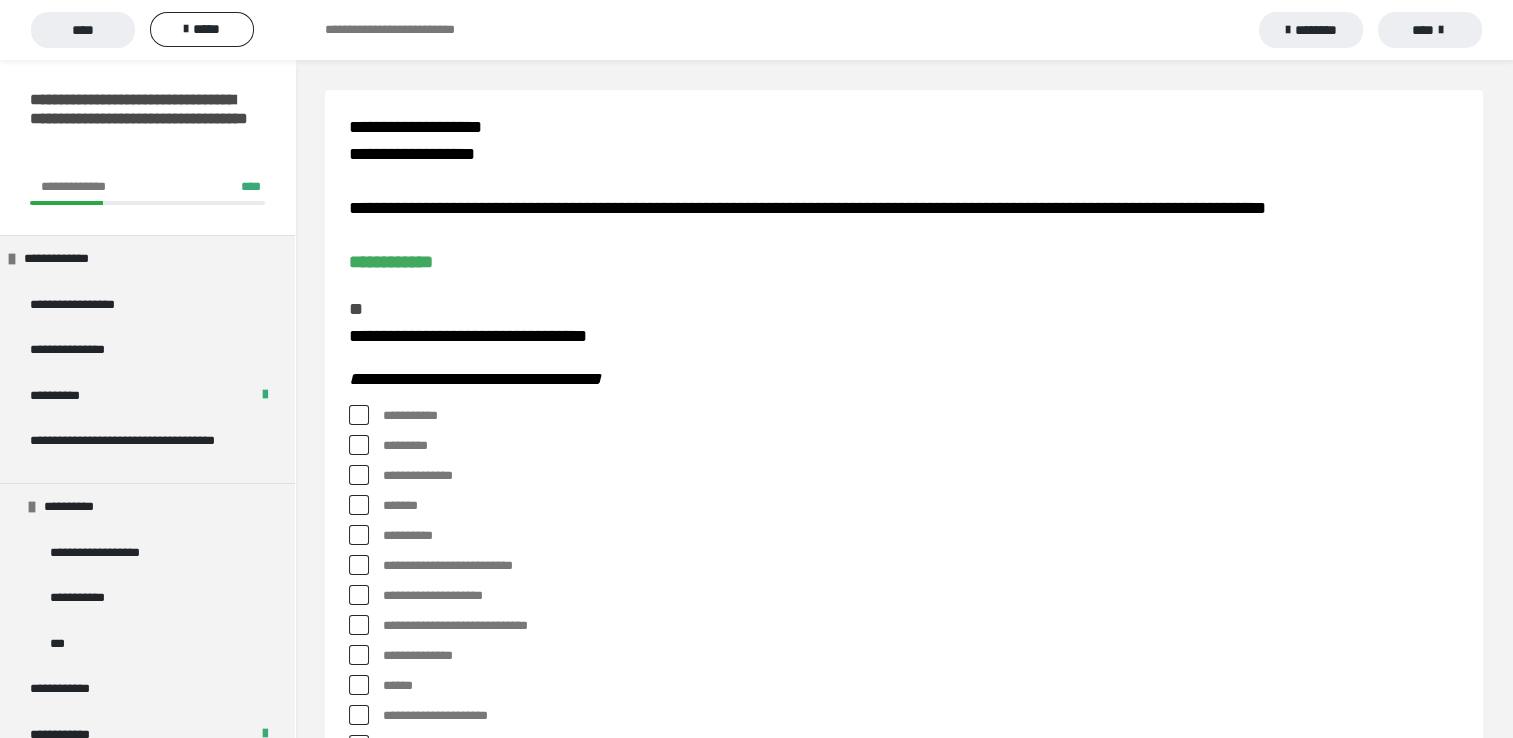 click at bounding box center (359, 445) 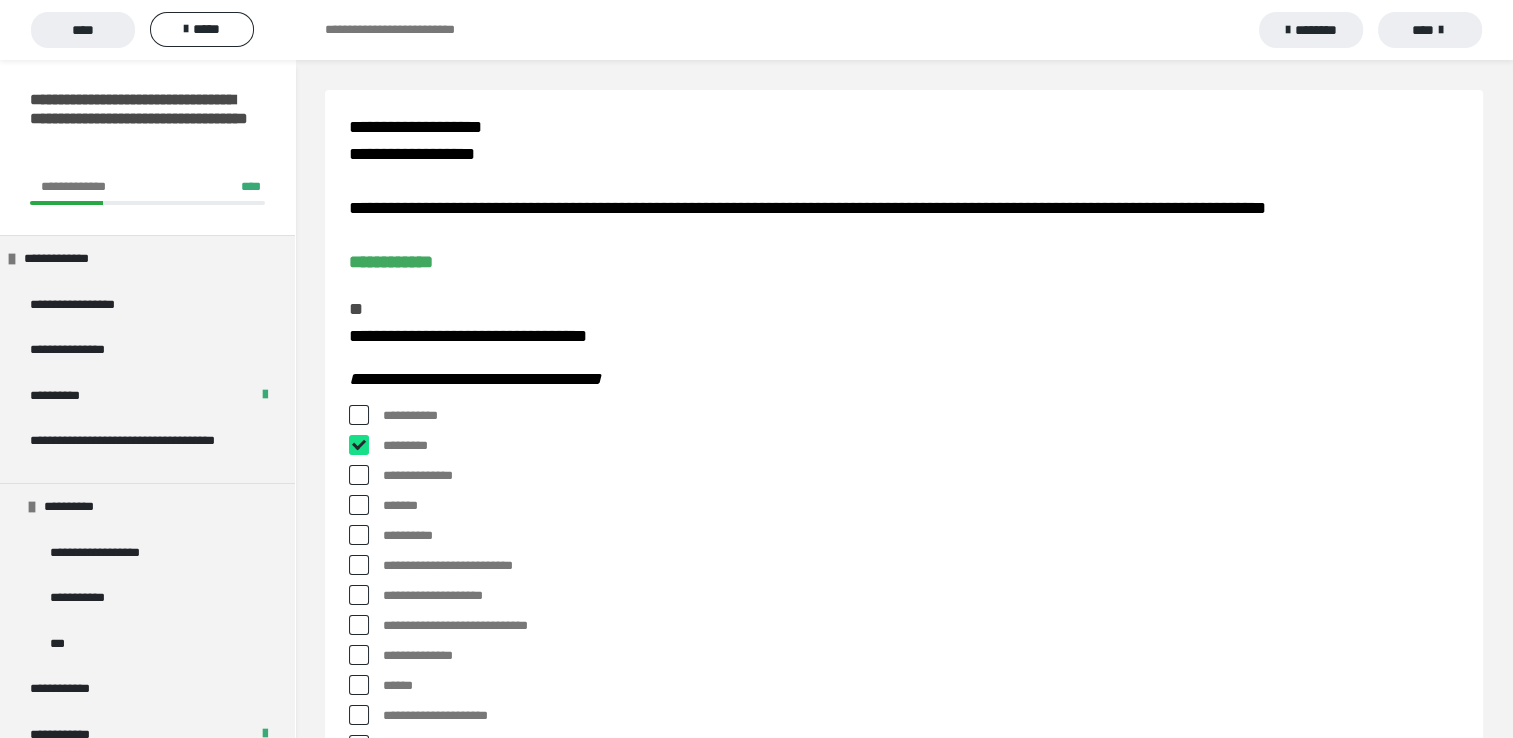 checkbox on "****" 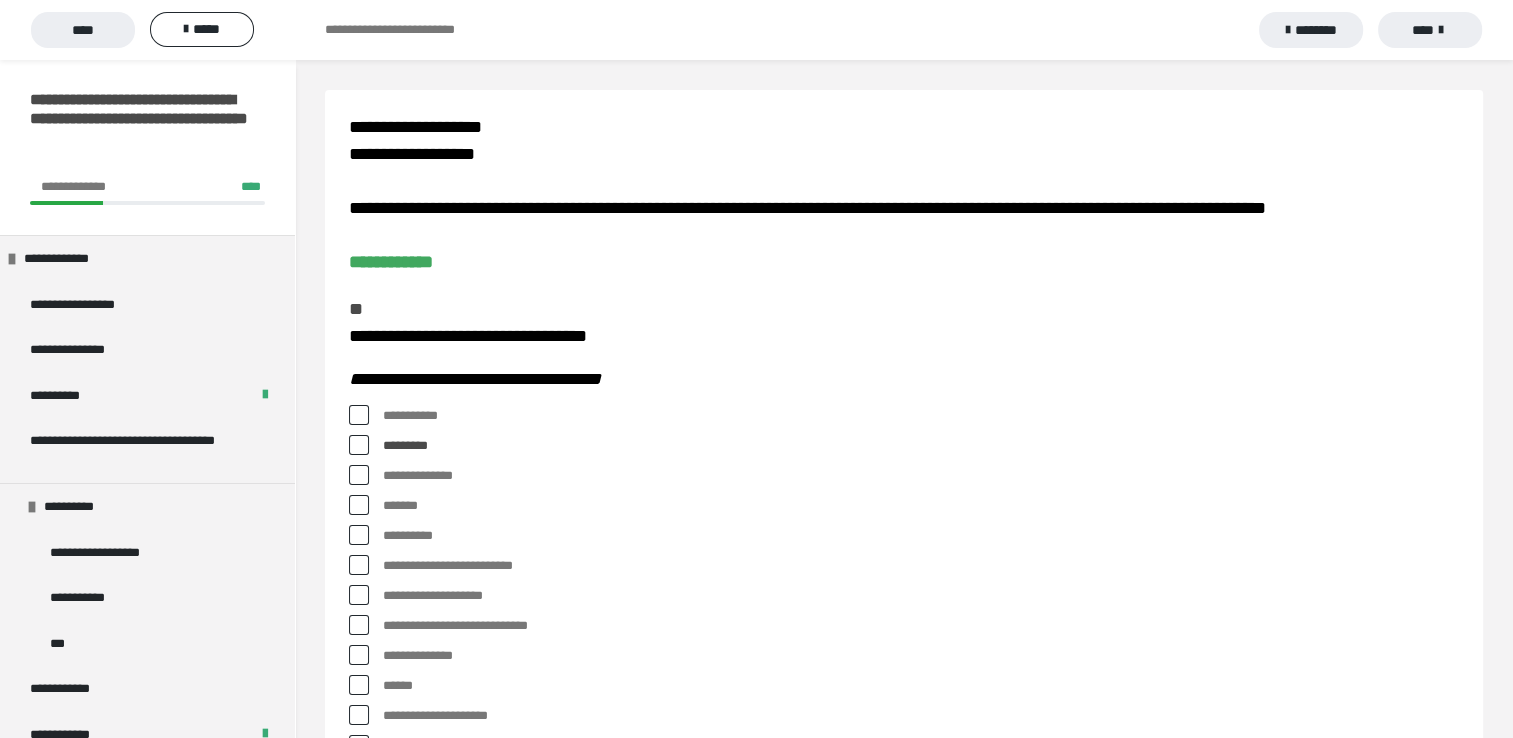 click at bounding box center (359, 505) 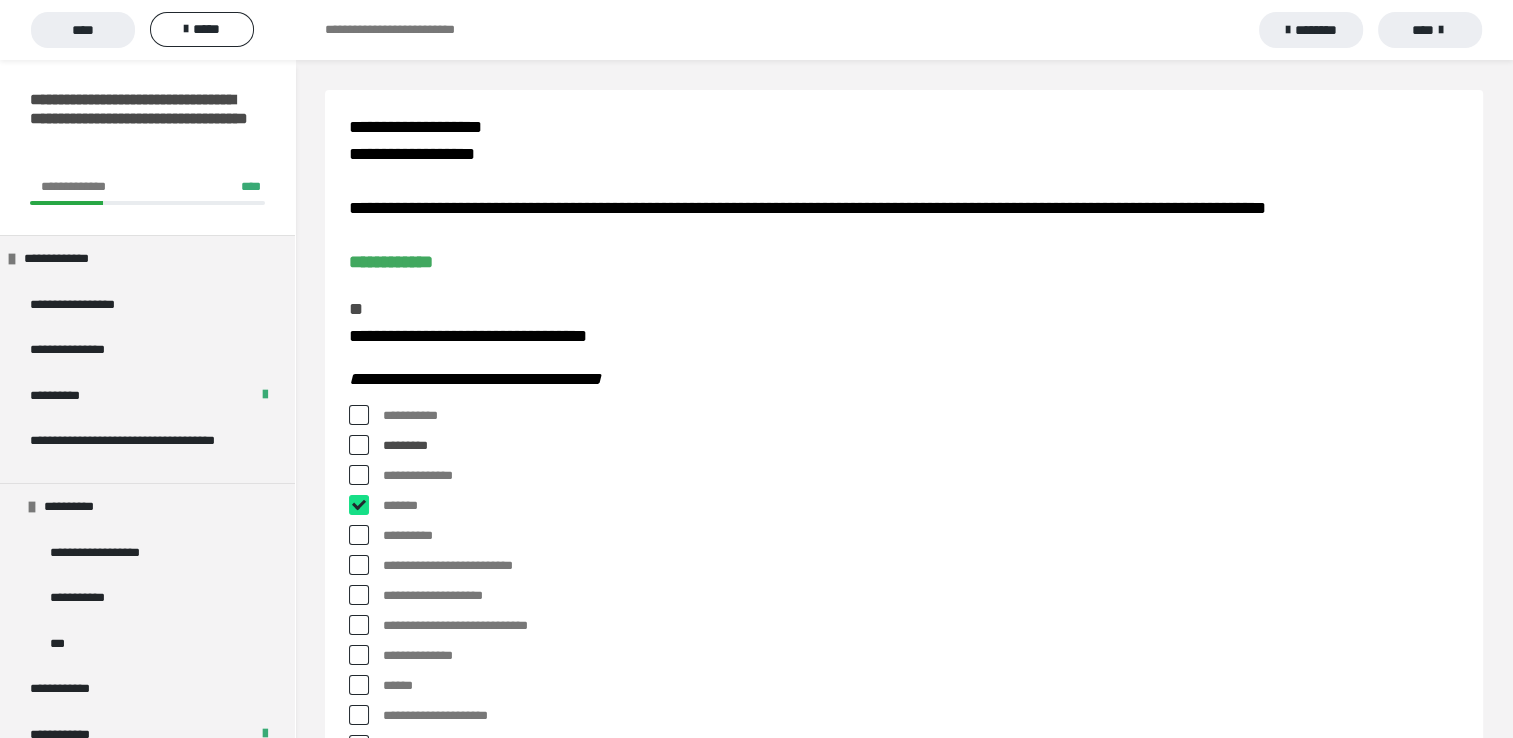 checkbox on "****" 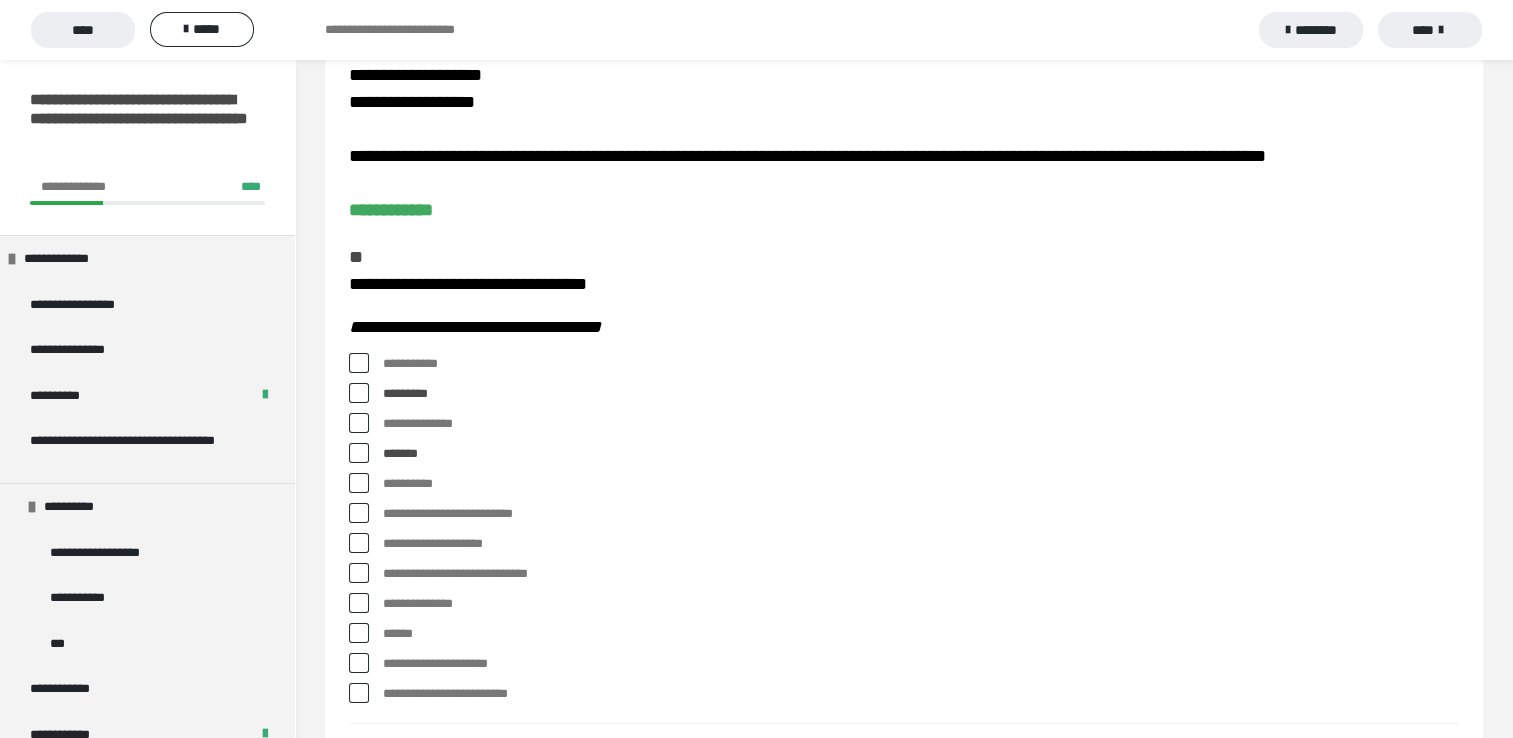 scroll, scrollTop: 100, scrollLeft: 0, axis: vertical 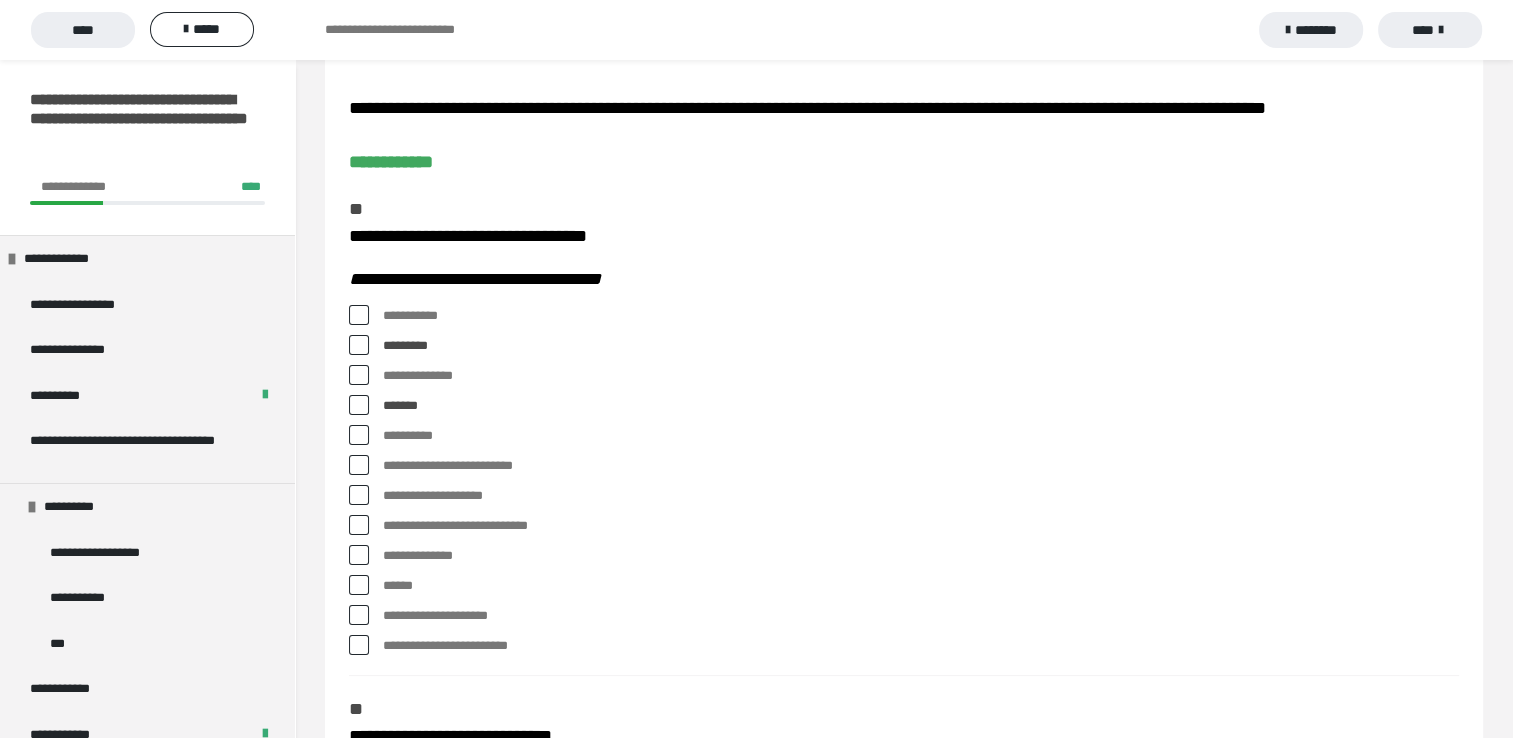 click at bounding box center (359, 435) 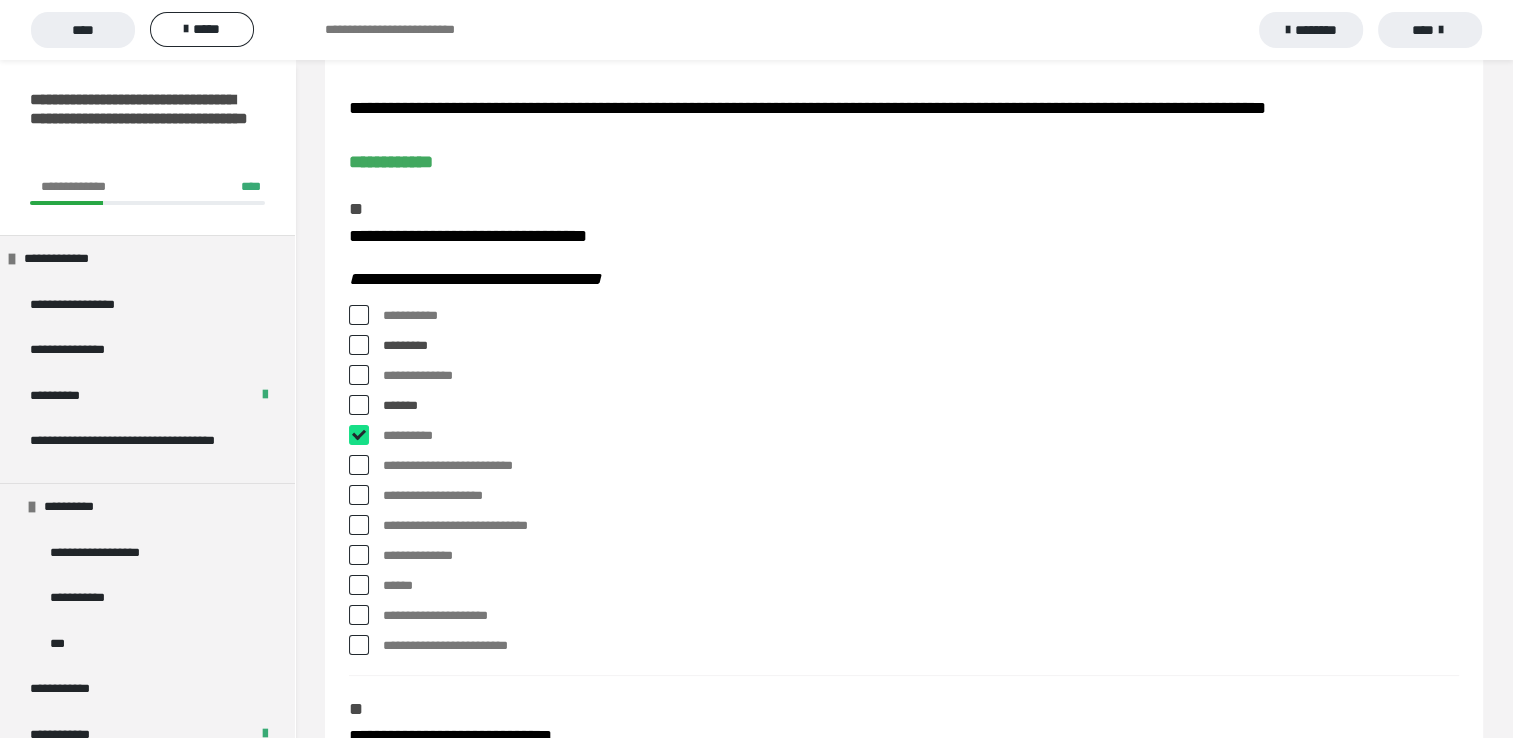 checkbox on "****" 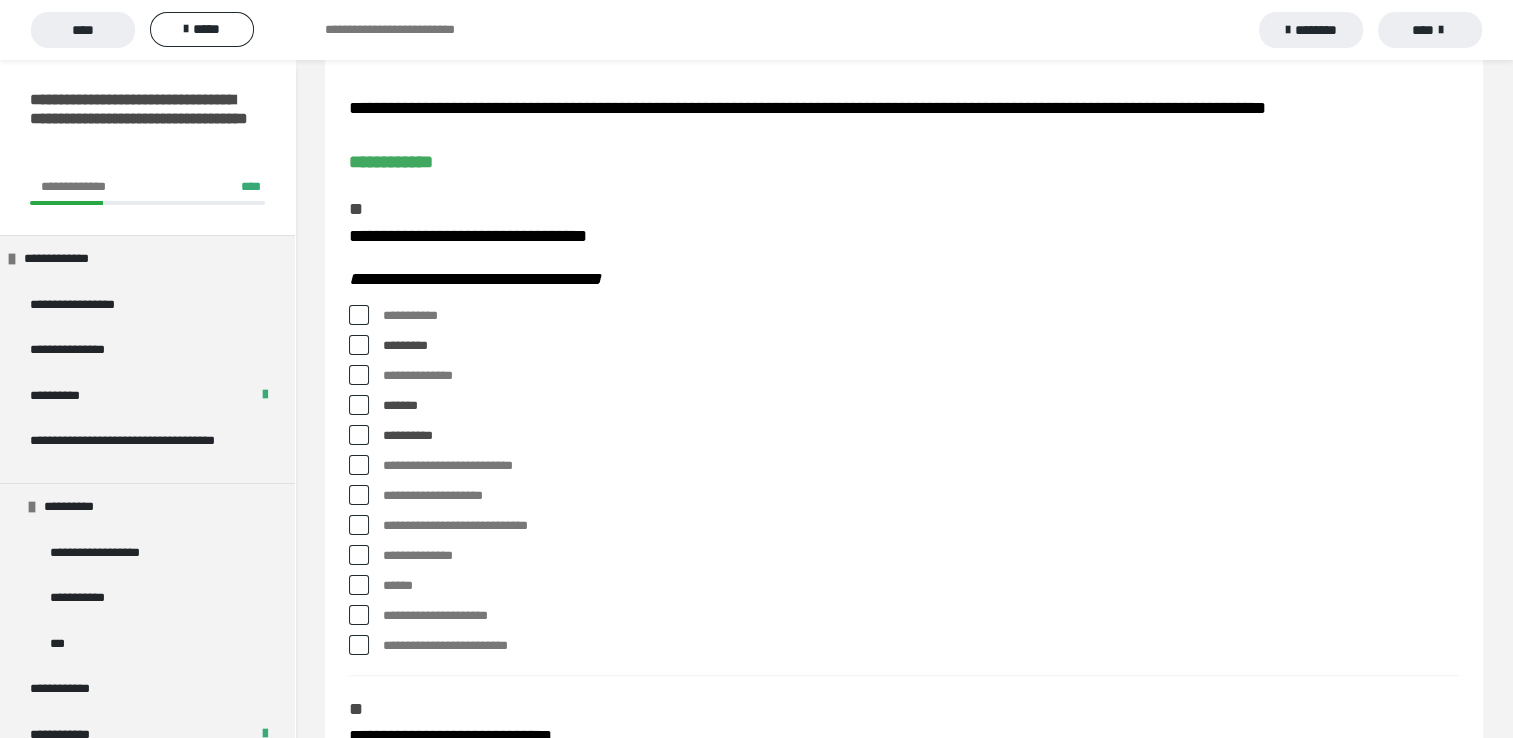 click at bounding box center [359, 585] 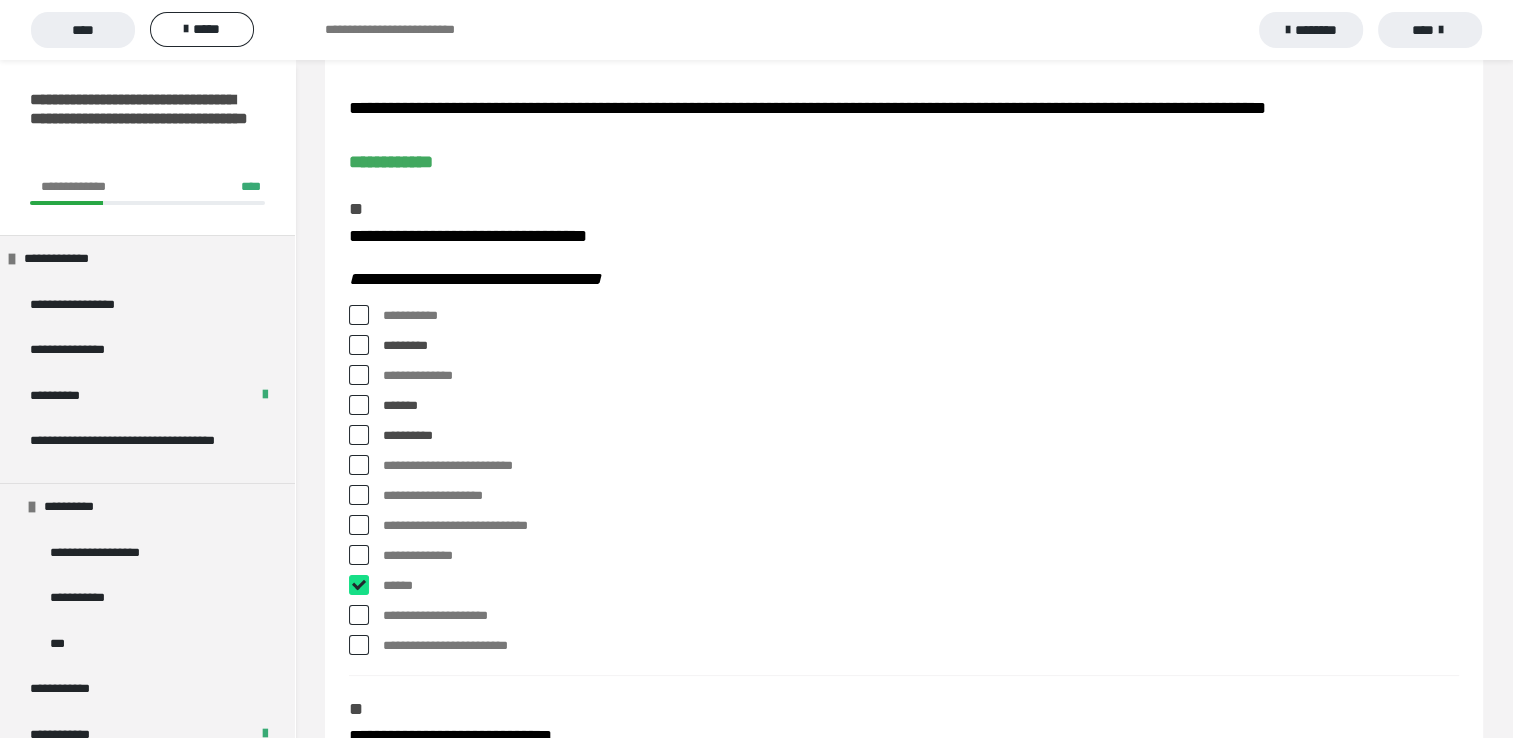 checkbox on "****" 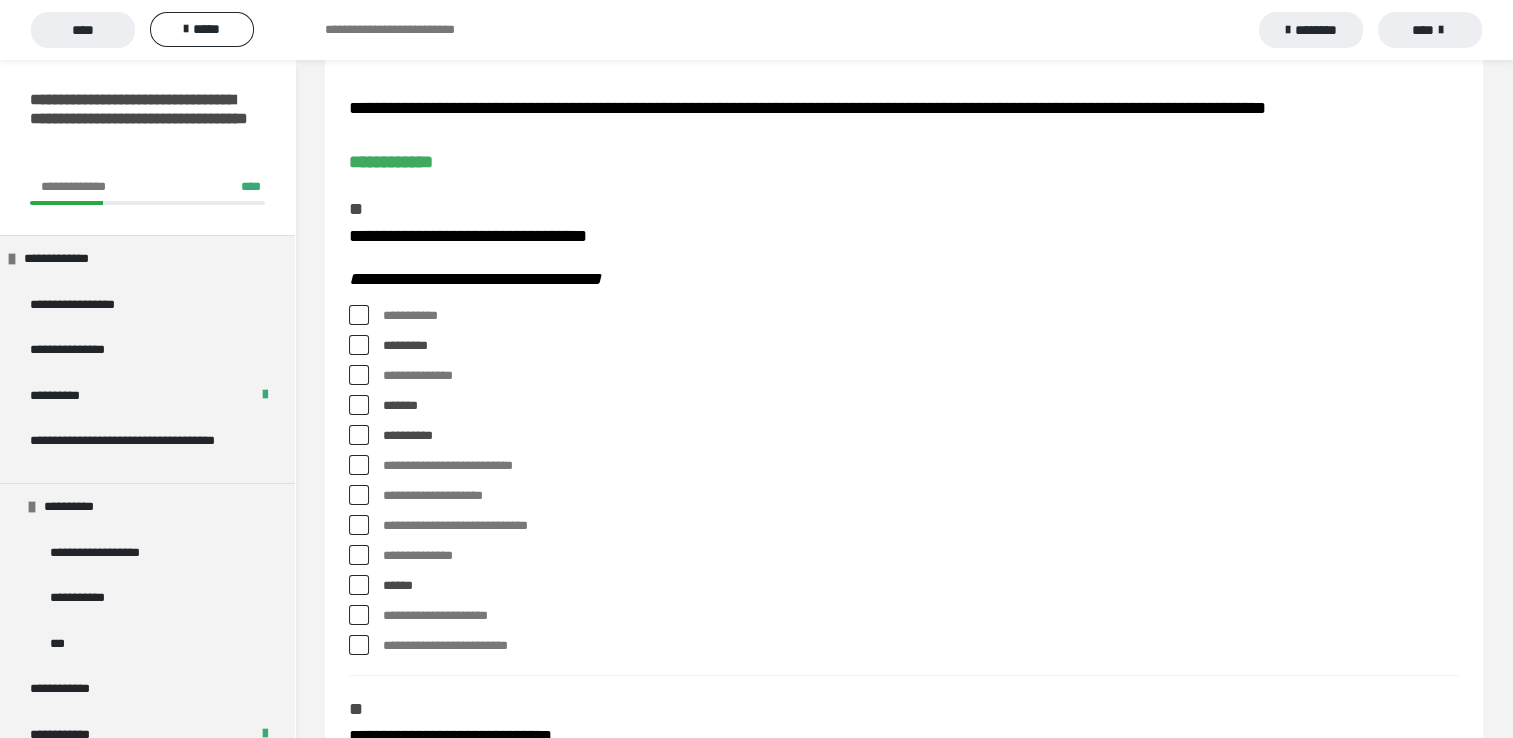 click at bounding box center [359, 645] 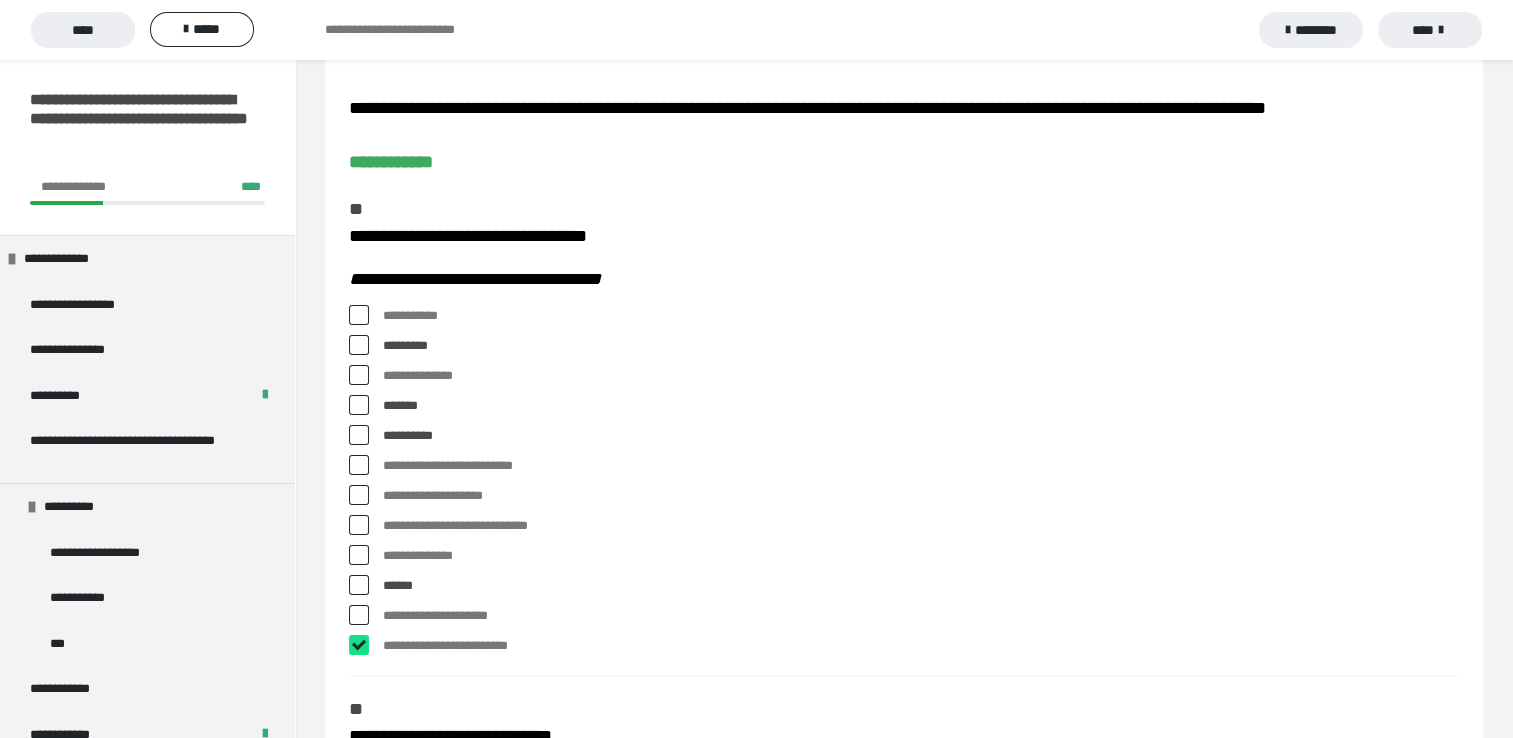 checkbox on "****" 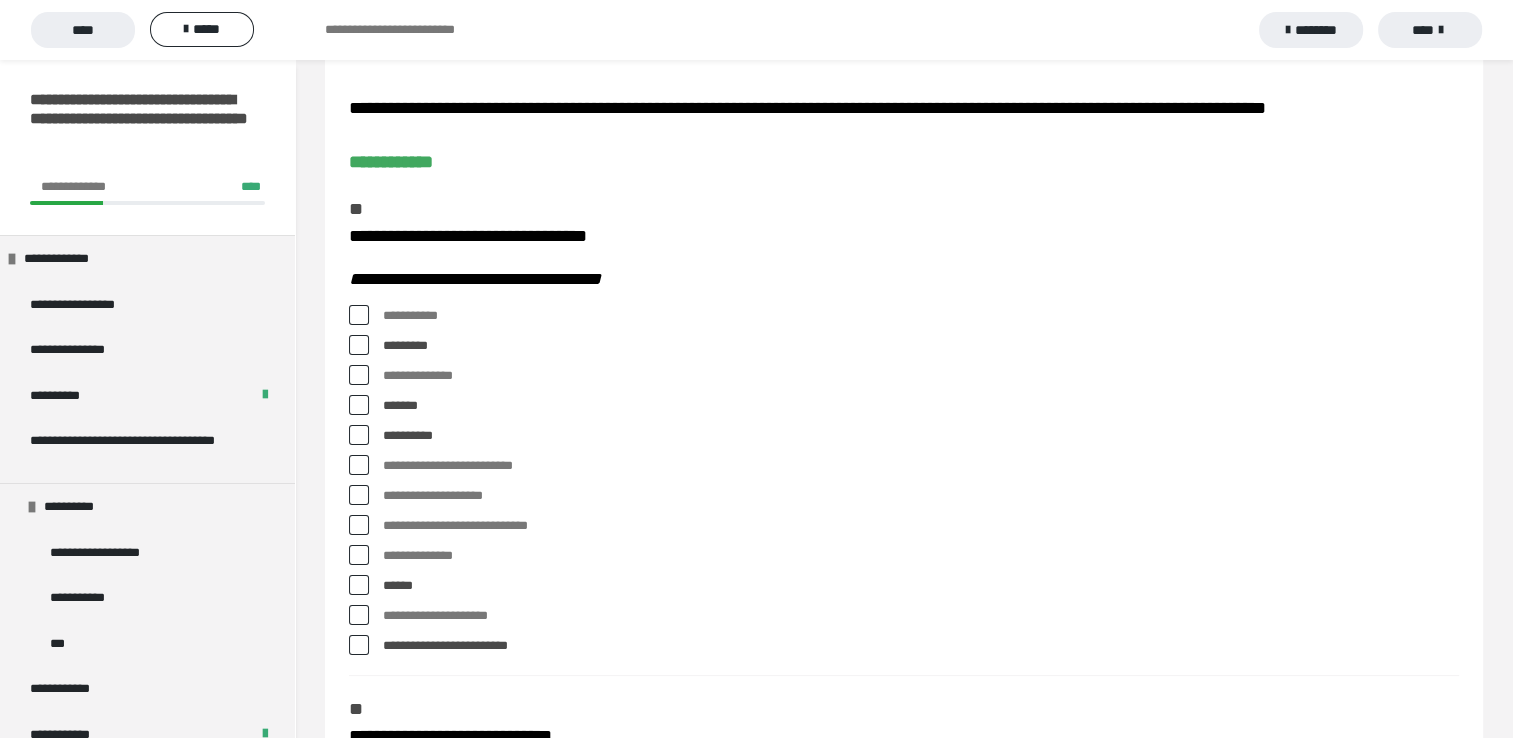 click at bounding box center (359, 615) 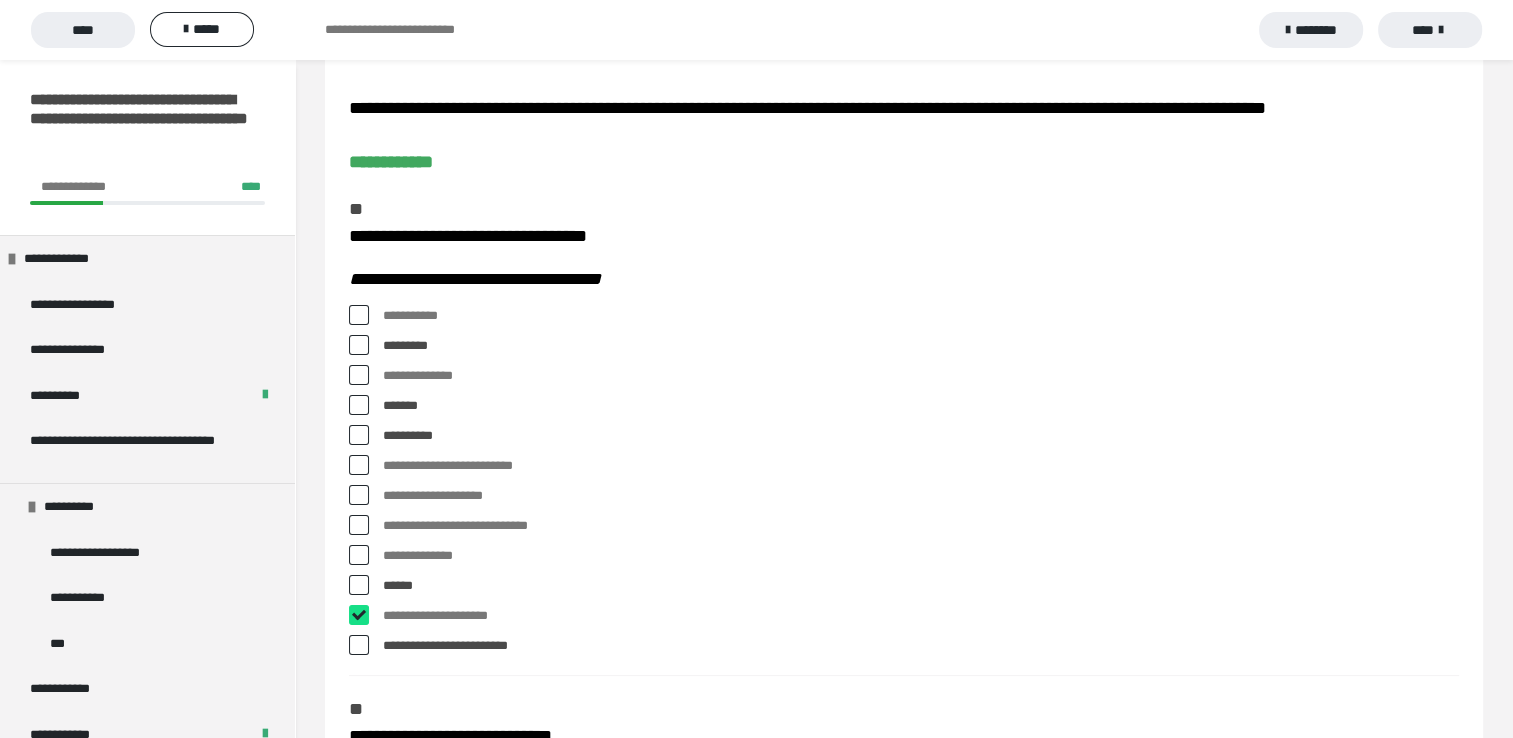 checkbox on "****" 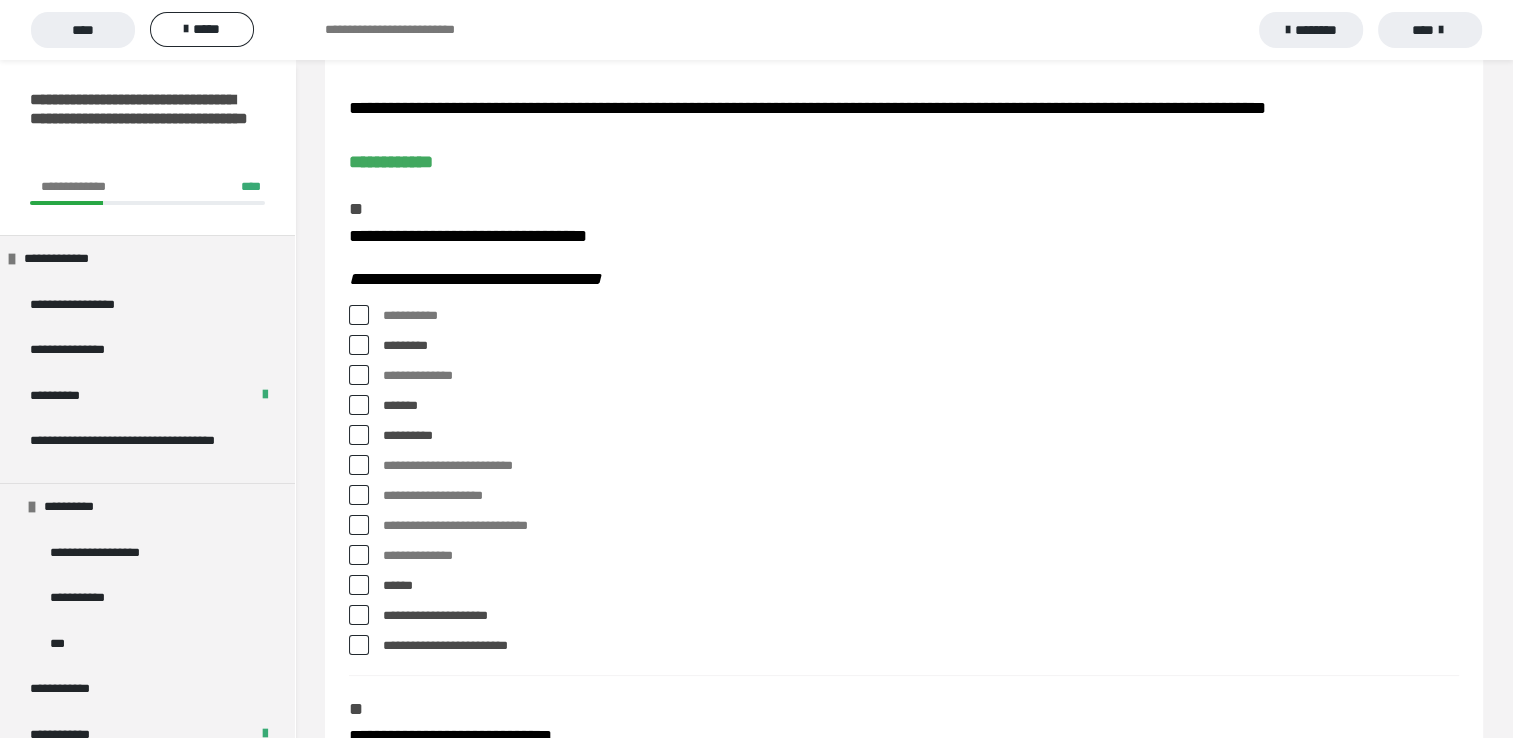 click at bounding box center [359, 645] 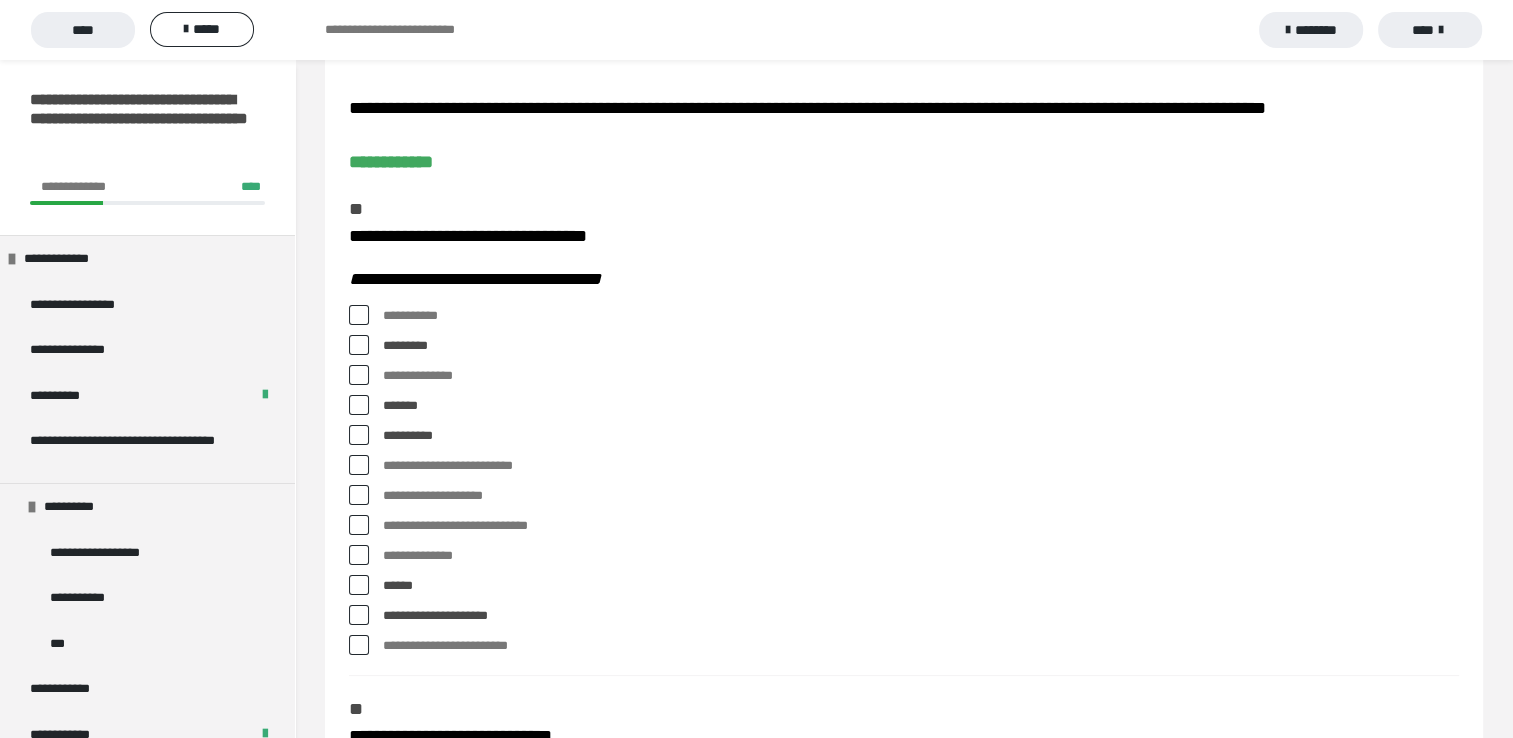 click on "**********" at bounding box center [921, 556] 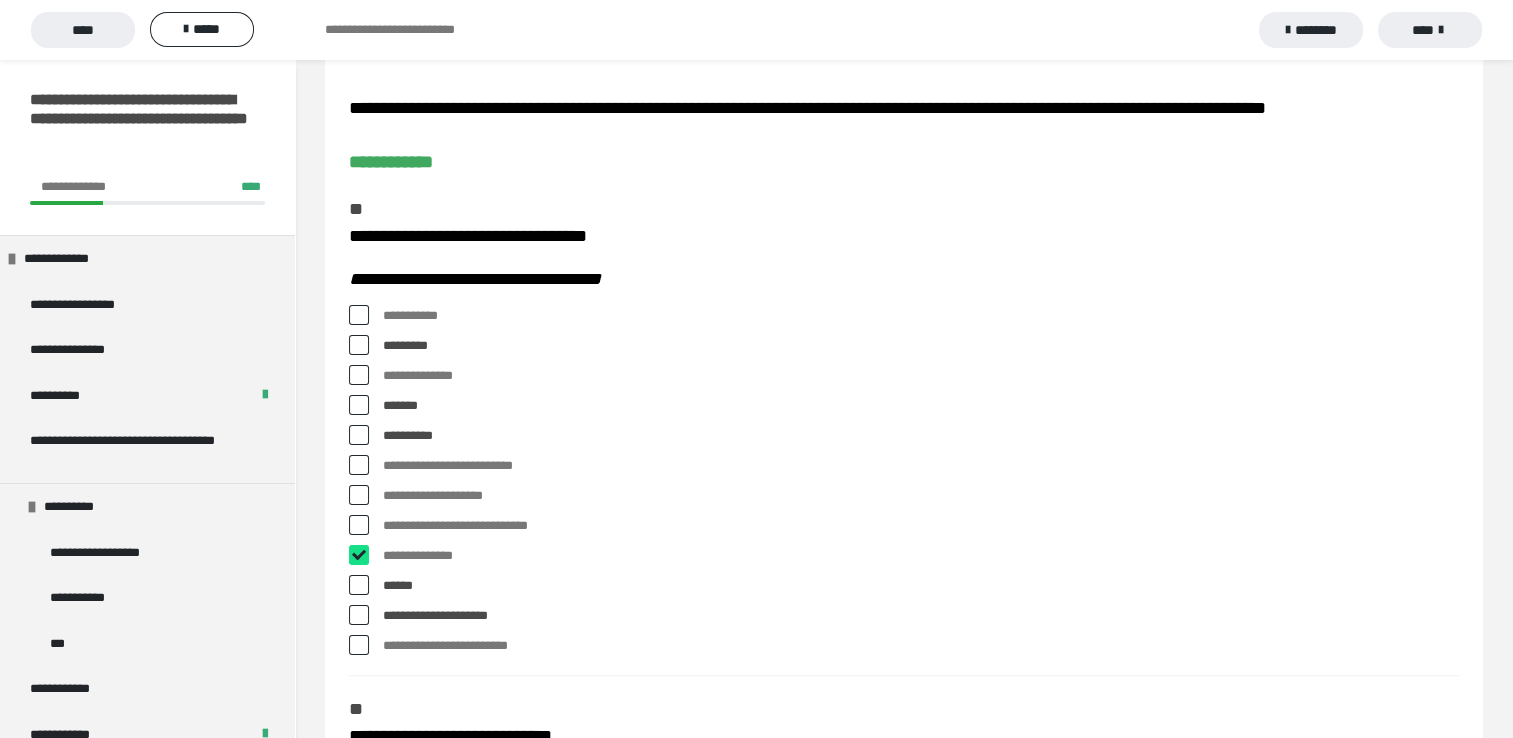 checkbox on "****" 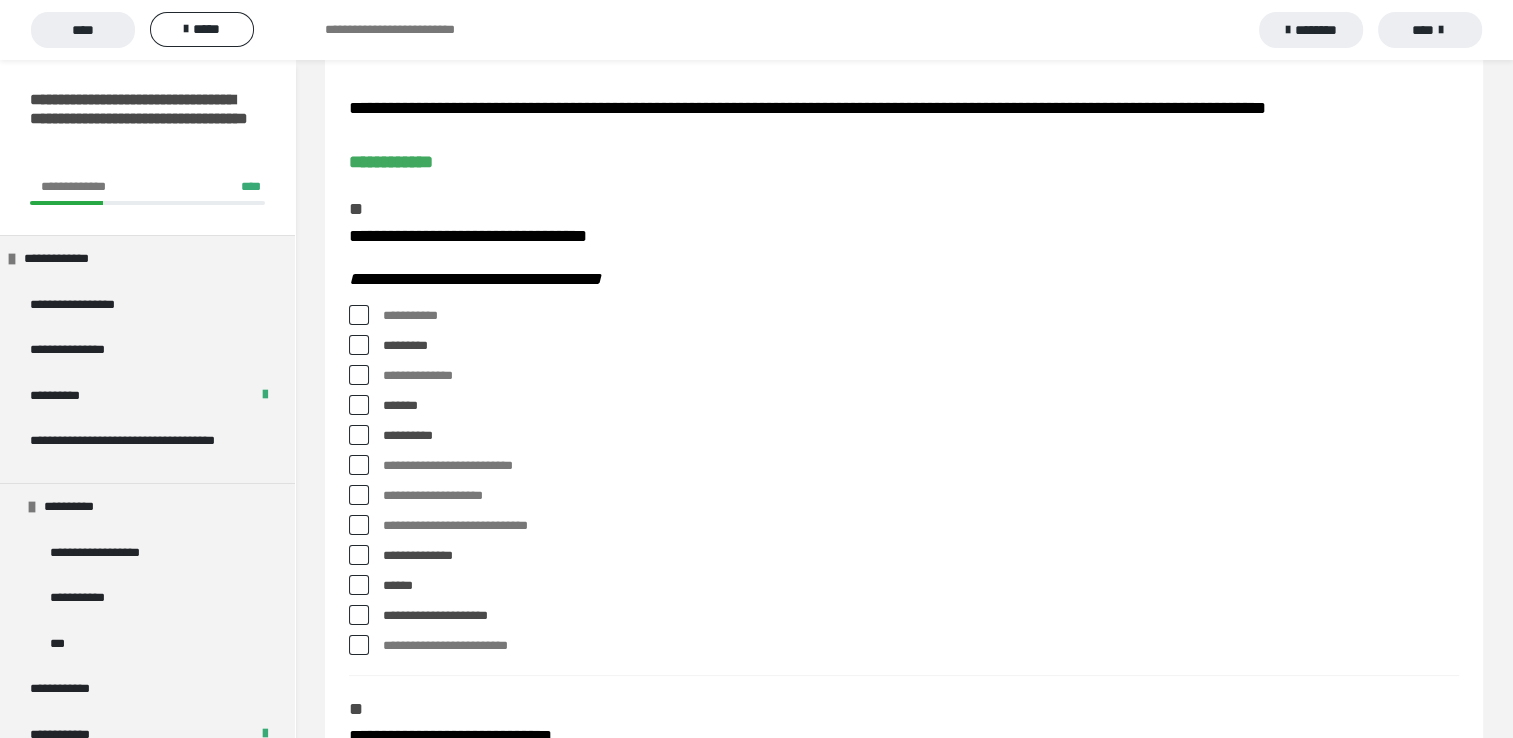 click at bounding box center [359, 405] 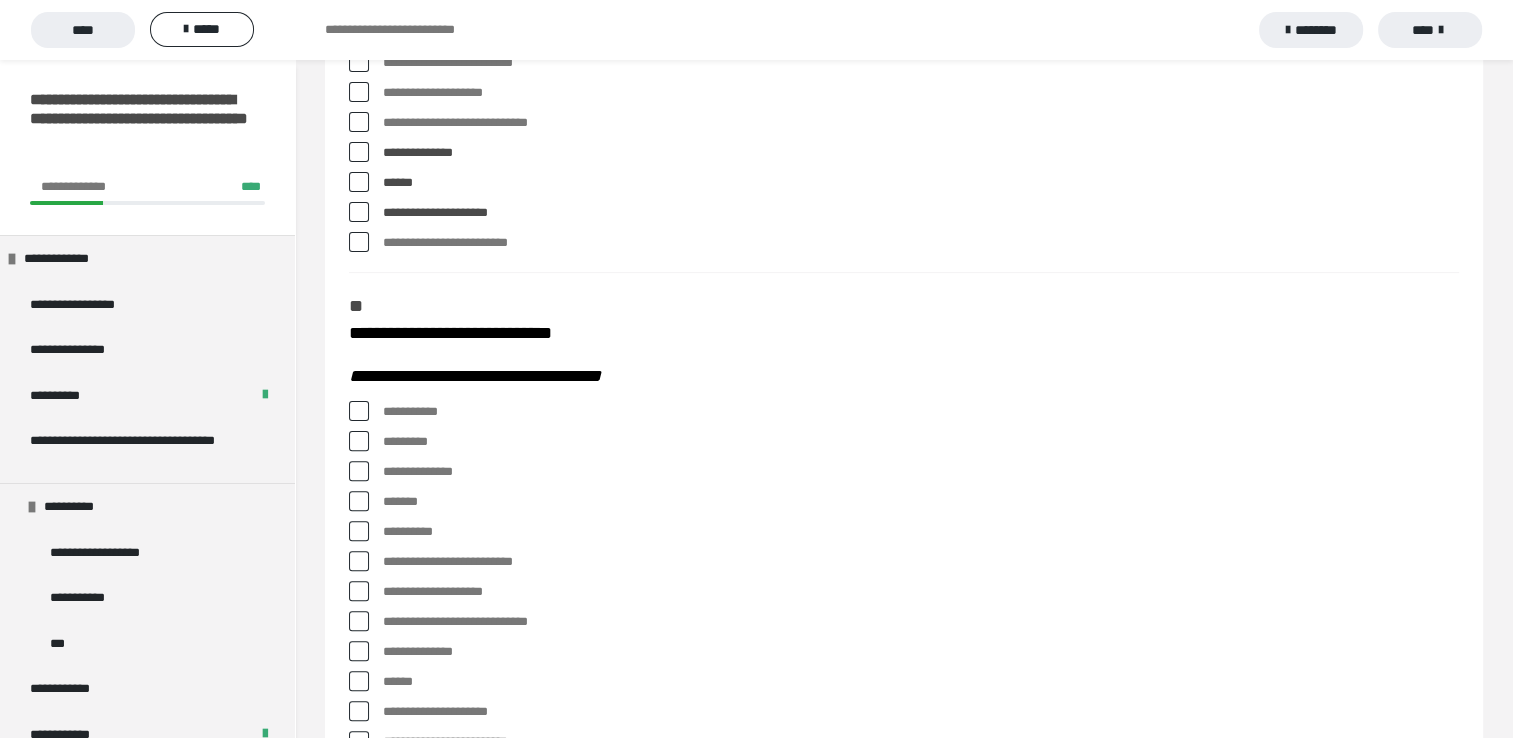 scroll, scrollTop: 600, scrollLeft: 0, axis: vertical 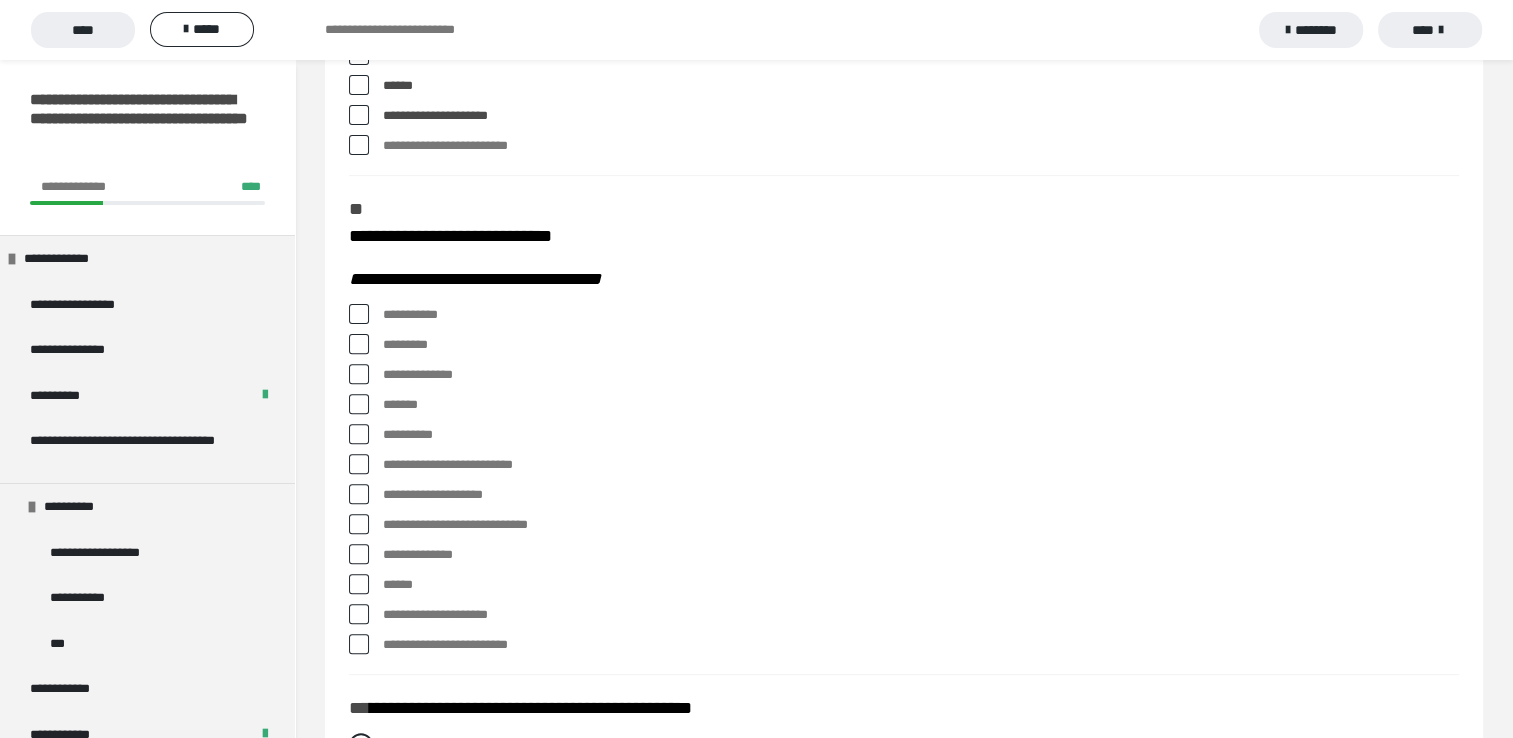 click at bounding box center [359, 344] 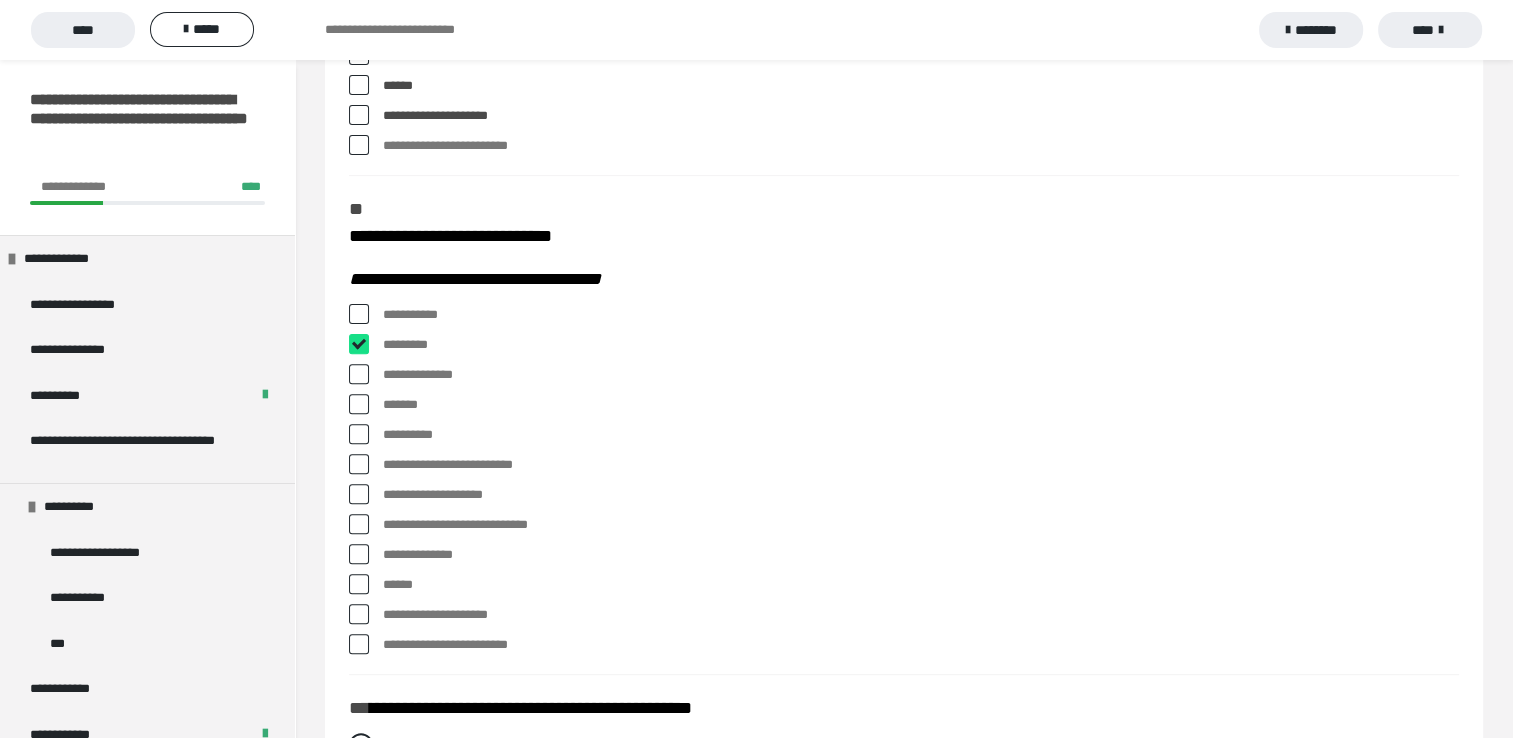 checkbox on "****" 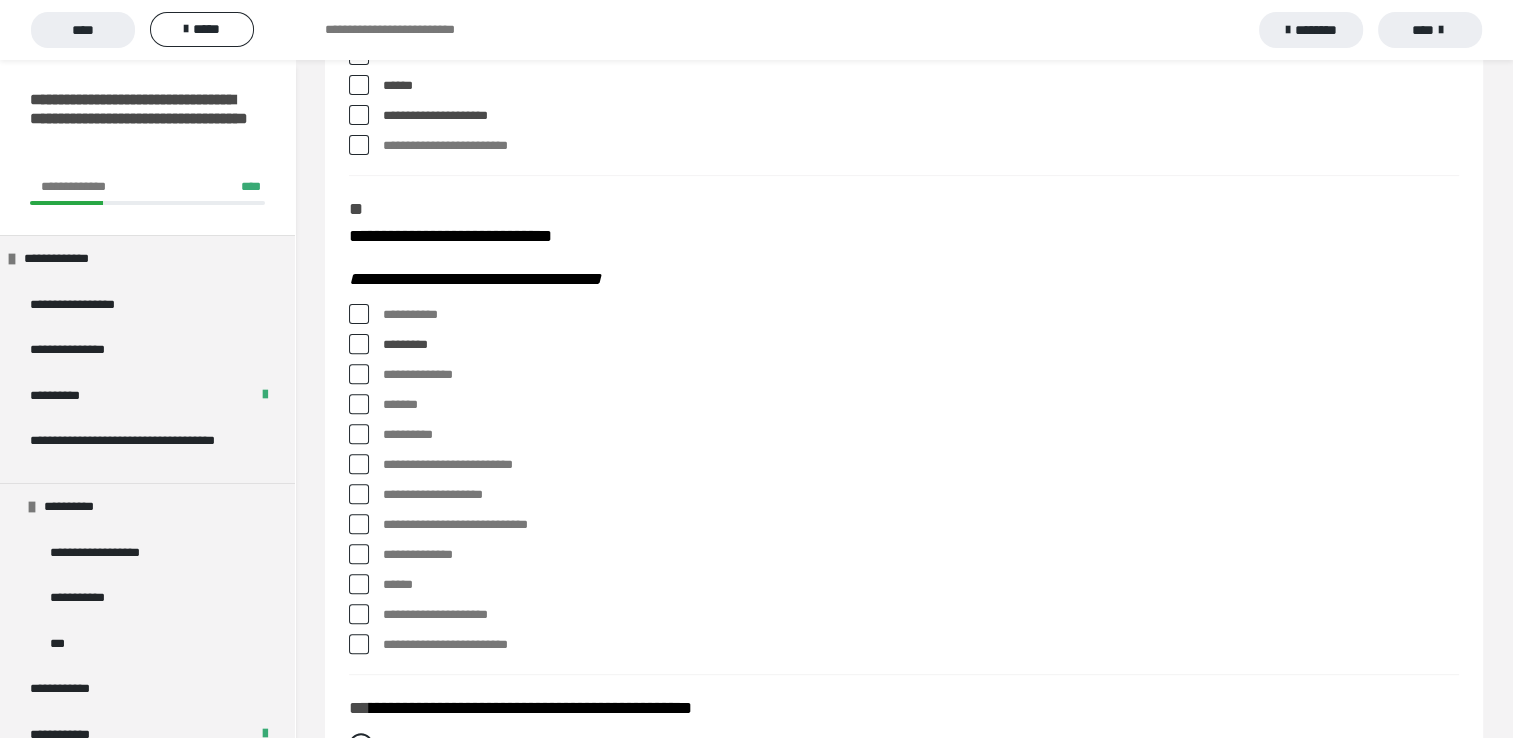 click at bounding box center [359, 644] 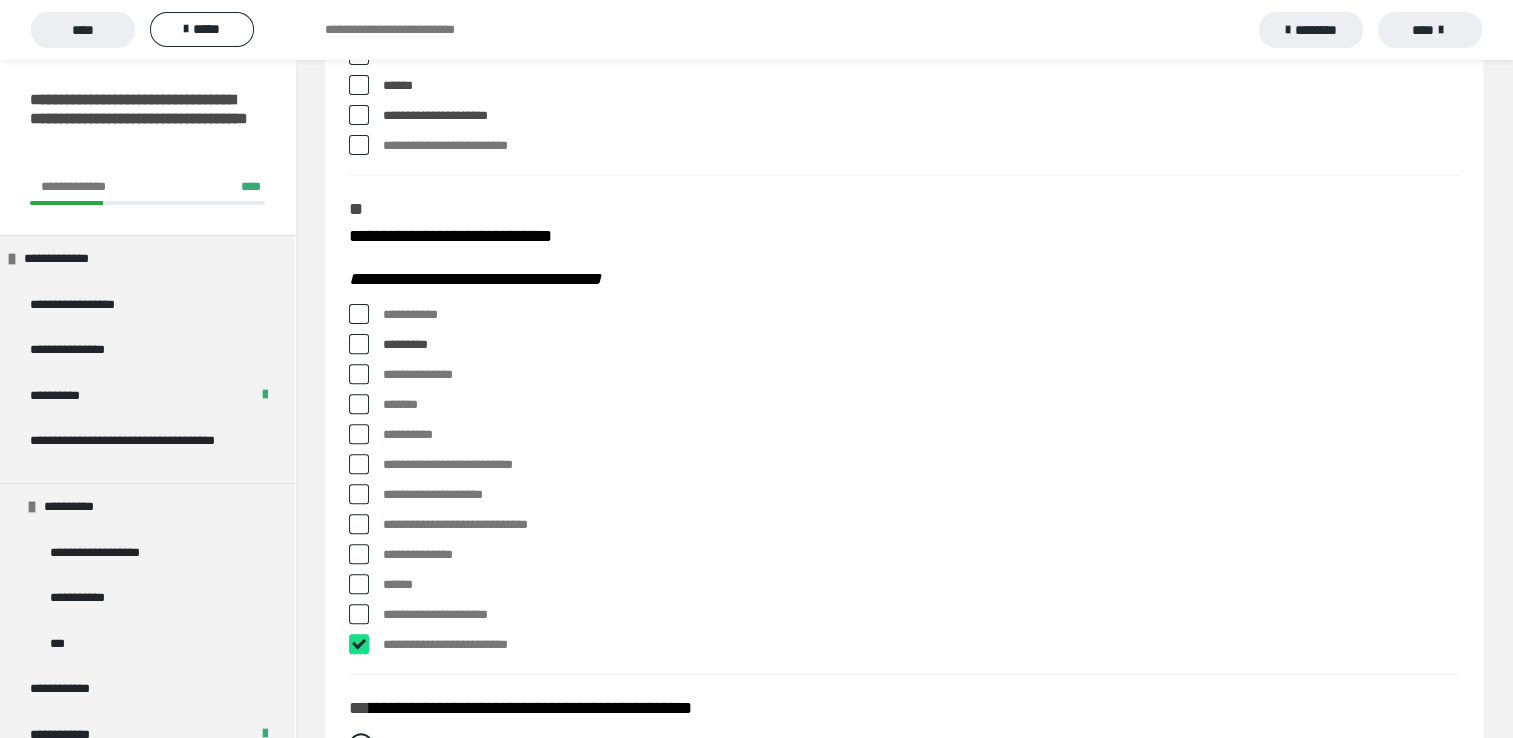 checkbox on "****" 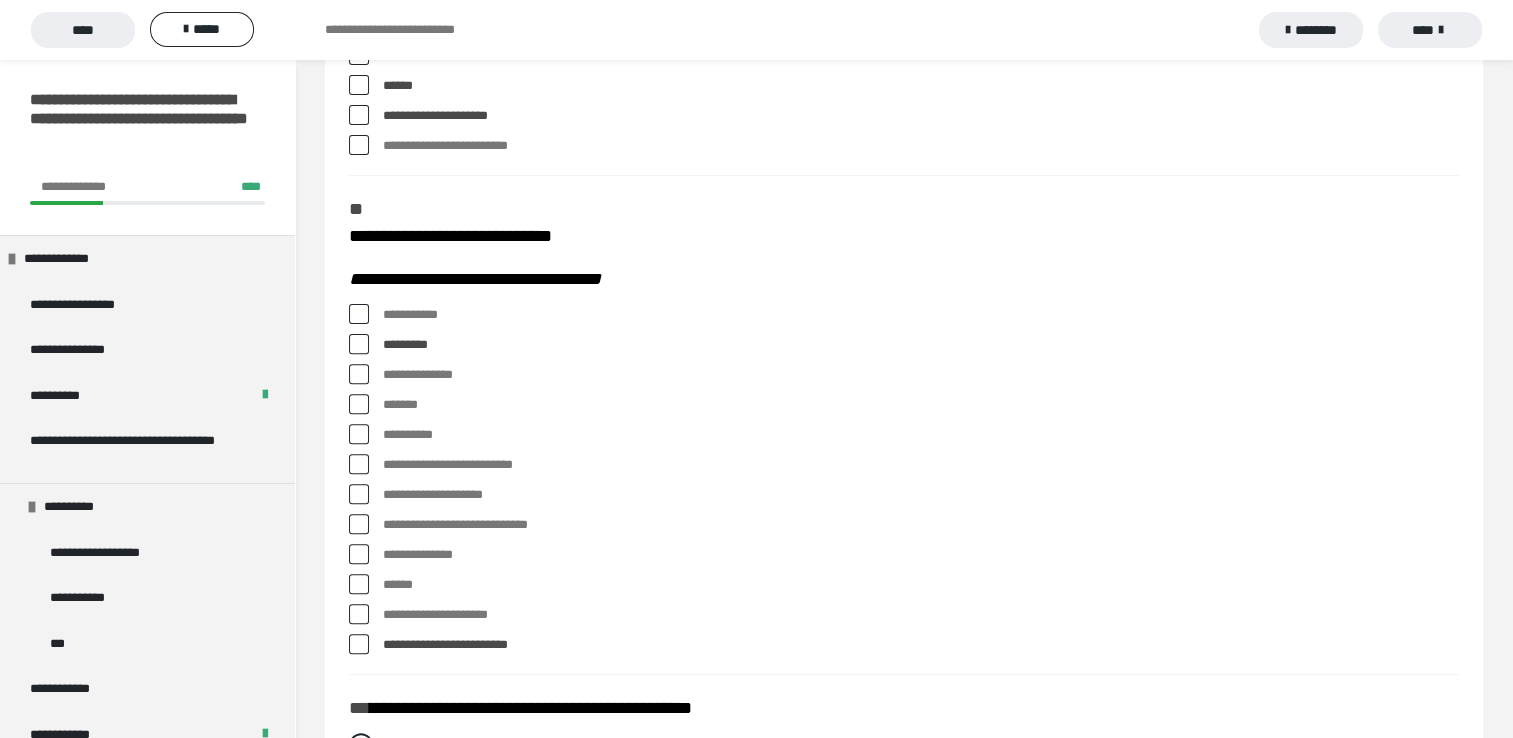 click at bounding box center (359, 524) 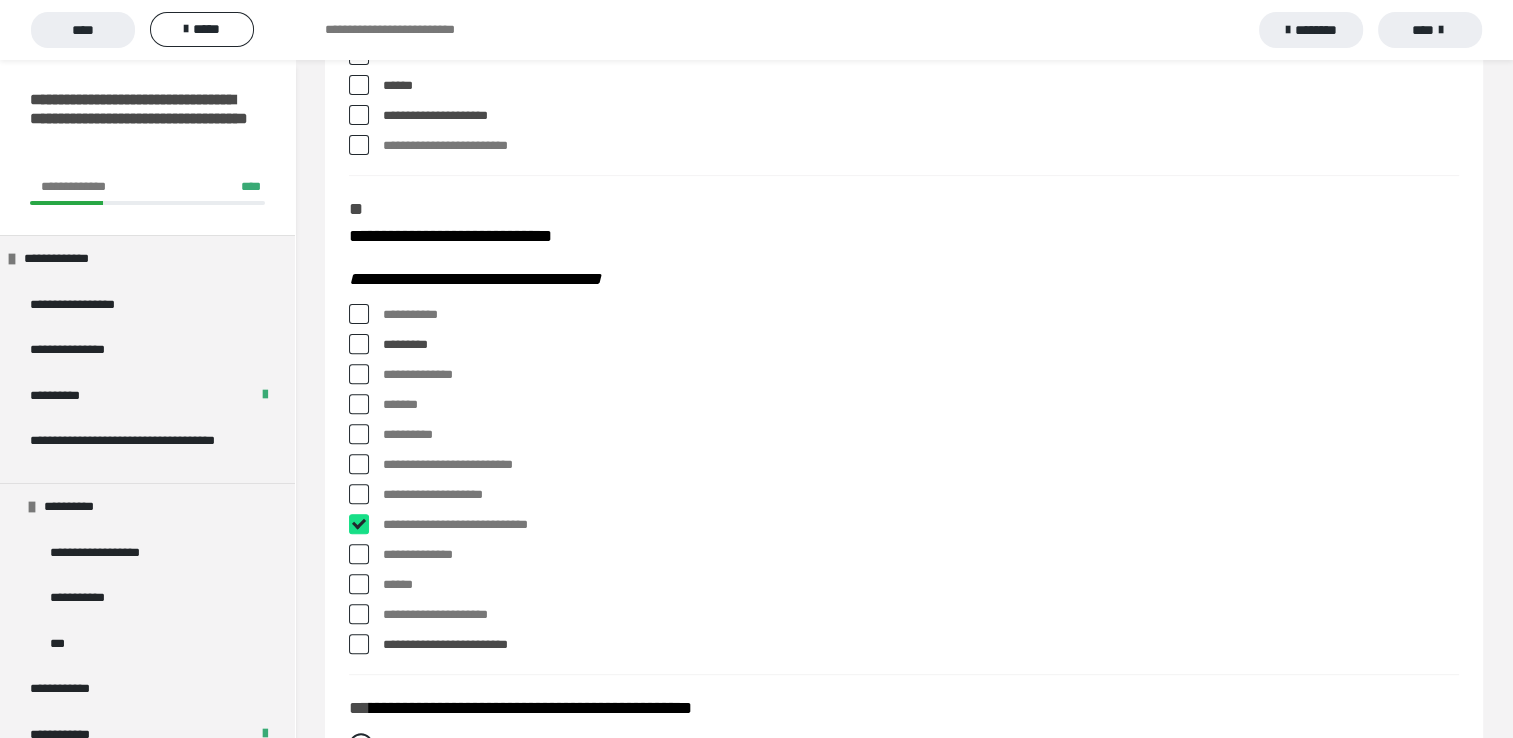 checkbox on "****" 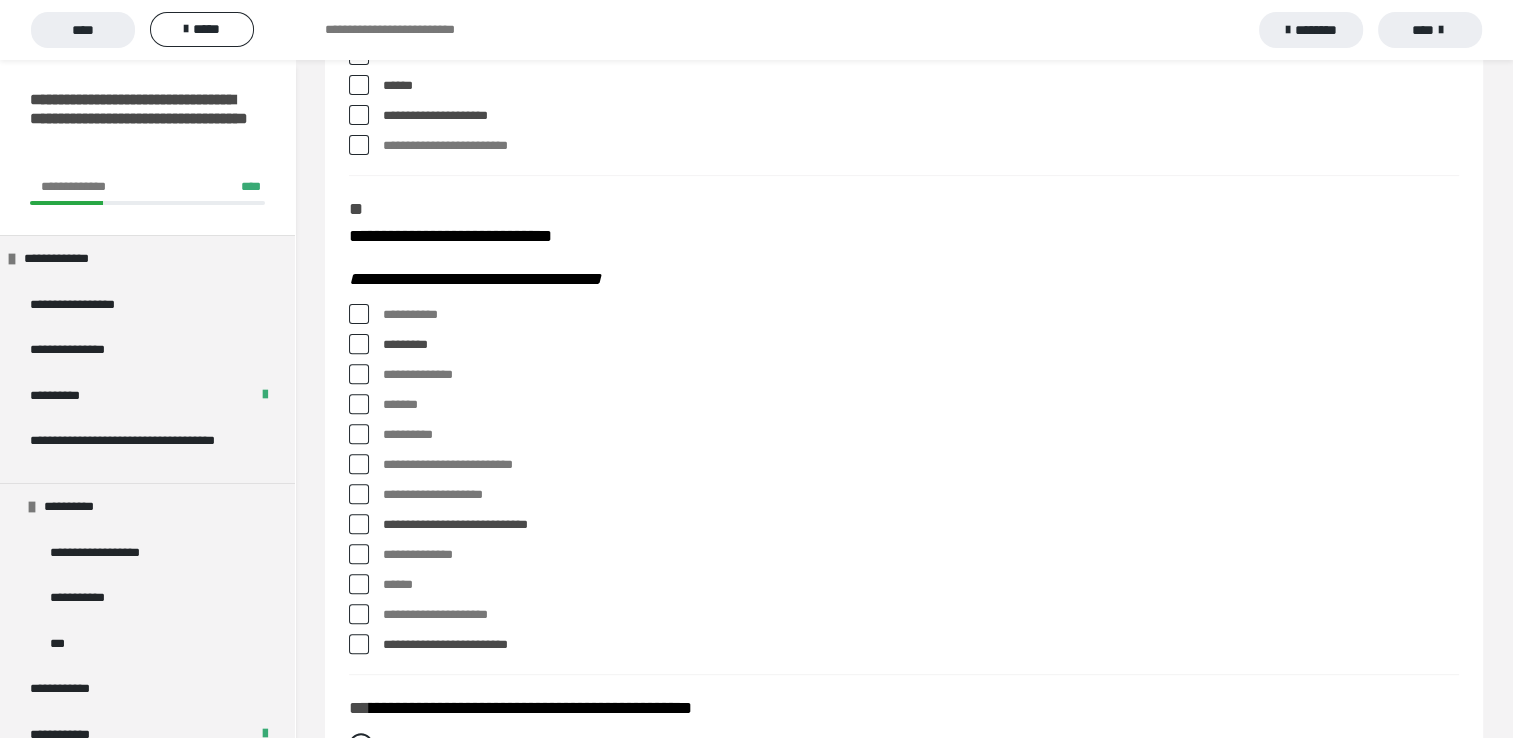 click at bounding box center (359, 494) 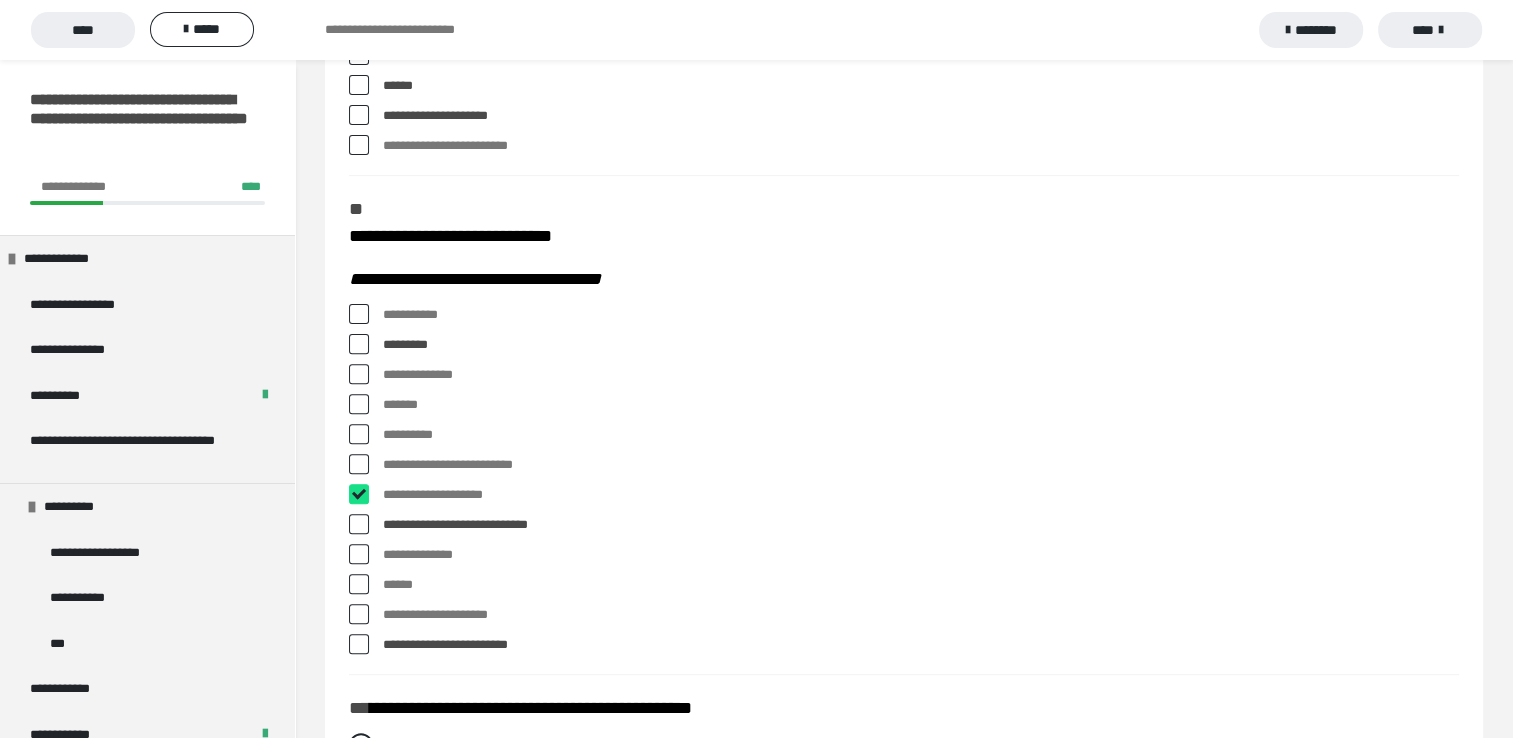 checkbox on "****" 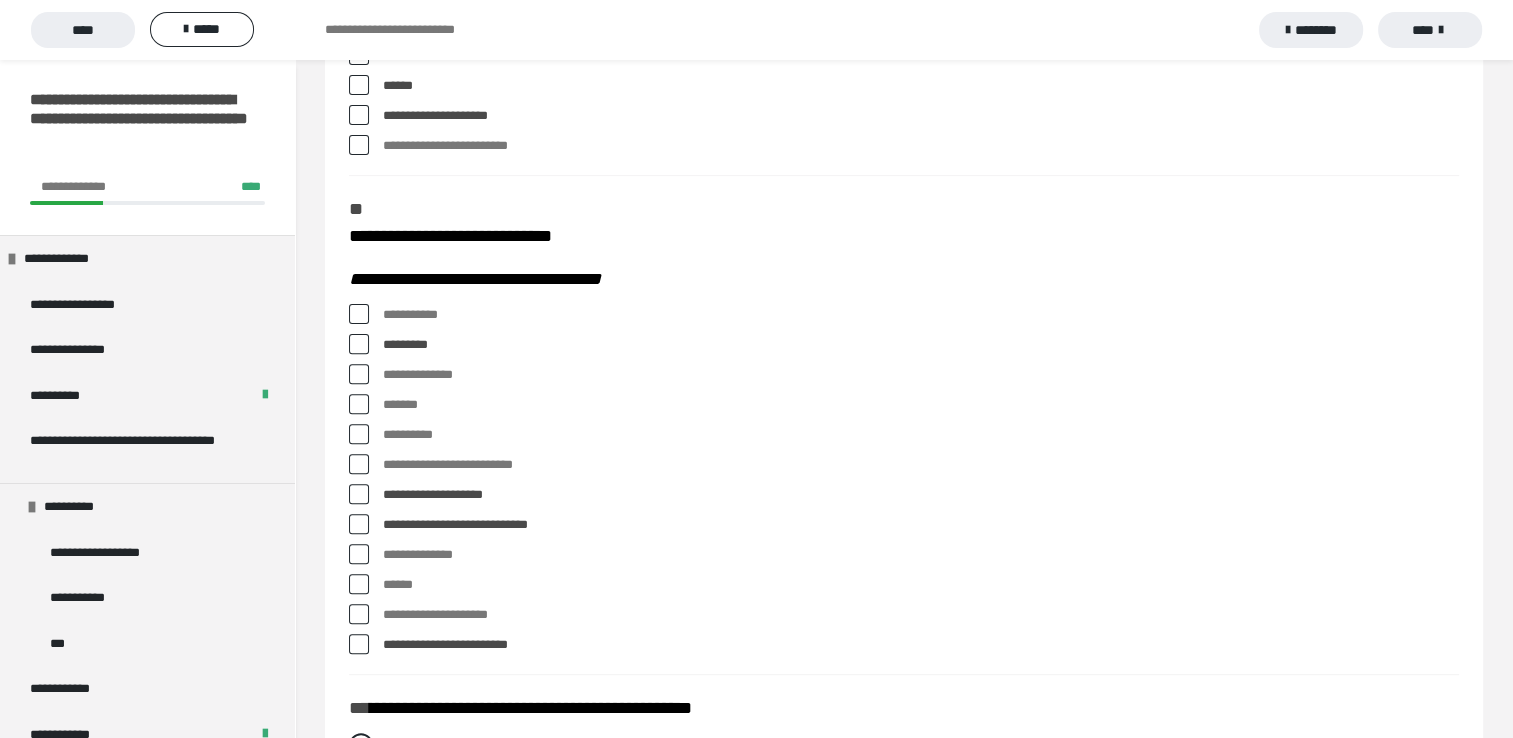 click at bounding box center (359, 404) 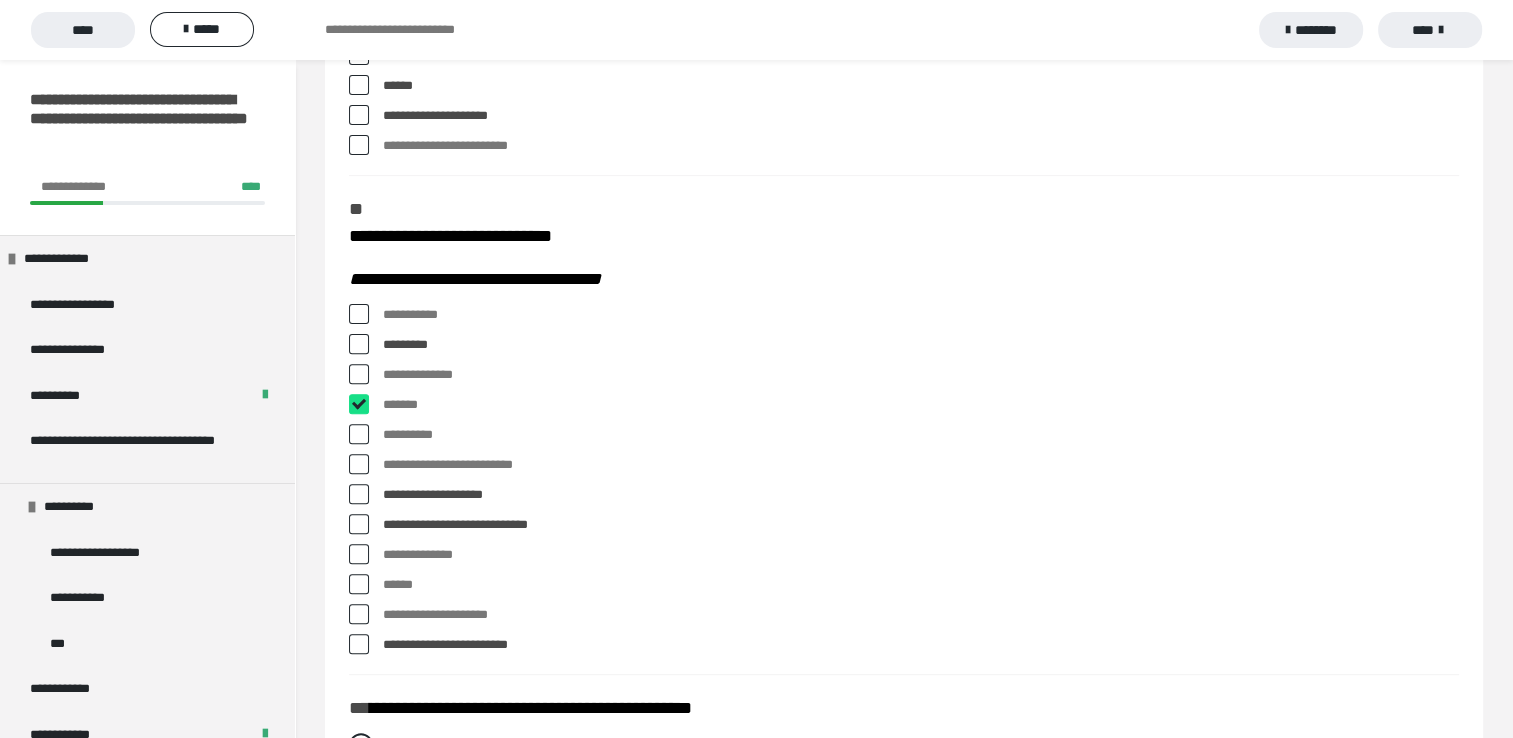 checkbox on "****" 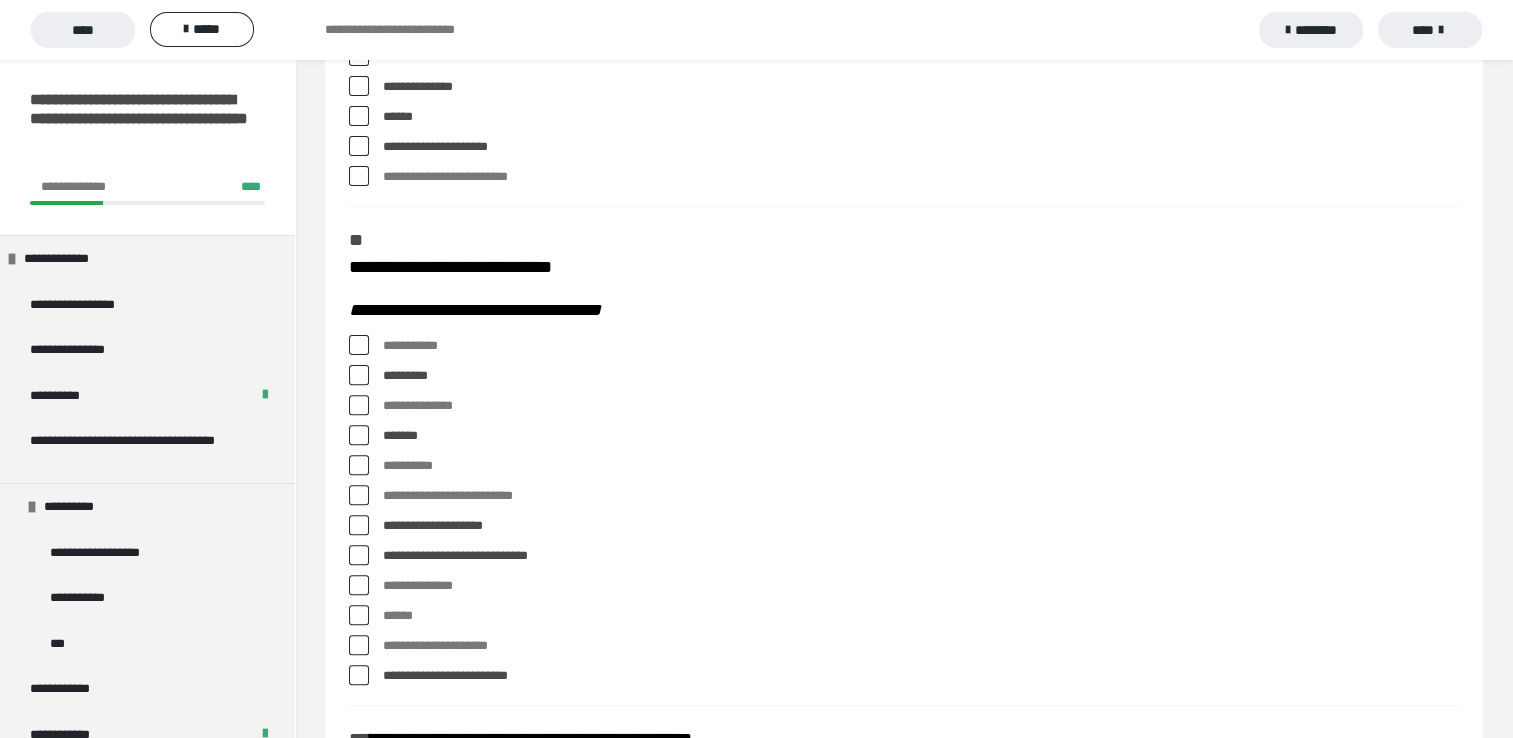 scroll, scrollTop: 600, scrollLeft: 0, axis: vertical 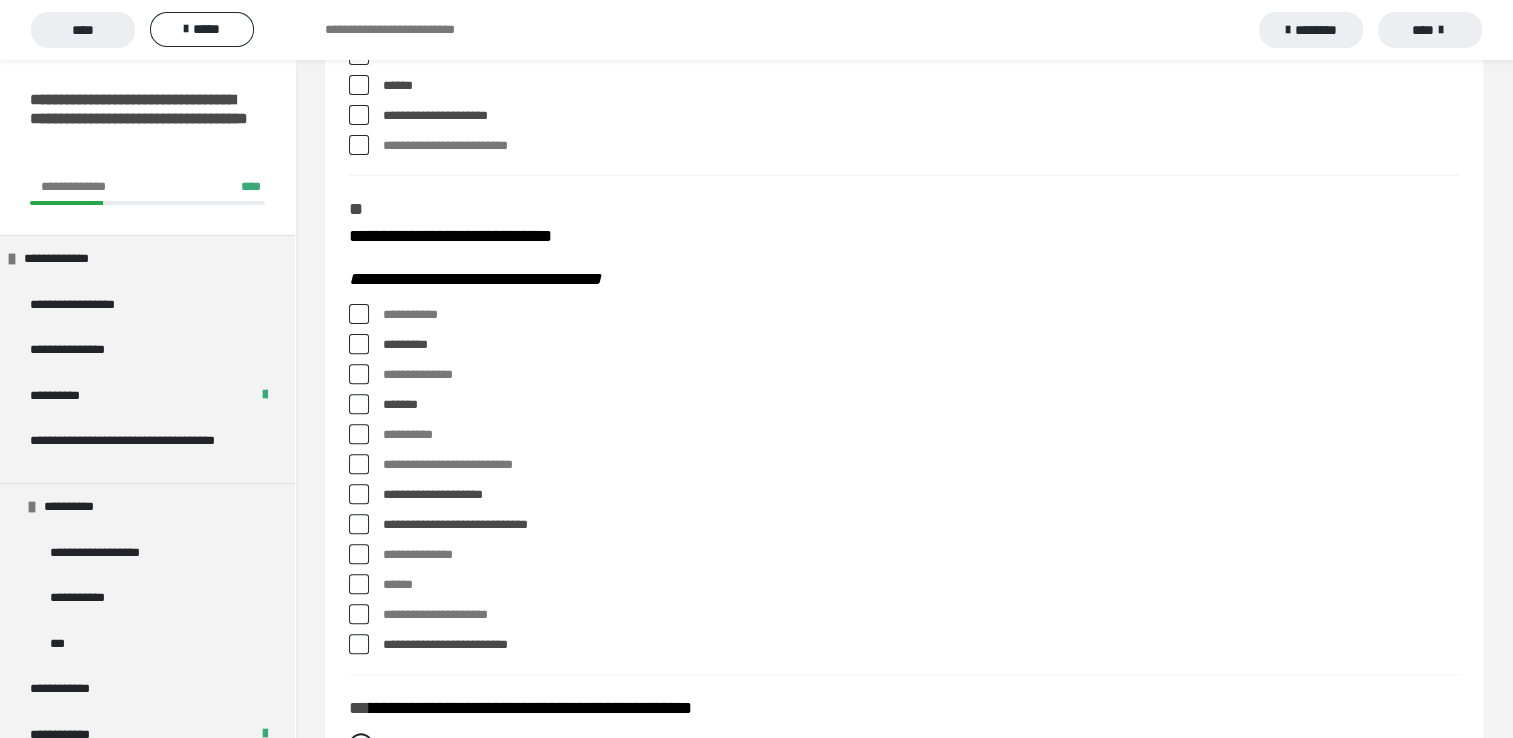 click at bounding box center (359, 314) 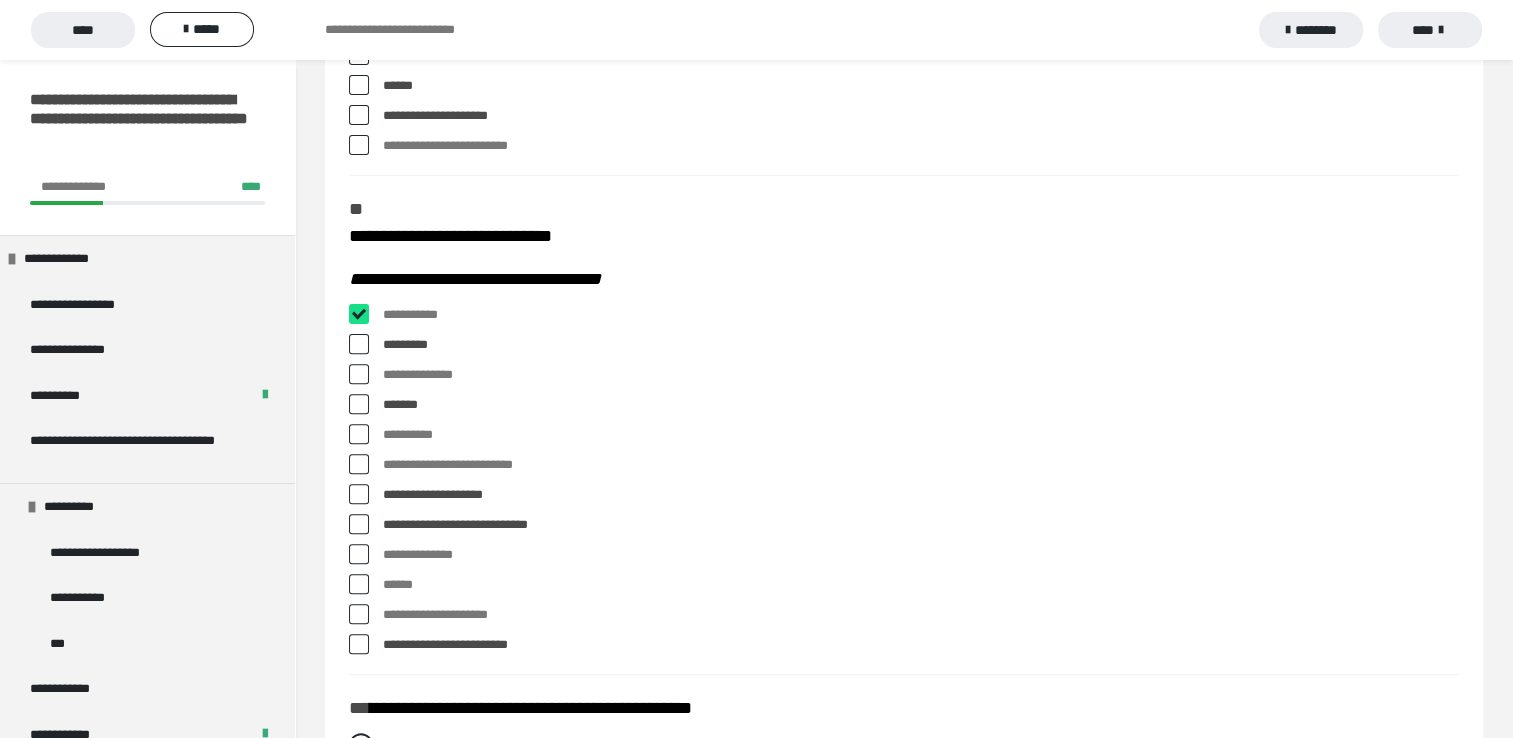 checkbox on "****" 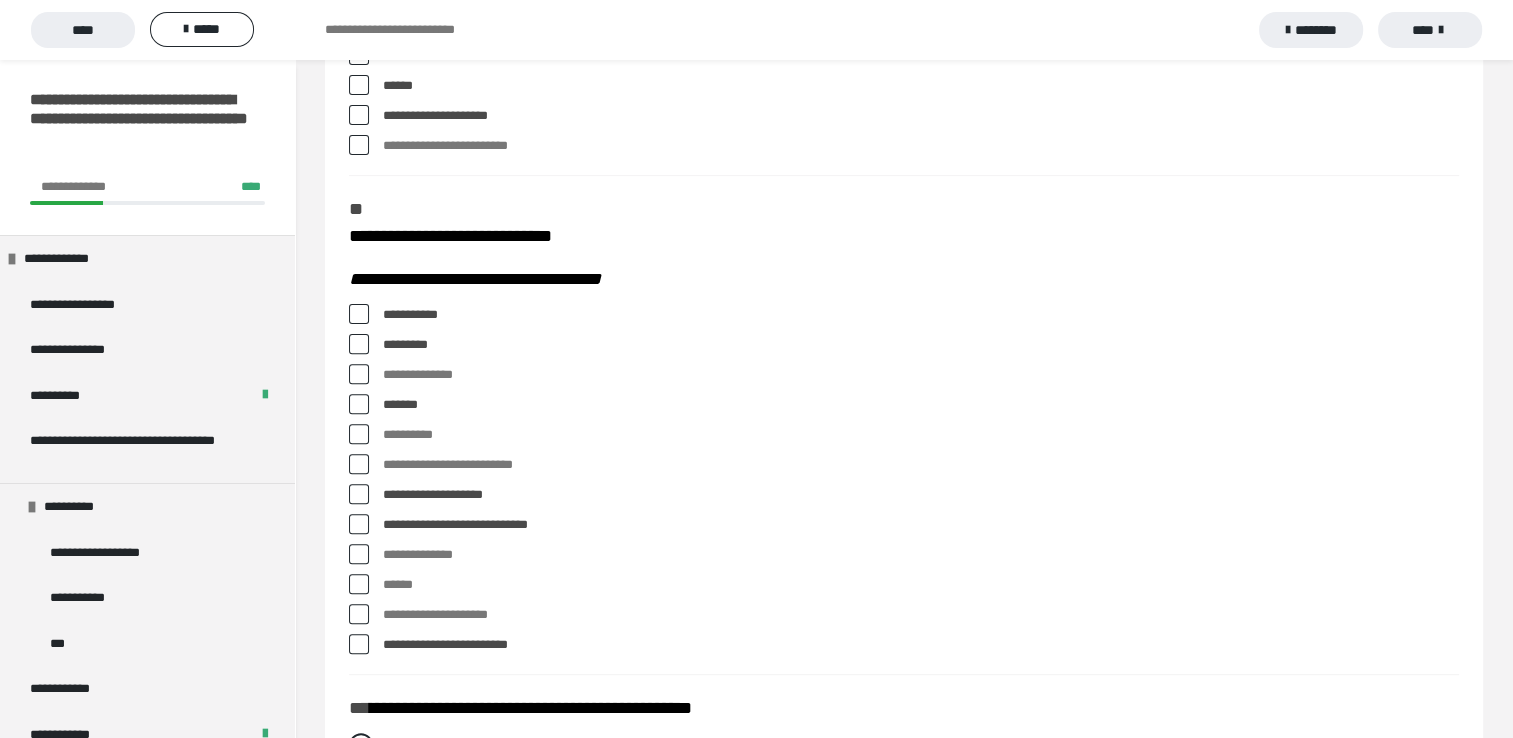 click on "**********" at bounding box center [921, 465] 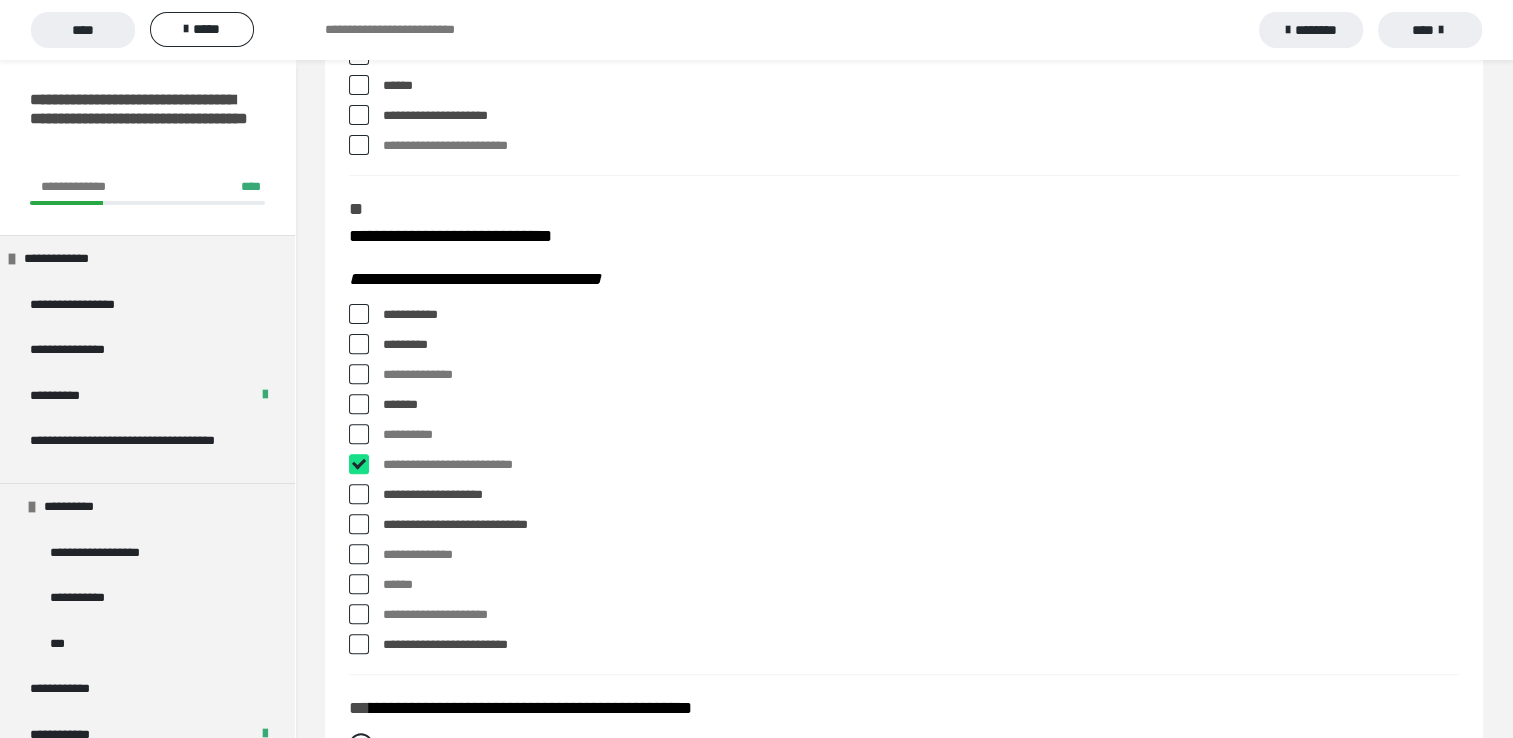 checkbox on "****" 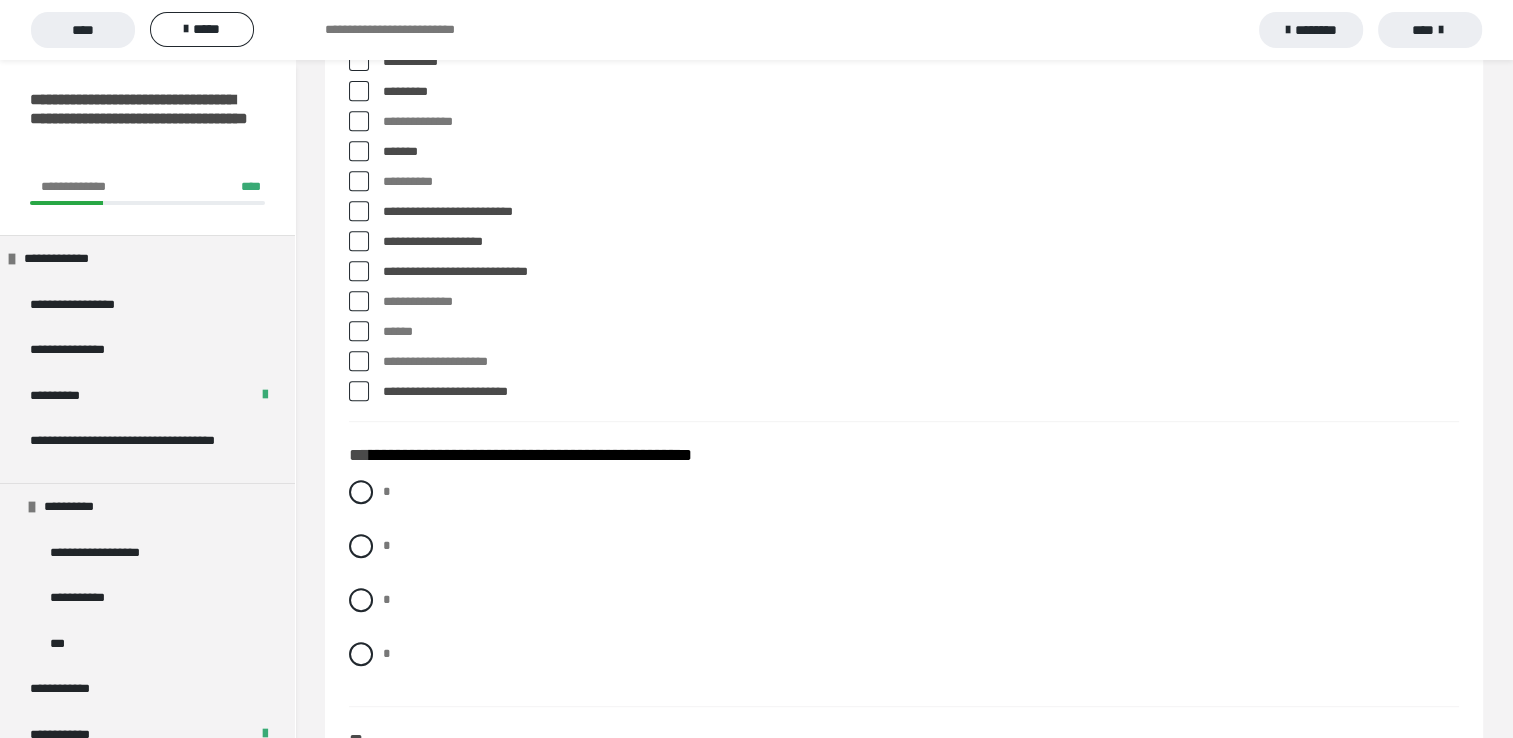 scroll, scrollTop: 900, scrollLeft: 0, axis: vertical 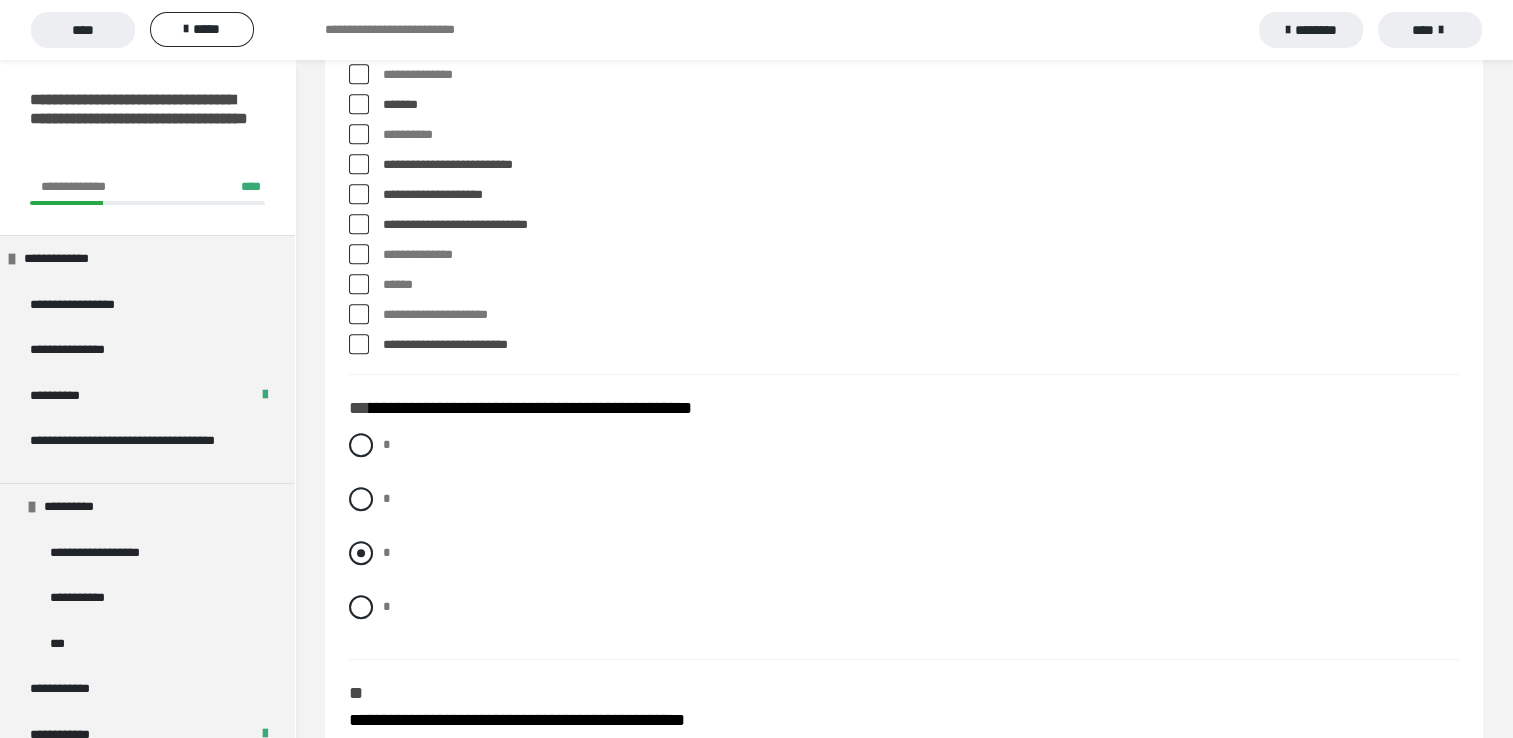 click at bounding box center [361, 553] 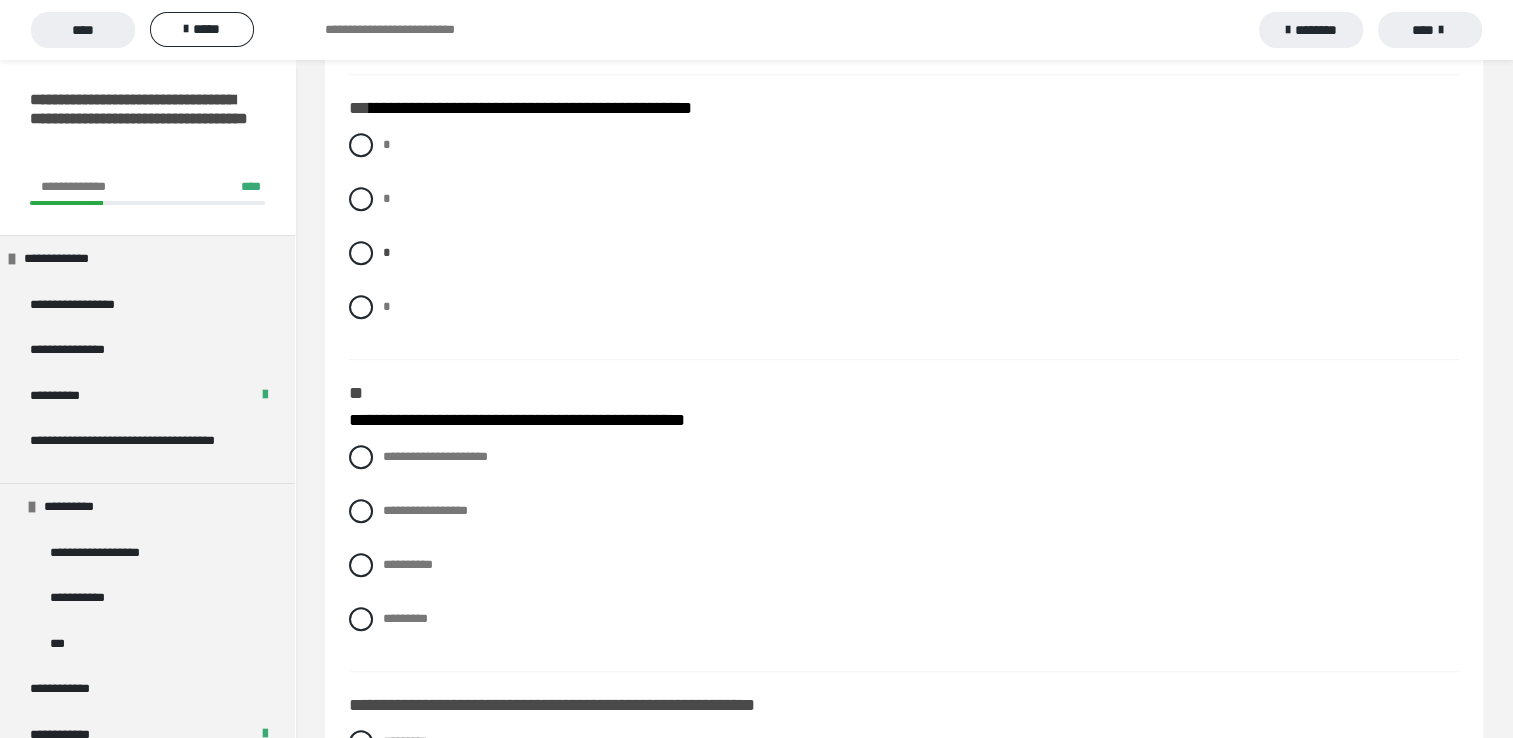 scroll, scrollTop: 1300, scrollLeft: 0, axis: vertical 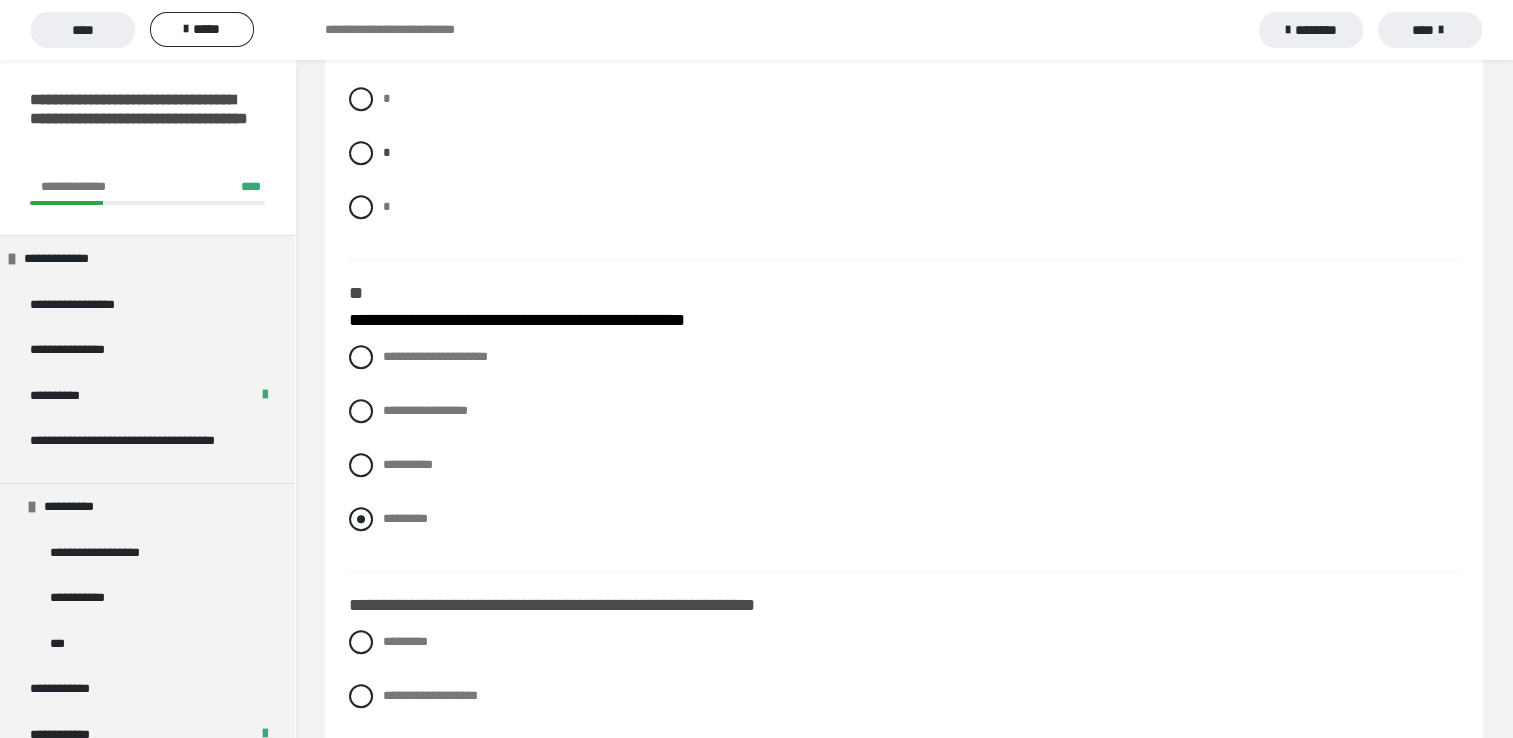 click on "*********" at bounding box center (405, 518) 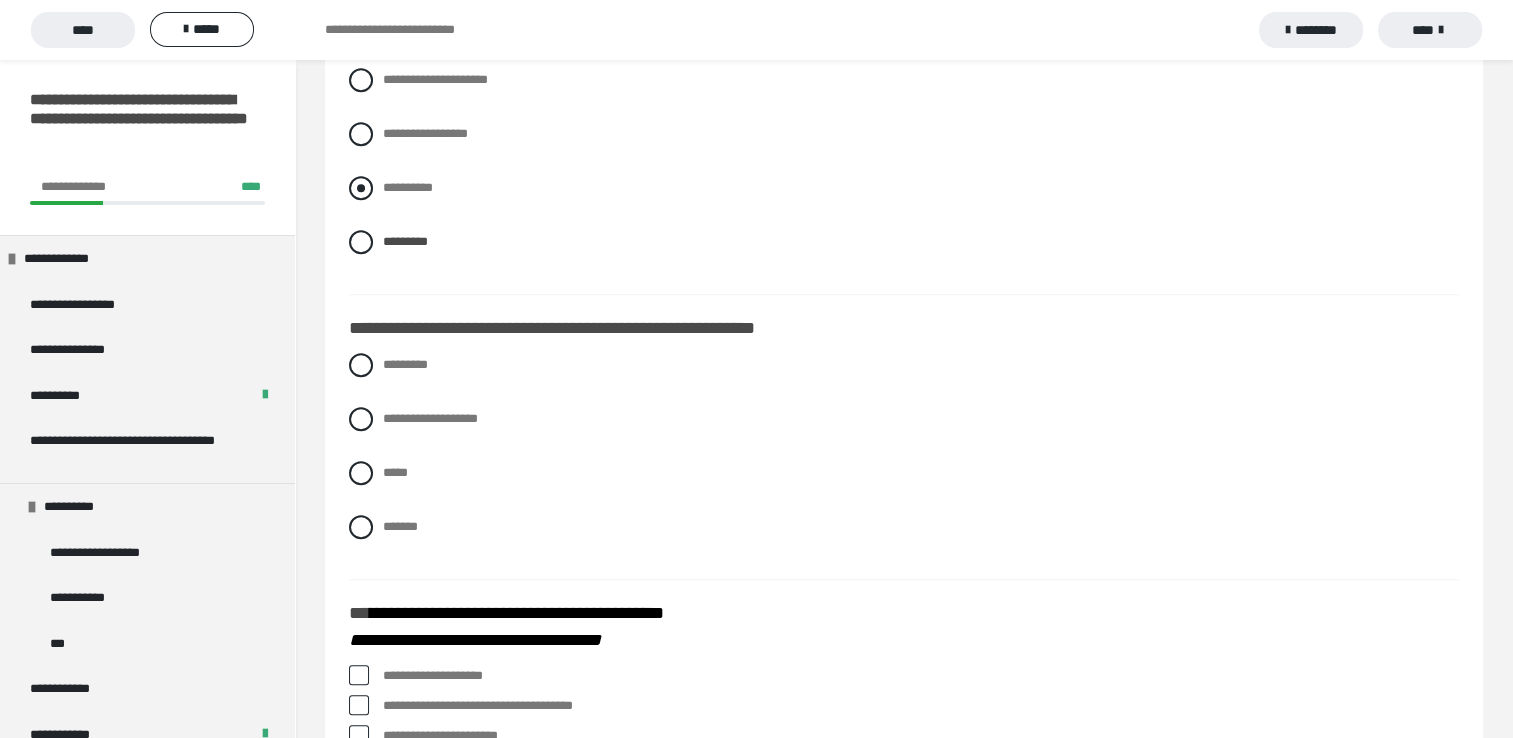 scroll, scrollTop: 1600, scrollLeft: 0, axis: vertical 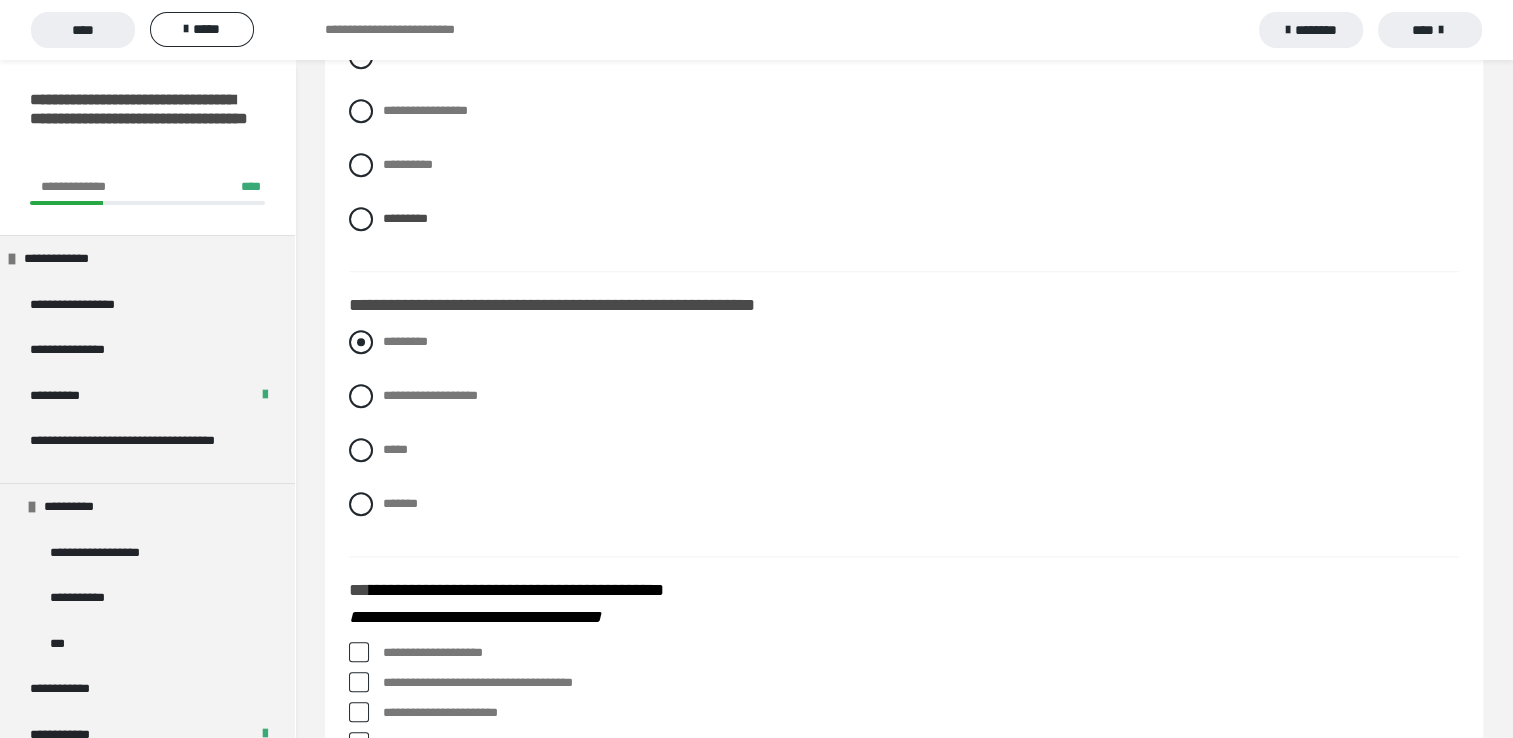 click on "*********" at bounding box center [405, 341] 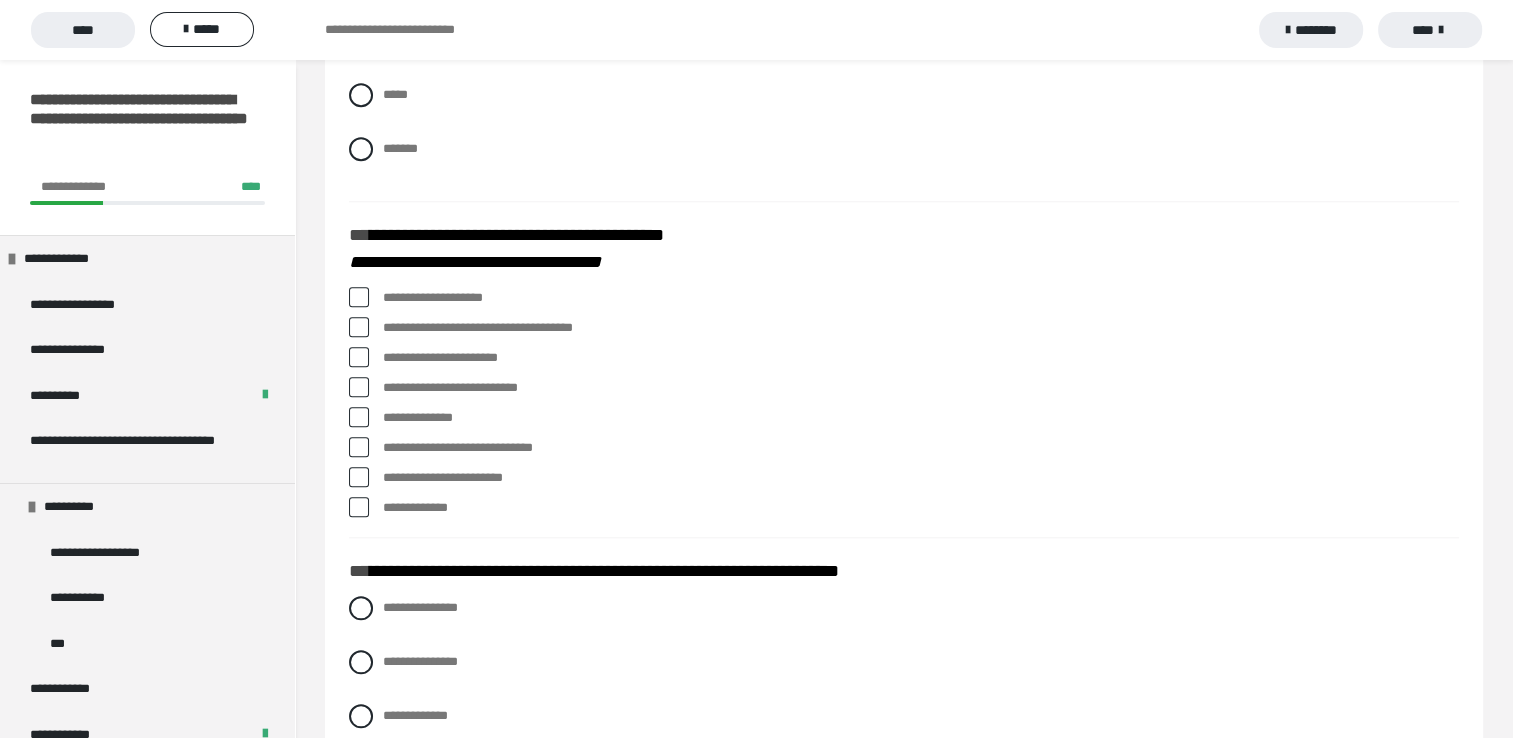 scroll, scrollTop: 2000, scrollLeft: 0, axis: vertical 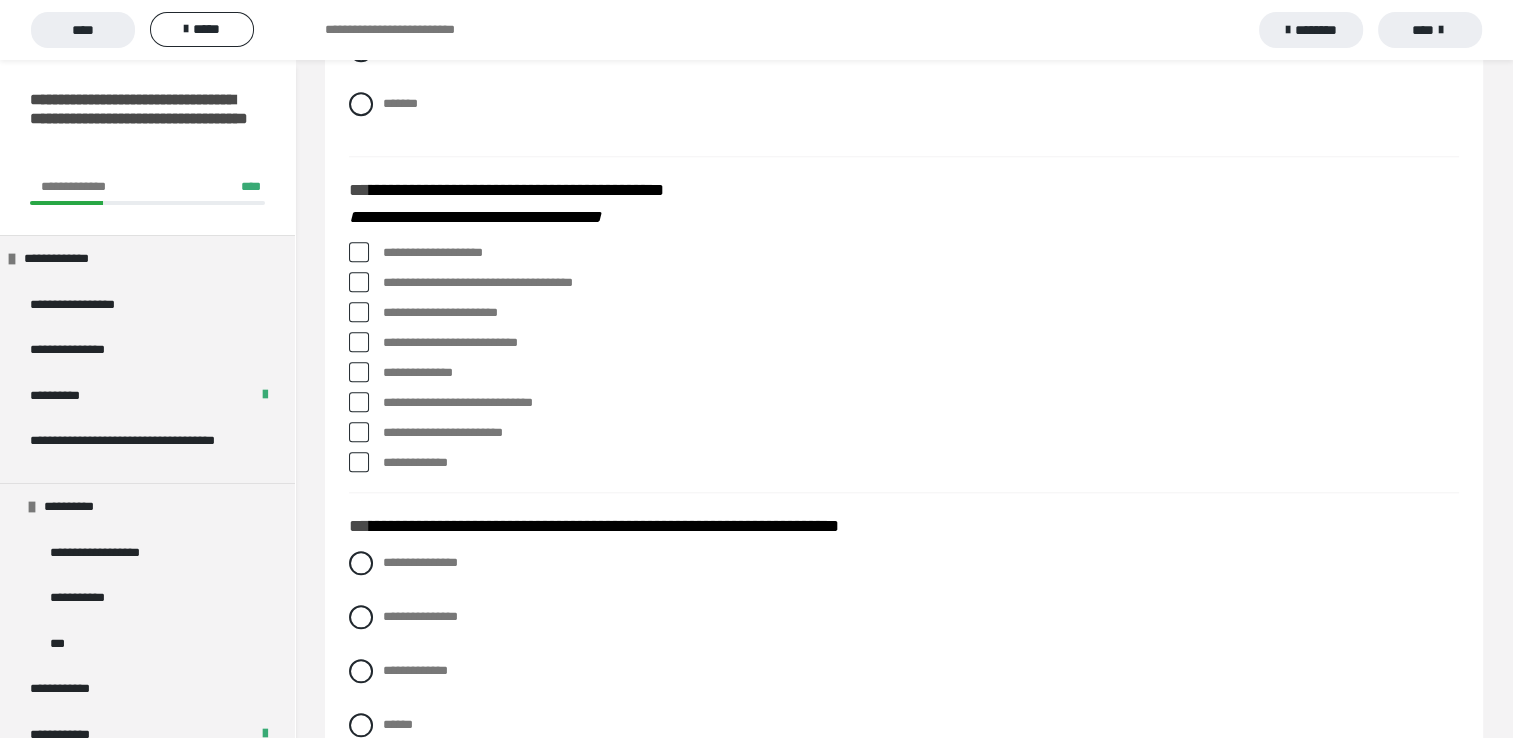click on "**********" at bounding box center [921, 283] 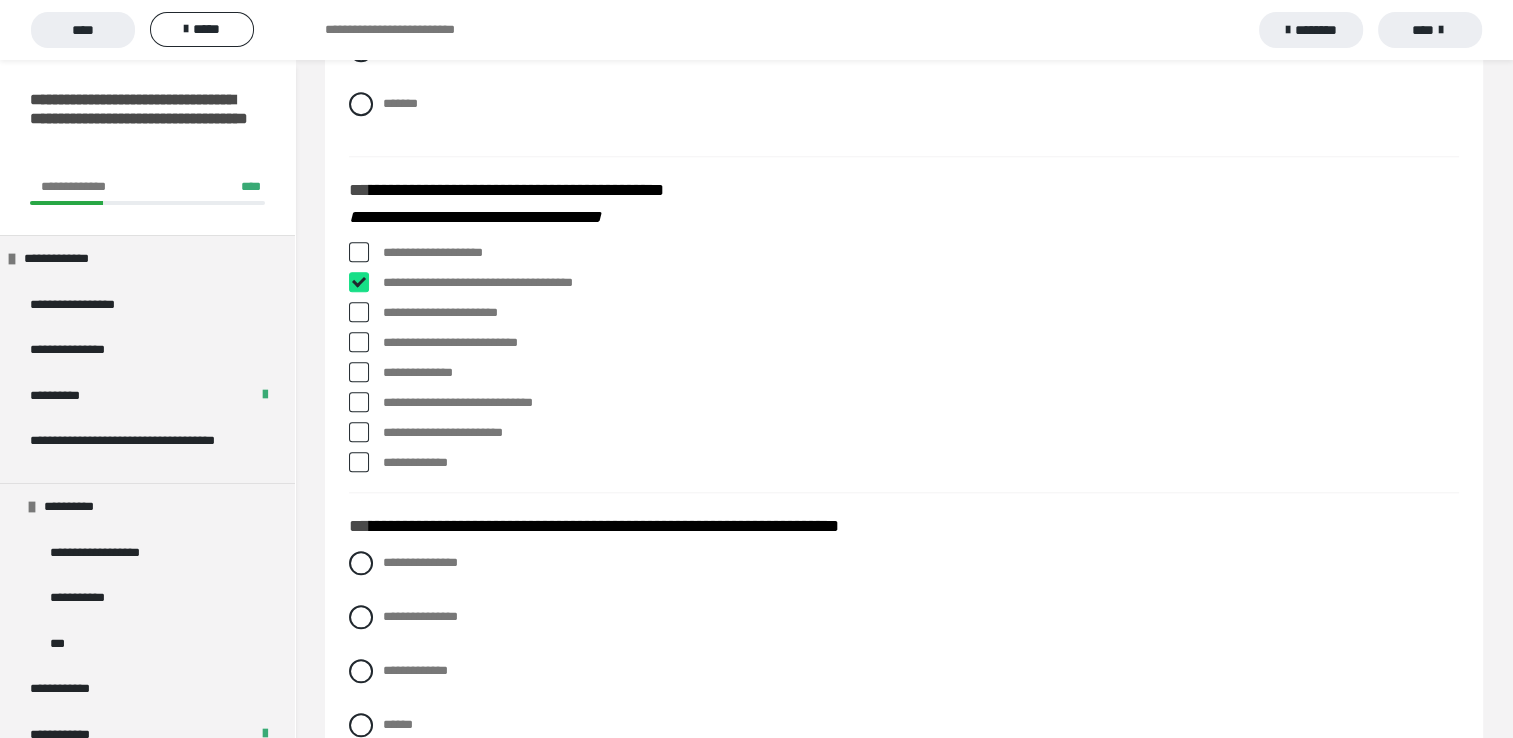 checkbox on "****" 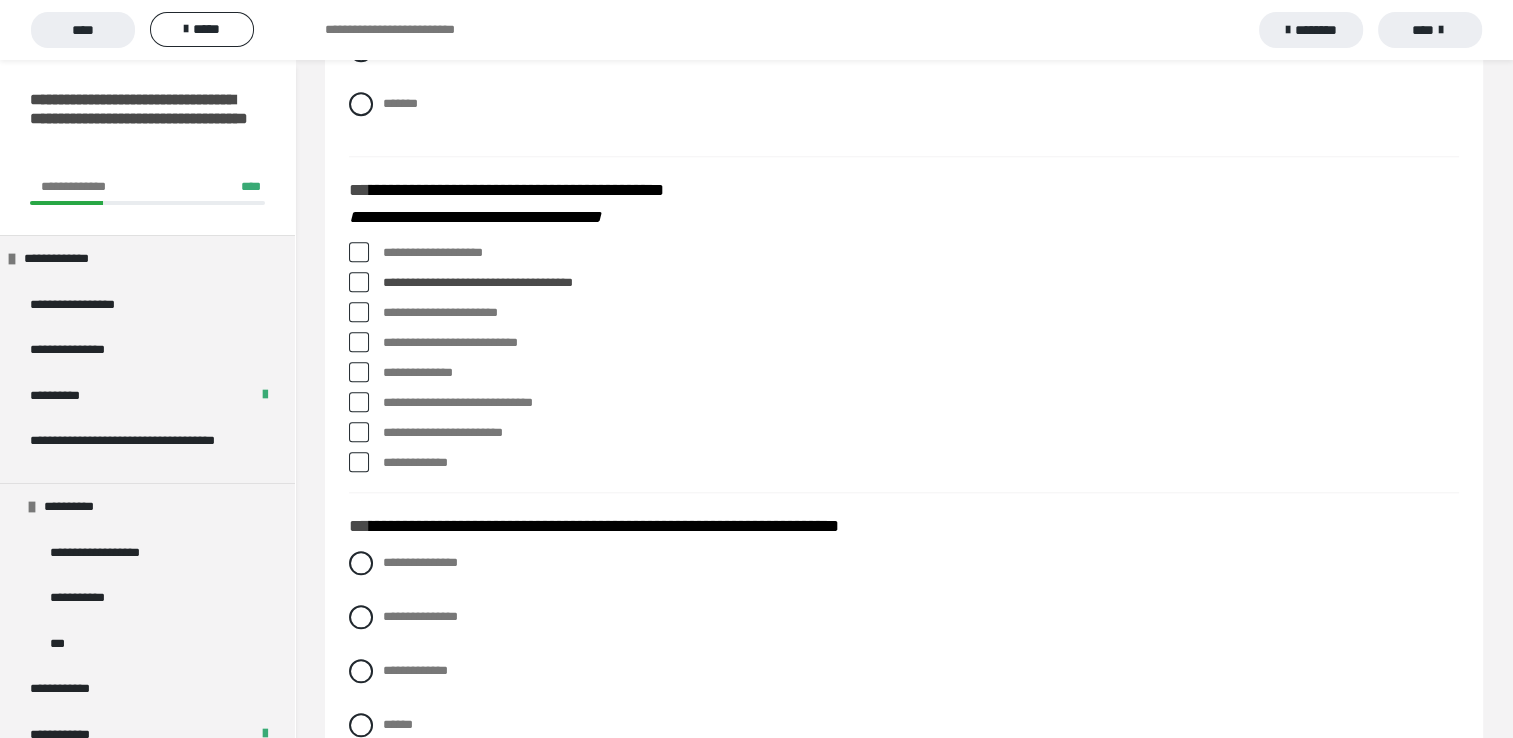 click on "**********" at bounding box center (921, 313) 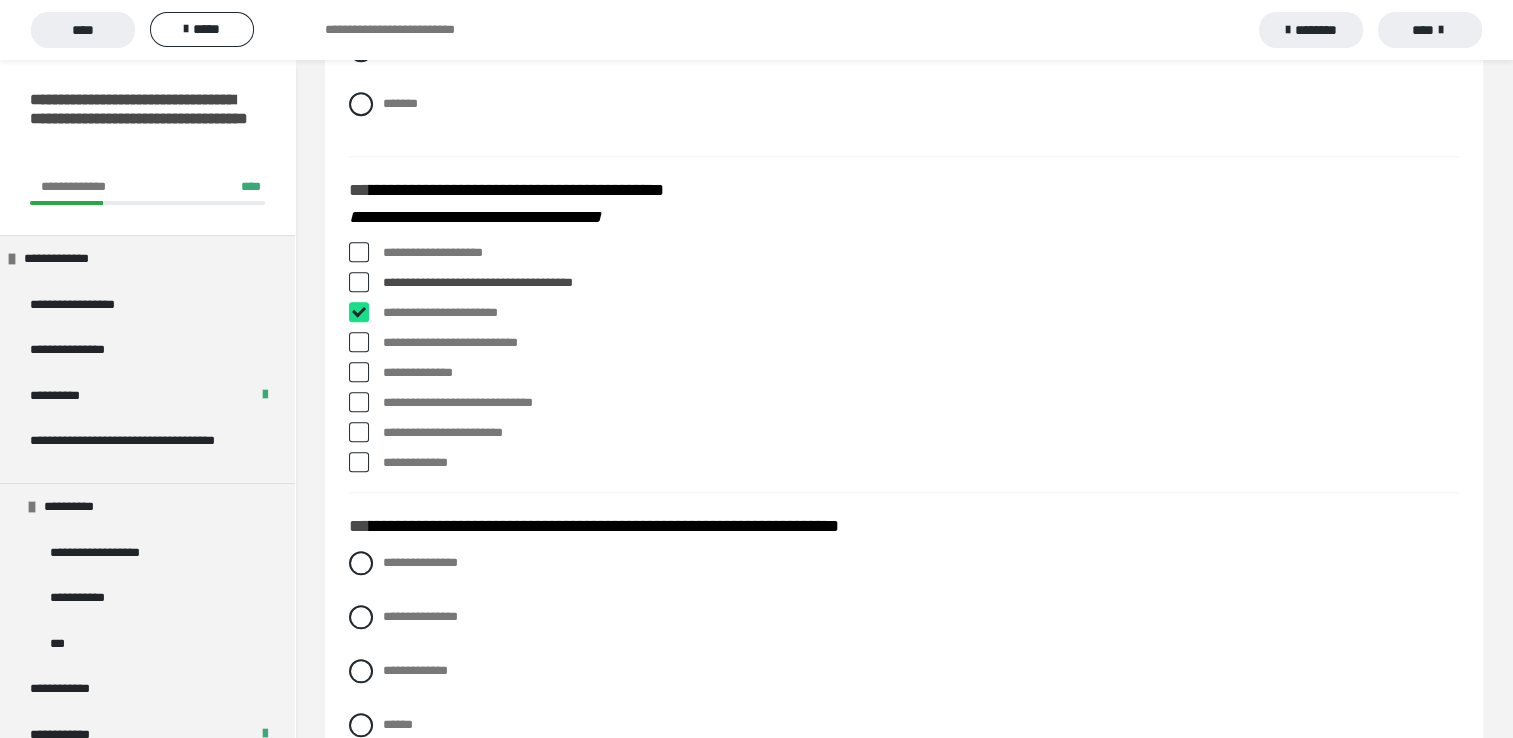 checkbox on "****" 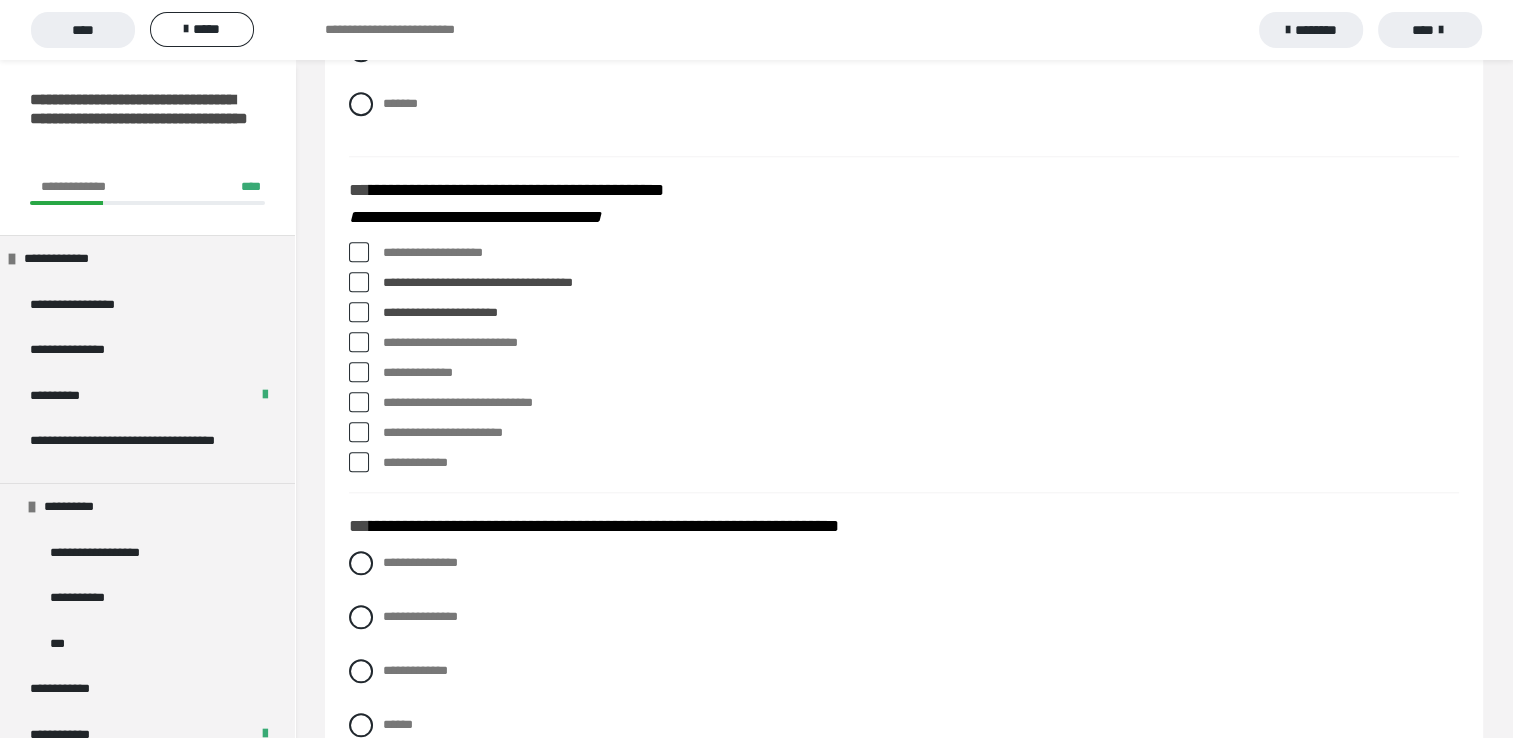 click on "**********" at bounding box center (921, 343) 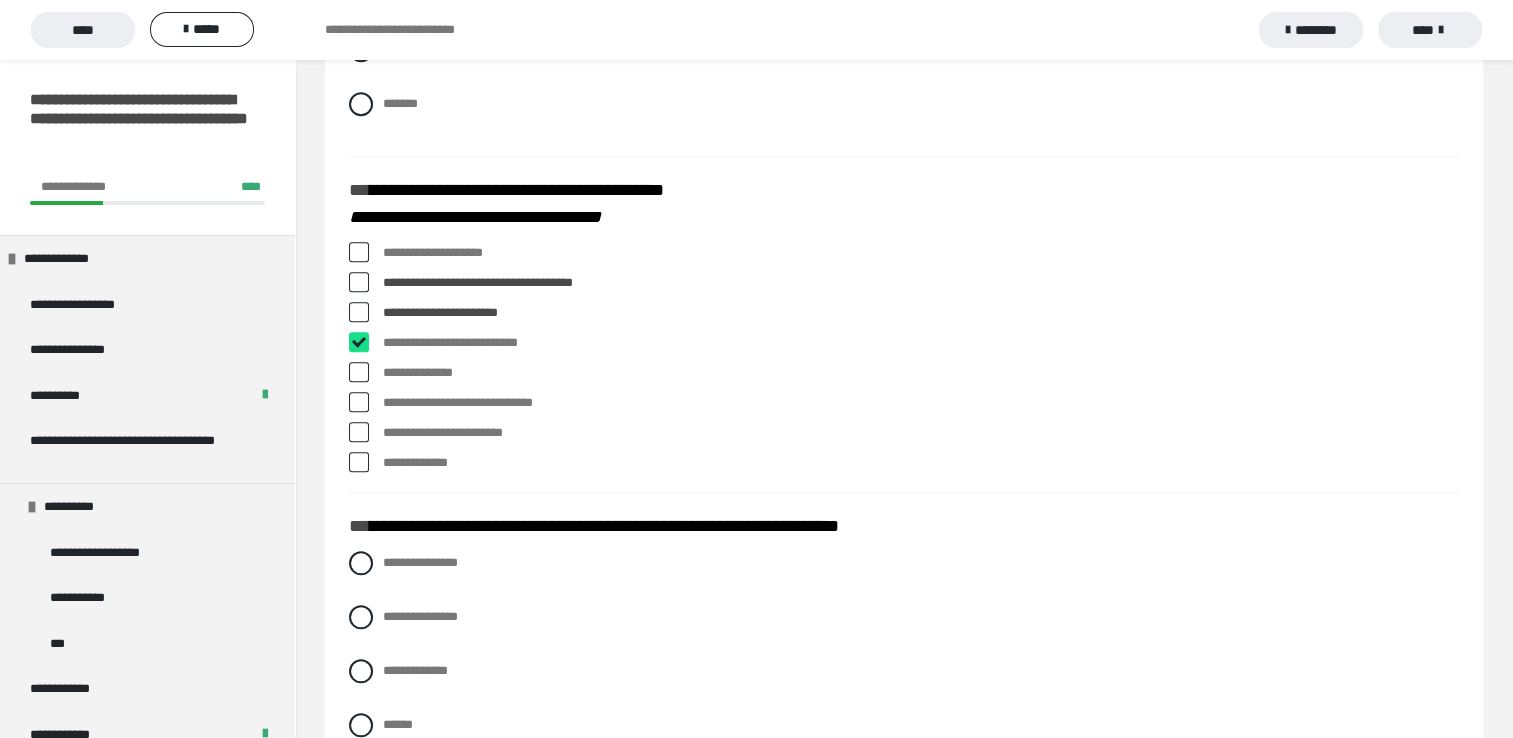 checkbox on "****" 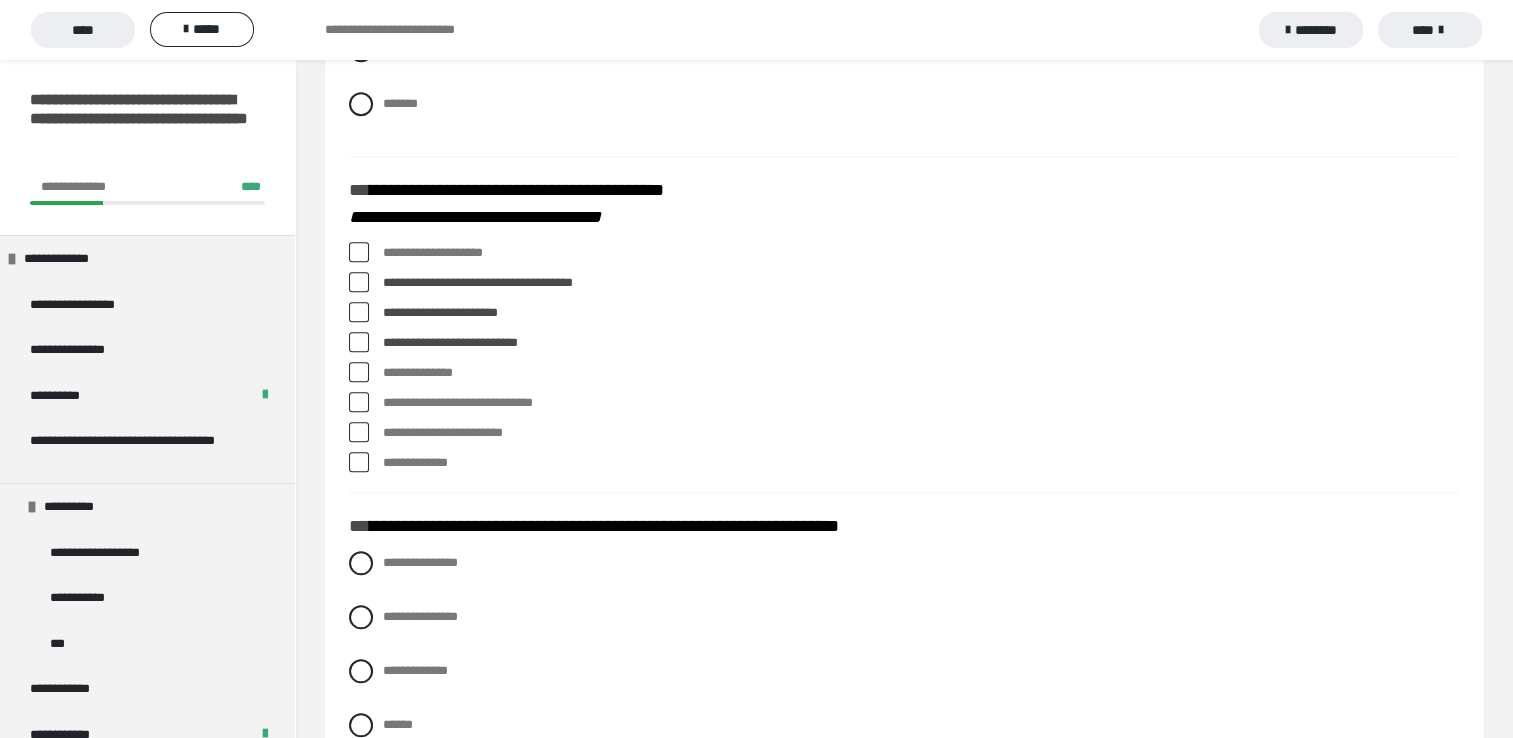 click on "**********" at bounding box center [921, 433] 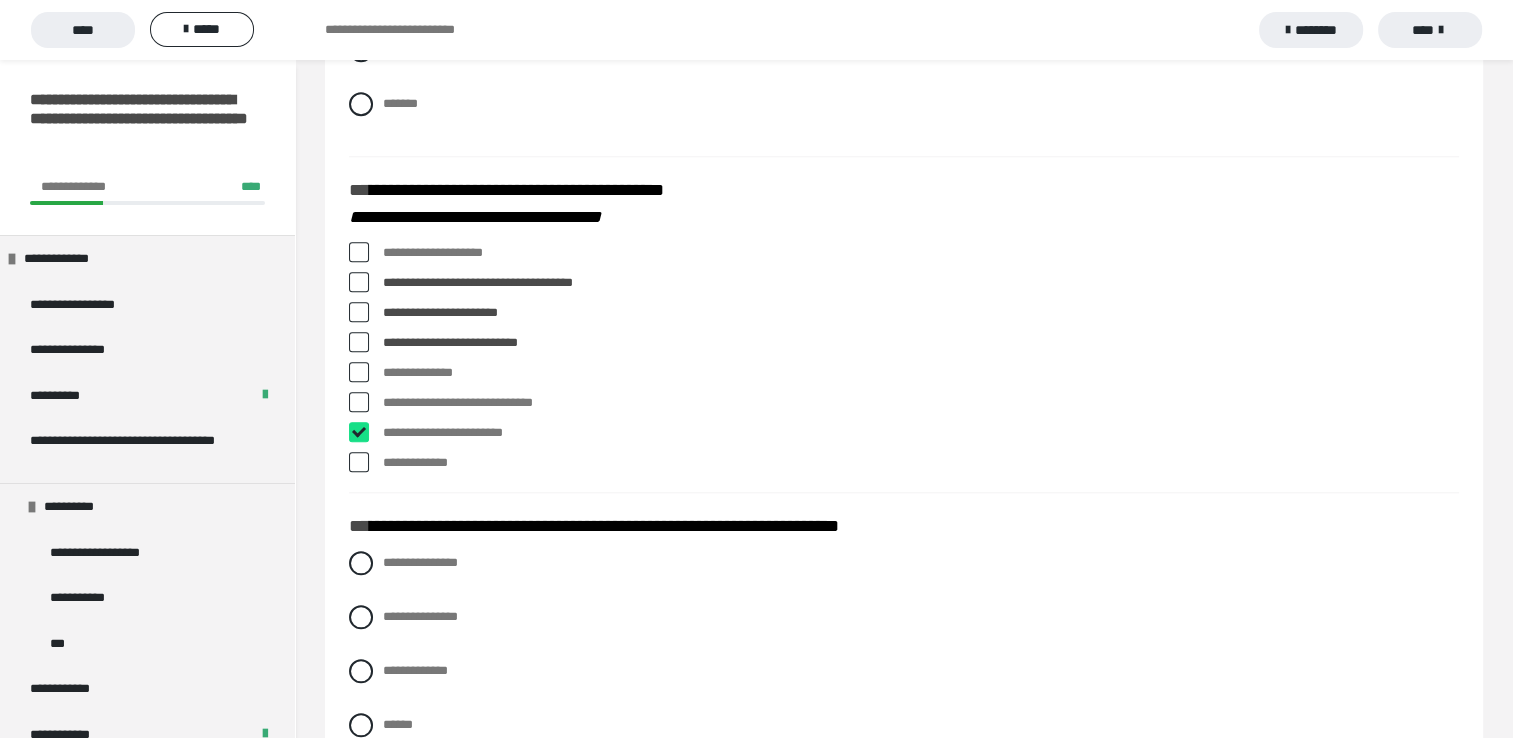 checkbox on "****" 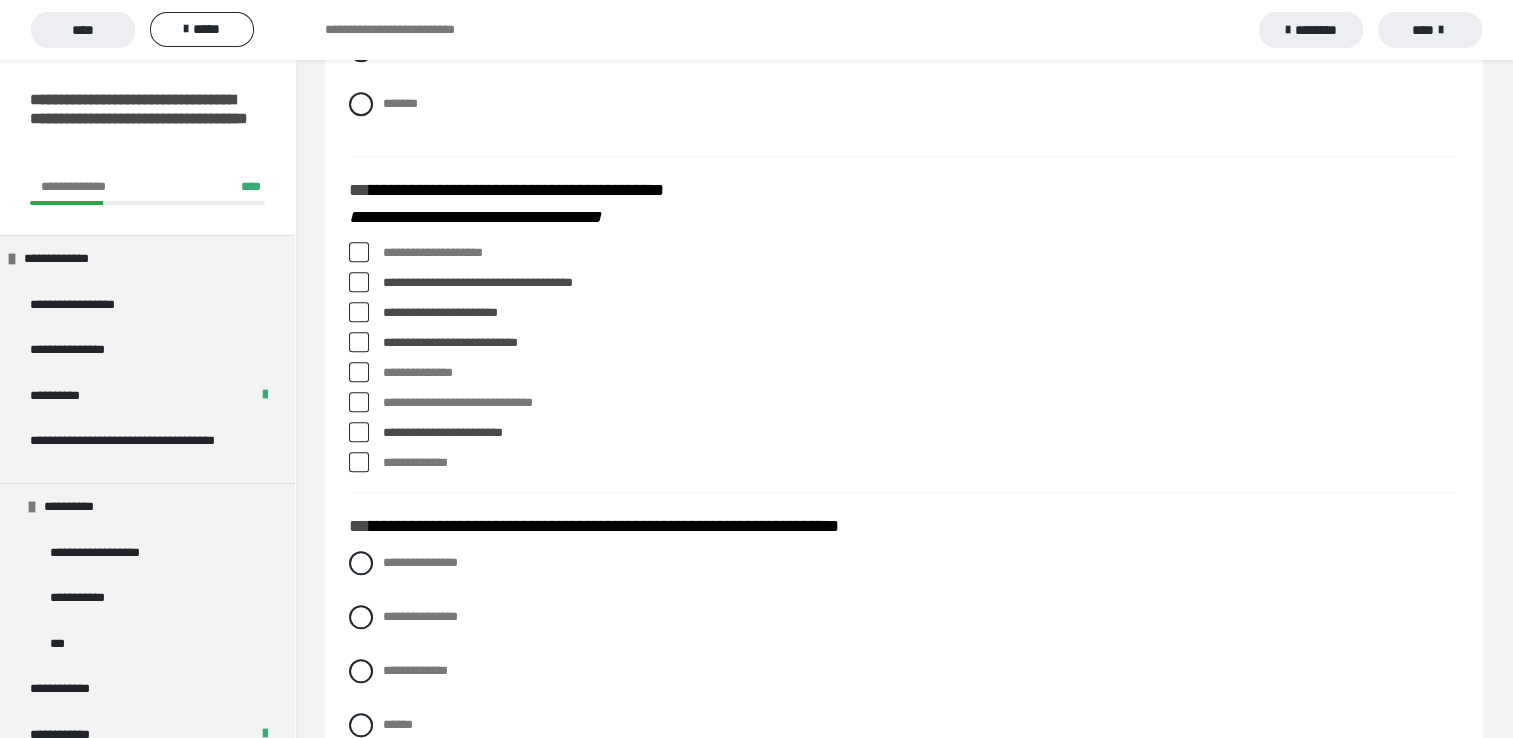 click on "**********" at bounding box center [921, 403] 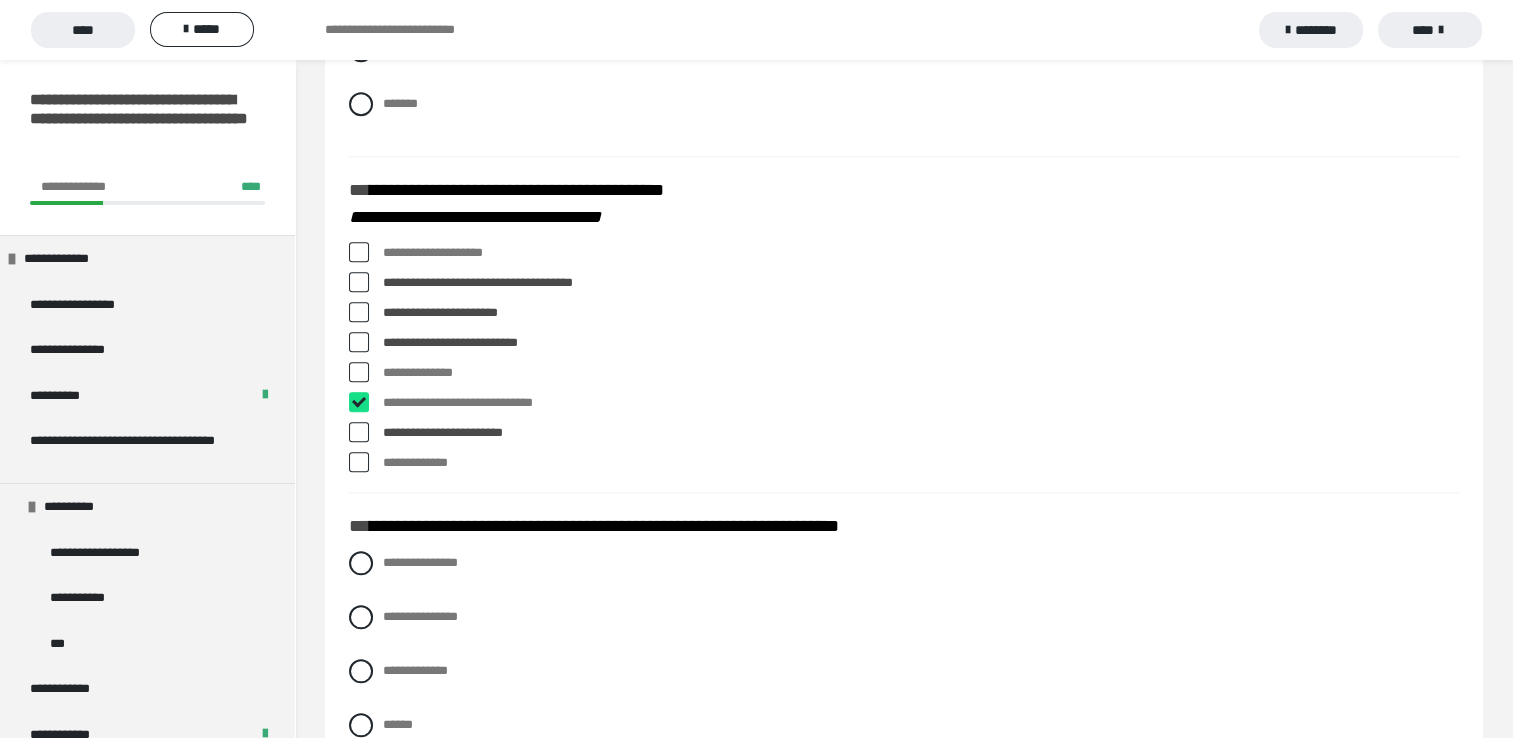 checkbox on "****" 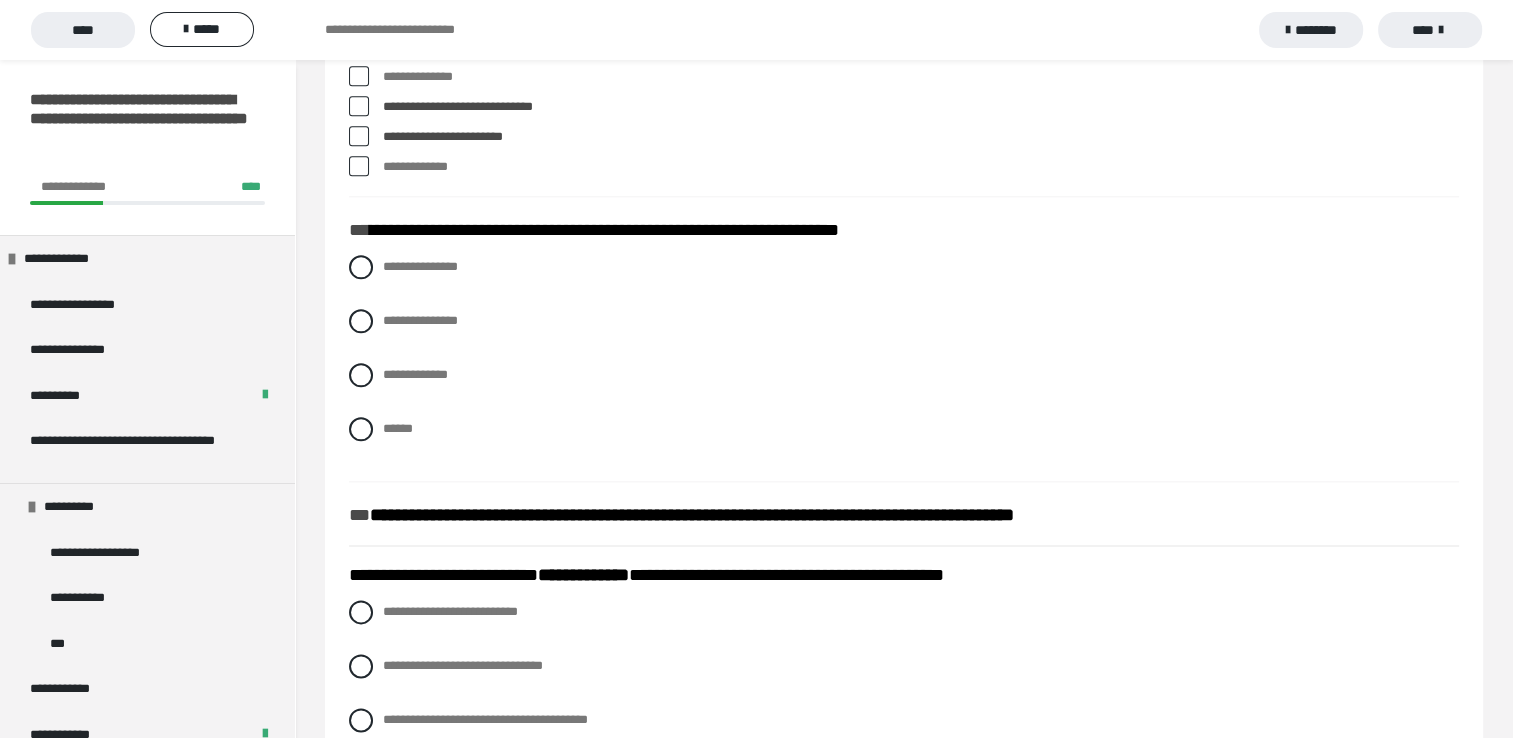 scroll, scrollTop: 2300, scrollLeft: 0, axis: vertical 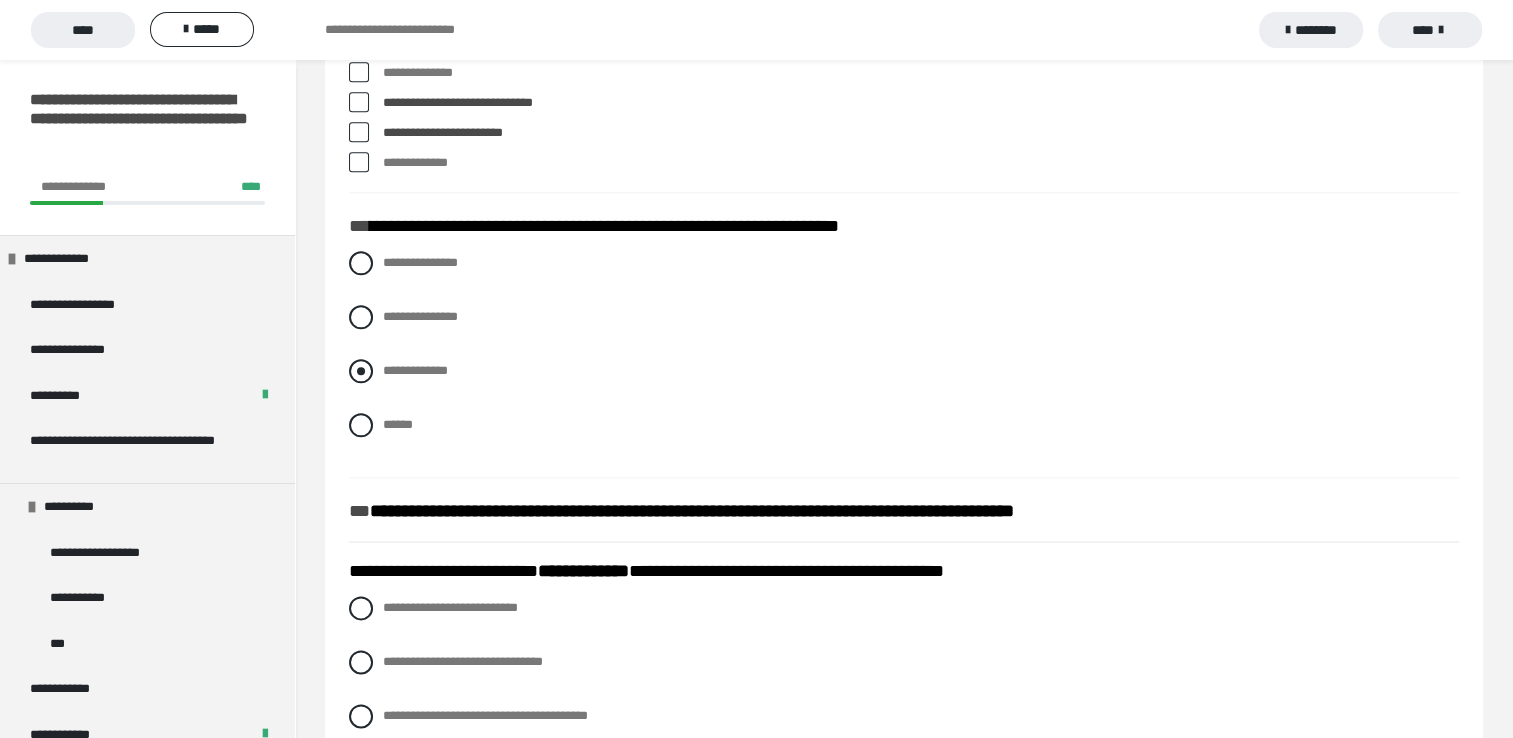 click on "**********" at bounding box center [415, 370] 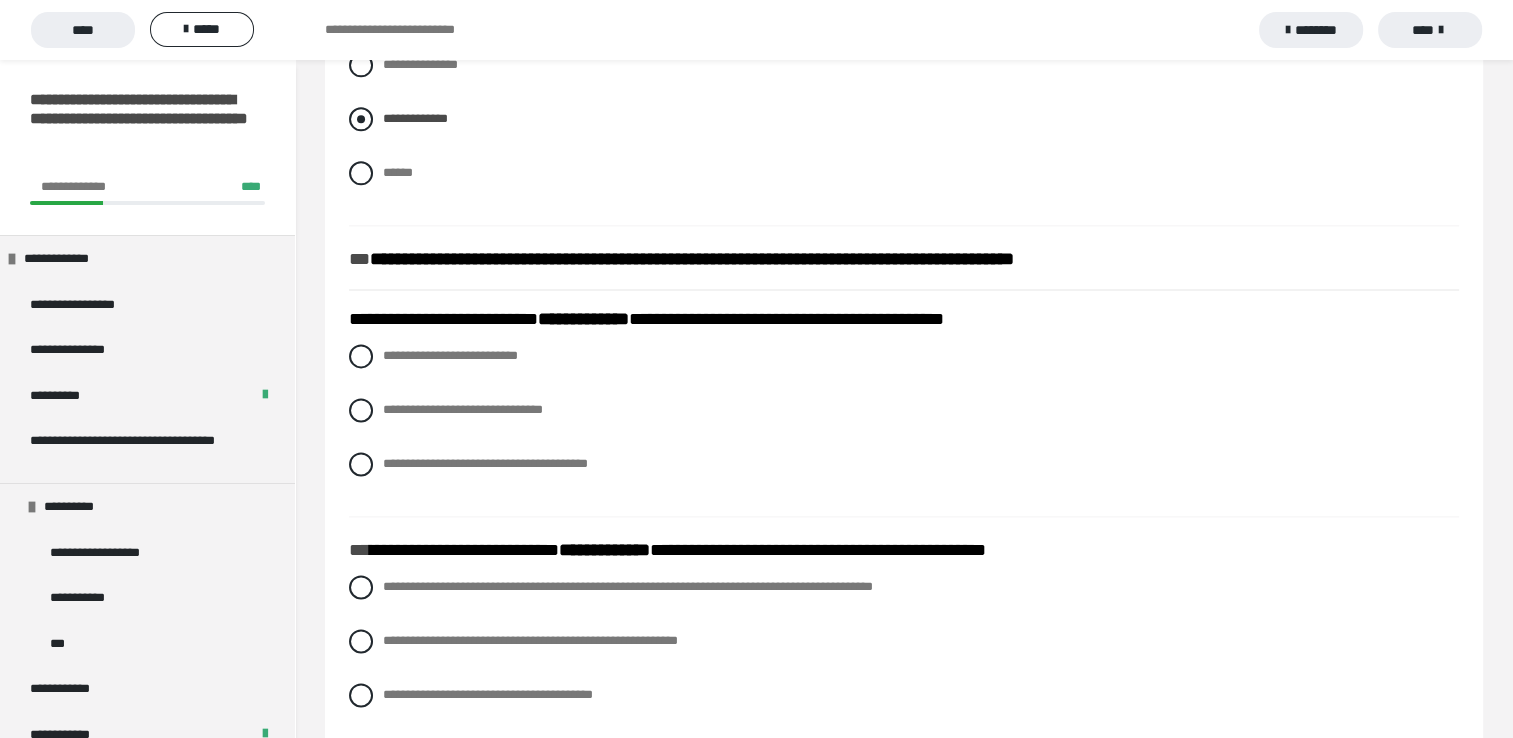 scroll, scrollTop: 2600, scrollLeft: 0, axis: vertical 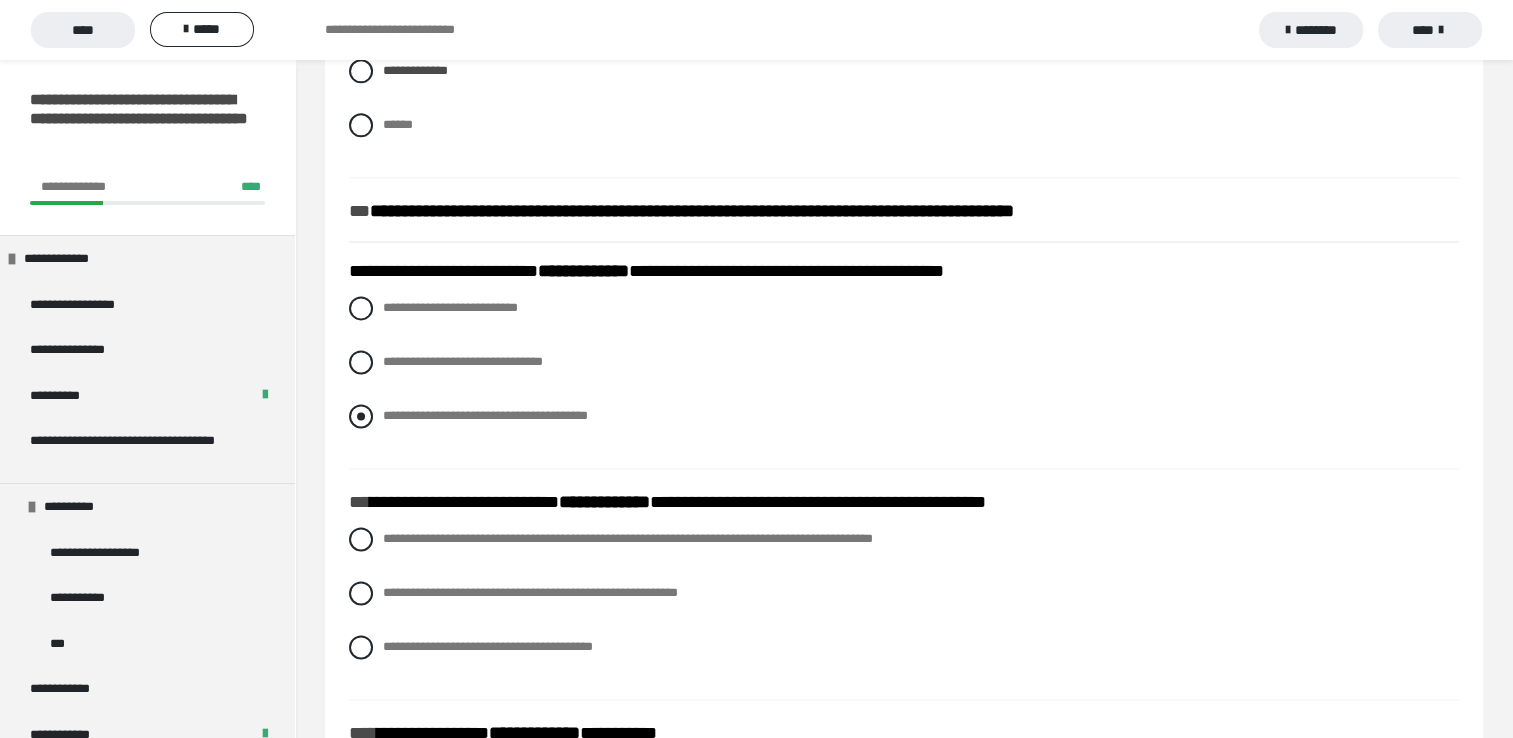 click on "**********" at bounding box center (485, 415) 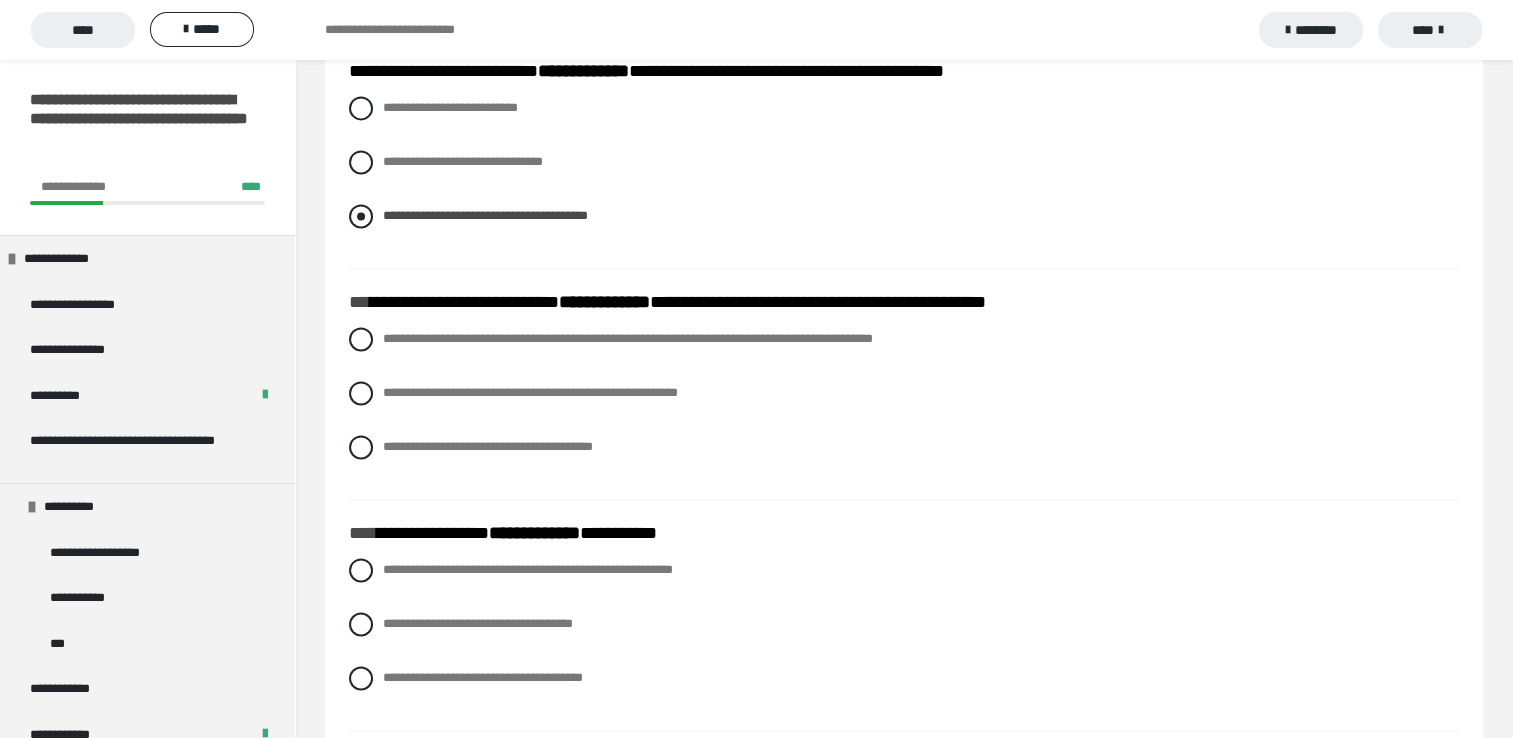 scroll, scrollTop: 2900, scrollLeft: 0, axis: vertical 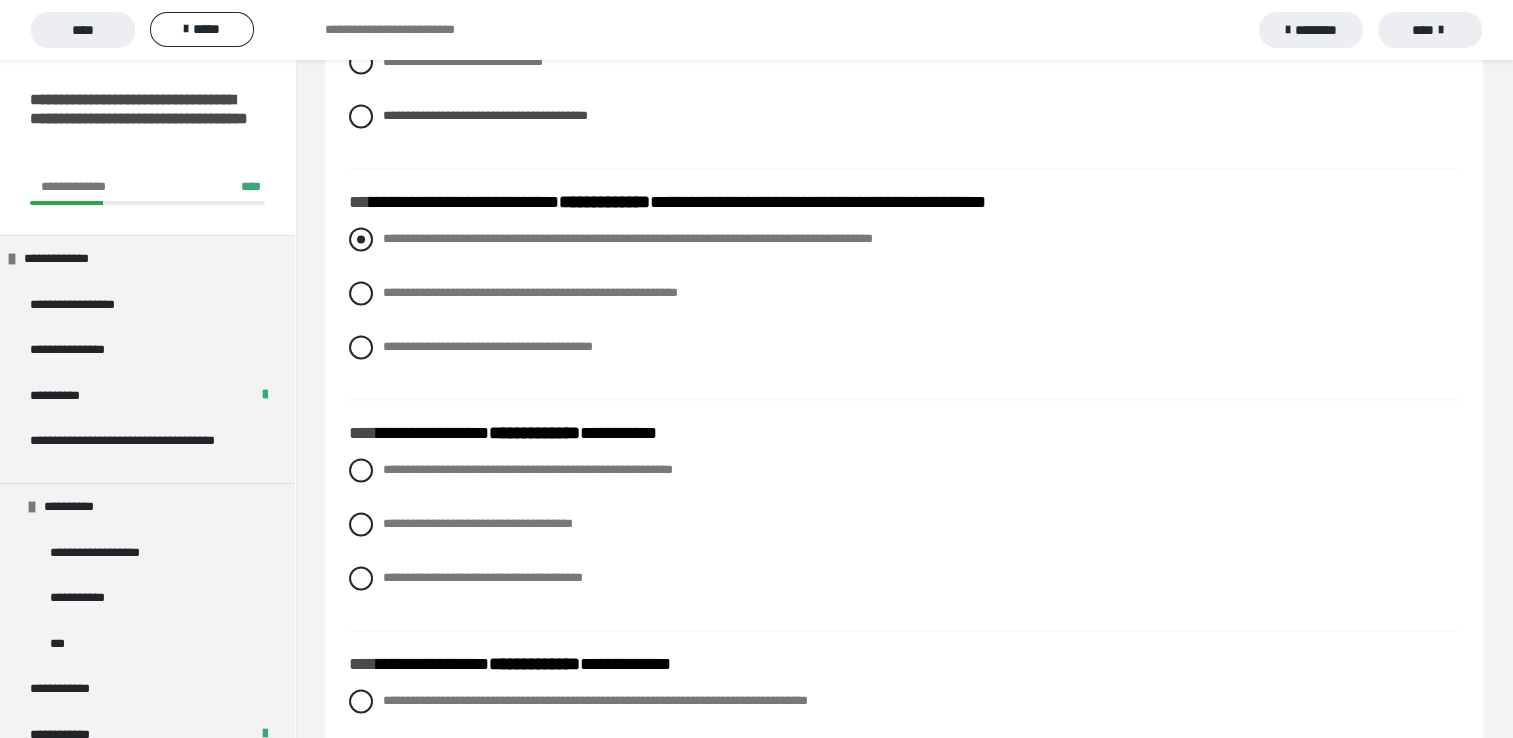 click on "**********" at bounding box center [628, 238] 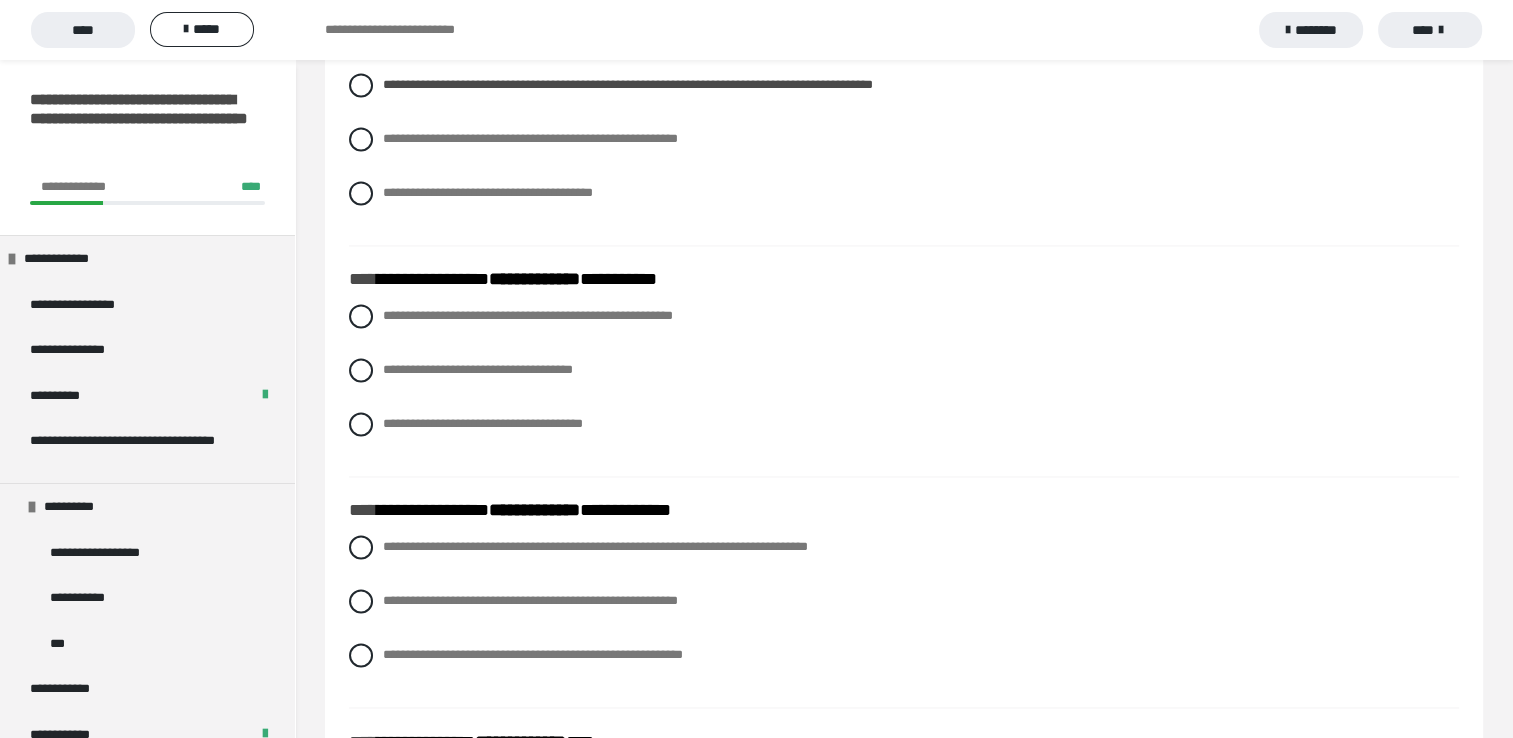 scroll, scrollTop: 3100, scrollLeft: 0, axis: vertical 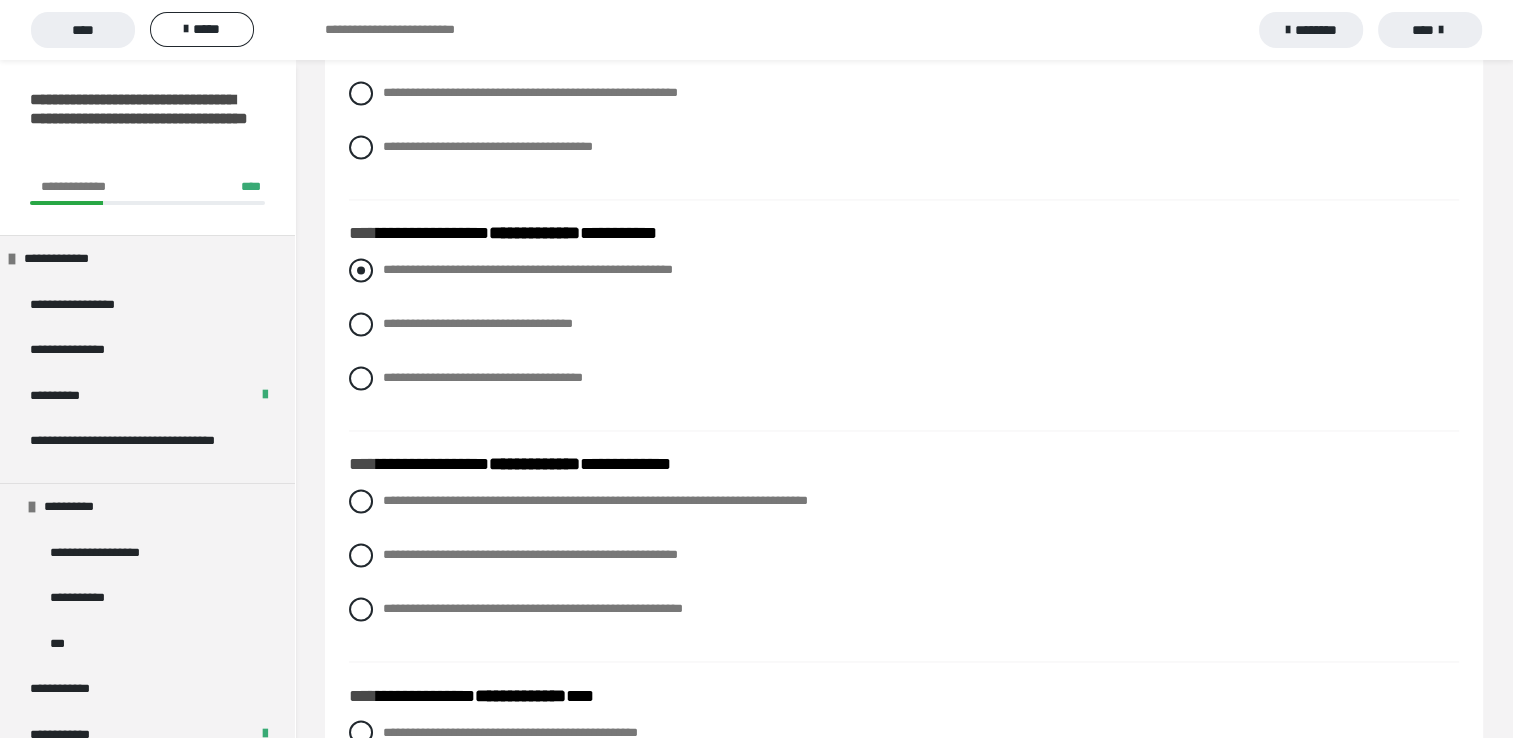 click on "**********" at bounding box center (528, 269) 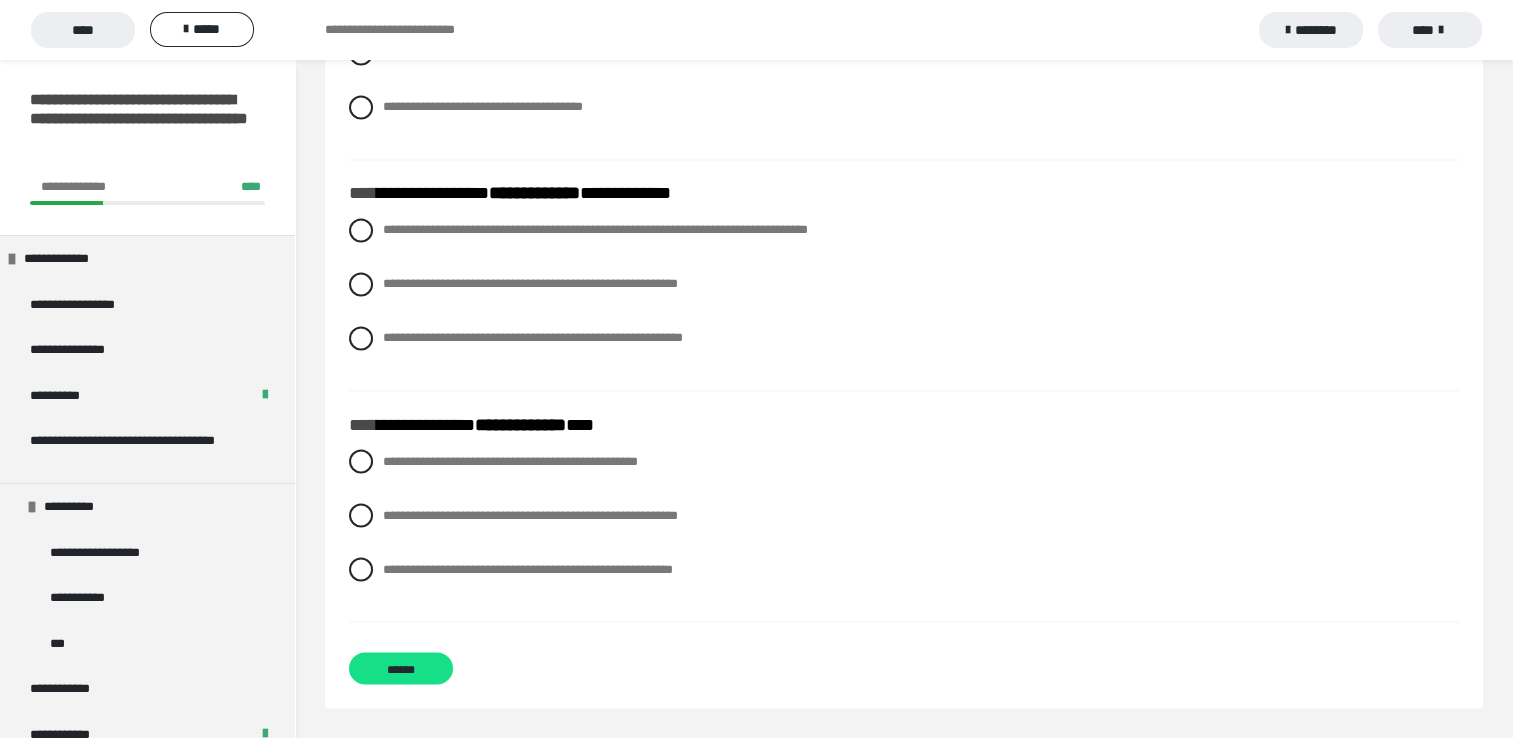 scroll, scrollTop: 3400, scrollLeft: 0, axis: vertical 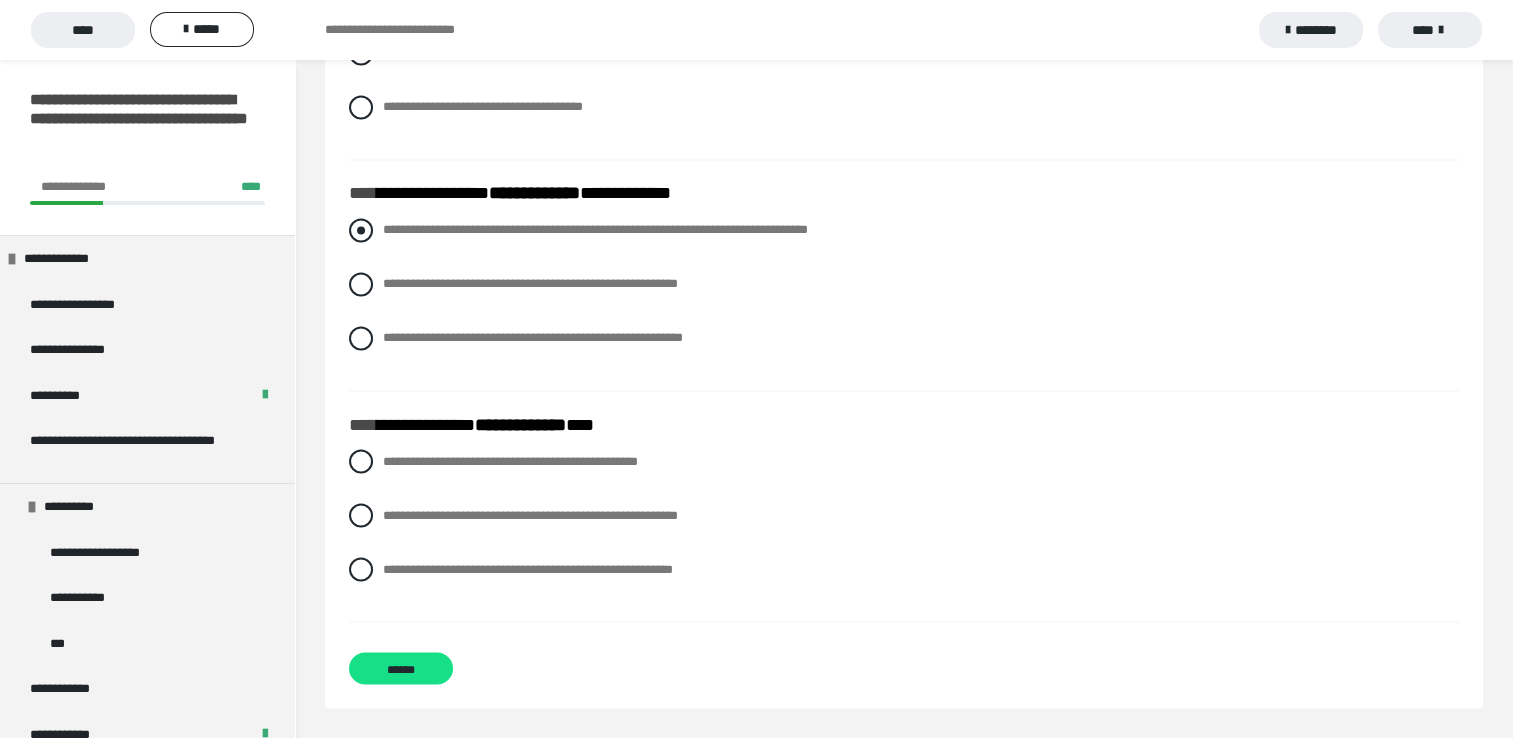 click on "**********" at bounding box center [595, 229] 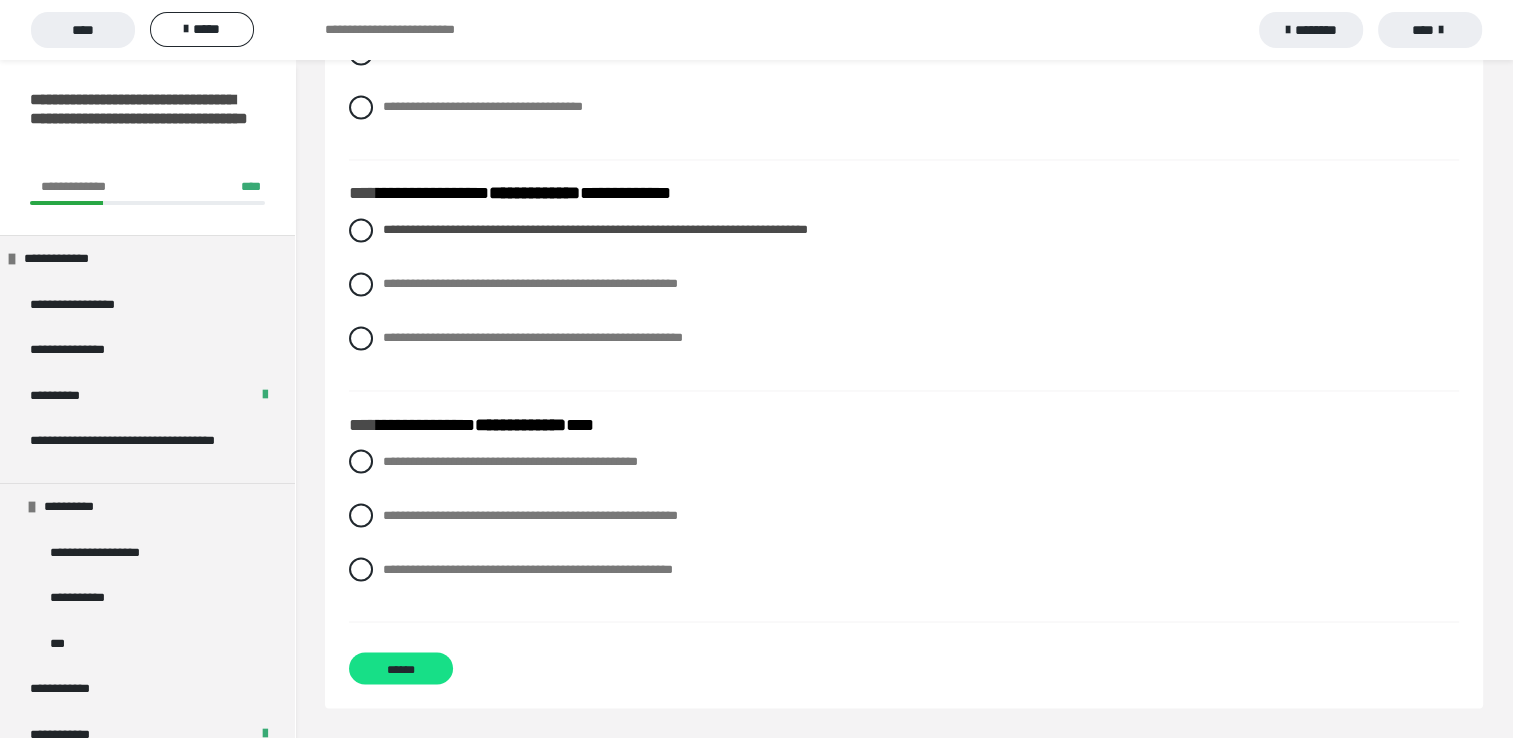 scroll, scrollTop: 3404, scrollLeft: 0, axis: vertical 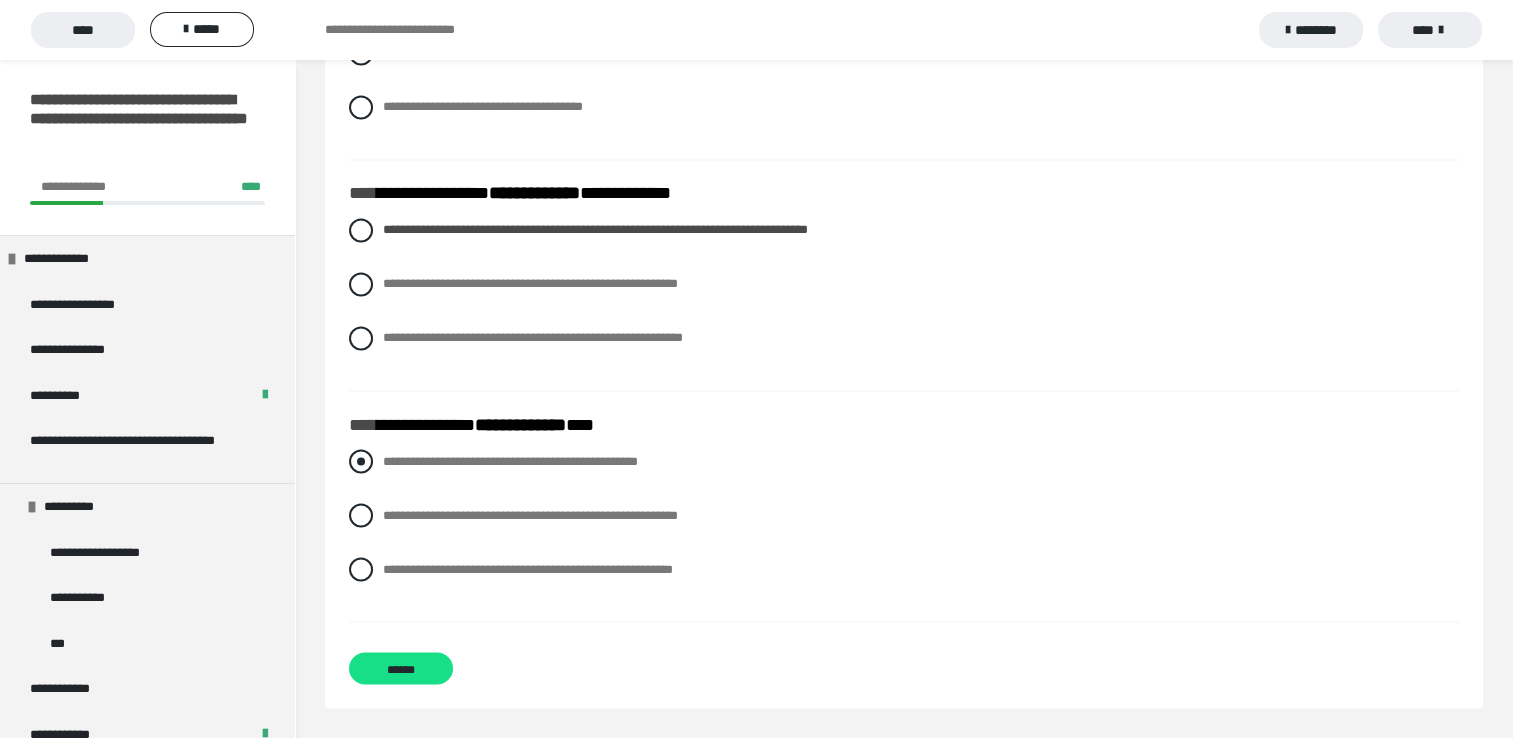 click on "**********" at bounding box center (510, 460) 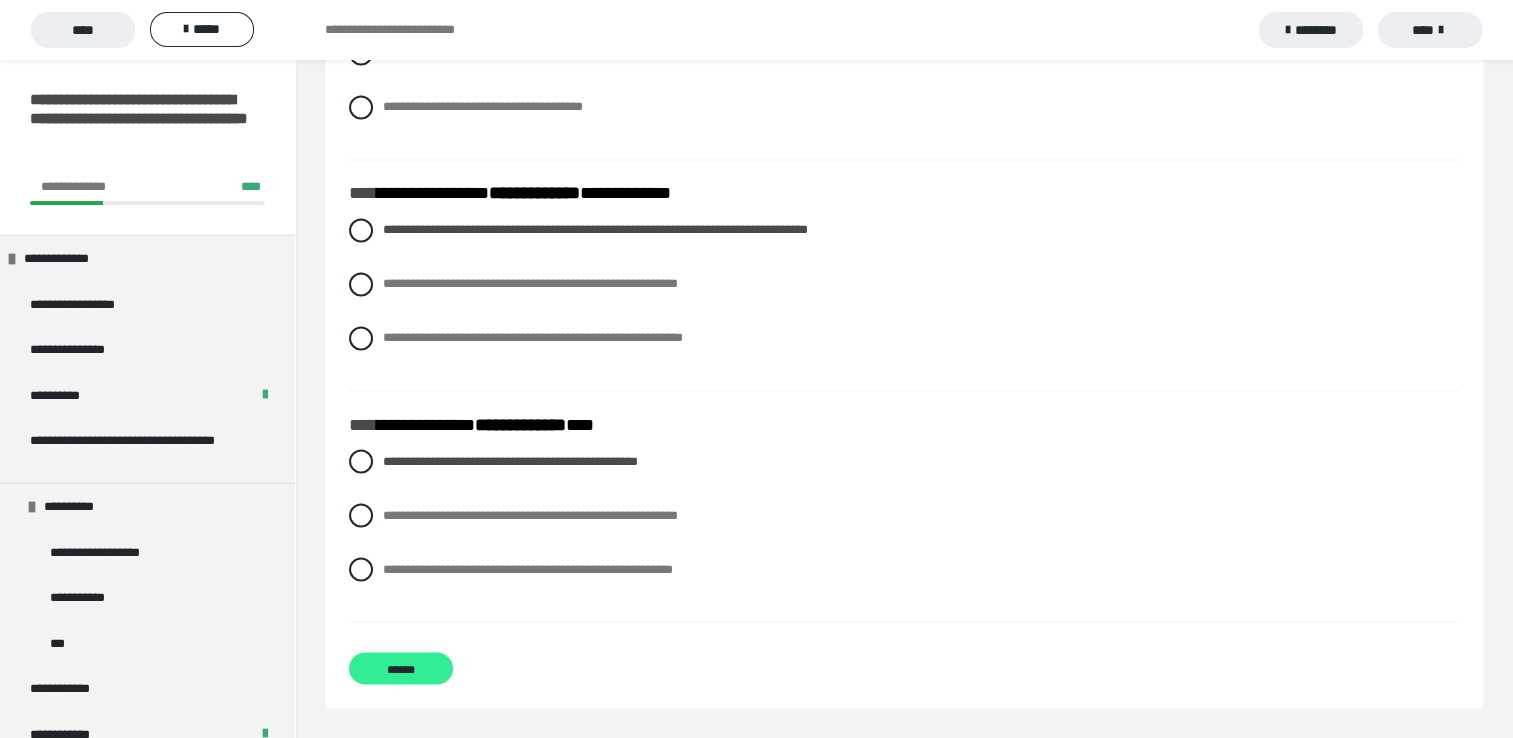 click on "******" at bounding box center [401, 668] 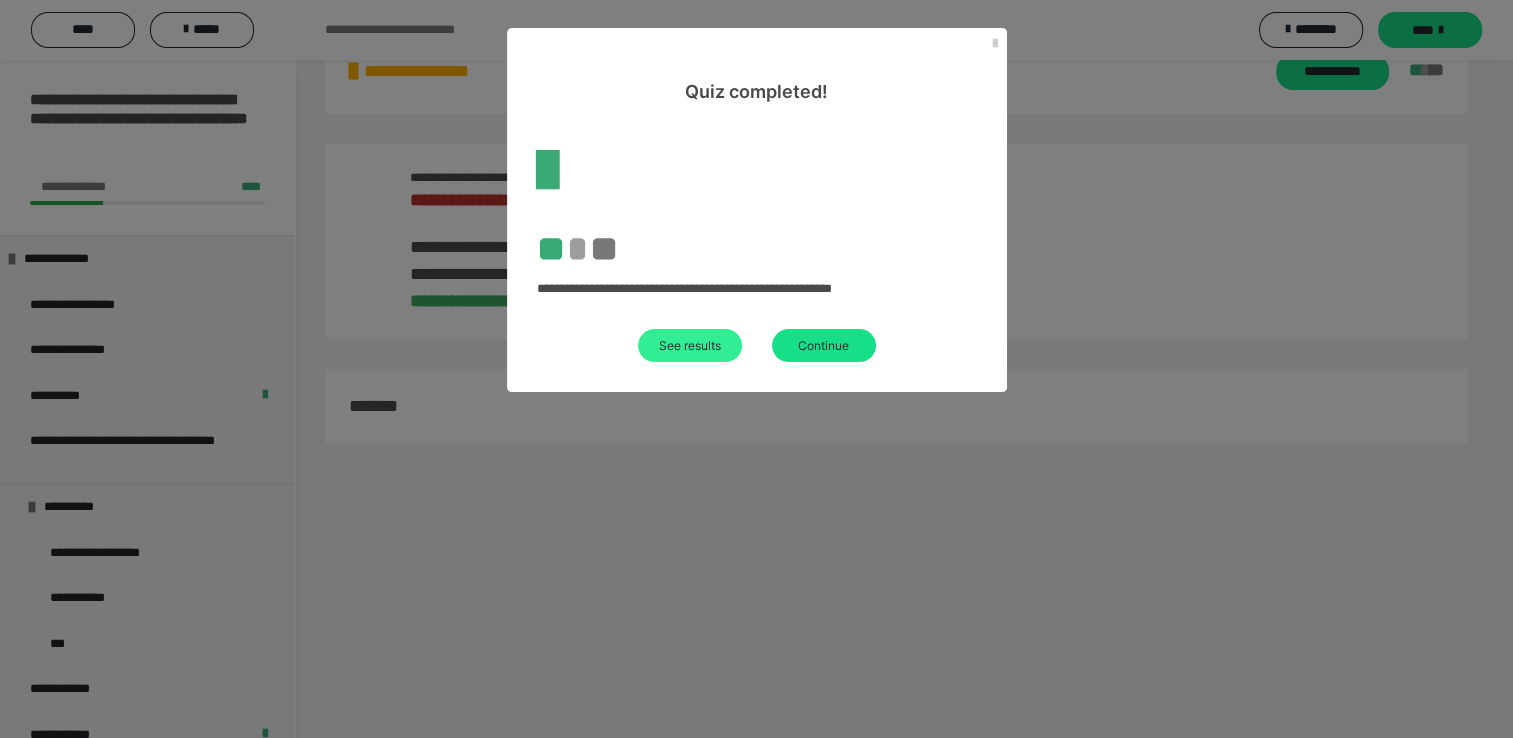 scroll, scrollTop: 2580, scrollLeft: 0, axis: vertical 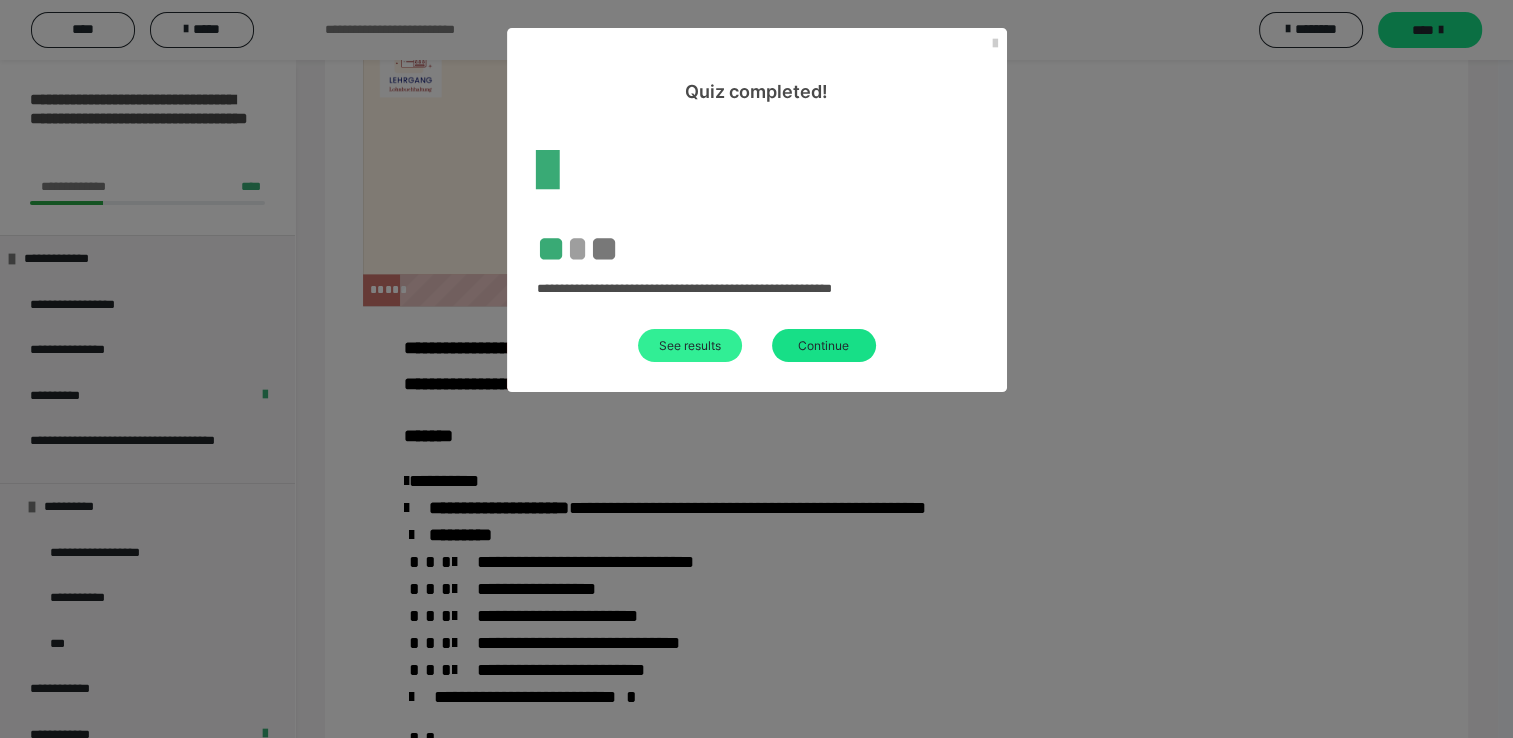 click on "See results" at bounding box center (690, 345) 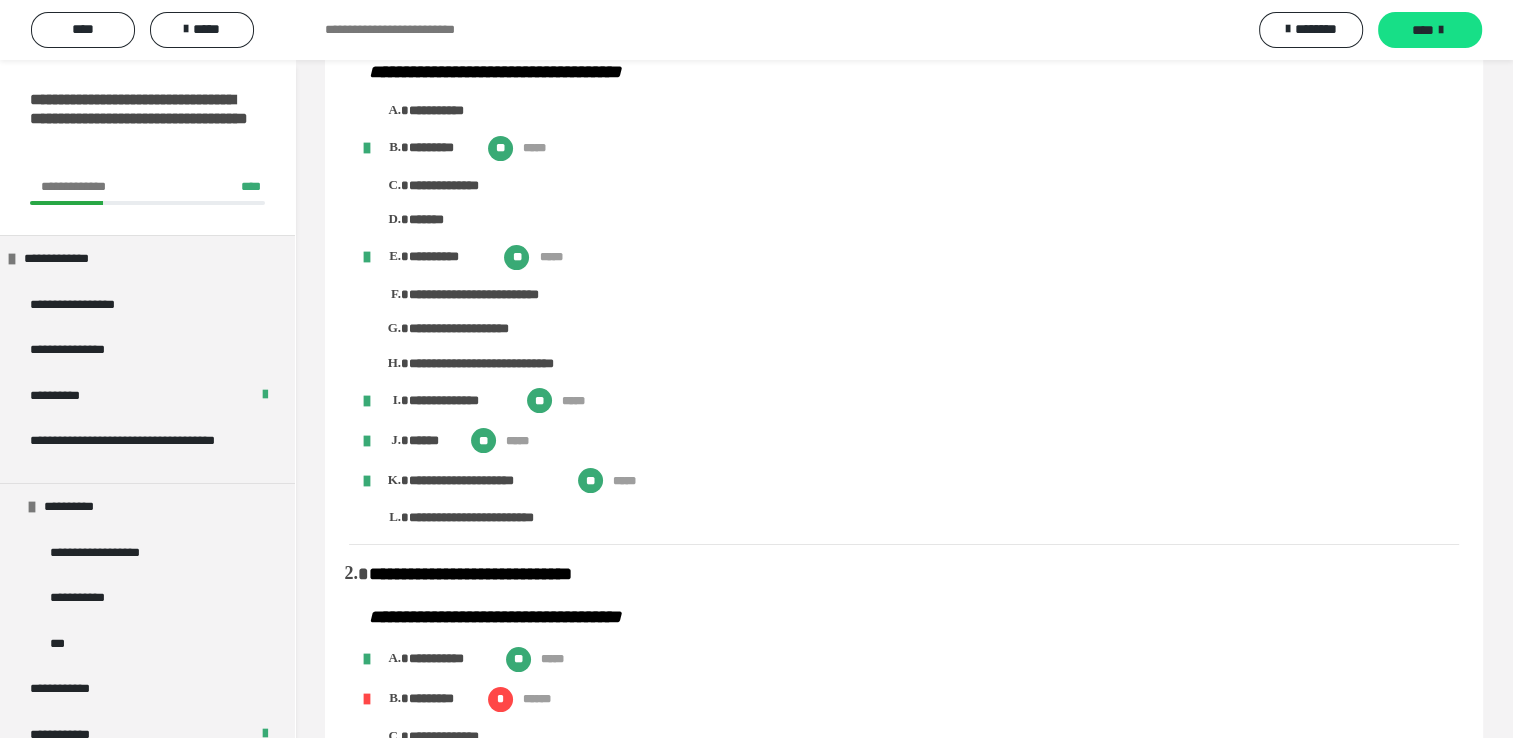 scroll, scrollTop: 0, scrollLeft: 0, axis: both 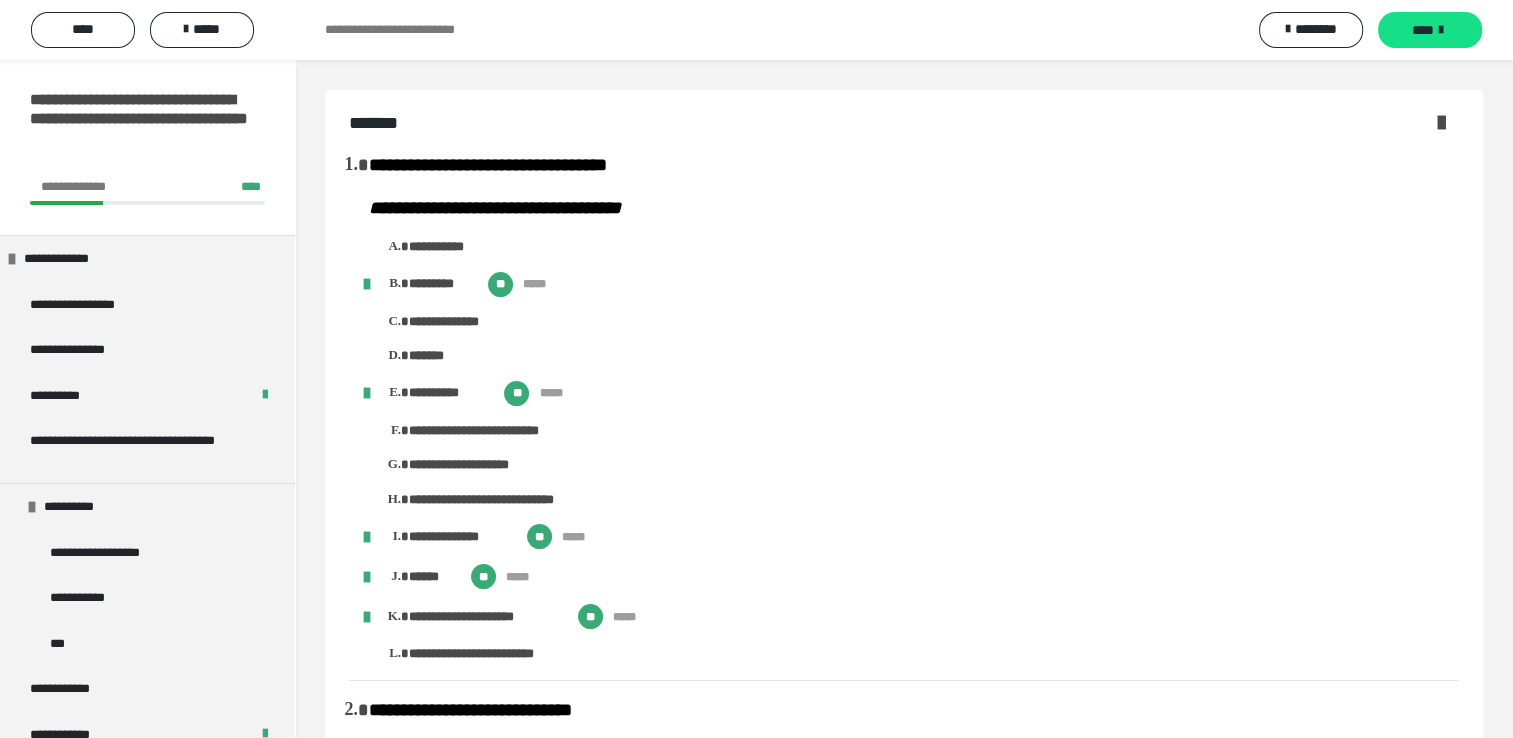 click at bounding box center (1441, 122) 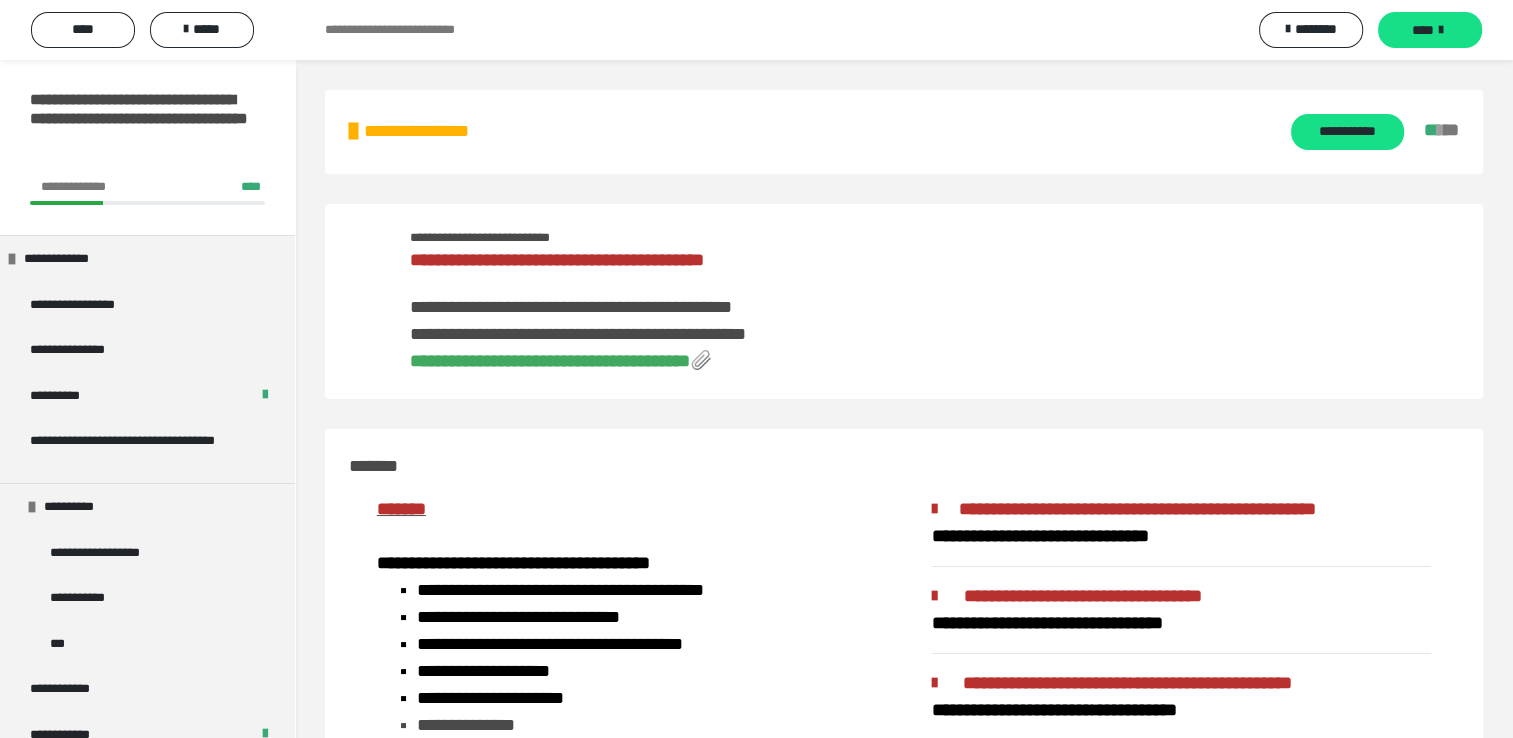 click on "**********" at bounding box center [550, 361] 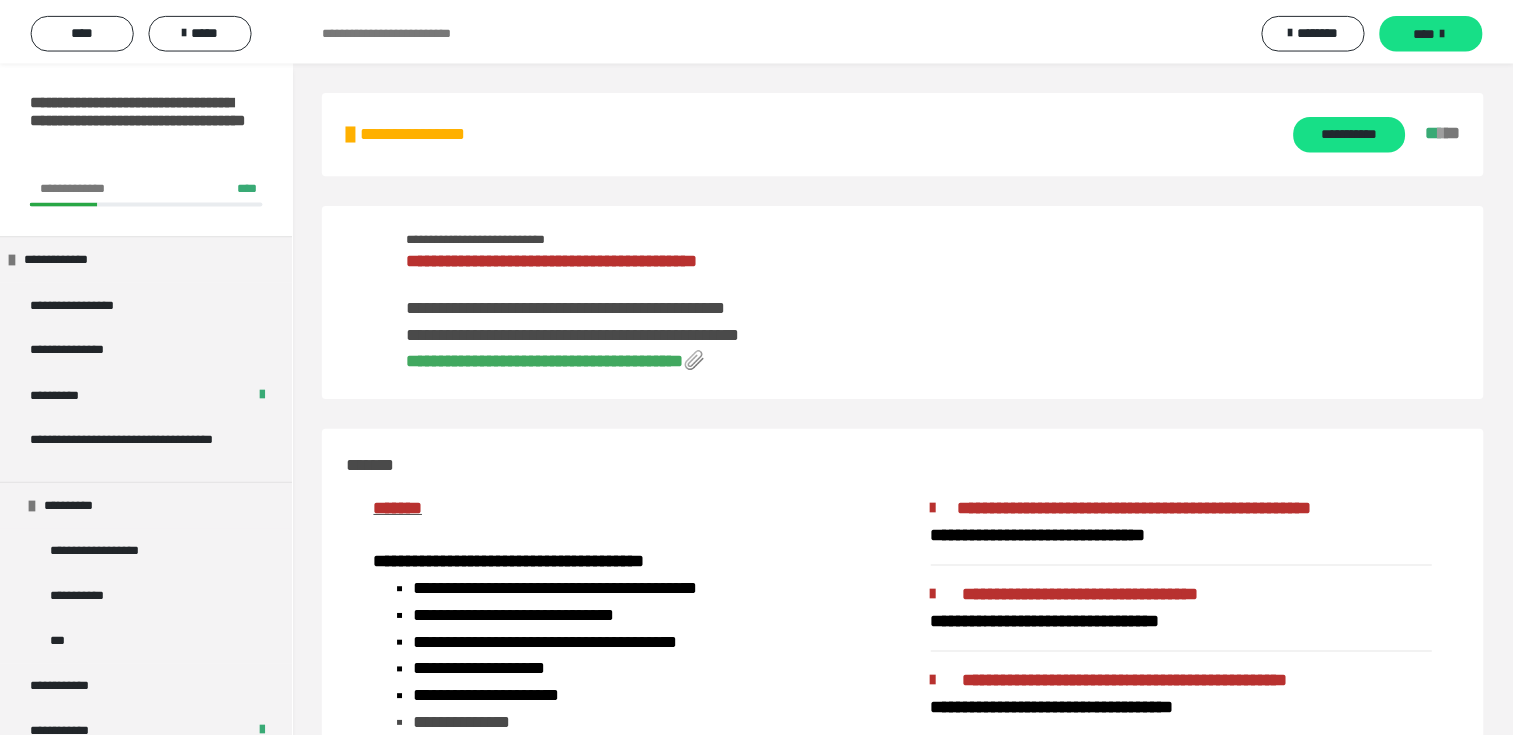 scroll, scrollTop: 0, scrollLeft: 0, axis: both 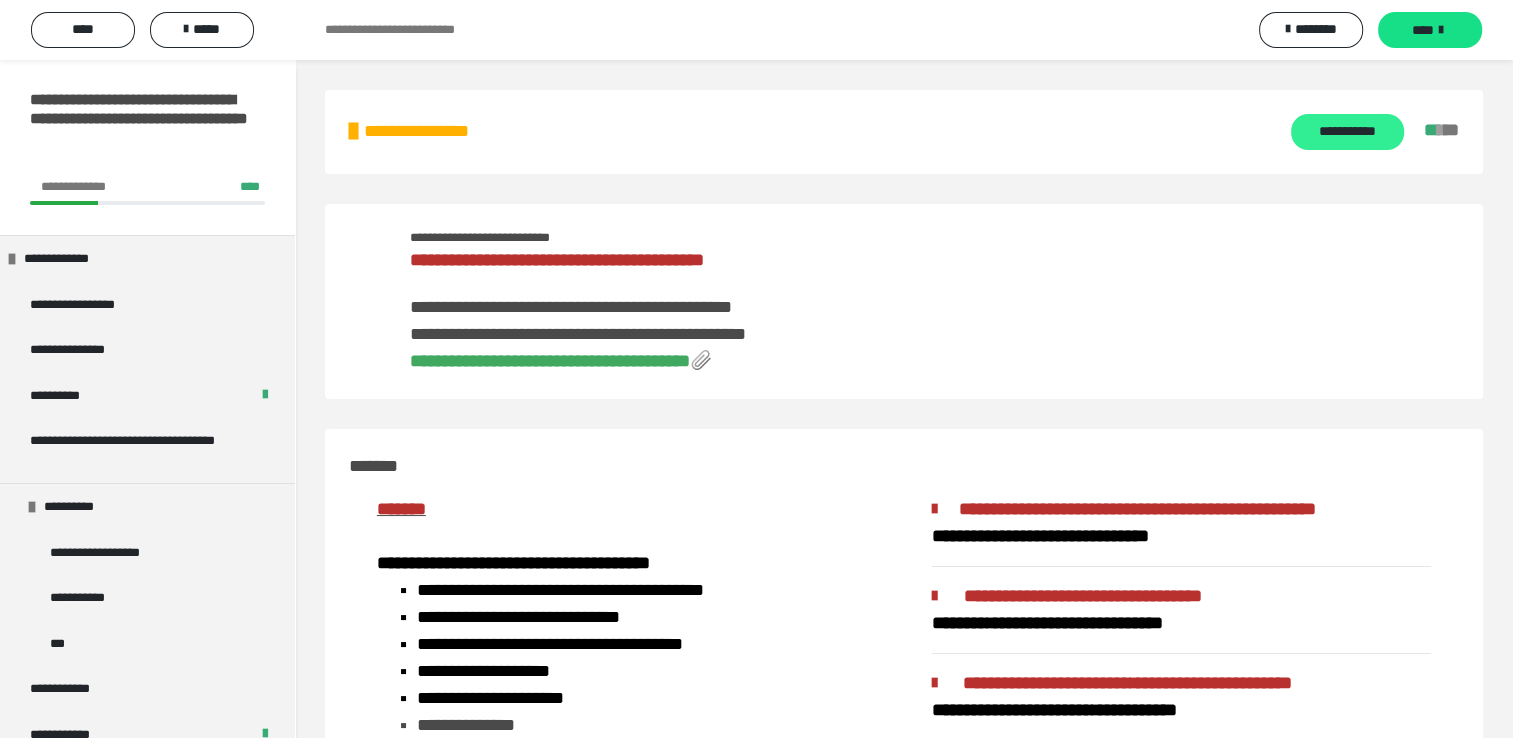 click on "**********" at bounding box center (1347, 132) 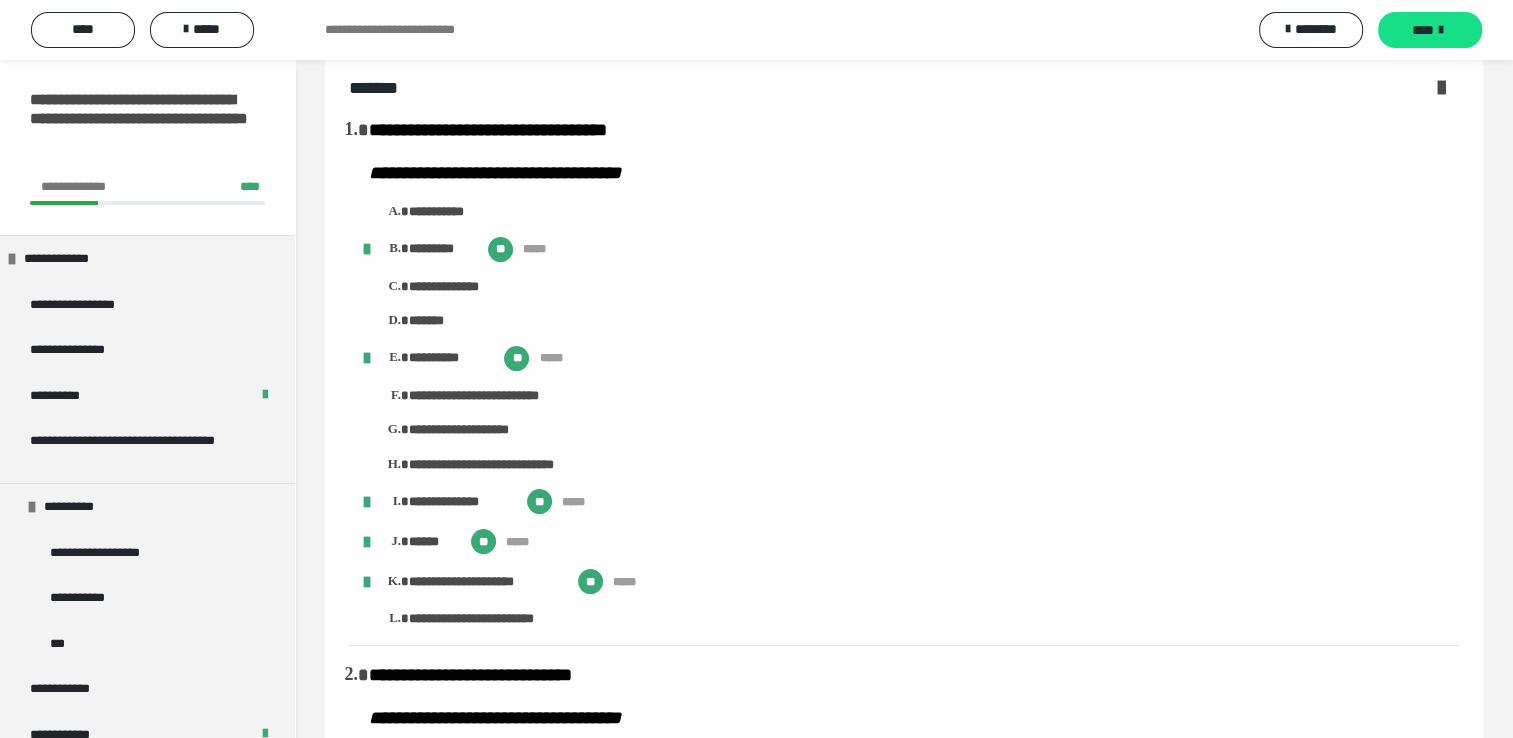 scroll, scrollTop: 0, scrollLeft: 0, axis: both 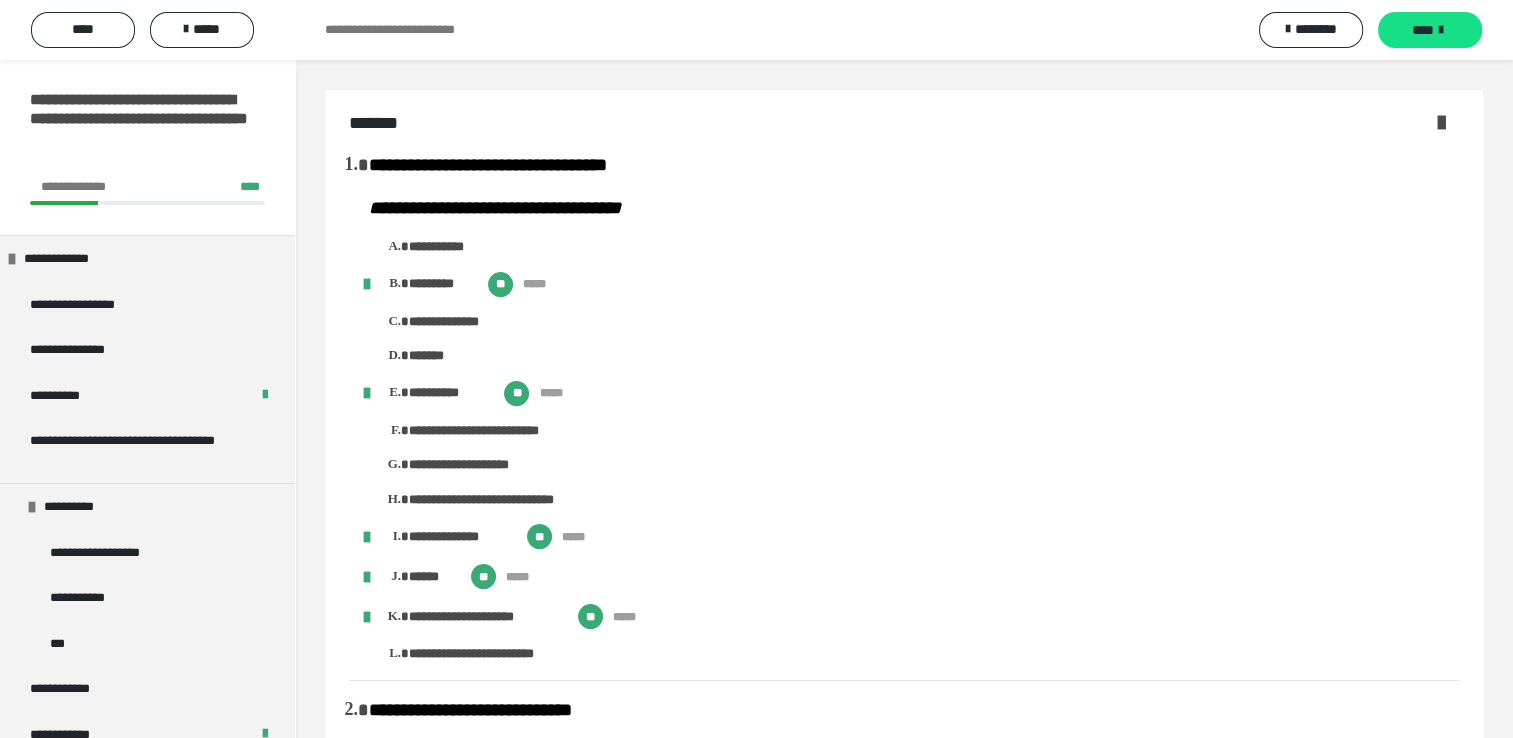click at bounding box center (1441, 122) 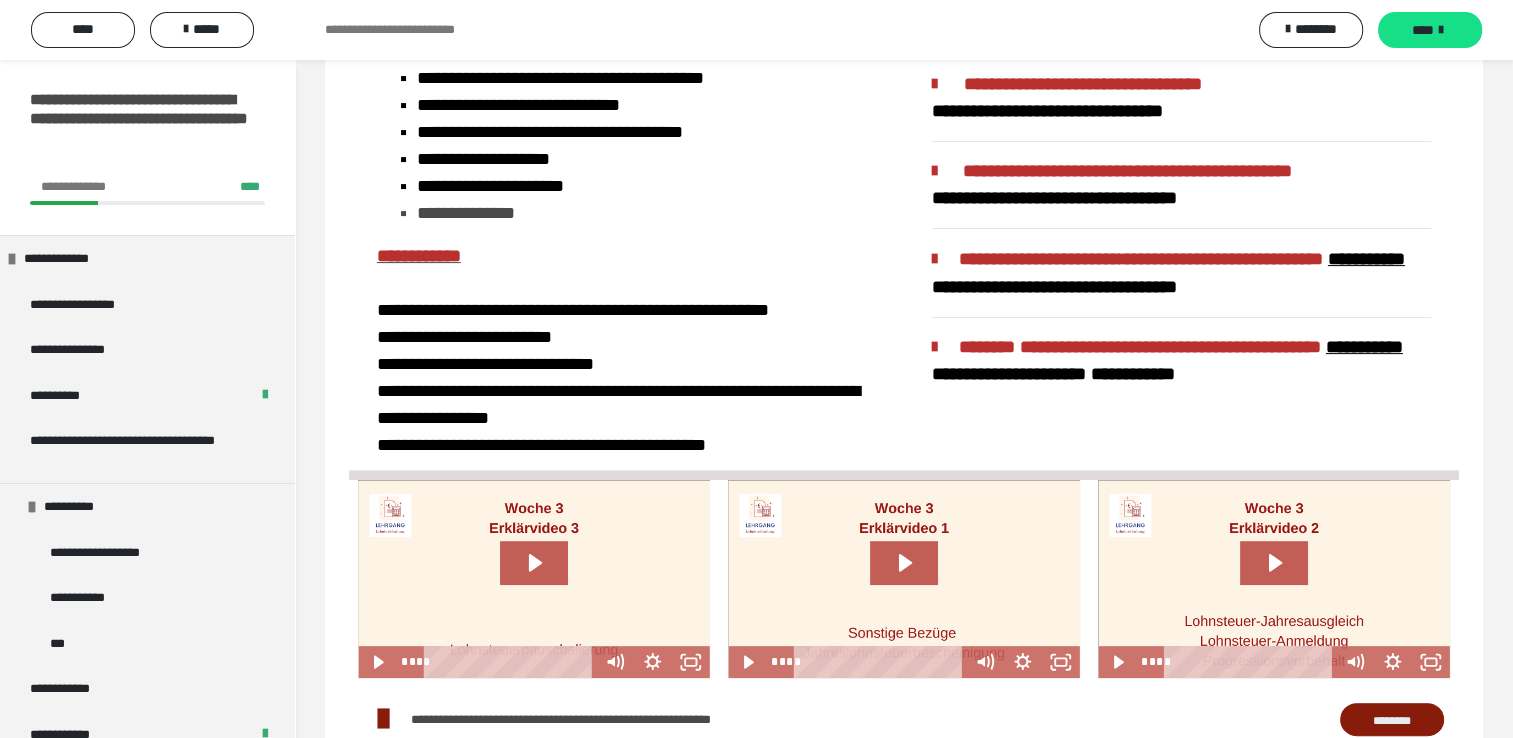 scroll, scrollTop: 600, scrollLeft: 0, axis: vertical 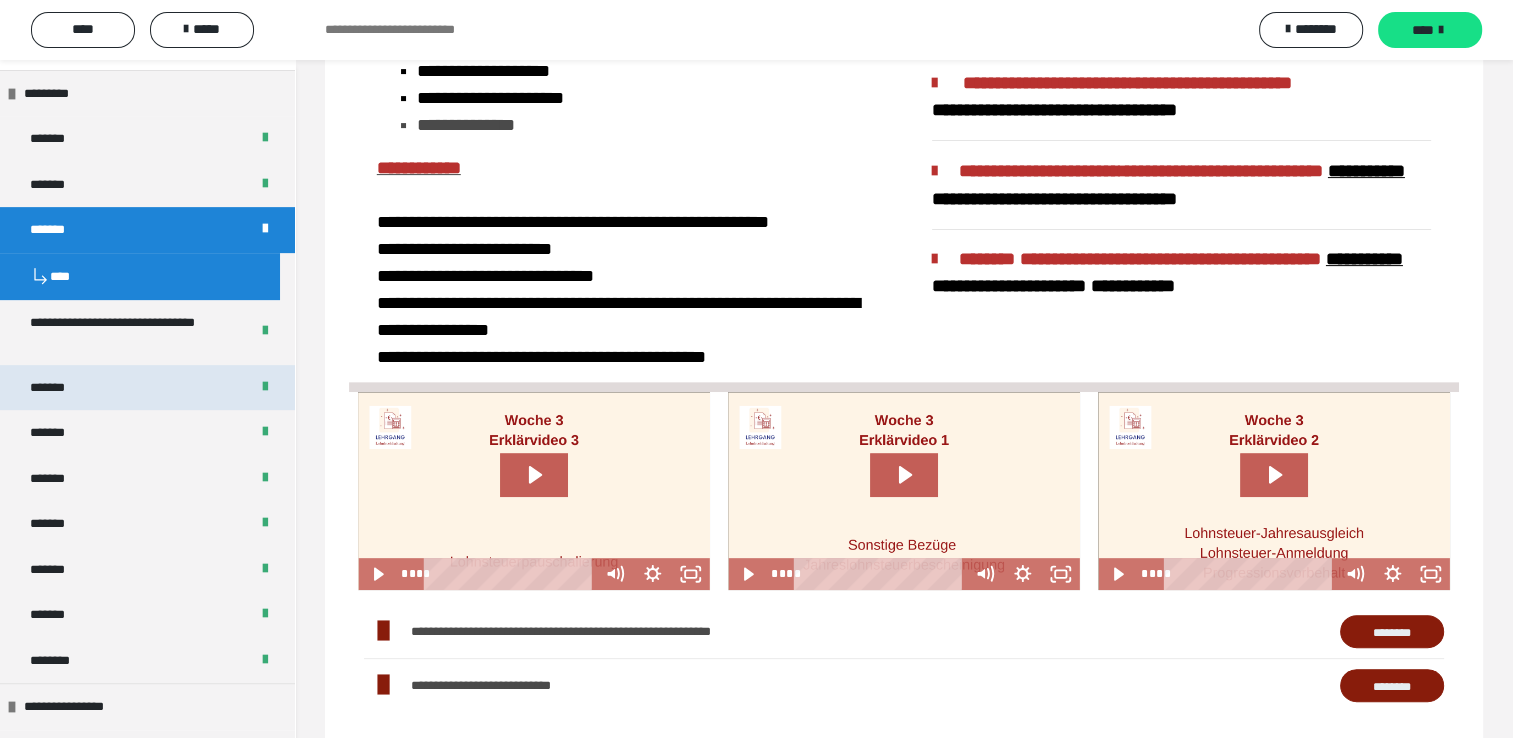 click on "*******" at bounding box center (63, 388) 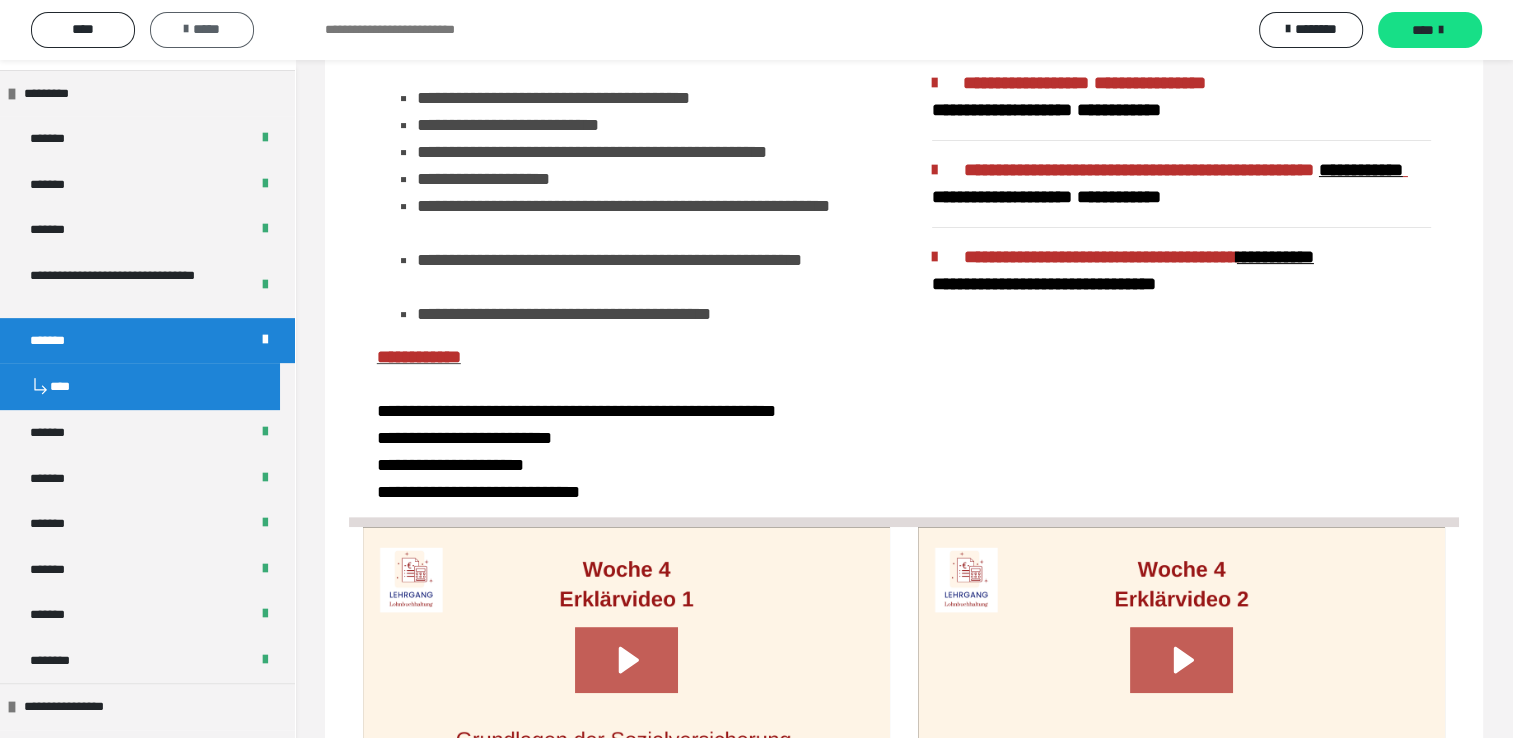click on "*****" at bounding box center (202, 29) 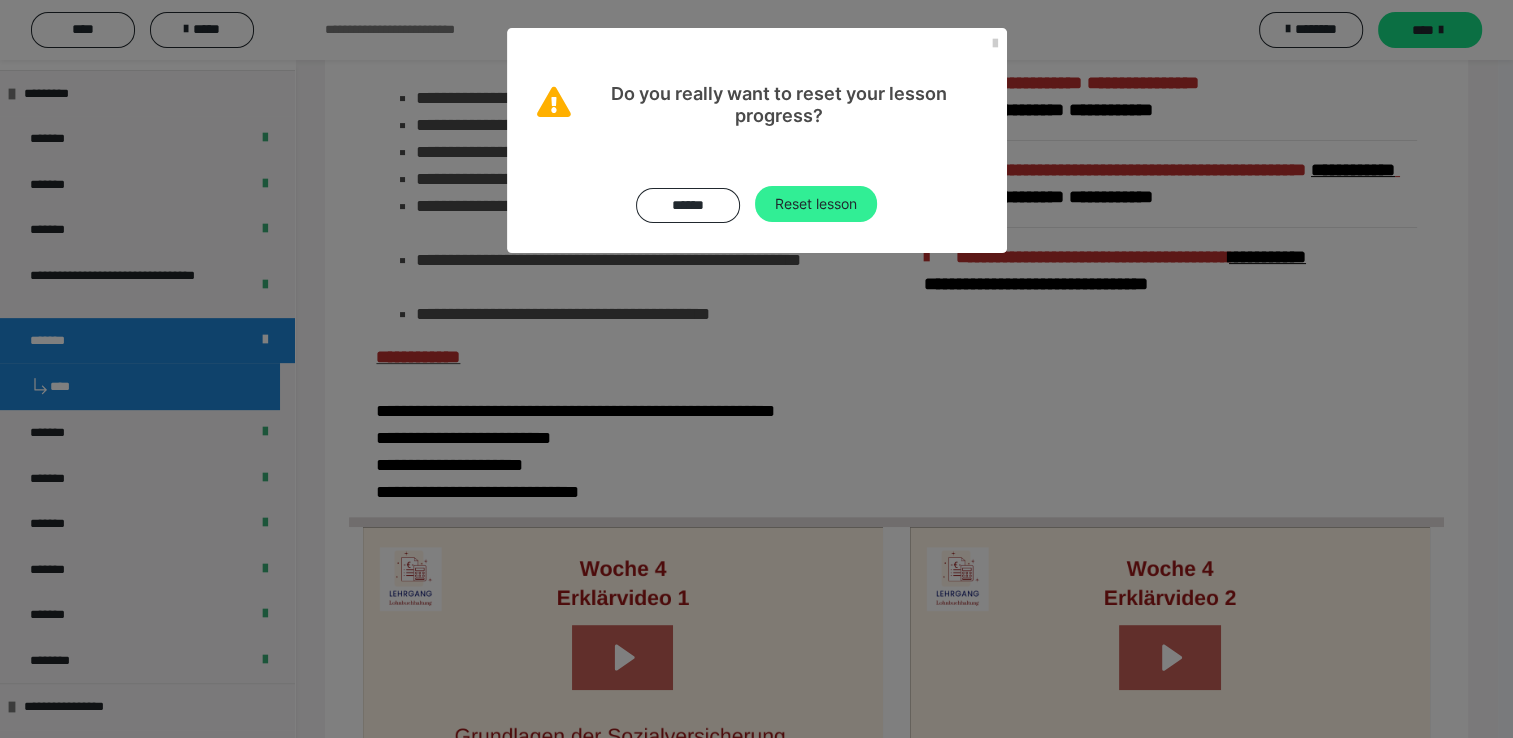 click on "Reset lesson" at bounding box center [816, 204] 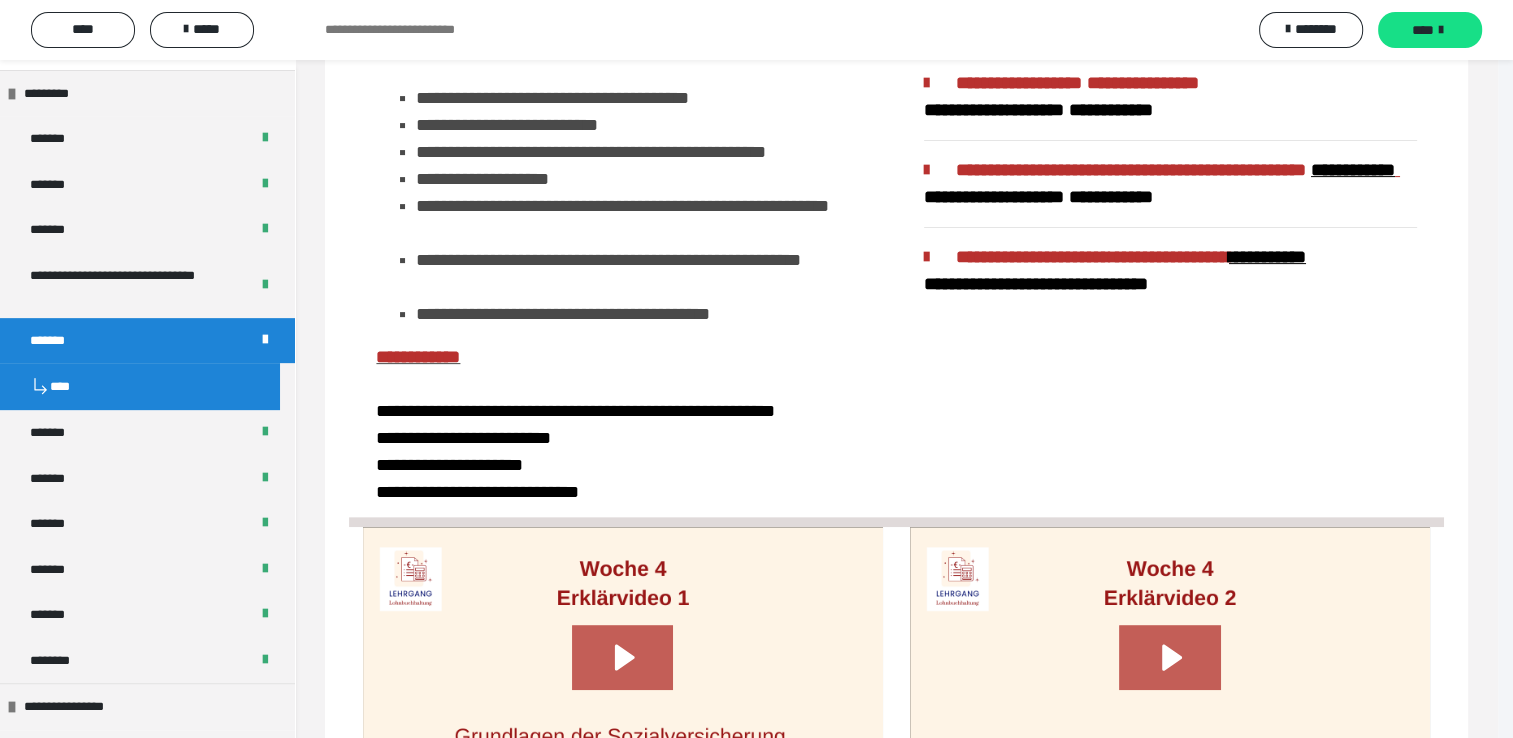 scroll, scrollTop: 0, scrollLeft: 0, axis: both 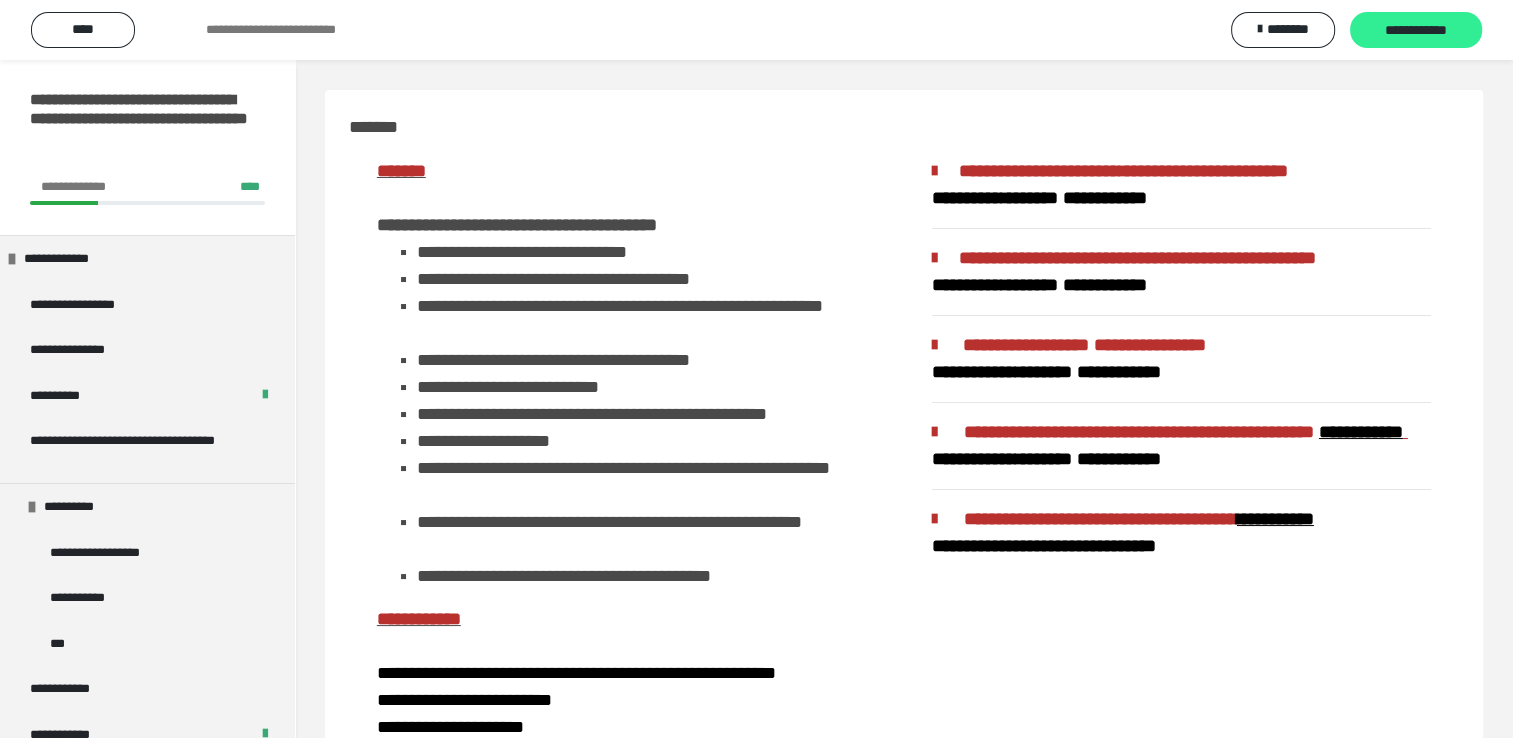 click on "**********" at bounding box center (1416, 31) 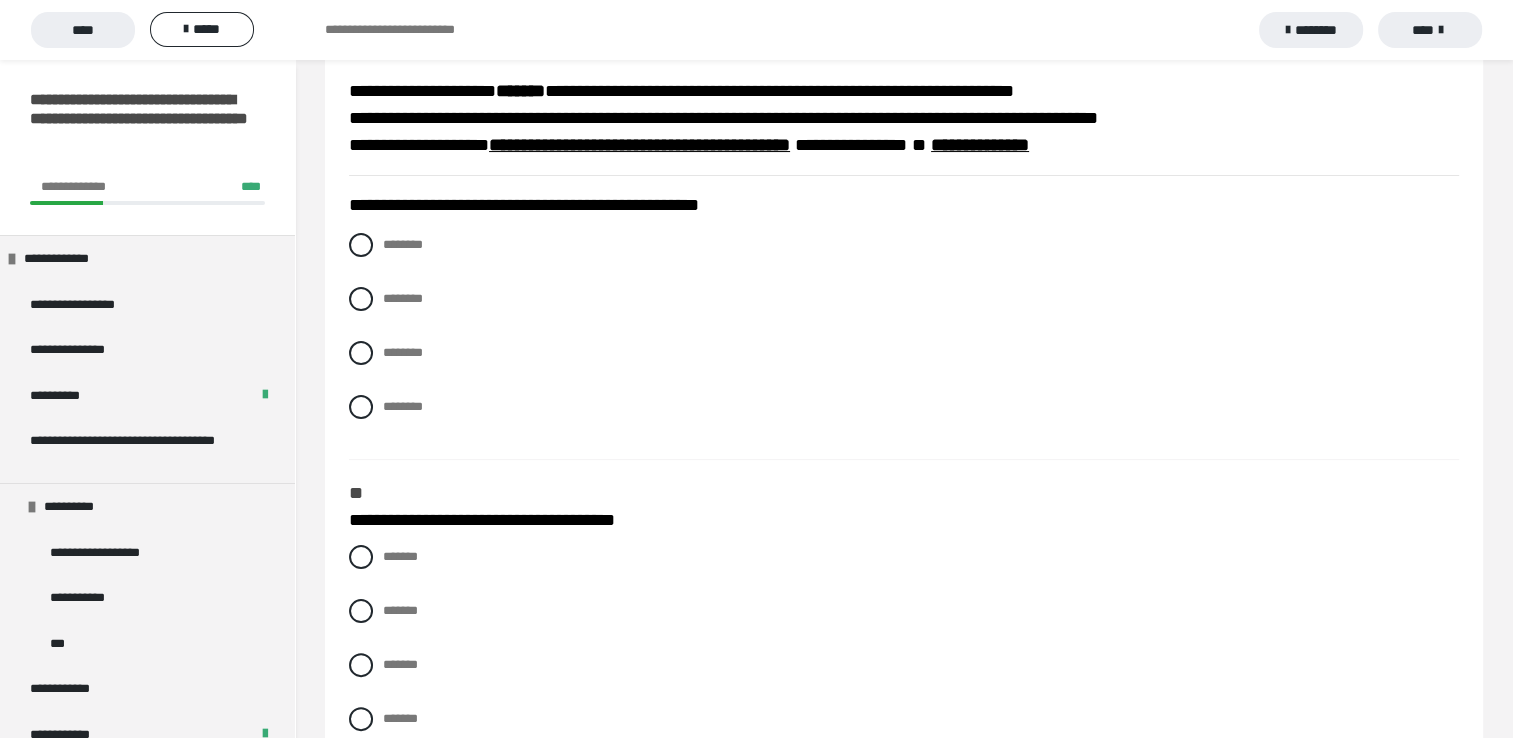 scroll, scrollTop: 300, scrollLeft: 0, axis: vertical 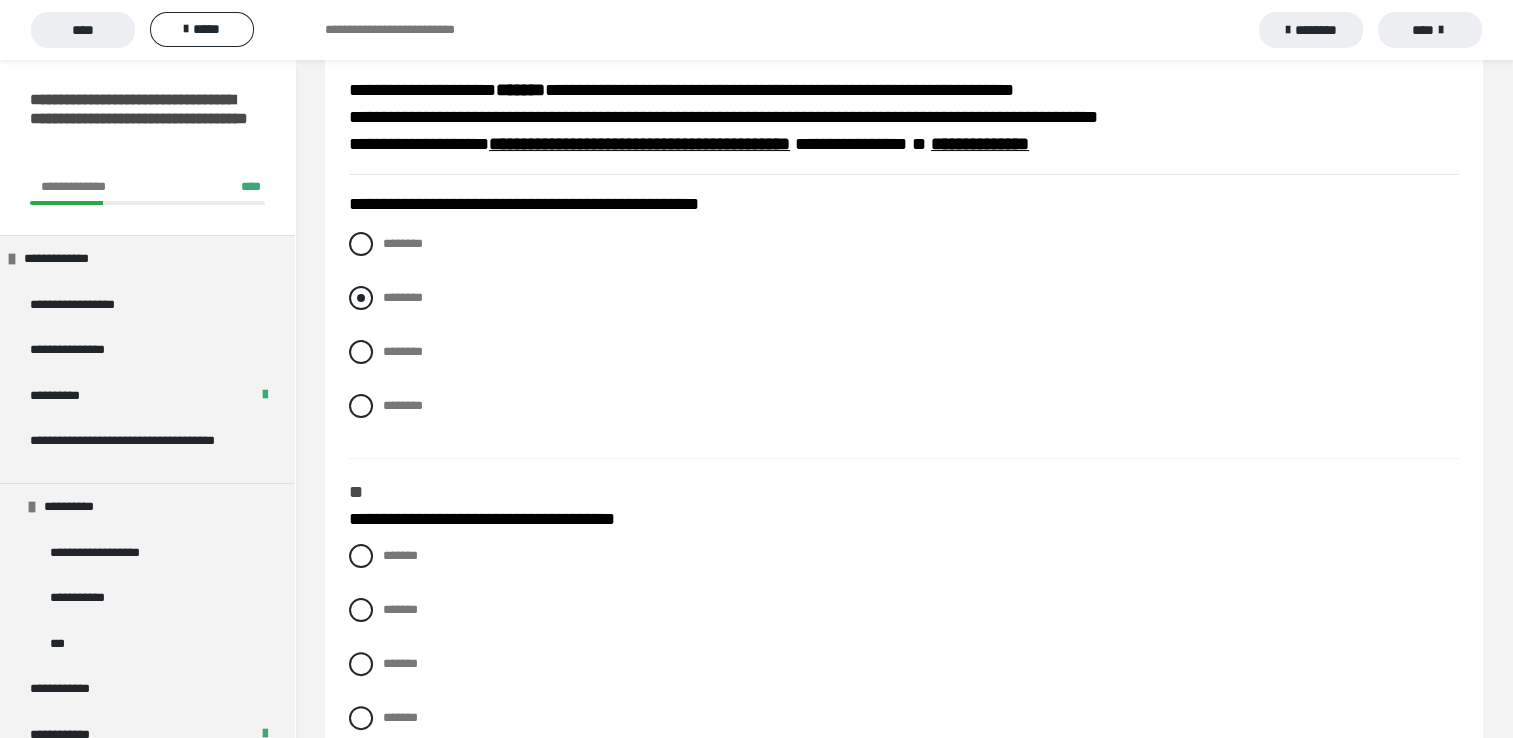 click at bounding box center (361, 298) 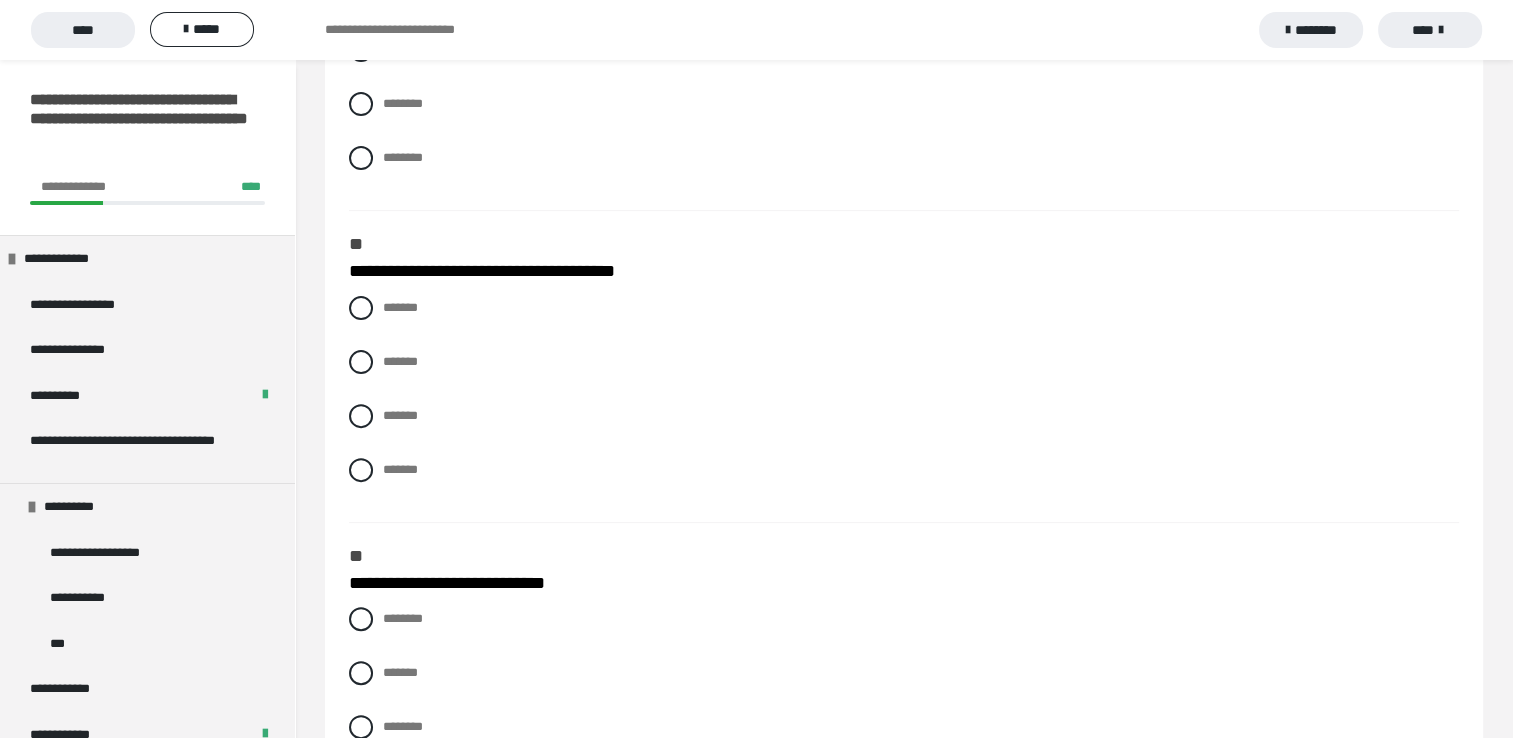 scroll, scrollTop: 600, scrollLeft: 0, axis: vertical 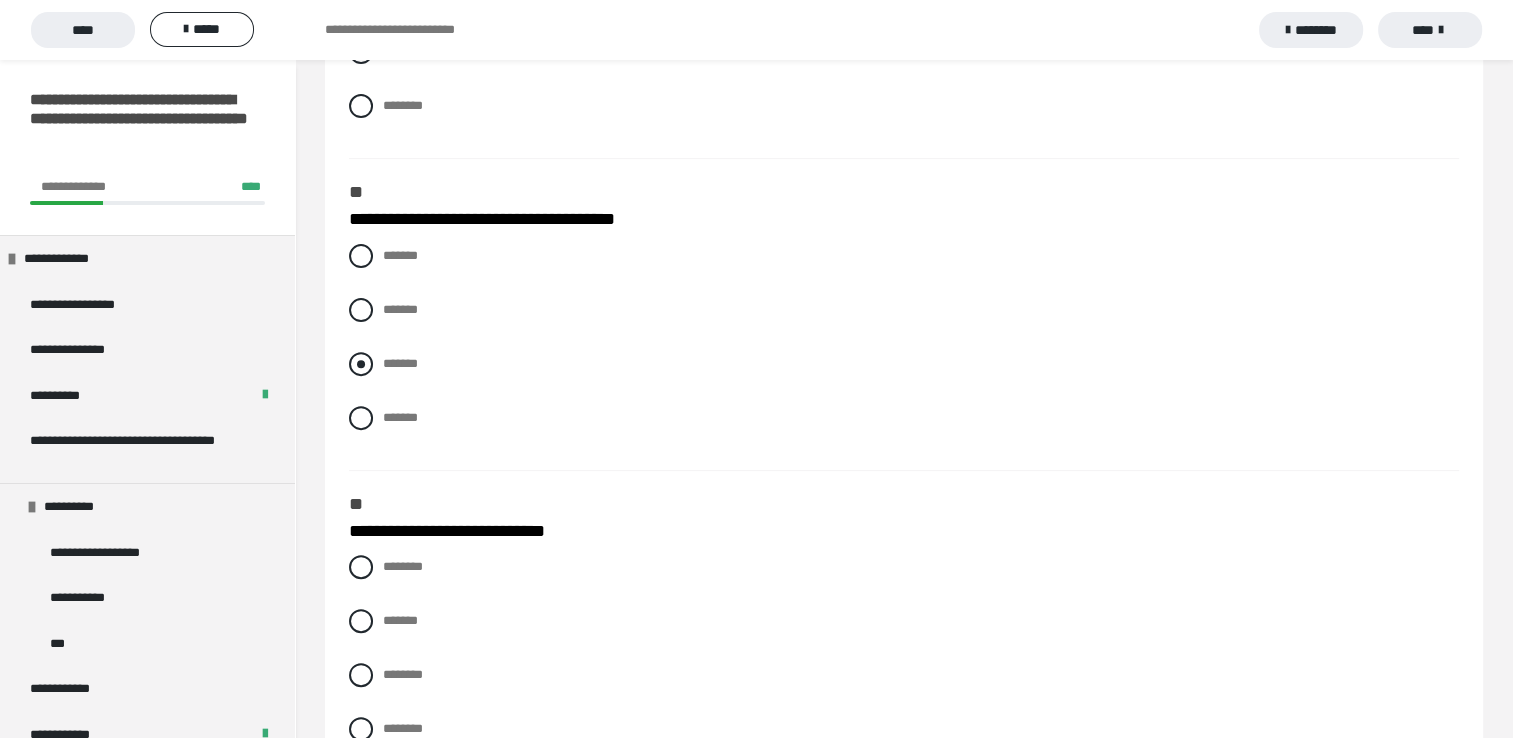 click at bounding box center (361, 364) 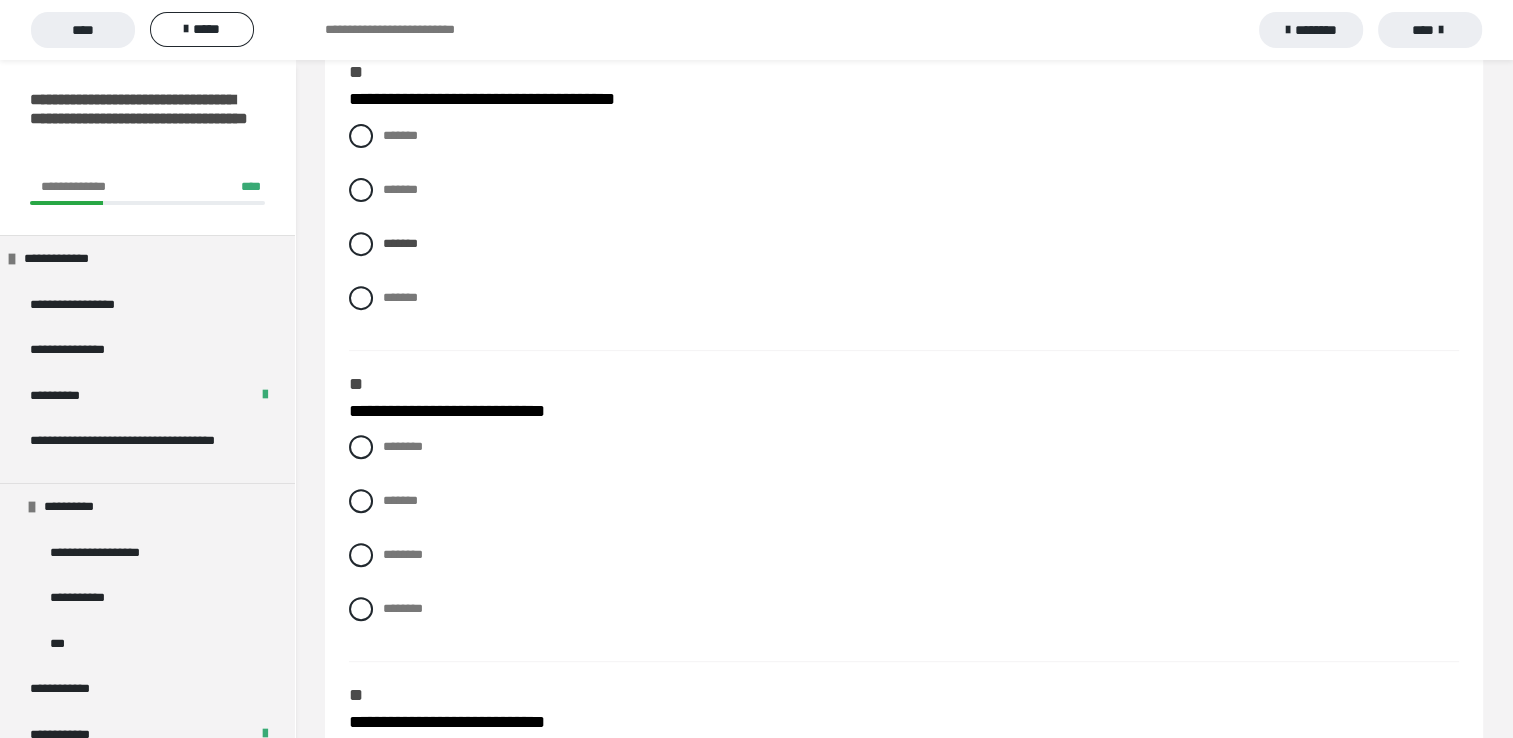 scroll, scrollTop: 800, scrollLeft: 0, axis: vertical 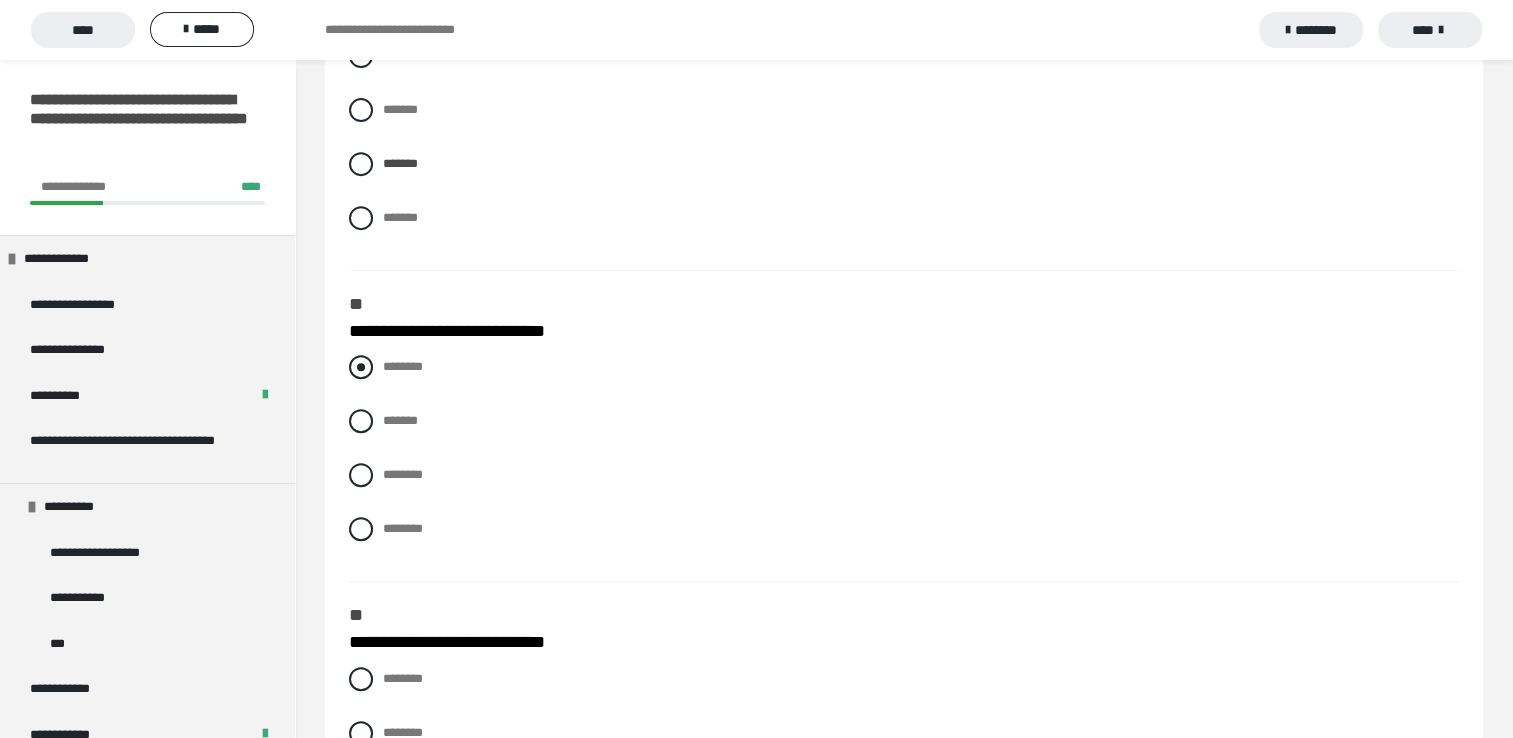 click at bounding box center (361, 367) 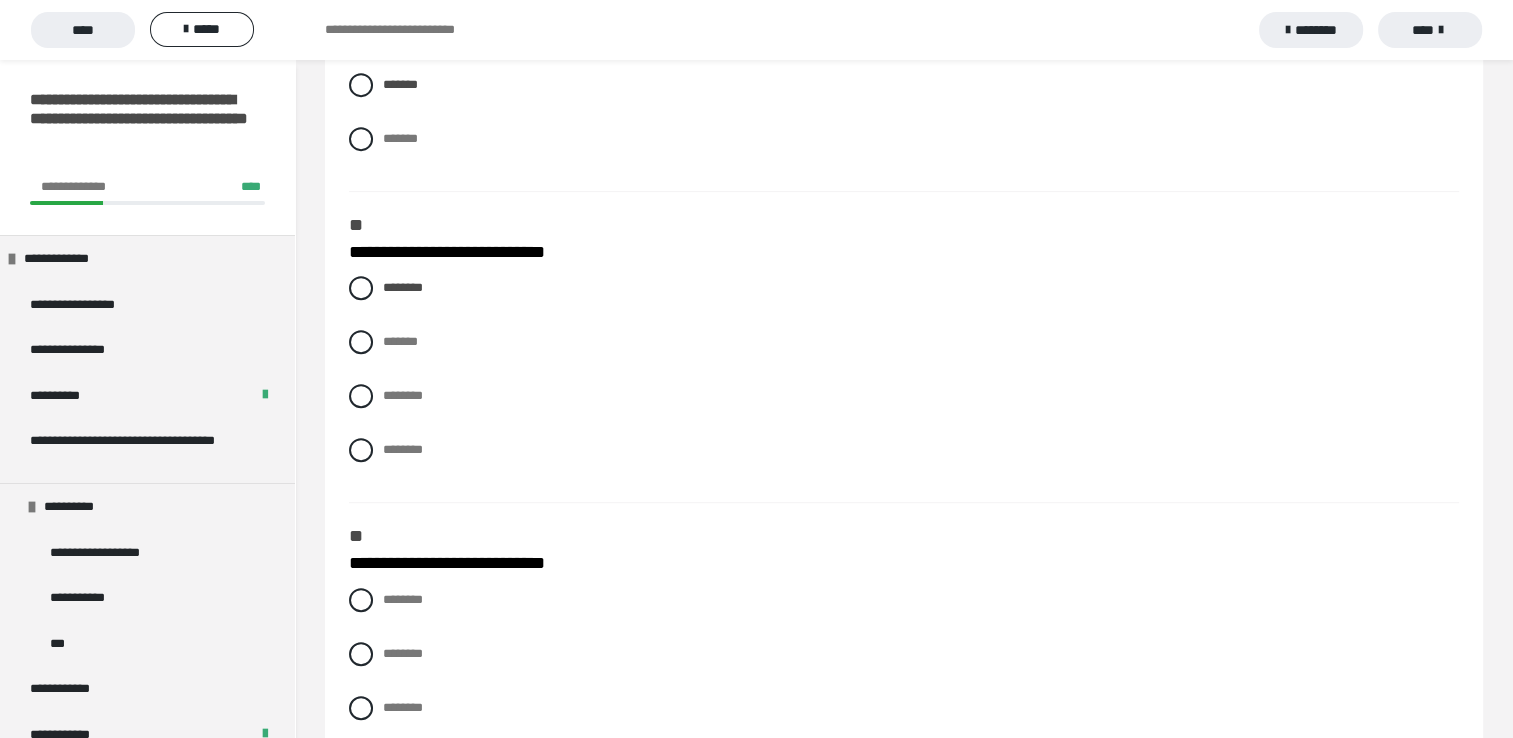 scroll, scrollTop: 1000, scrollLeft: 0, axis: vertical 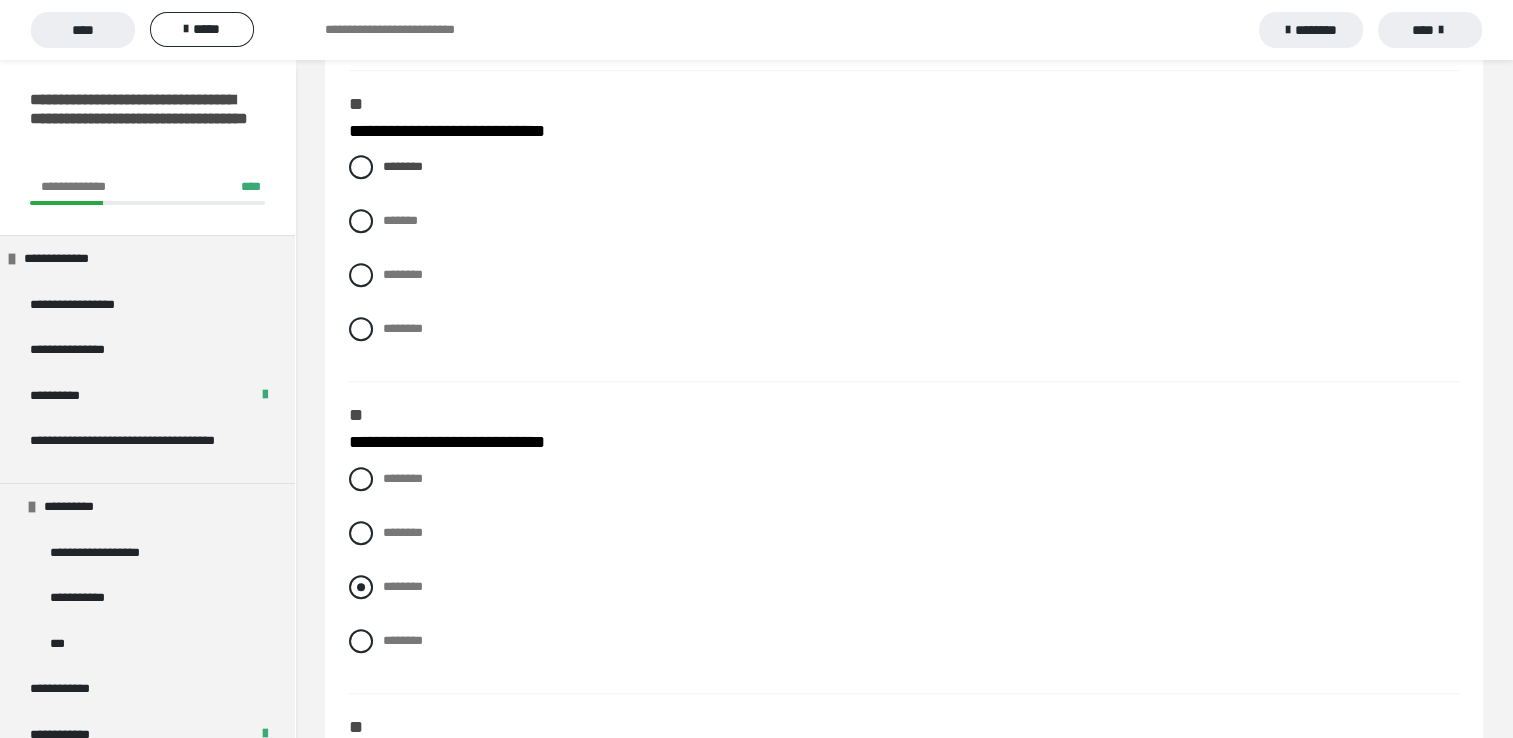 click at bounding box center (361, 587) 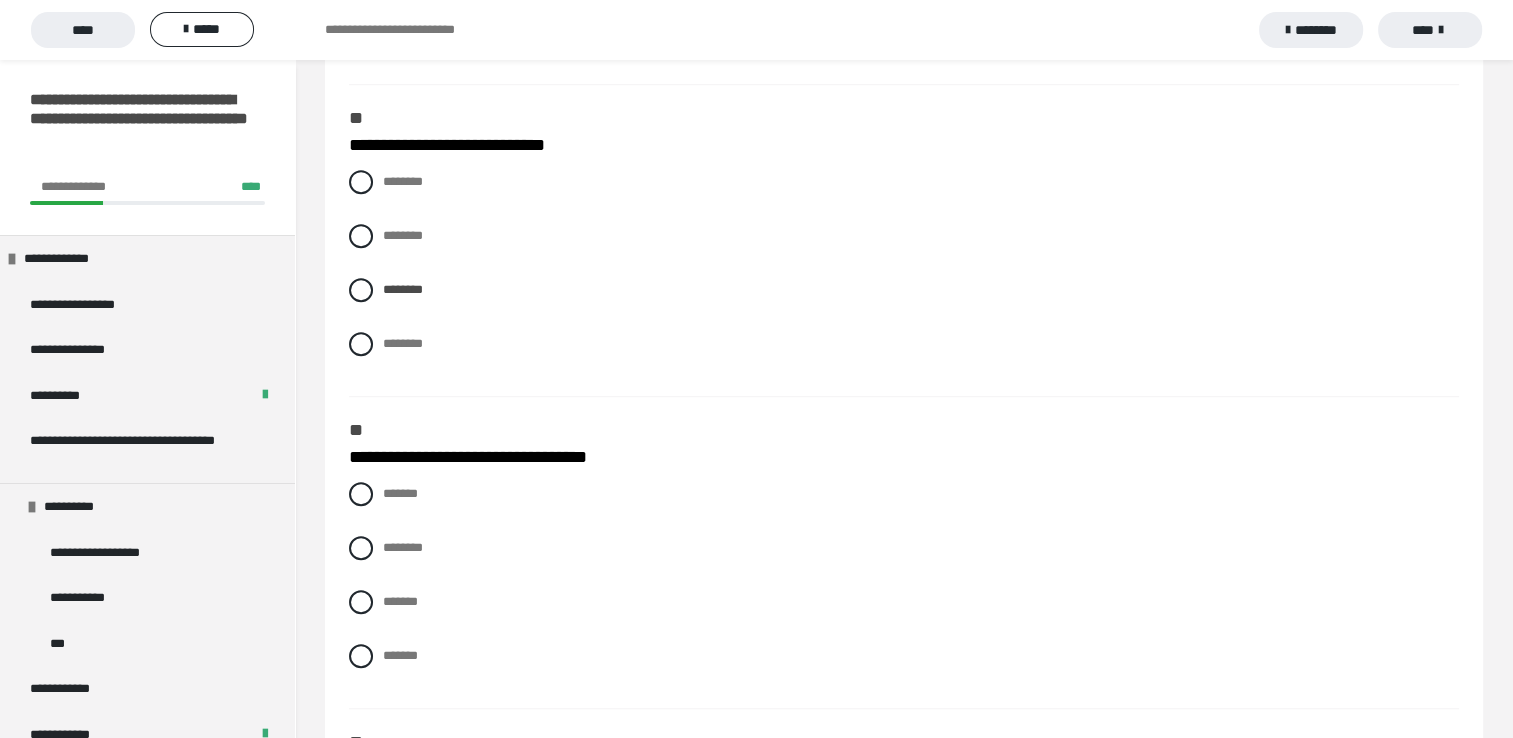 scroll, scrollTop: 1300, scrollLeft: 0, axis: vertical 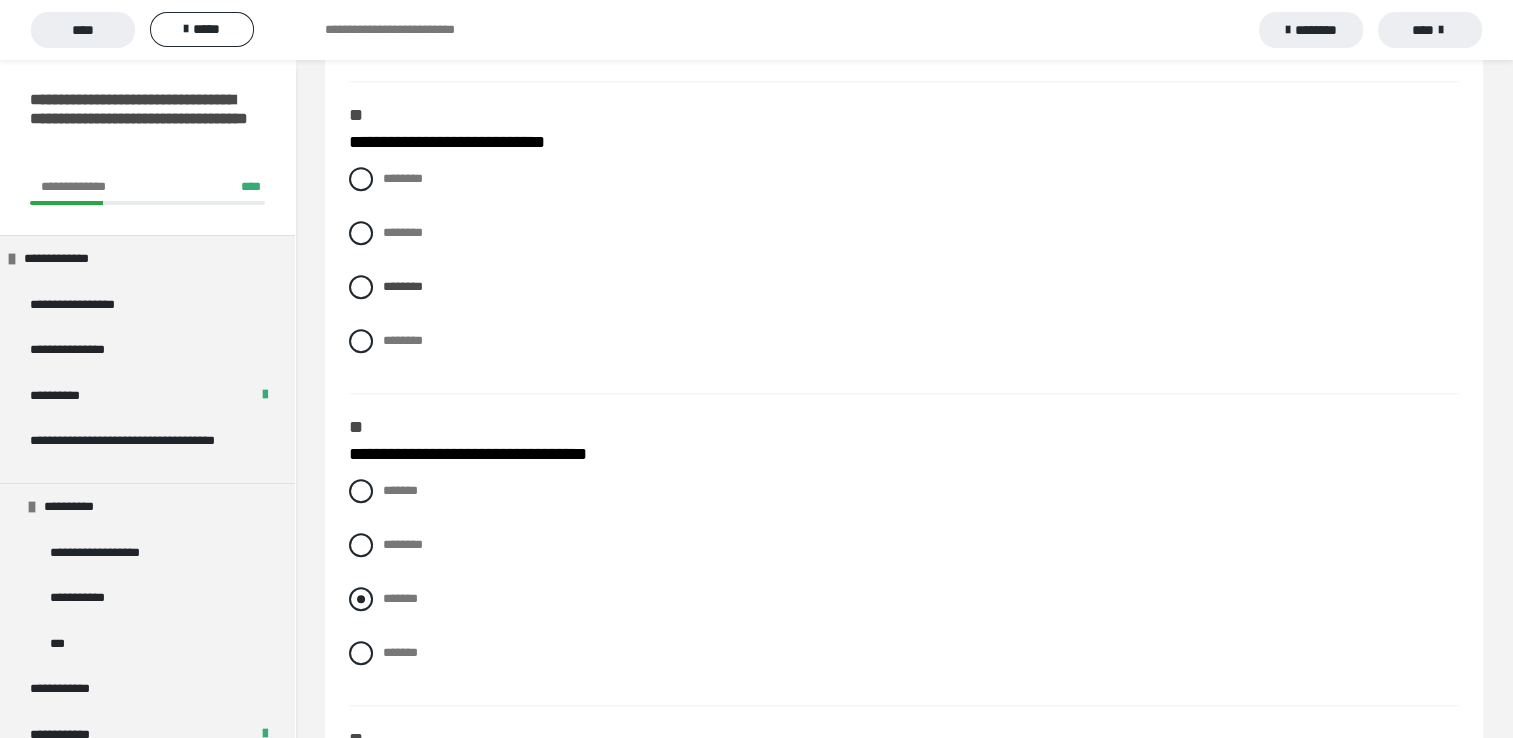 click on "*******" at bounding box center [400, 598] 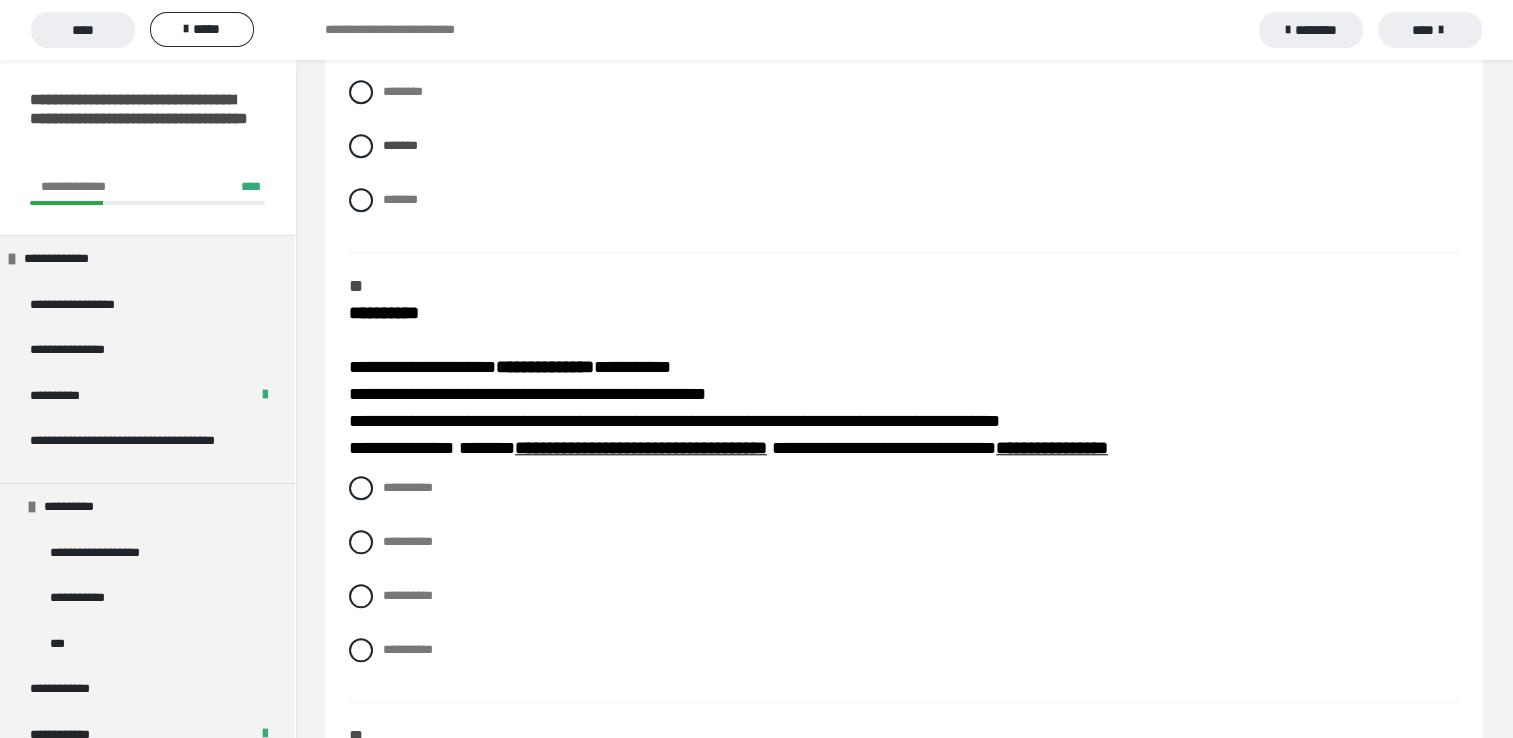 scroll, scrollTop: 1900, scrollLeft: 0, axis: vertical 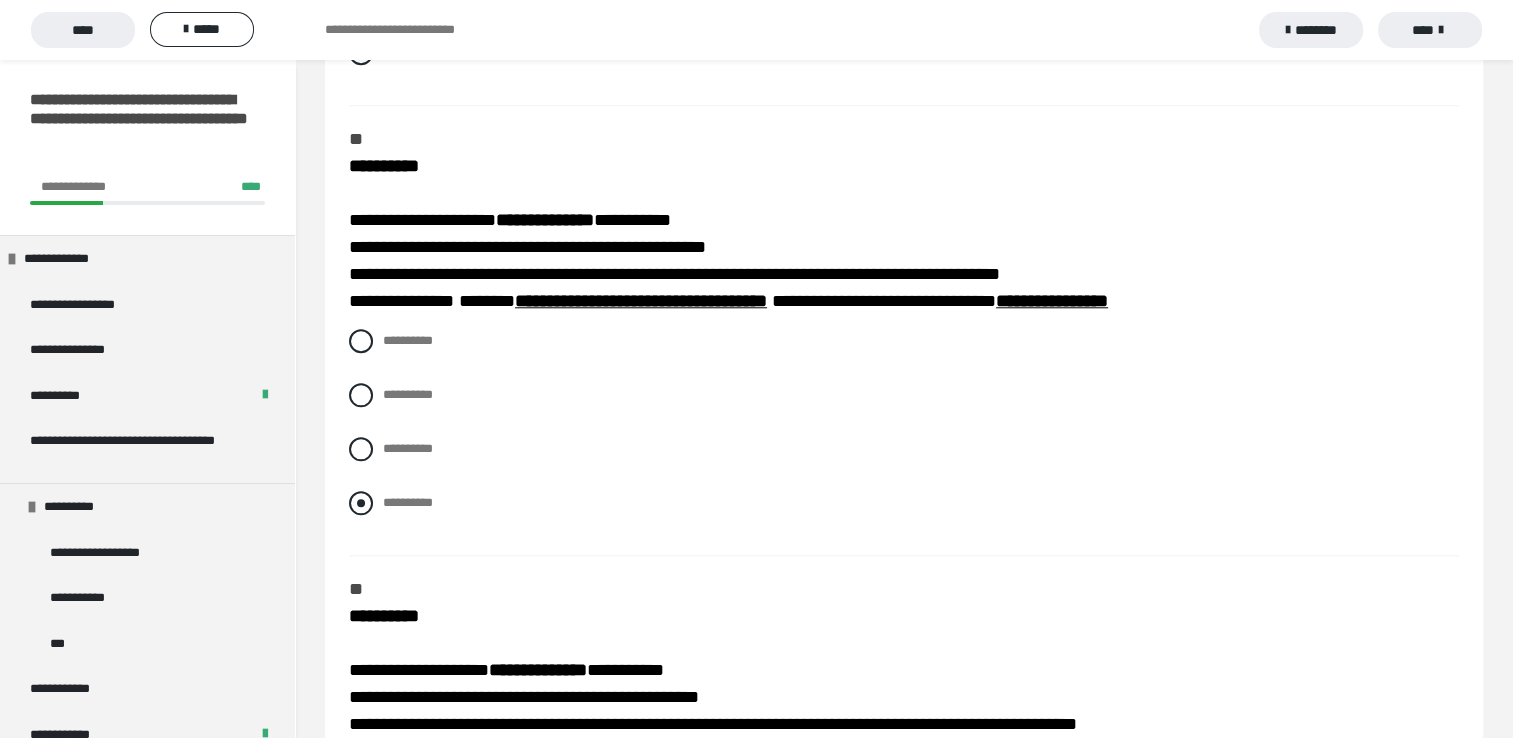 click on "**********" at bounding box center (408, 502) 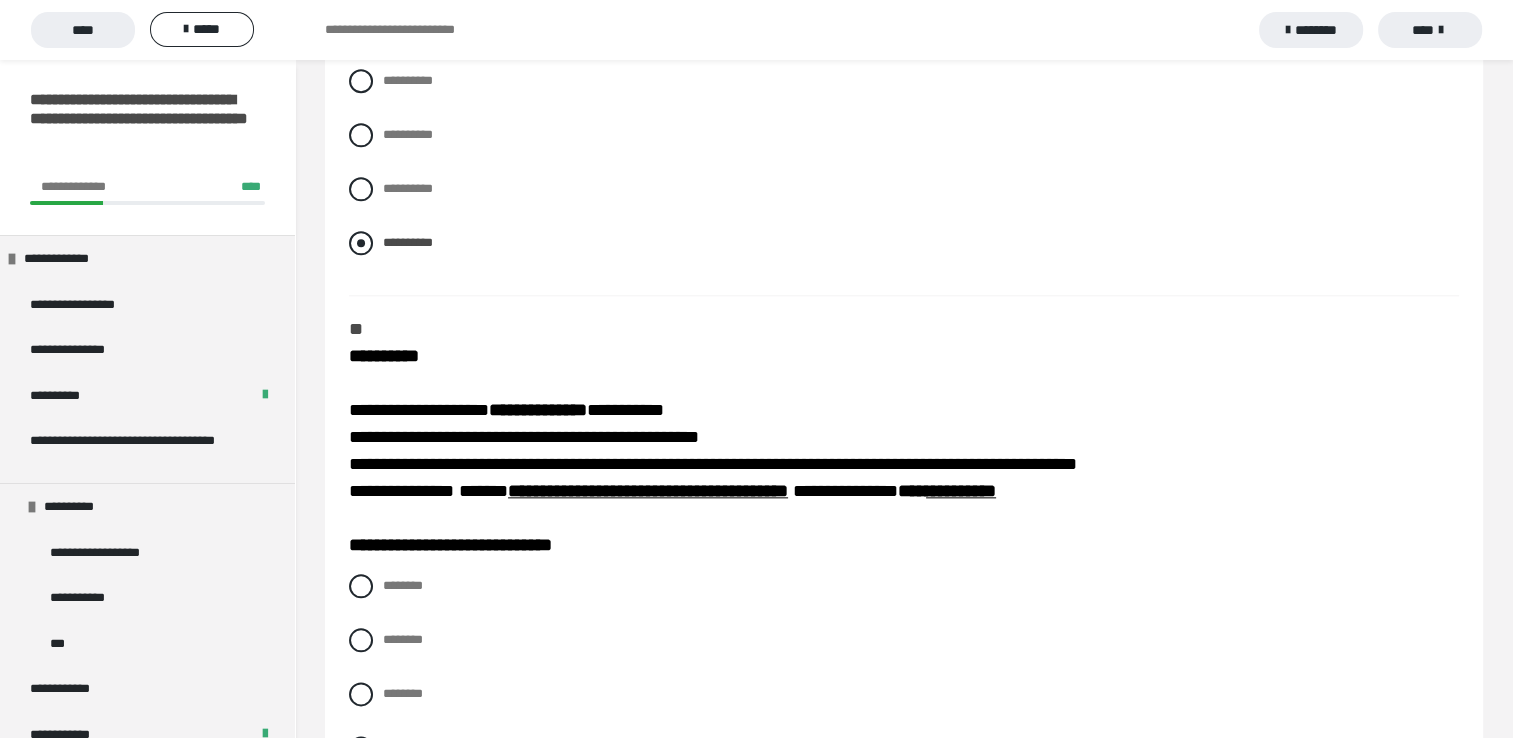 scroll, scrollTop: 2200, scrollLeft: 0, axis: vertical 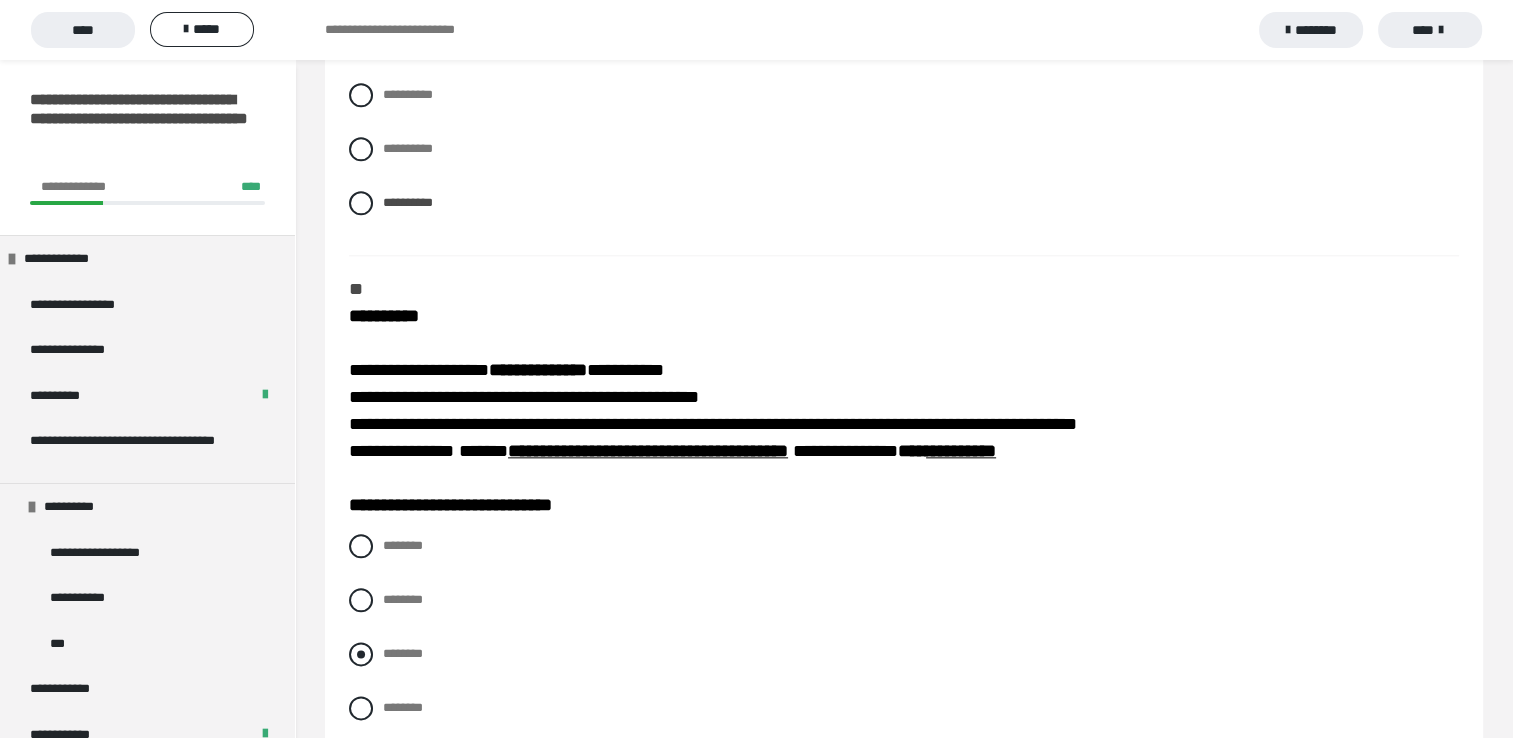 click at bounding box center (361, 654) 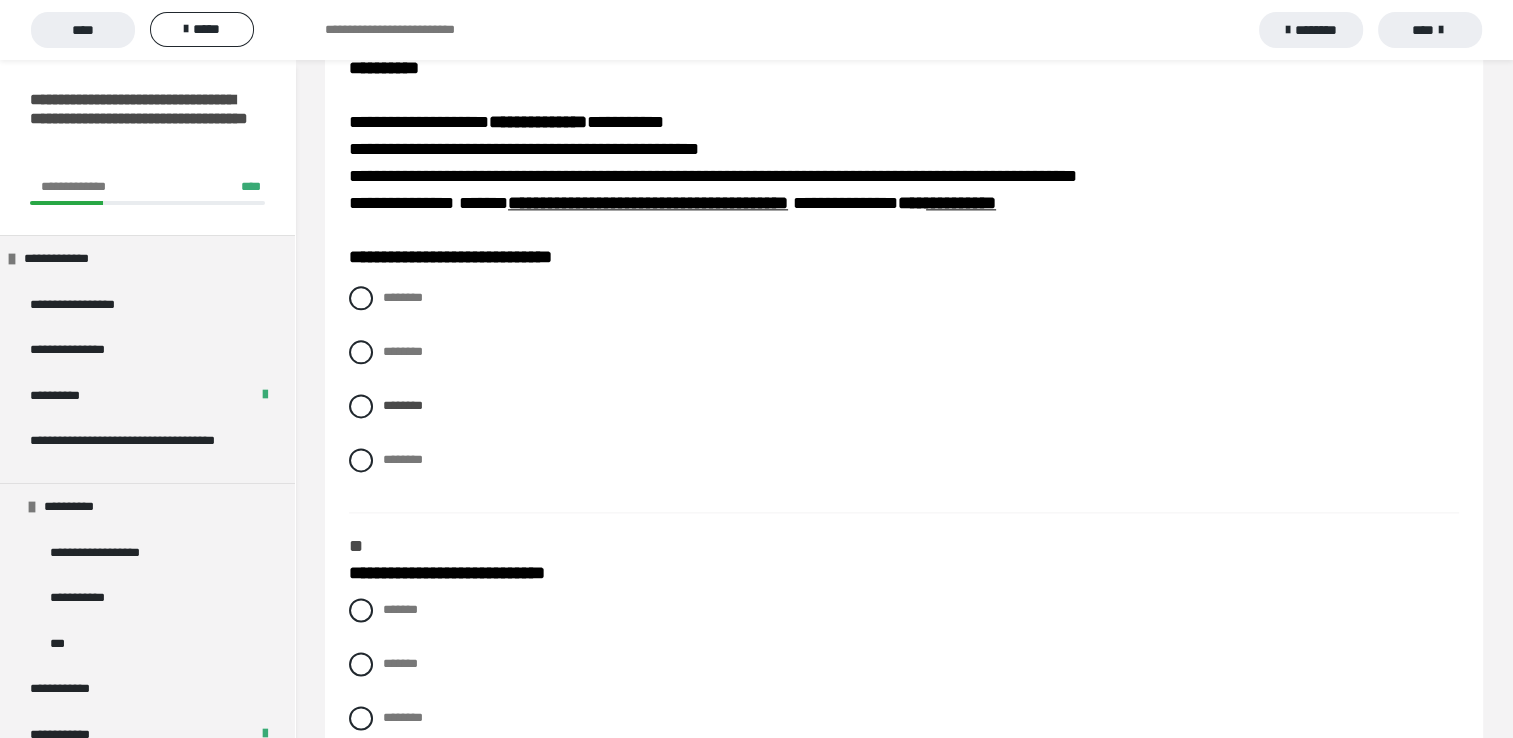 scroll, scrollTop: 2500, scrollLeft: 0, axis: vertical 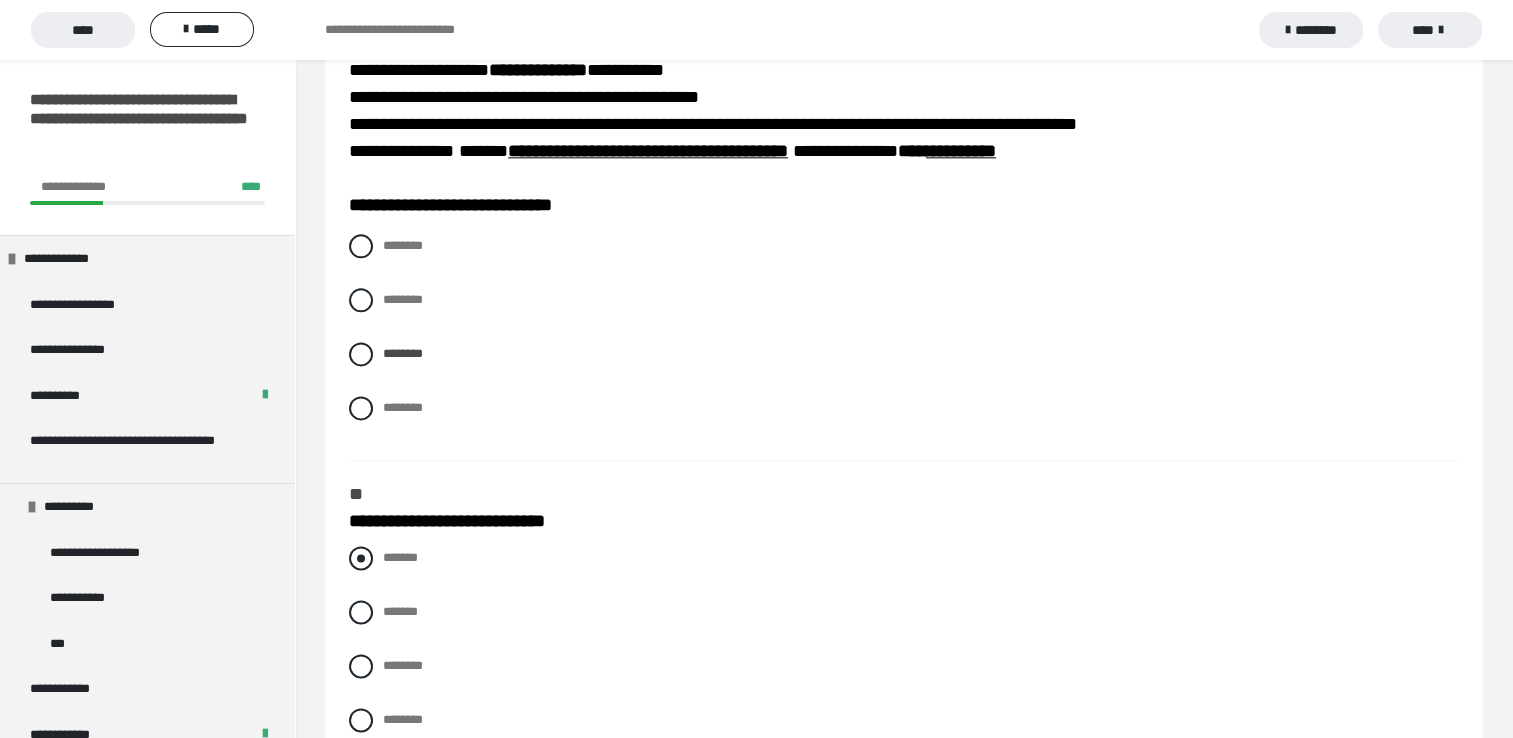 click on "*******" at bounding box center [400, 557] 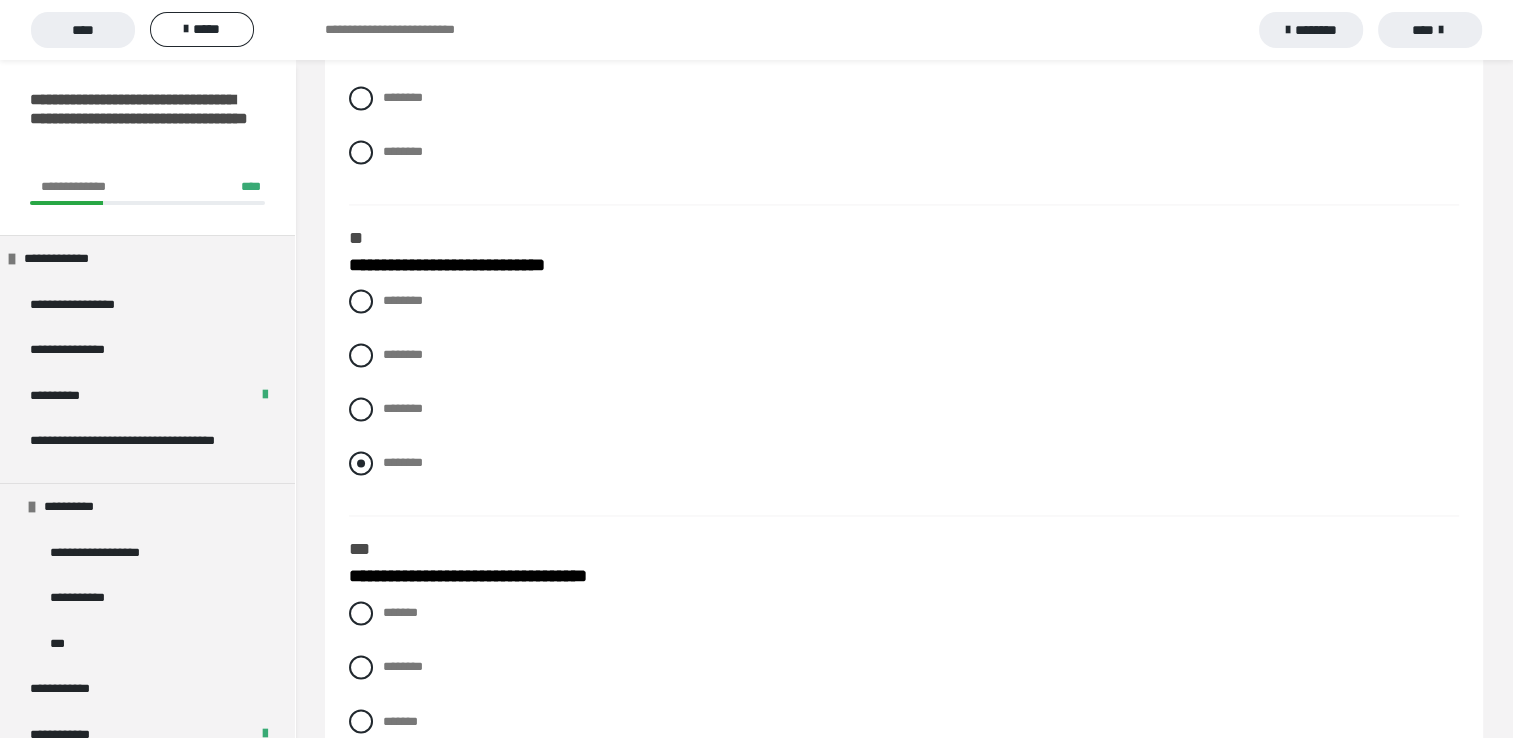 scroll, scrollTop: 3100, scrollLeft: 0, axis: vertical 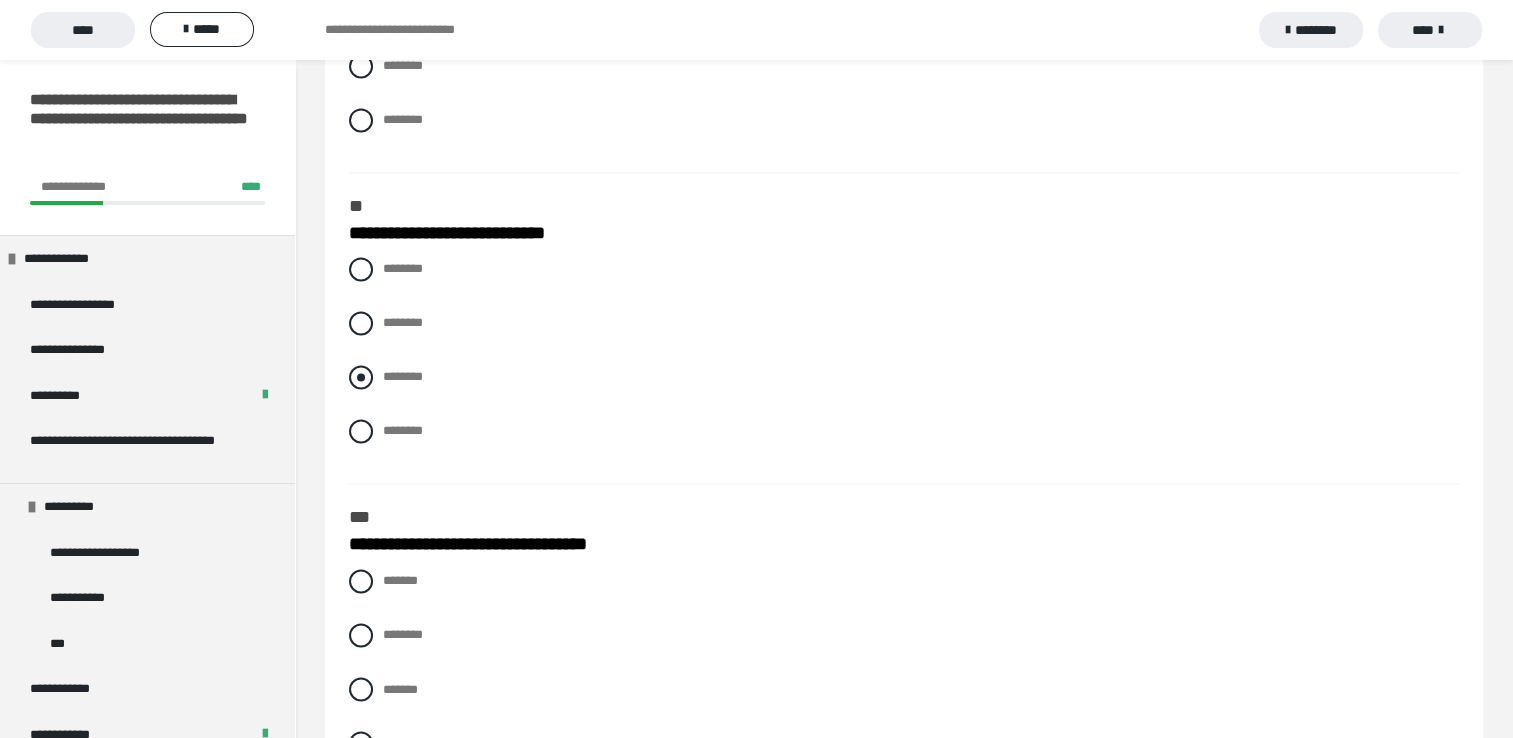 click on "********" at bounding box center (403, 376) 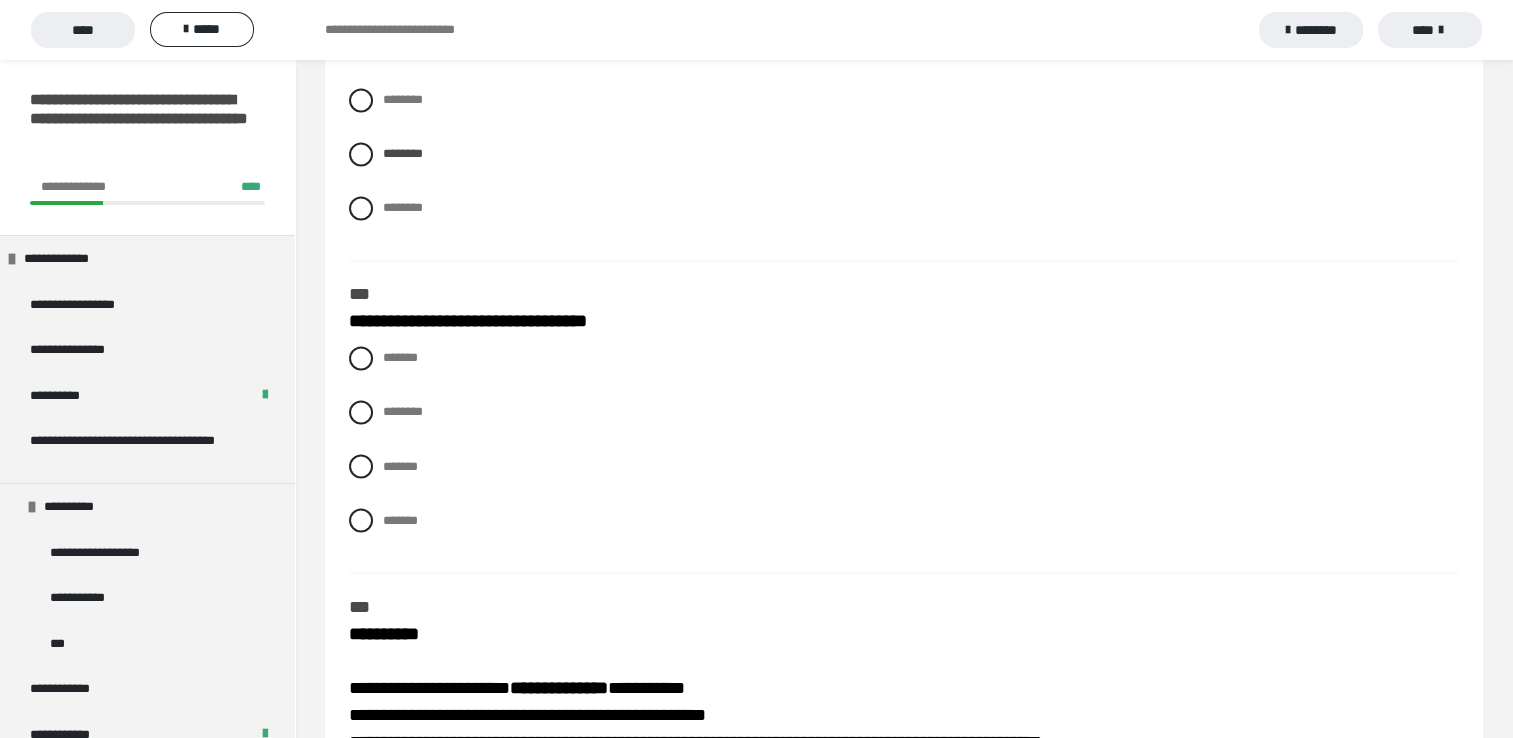 scroll, scrollTop: 3400, scrollLeft: 0, axis: vertical 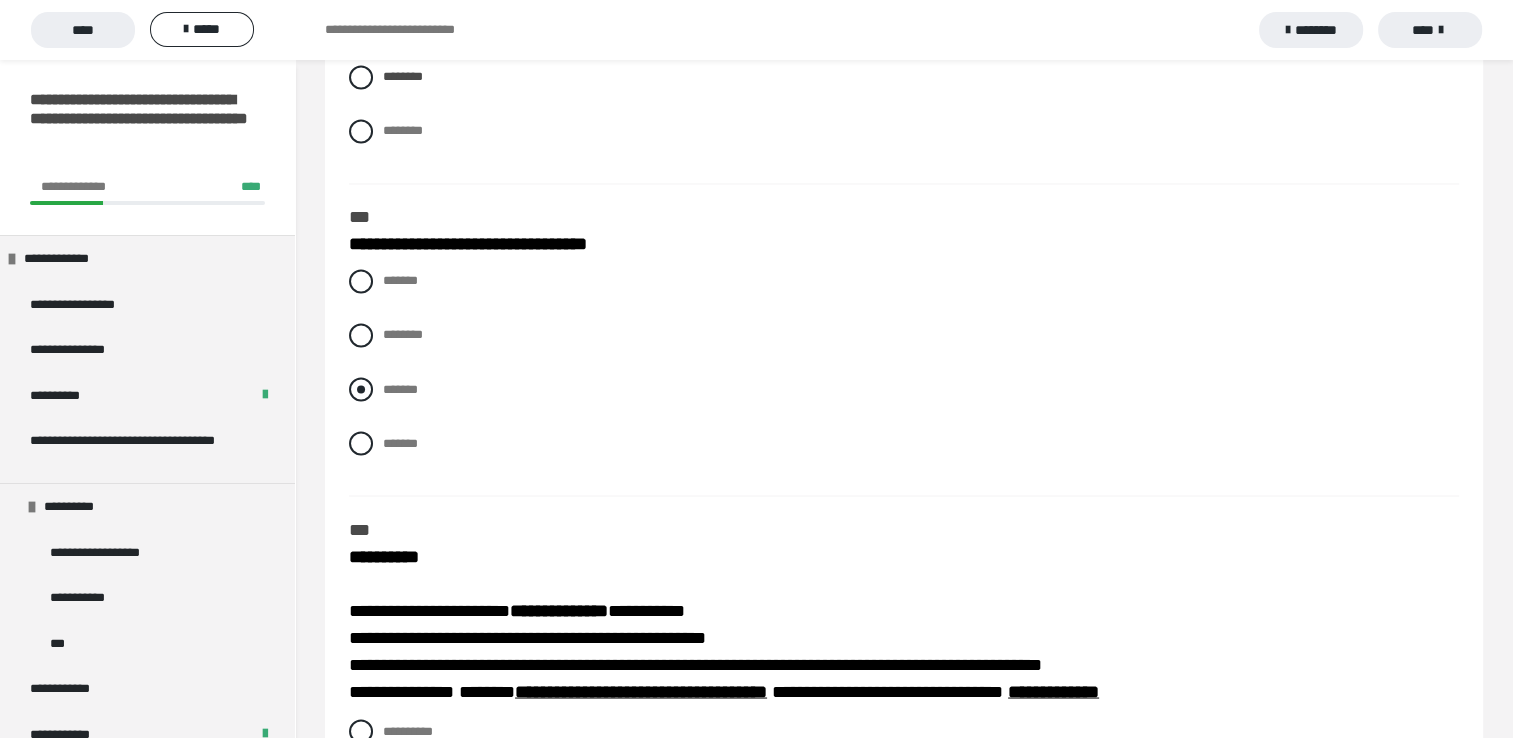 click on "*******" at bounding box center (400, 388) 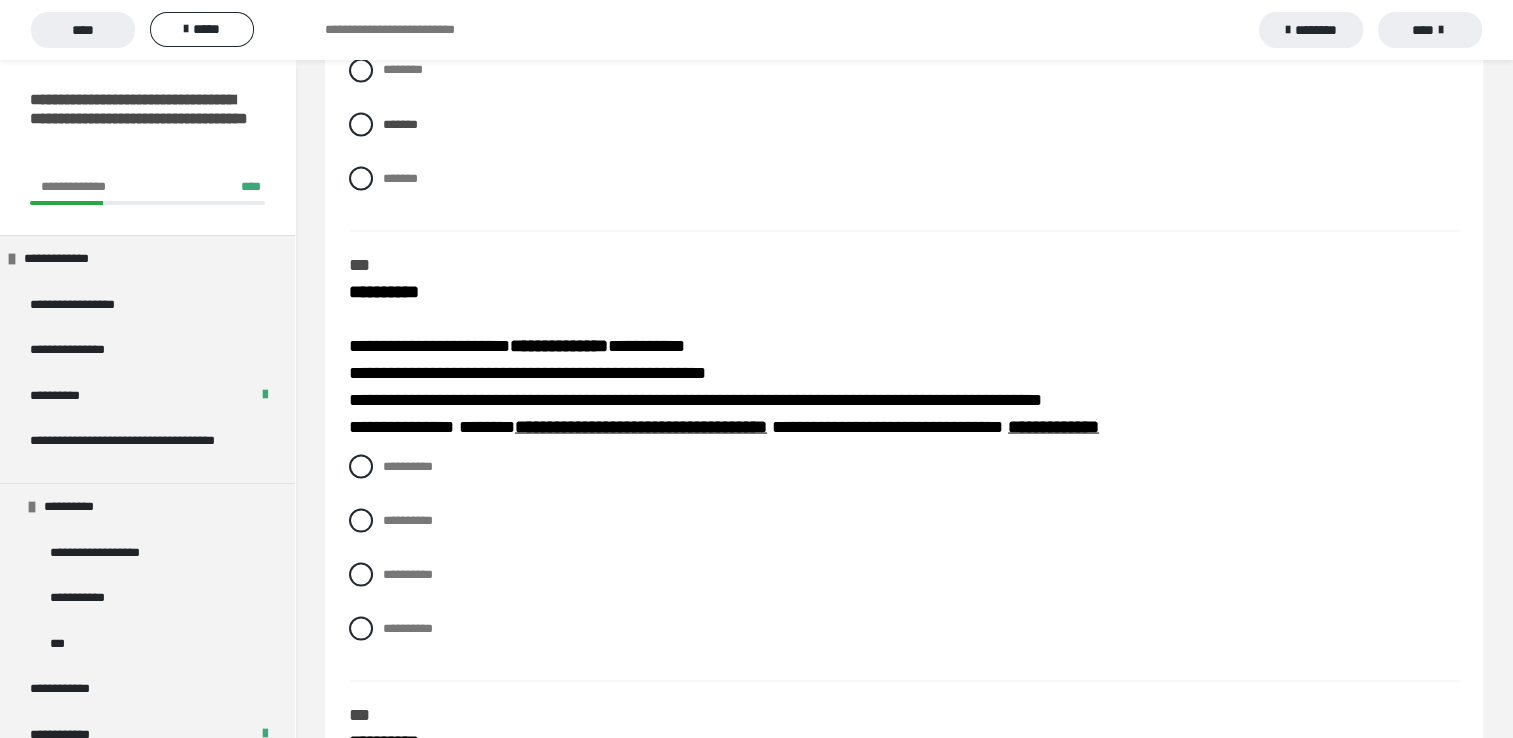 scroll, scrollTop: 3800, scrollLeft: 0, axis: vertical 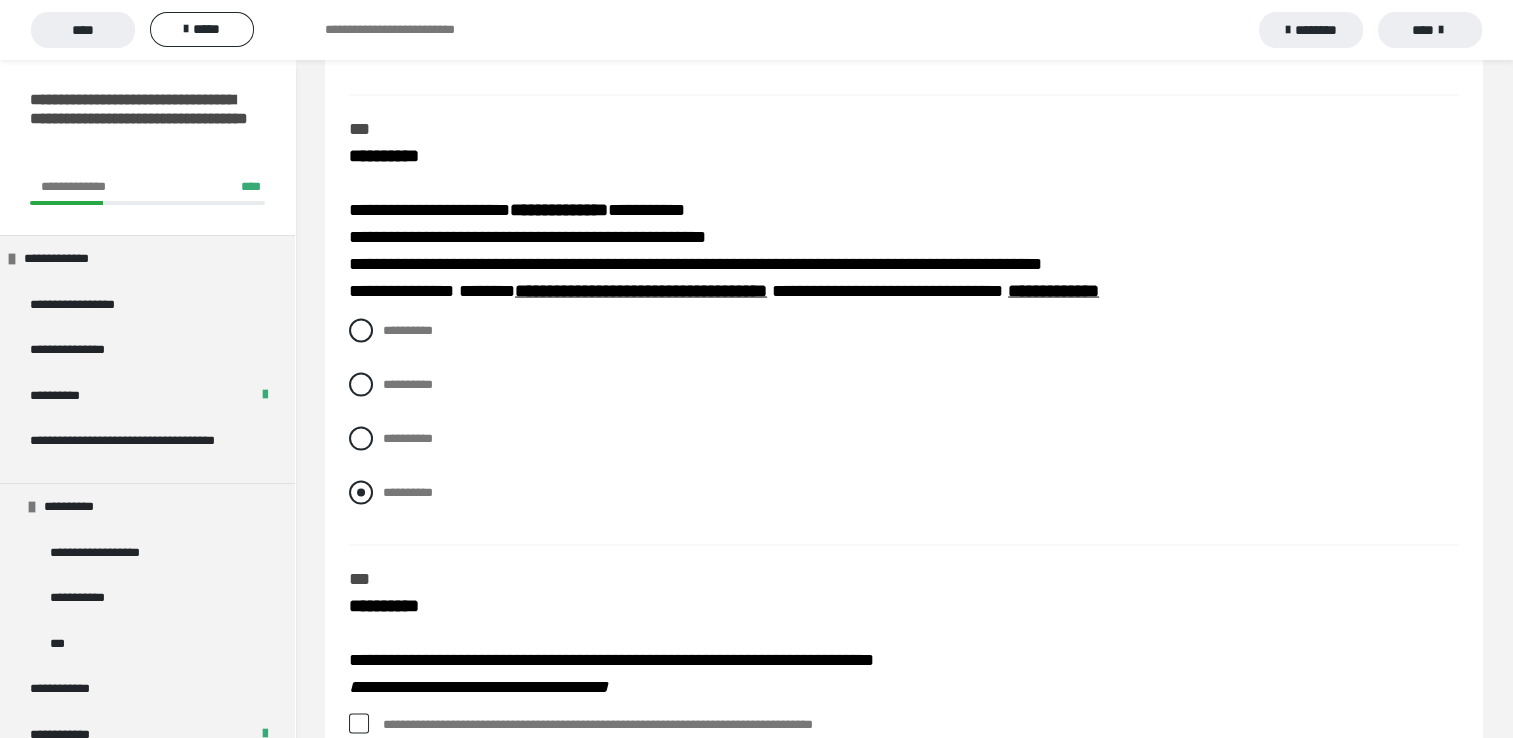 click on "**********" at bounding box center [408, 492] 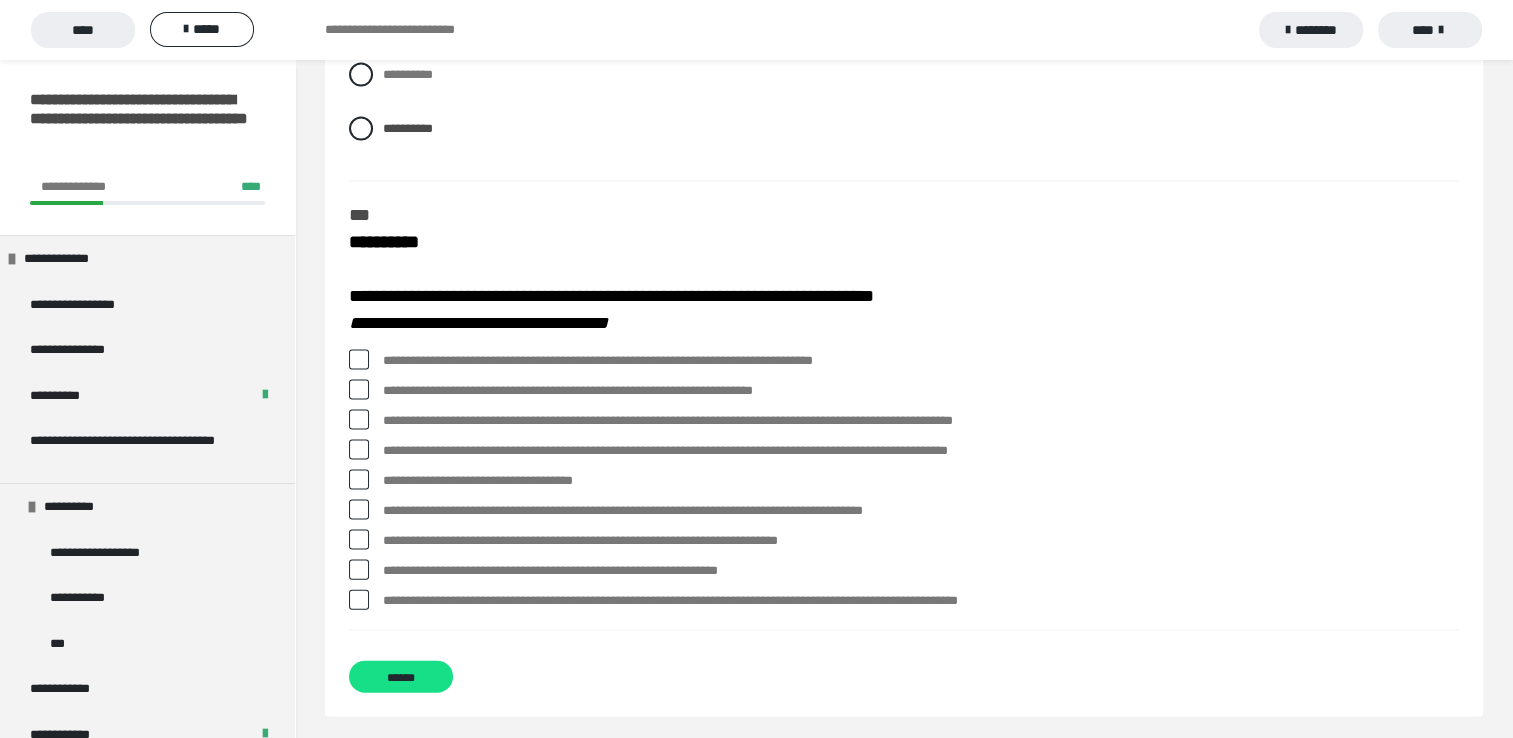 scroll, scrollTop: 4175, scrollLeft: 0, axis: vertical 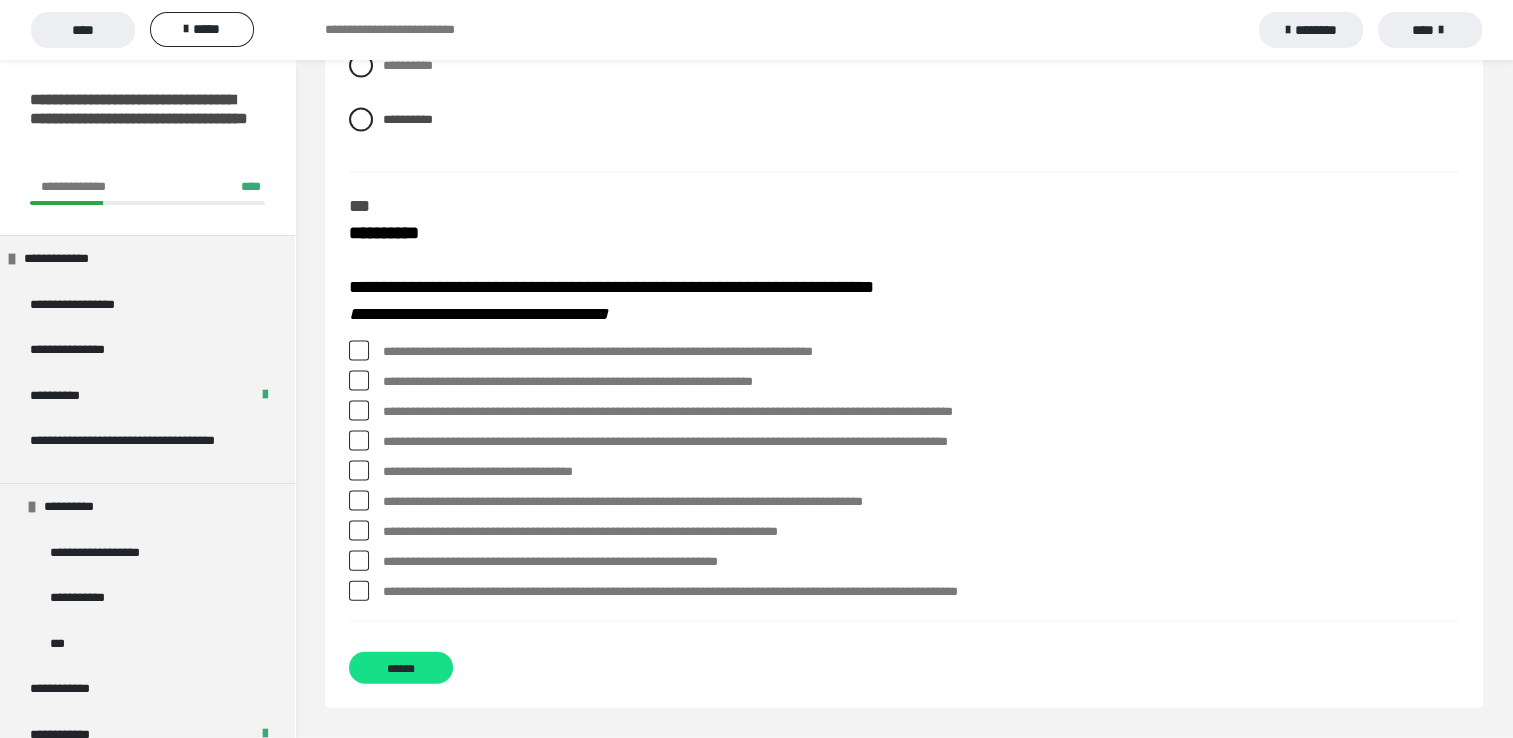 click on "**********" at bounding box center [921, 352] 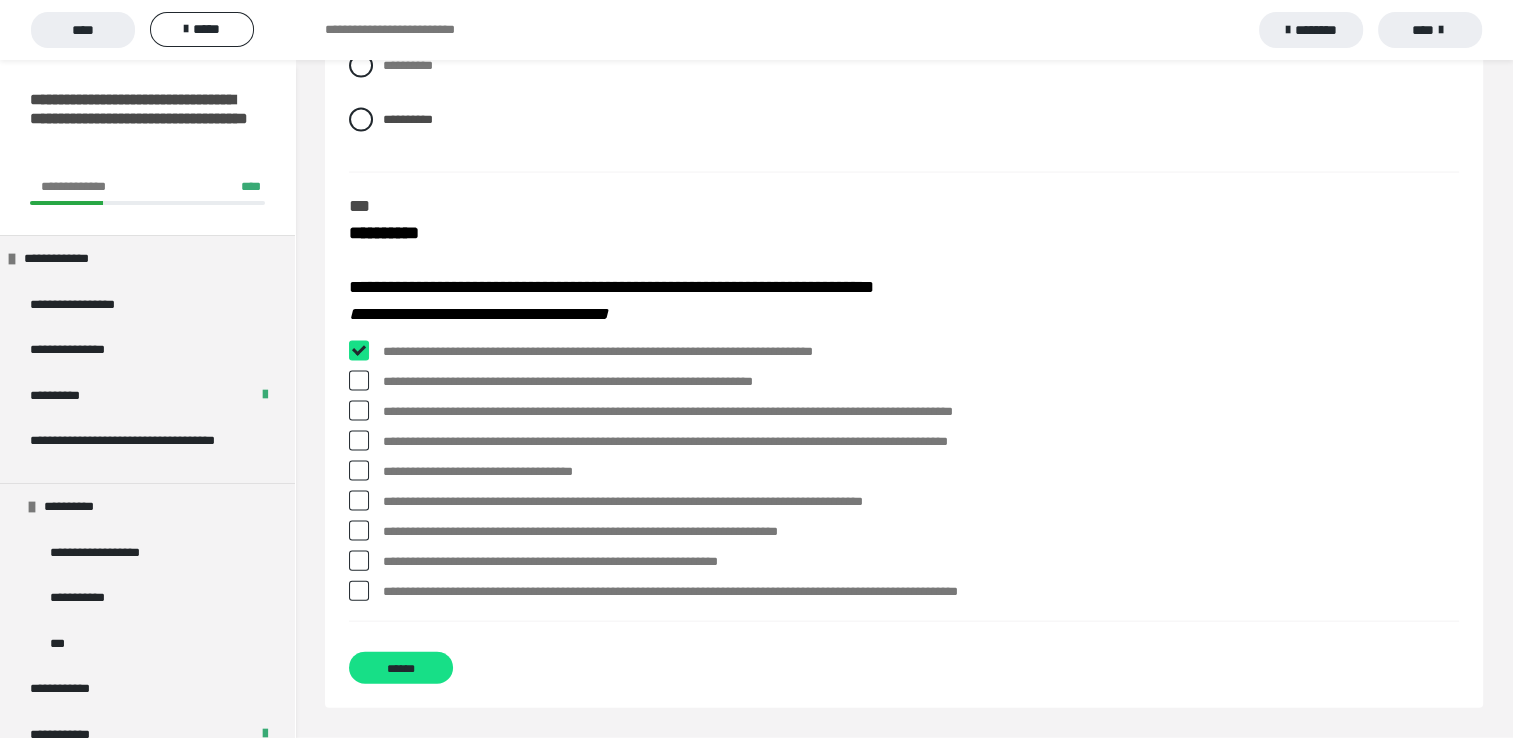 checkbox on "****" 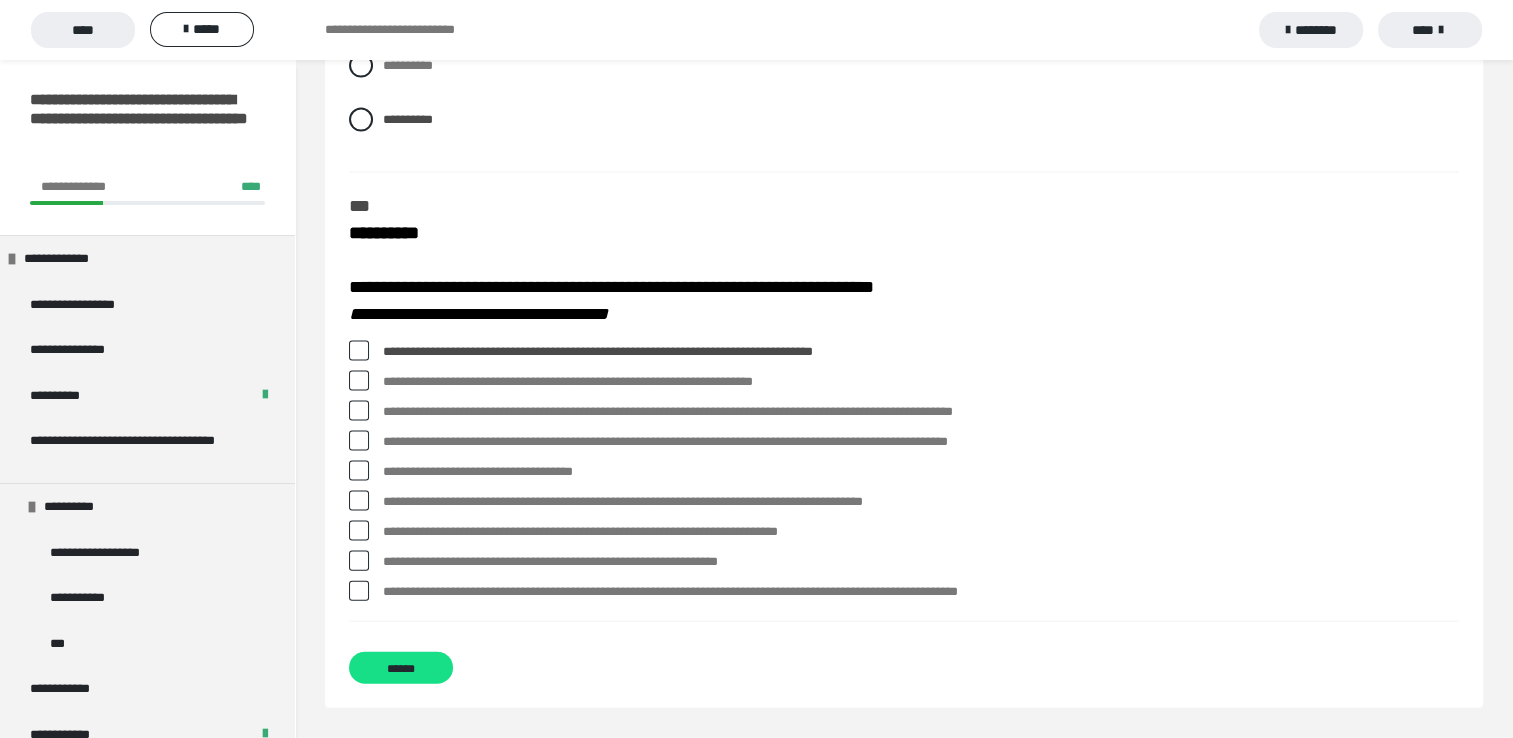 click on "**********" at bounding box center (921, 412) 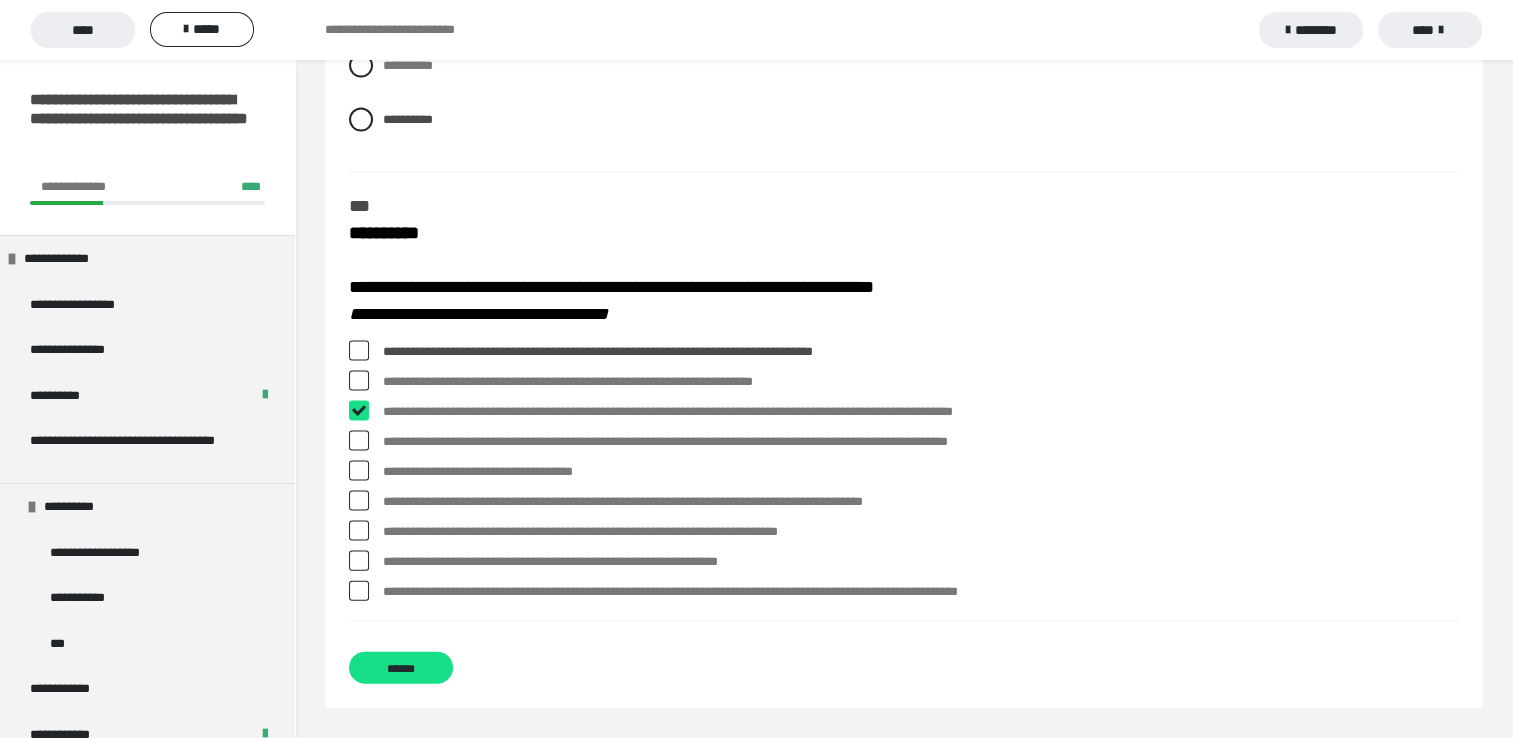 checkbox on "****" 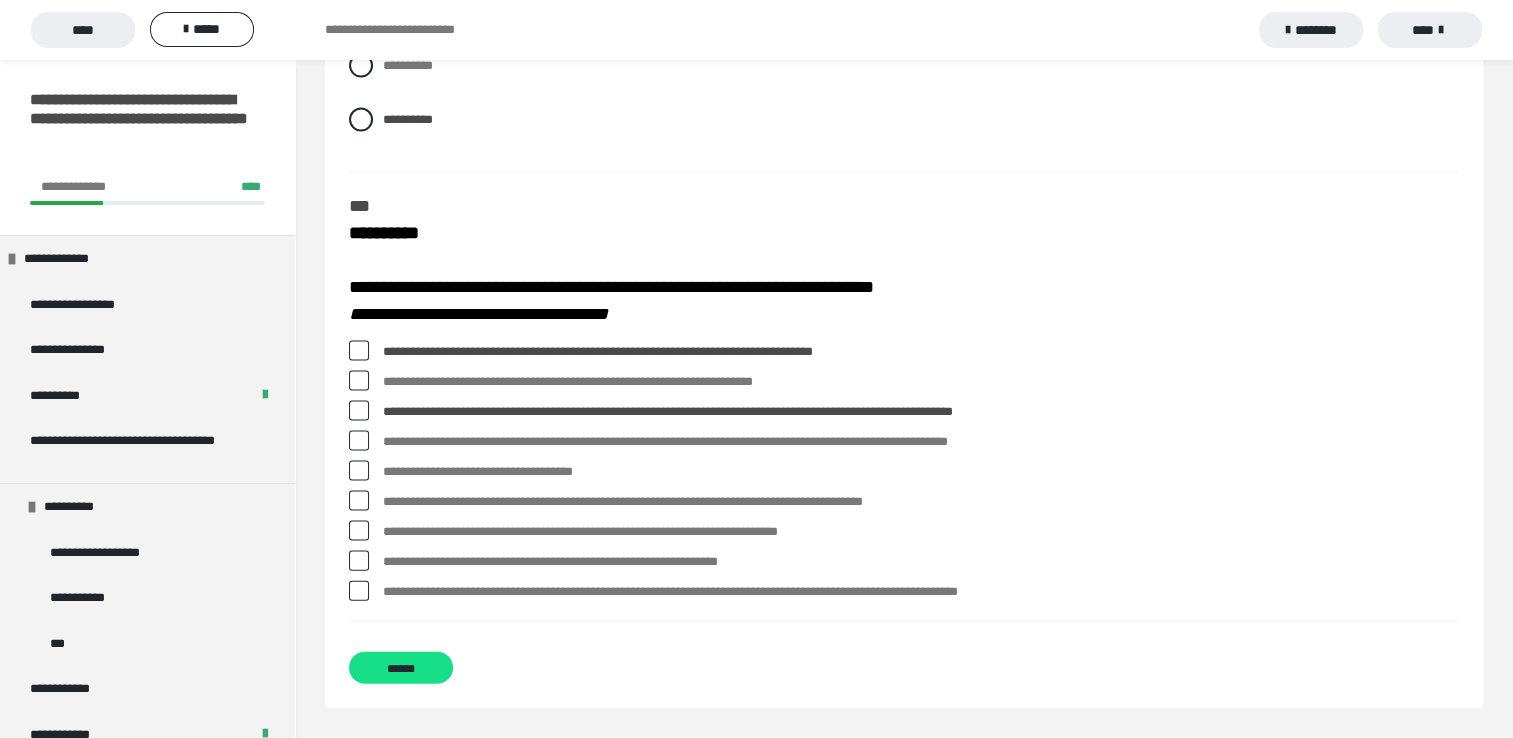 click on "**********" at bounding box center (921, 532) 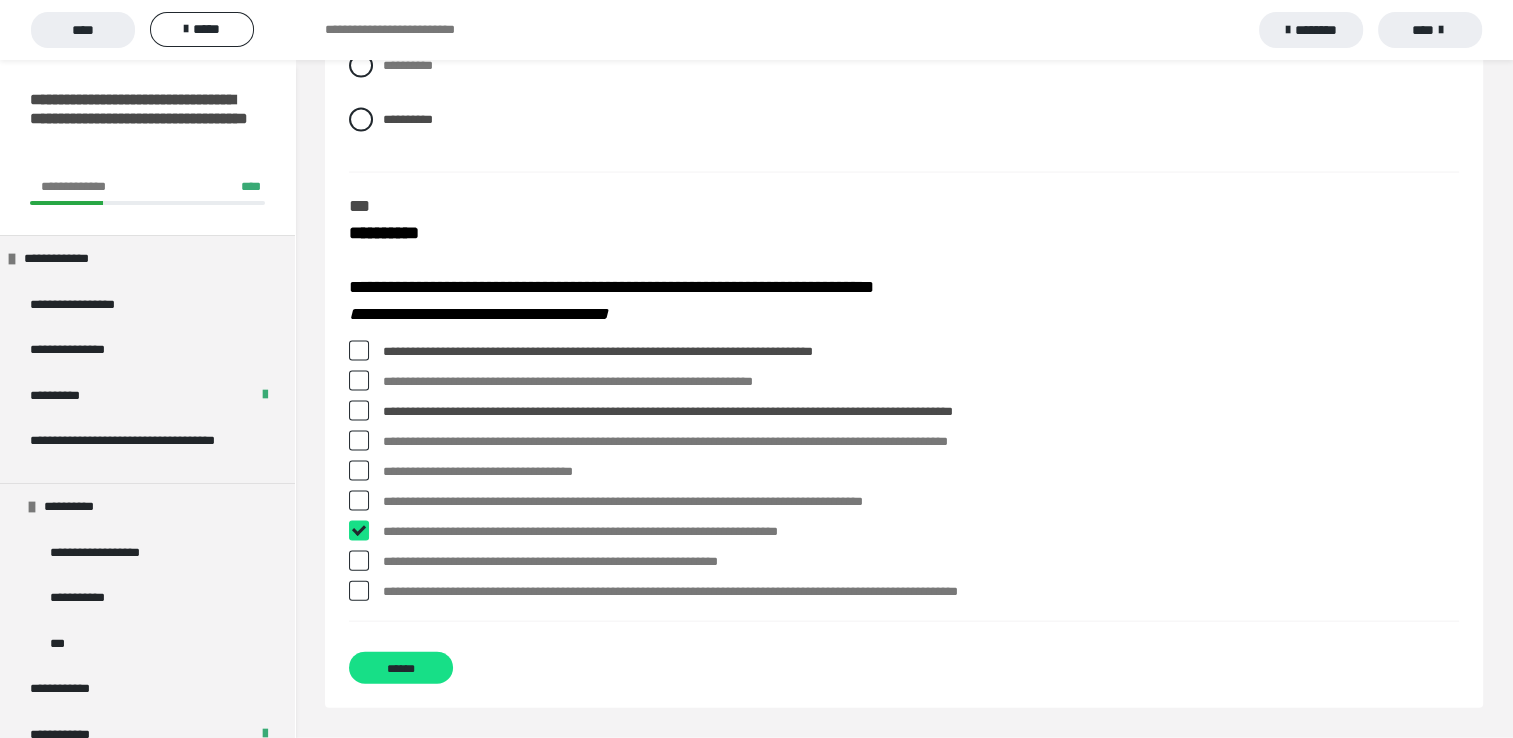 checkbox on "****" 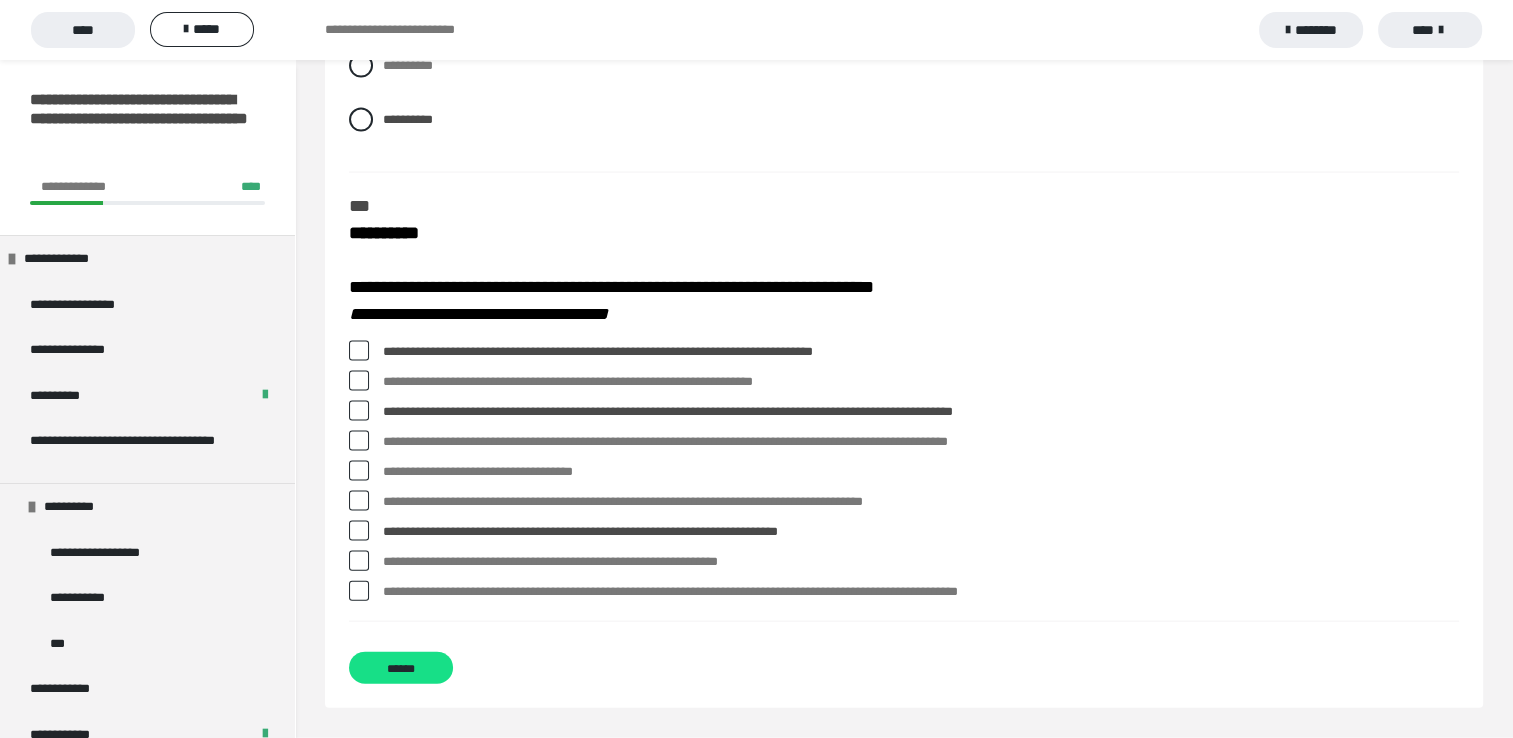 click on "**********" at bounding box center (921, 592) 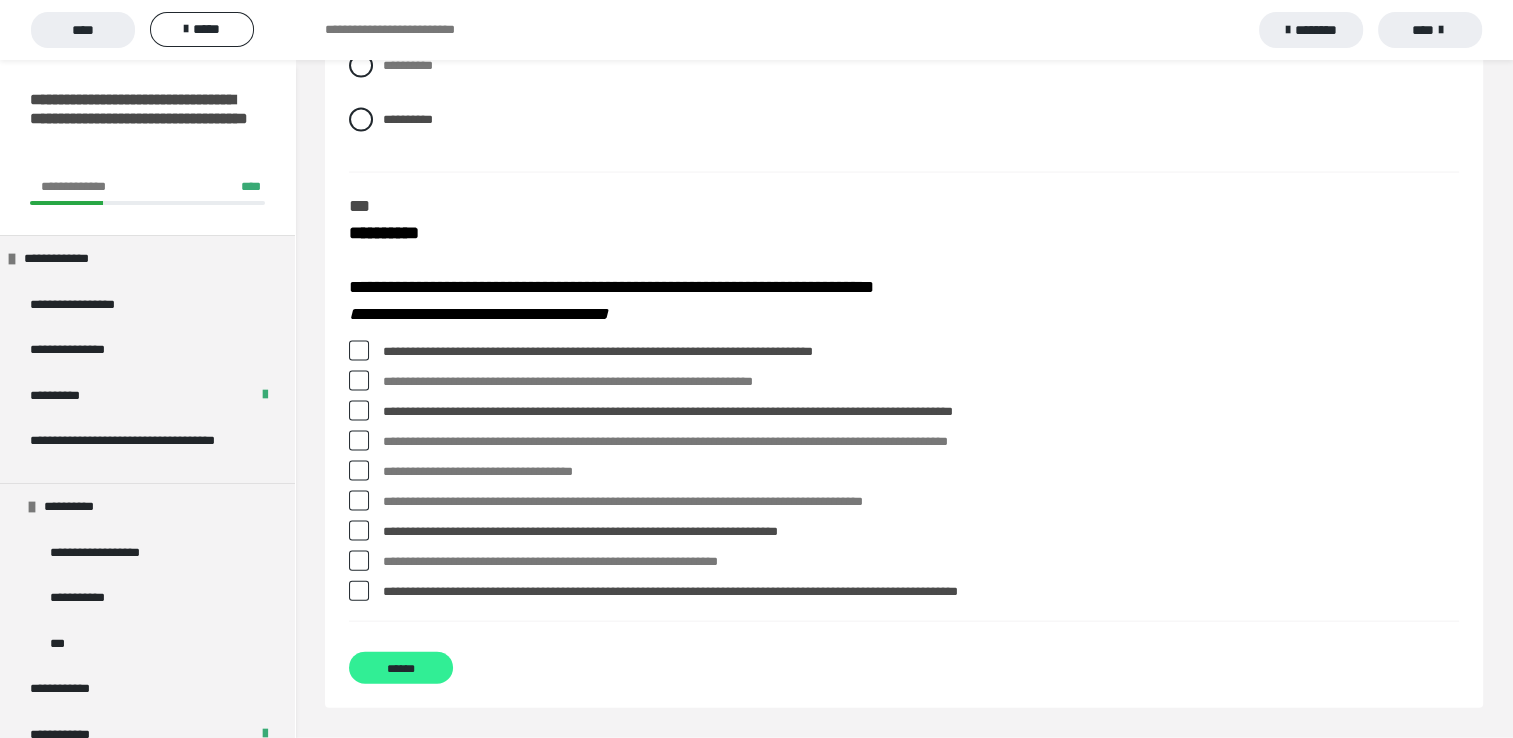 click on "******" at bounding box center (401, 668) 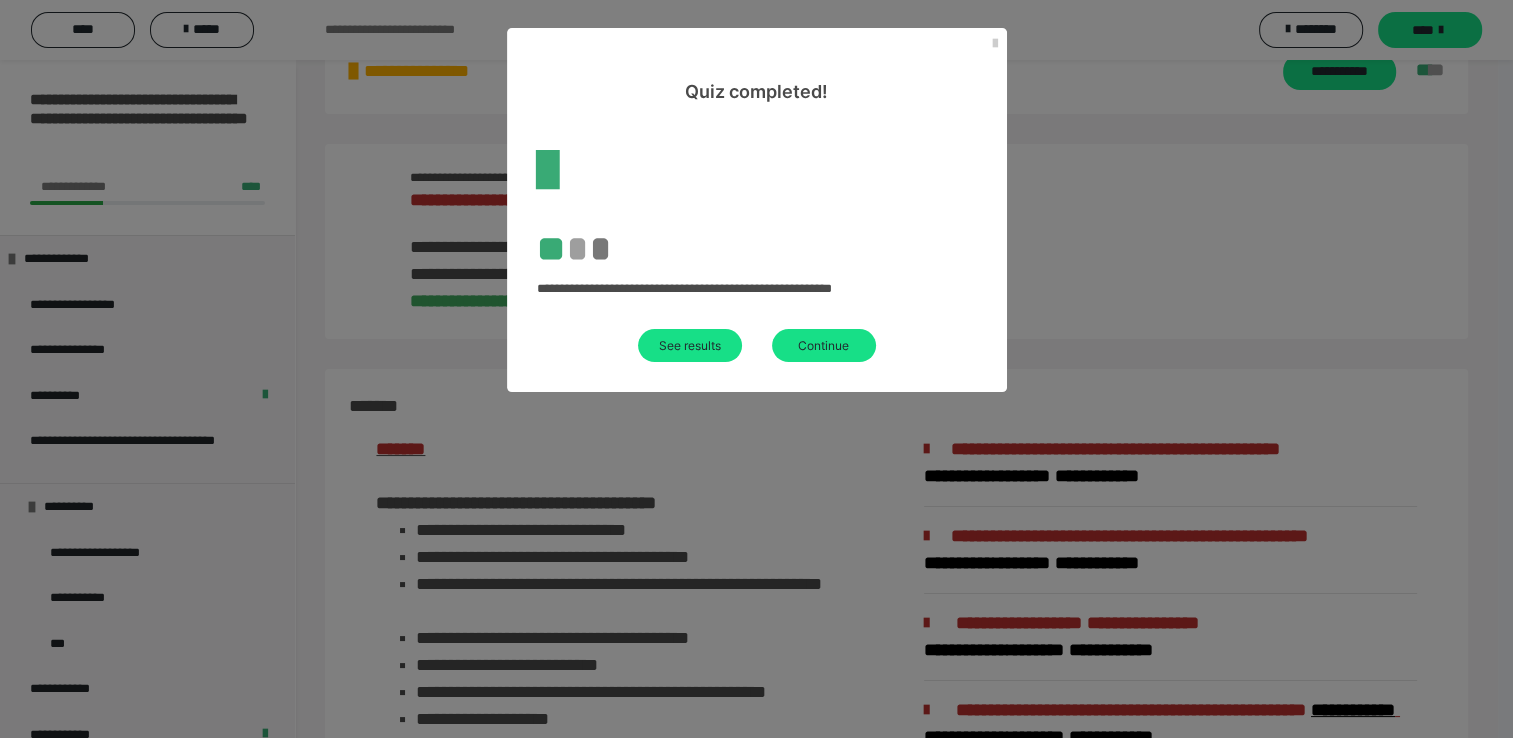 scroll, scrollTop: 2394, scrollLeft: 0, axis: vertical 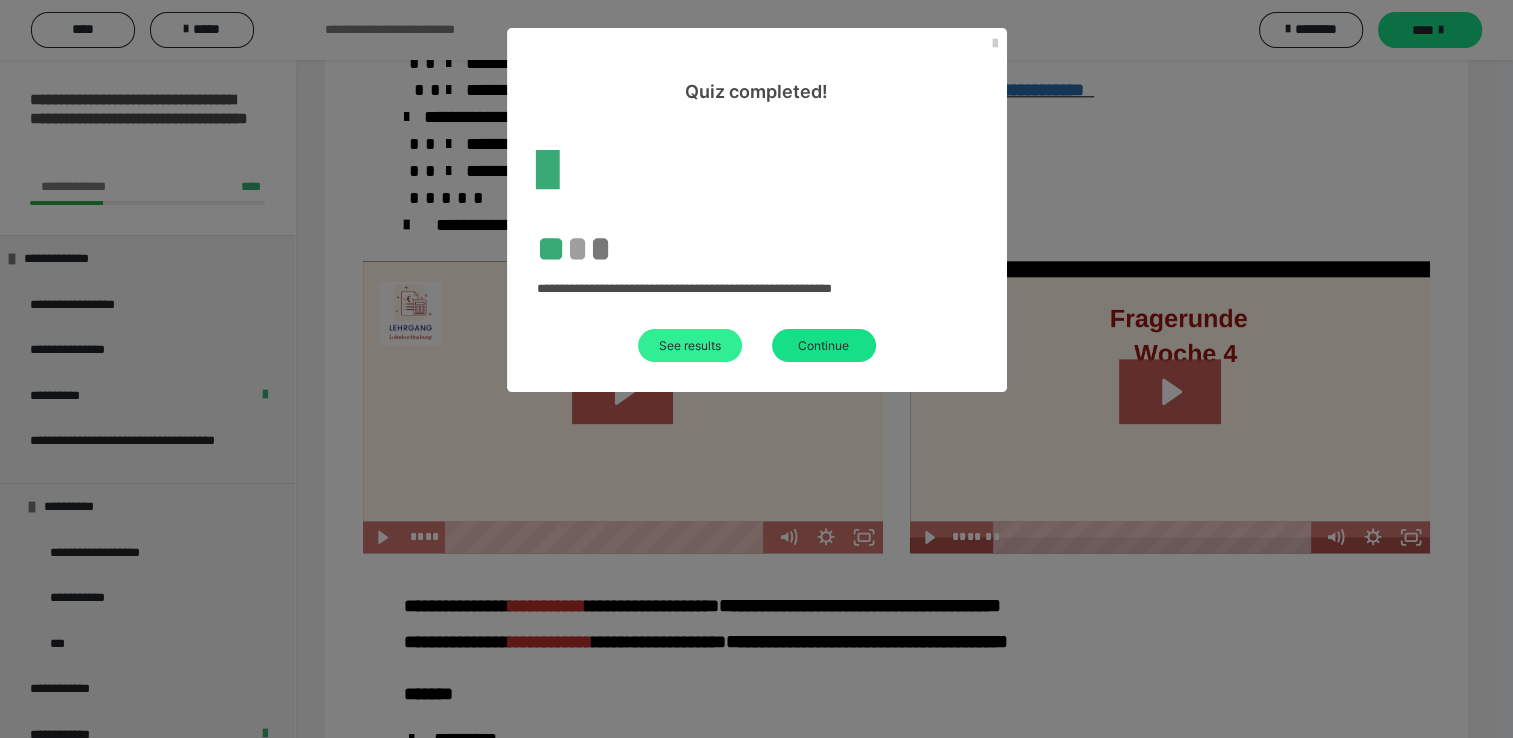click on "See results" at bounding box center (690, 345) 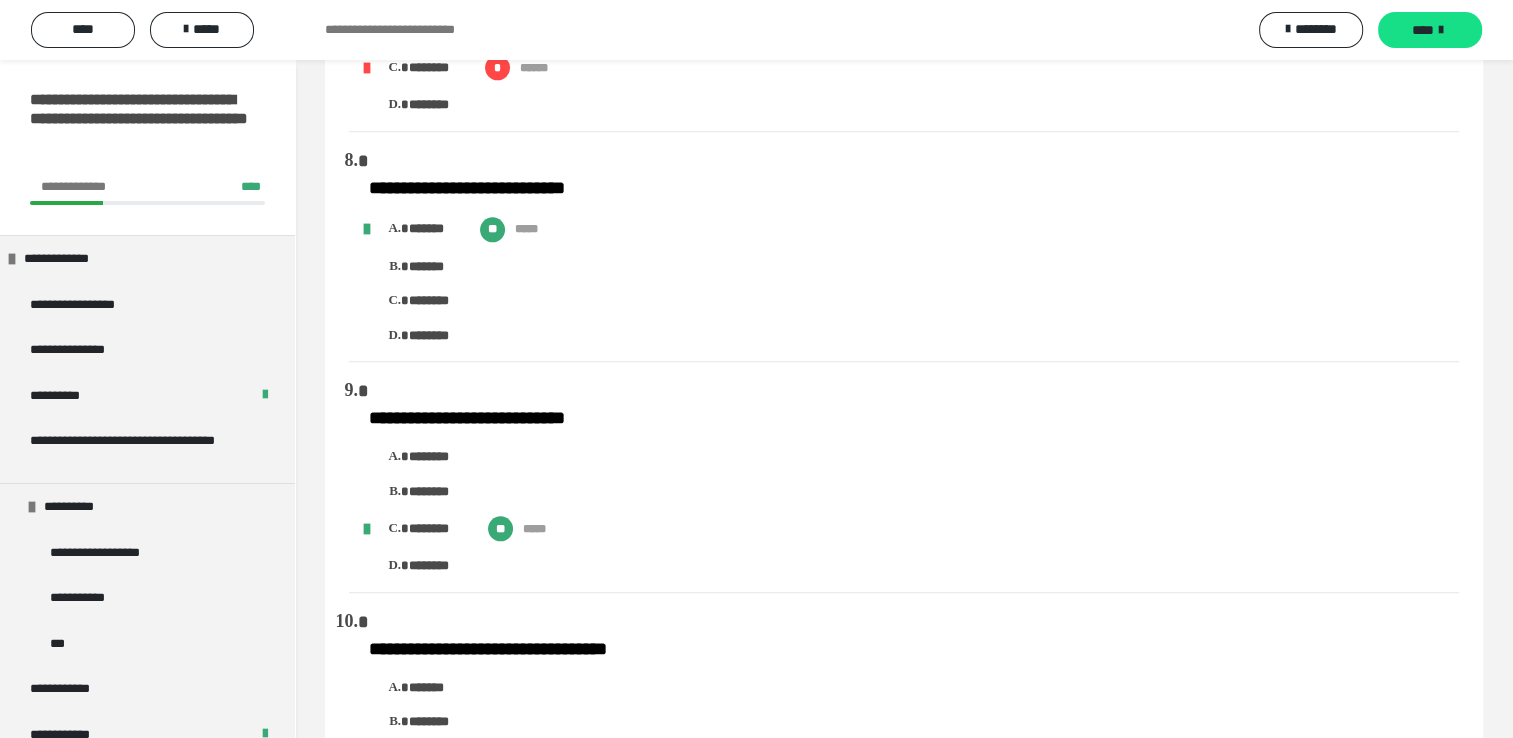 scroll, scrollTop: 2300, scrollLeft: 0, axis: vertical 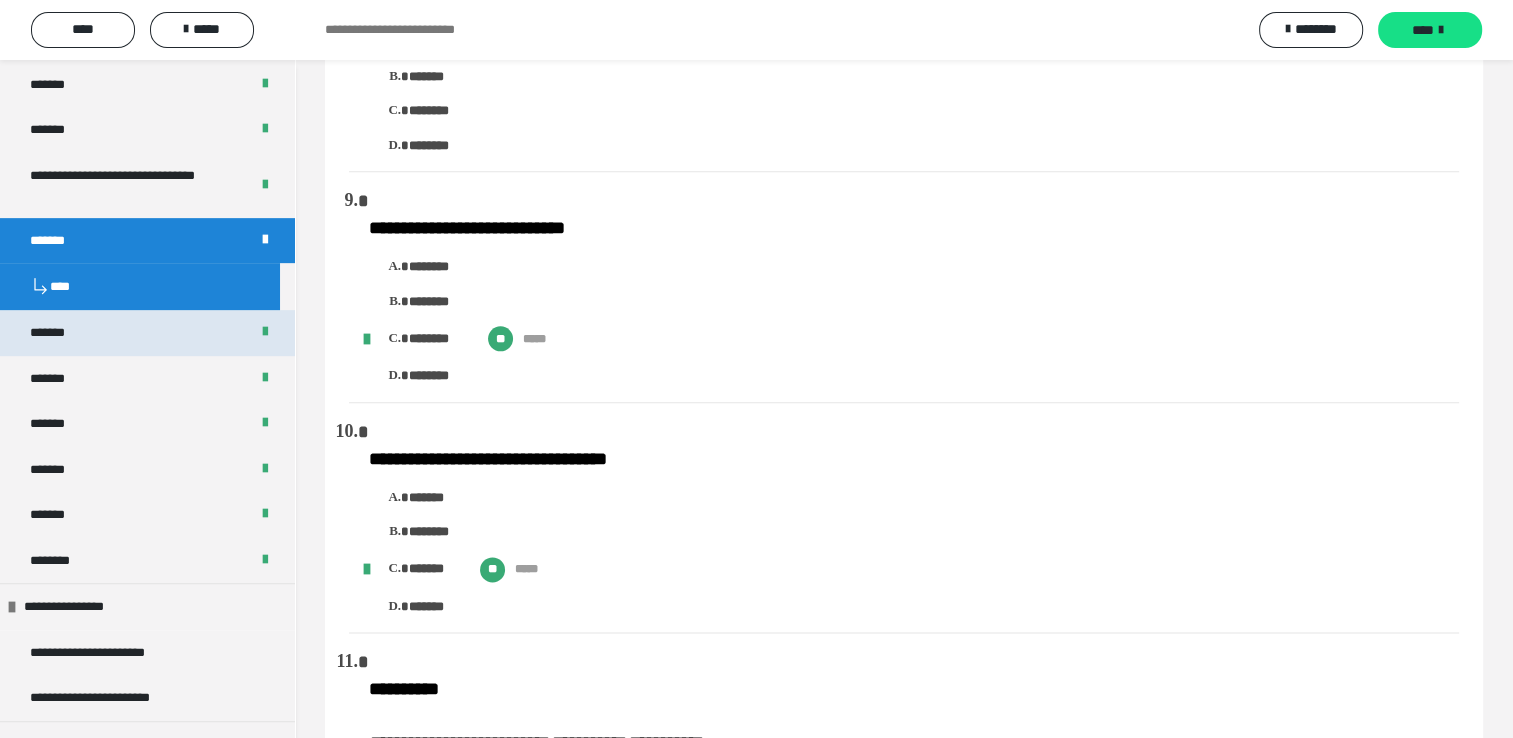 click on "*******" at bounding box center (62, 333) 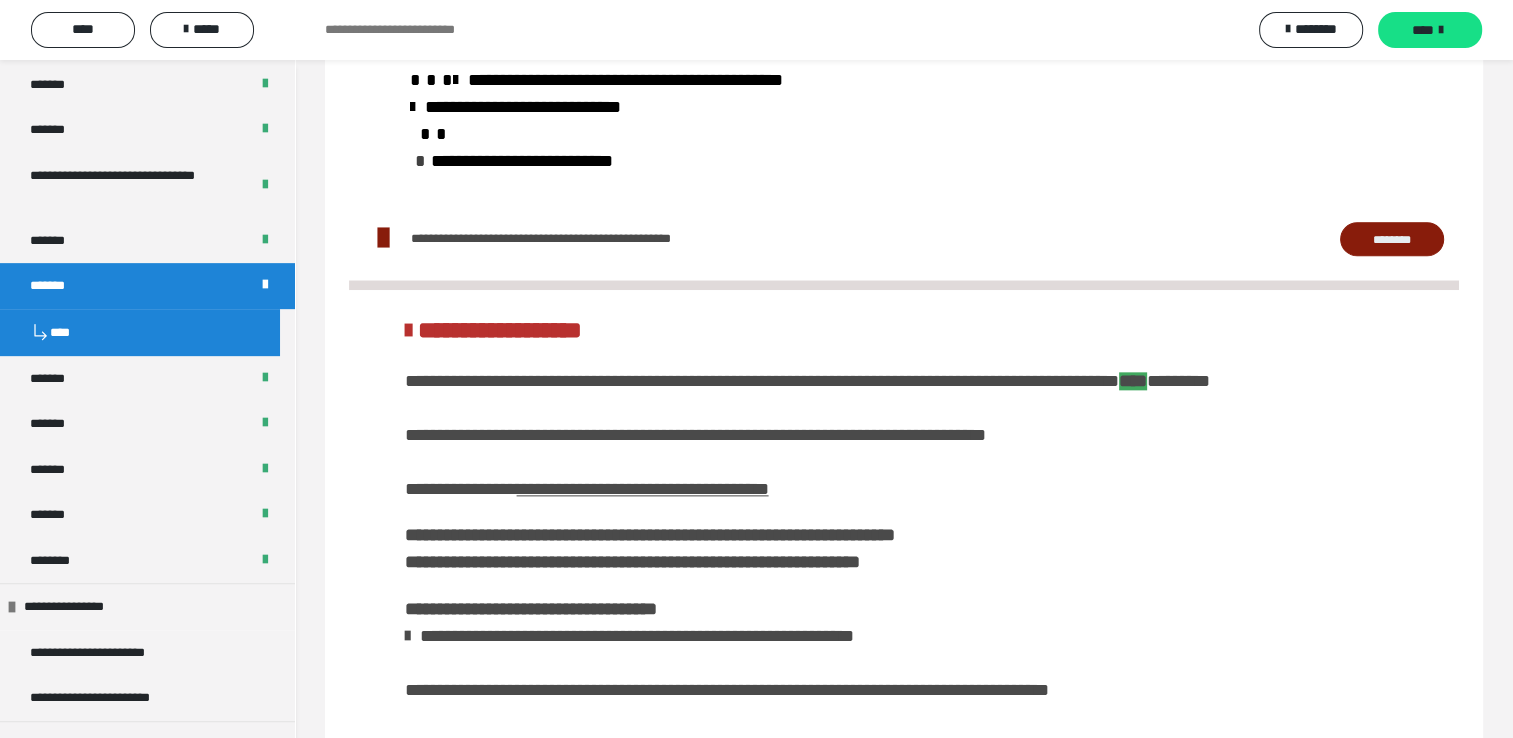 scroll, scrollTop: 2102, scrollLeft: 0, axis: vertical 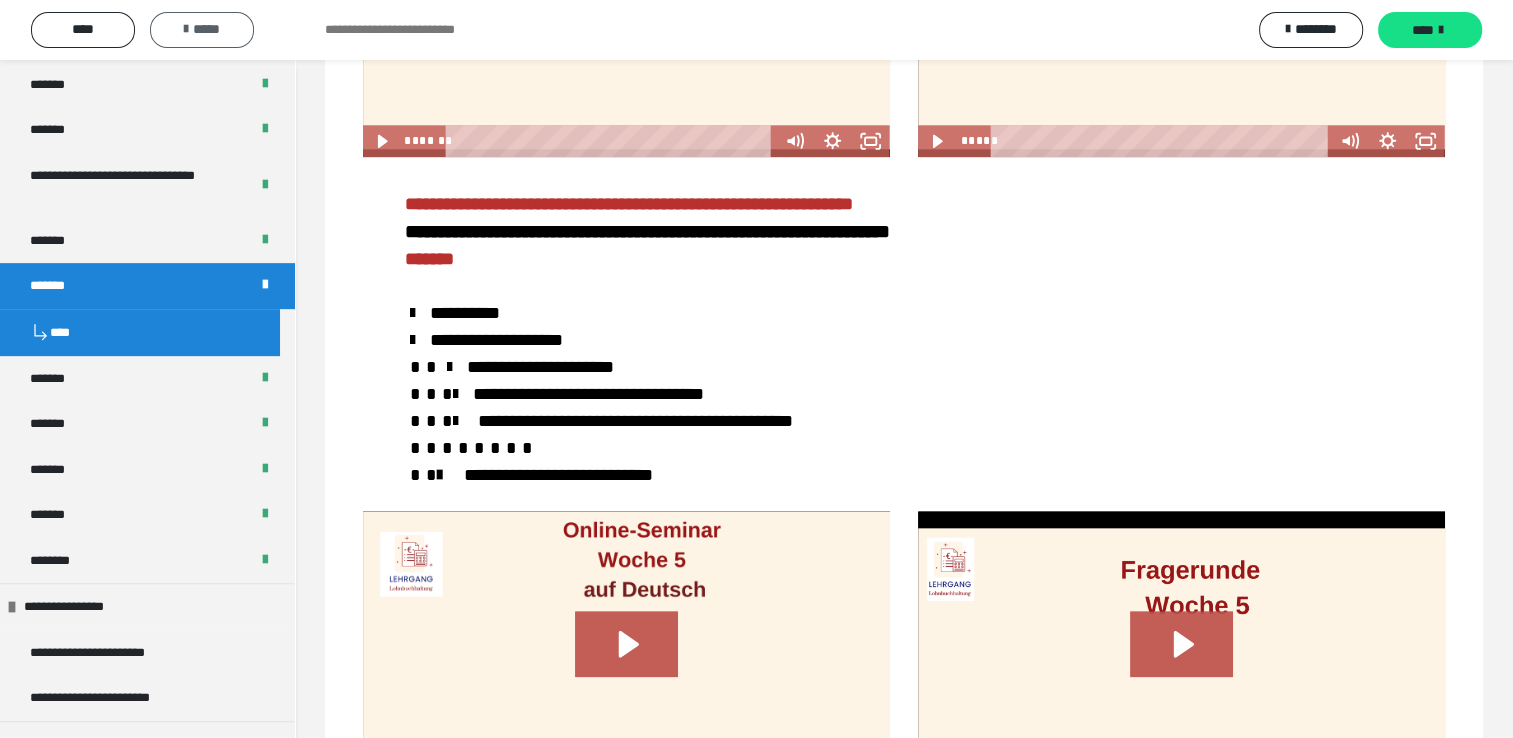 click on "*****" at bounding box center (202, 29) 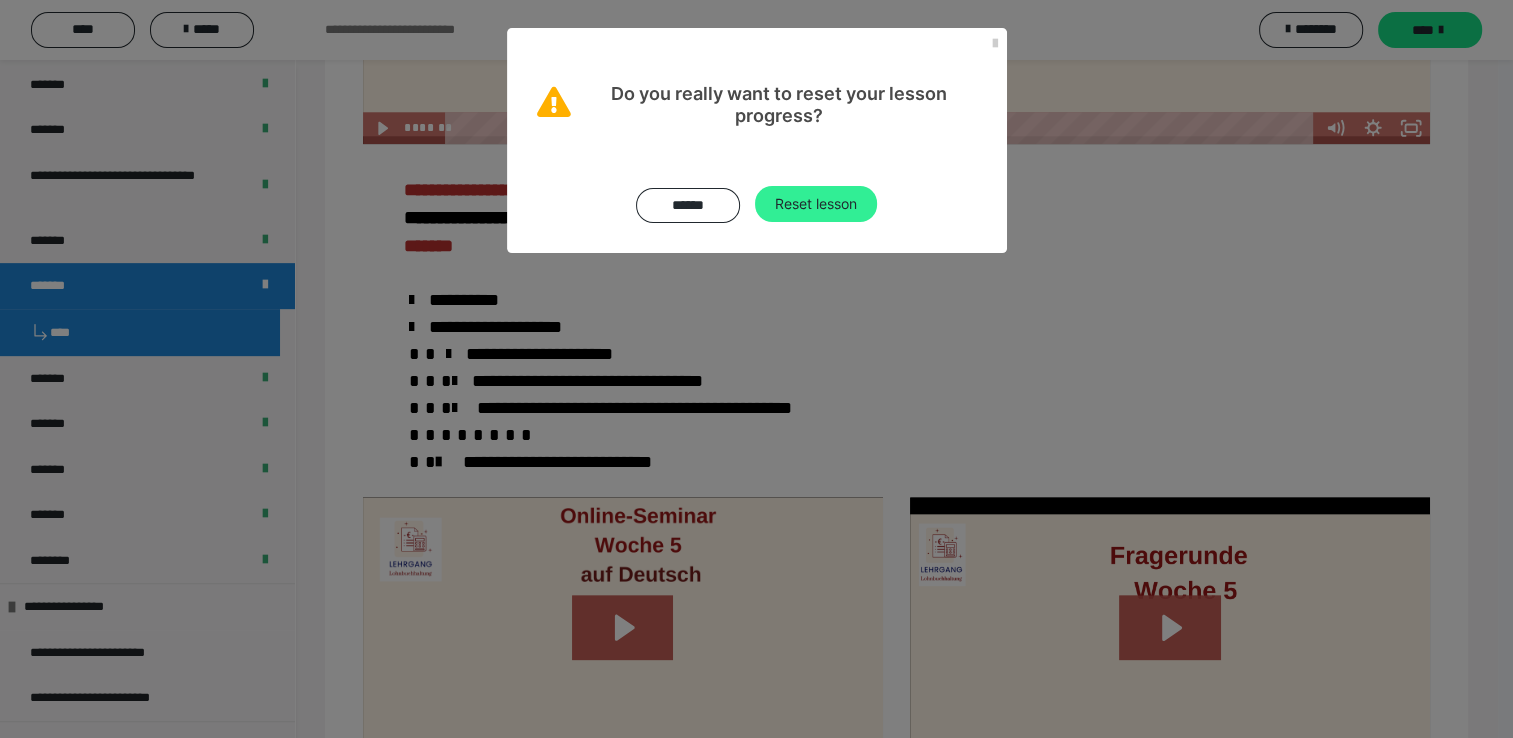 click on "Reset lesson" at bounding box center (816, 204) 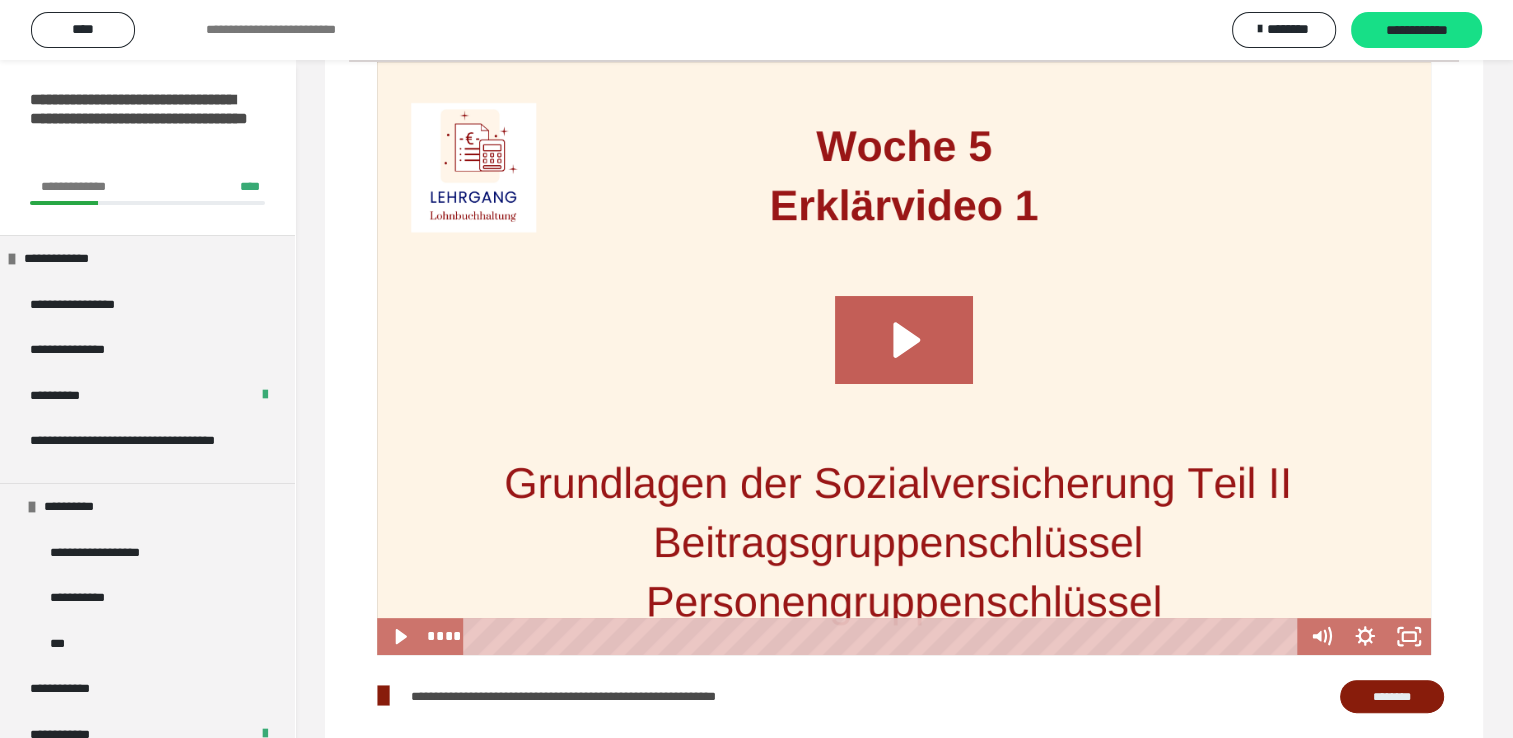 scroll, scrollTop: 500, scrollLeft: 0, axis: vertical 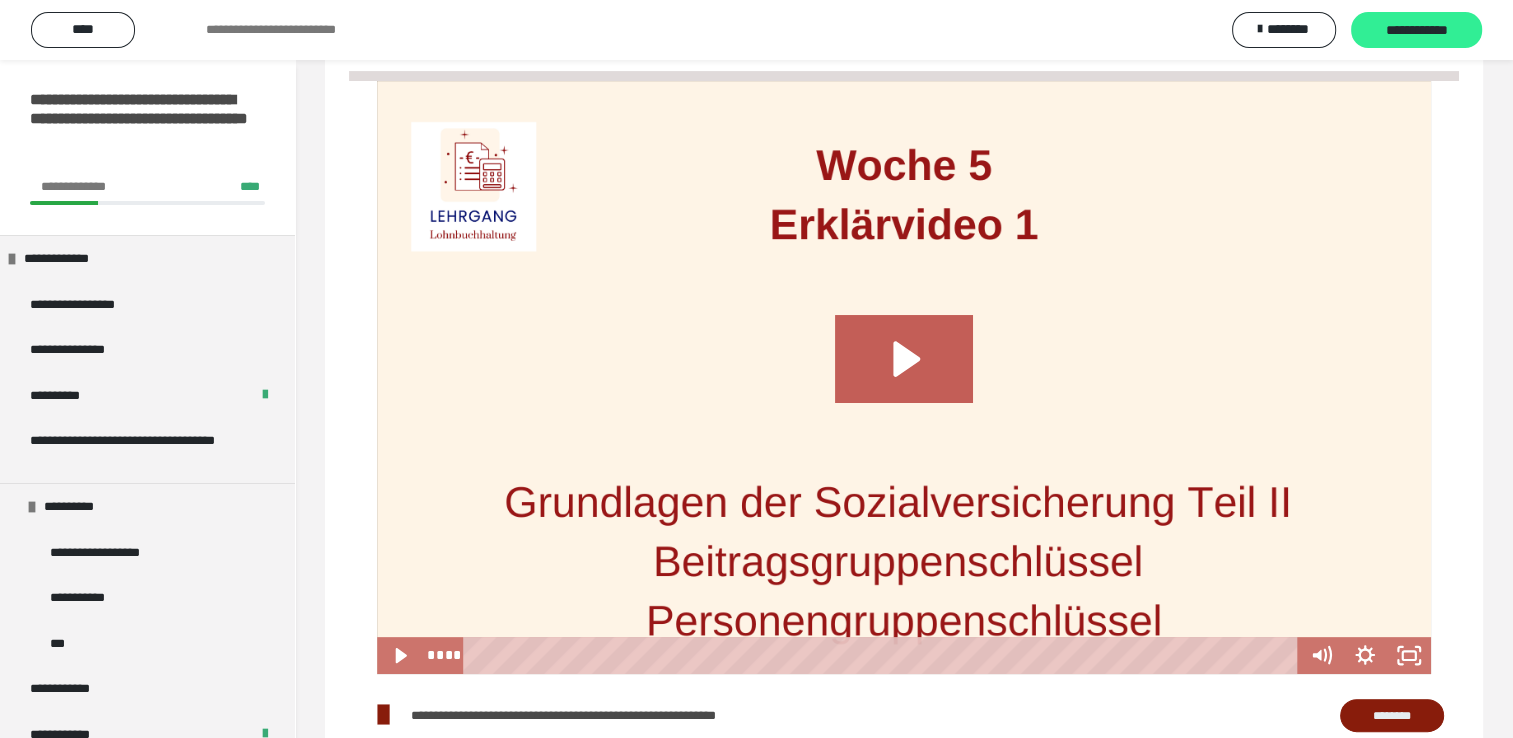 click on "**********" at bounding box center [1416, 31] 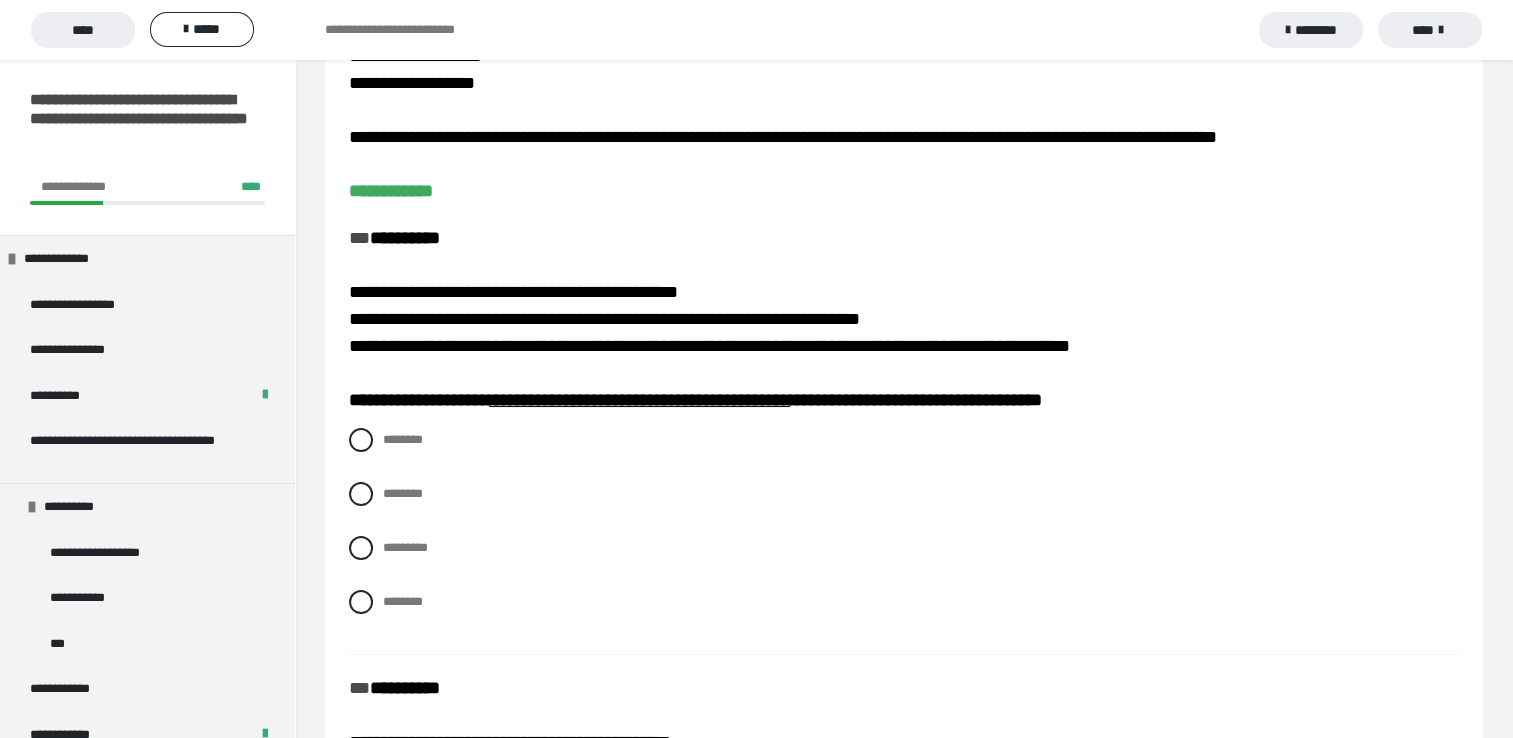 scroll, scrollTop: 100, scrollLeft: 0, axis: vertical 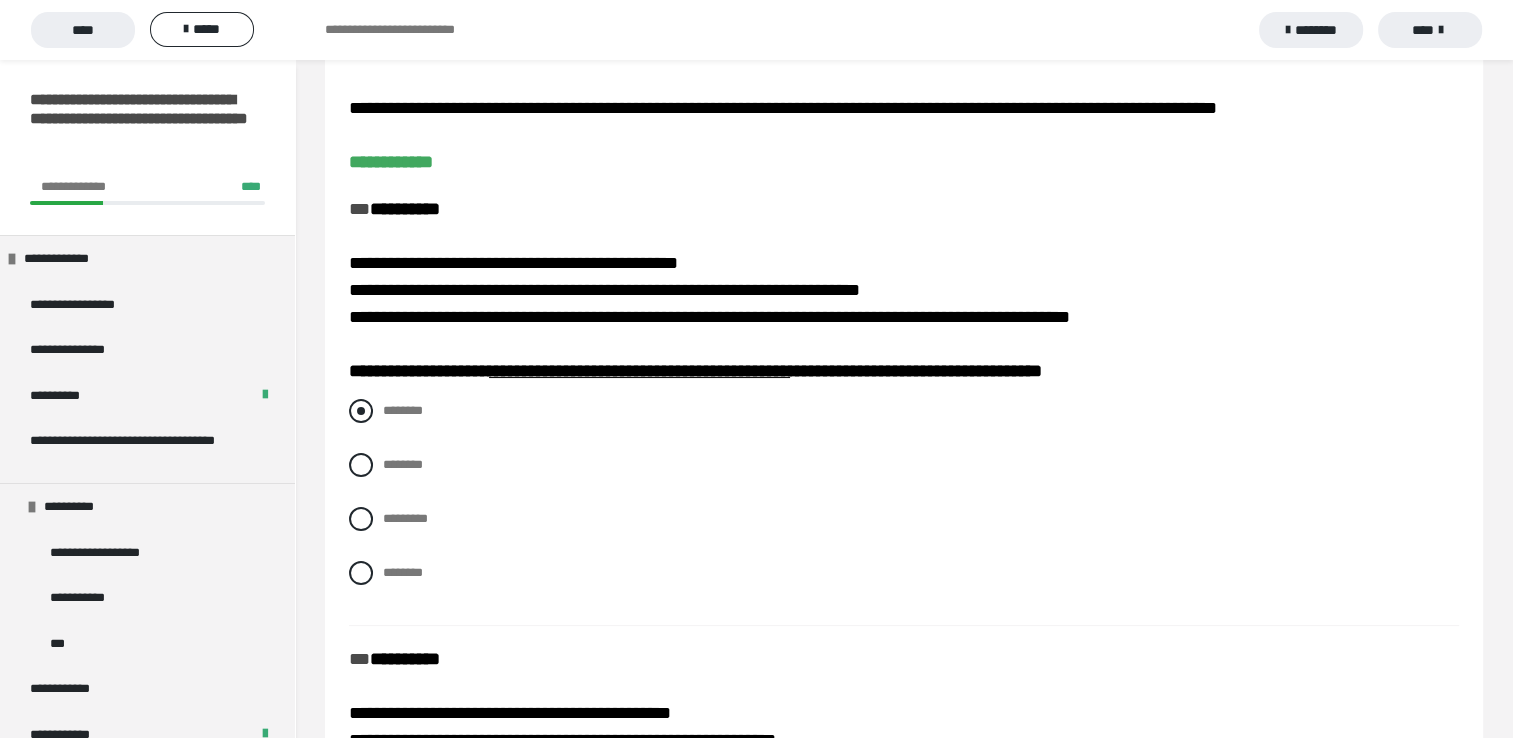 click on "********" at bounding box center [403, 410] 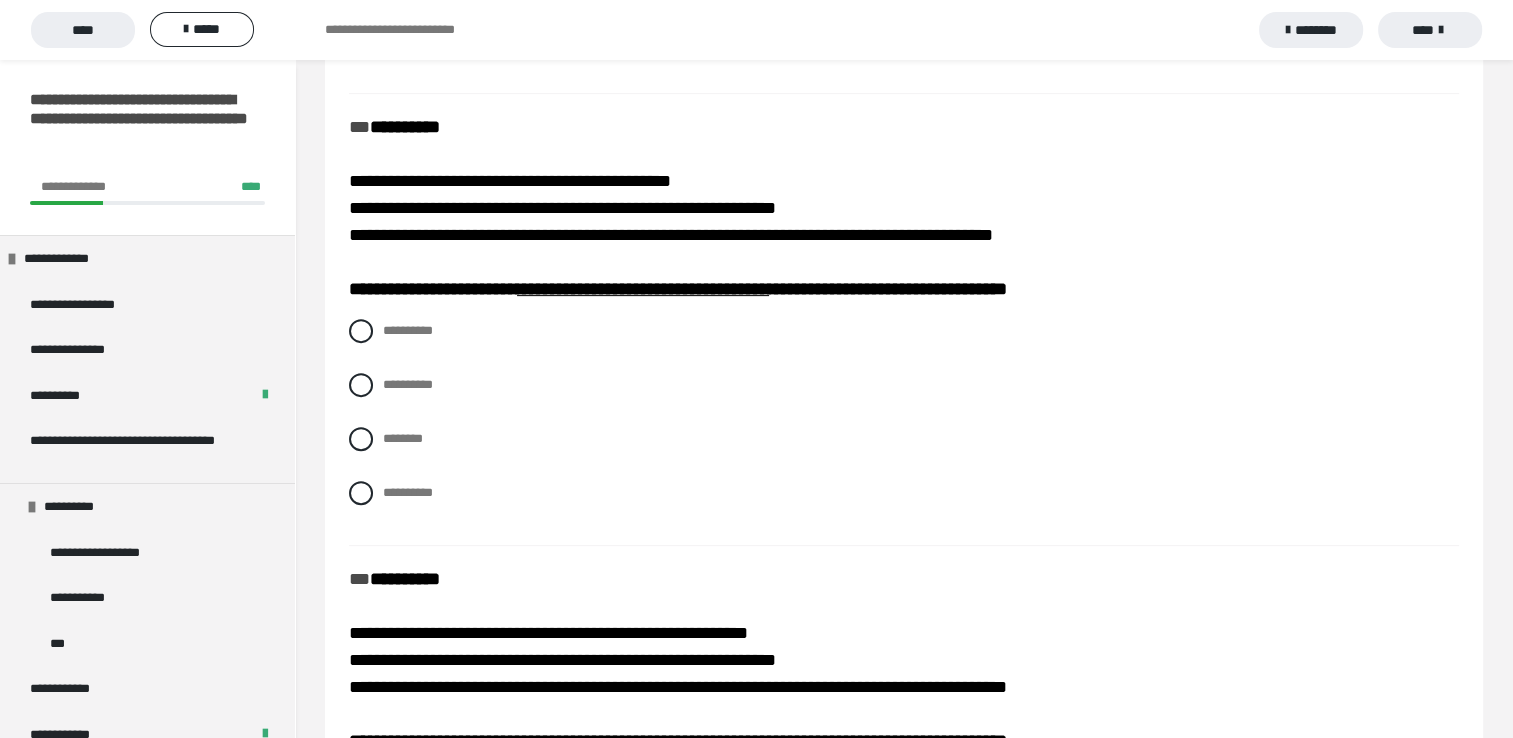 scroll, scrollTop: 600, scrollLeft: 0, axis: vertical 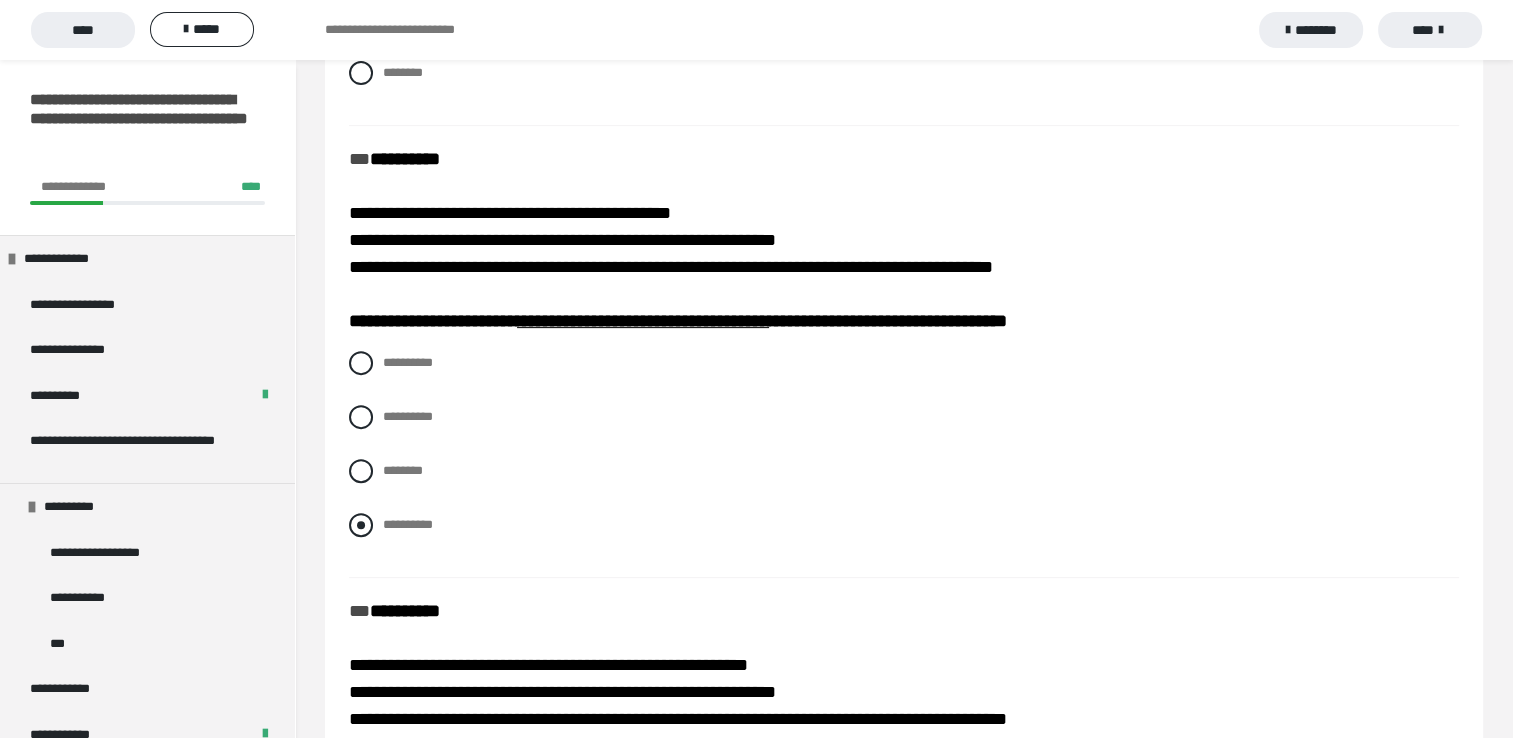 click on "**********" at bounding box center (408, 524) 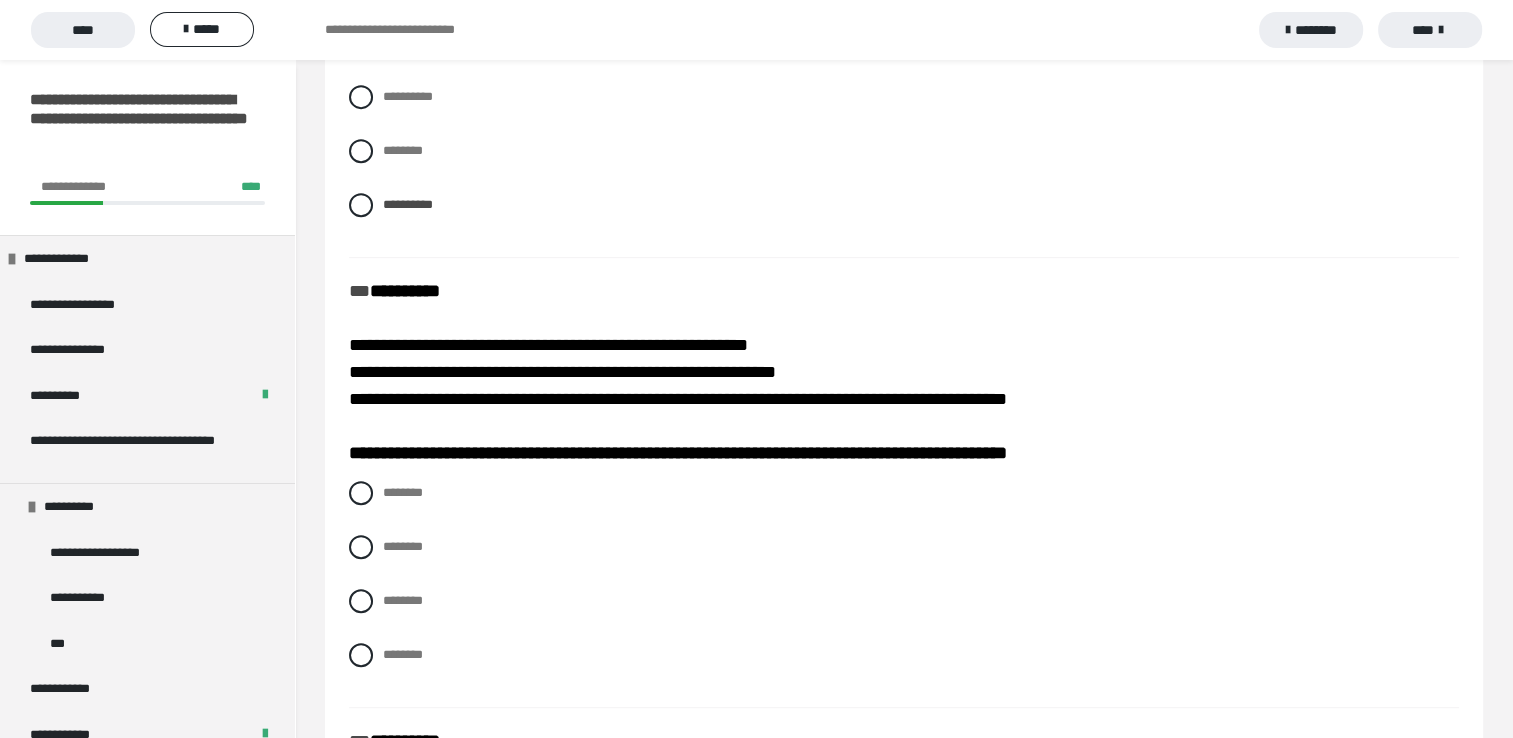 scroll, scrollTop: 1000, scrollLeft: 0, axis: vertical 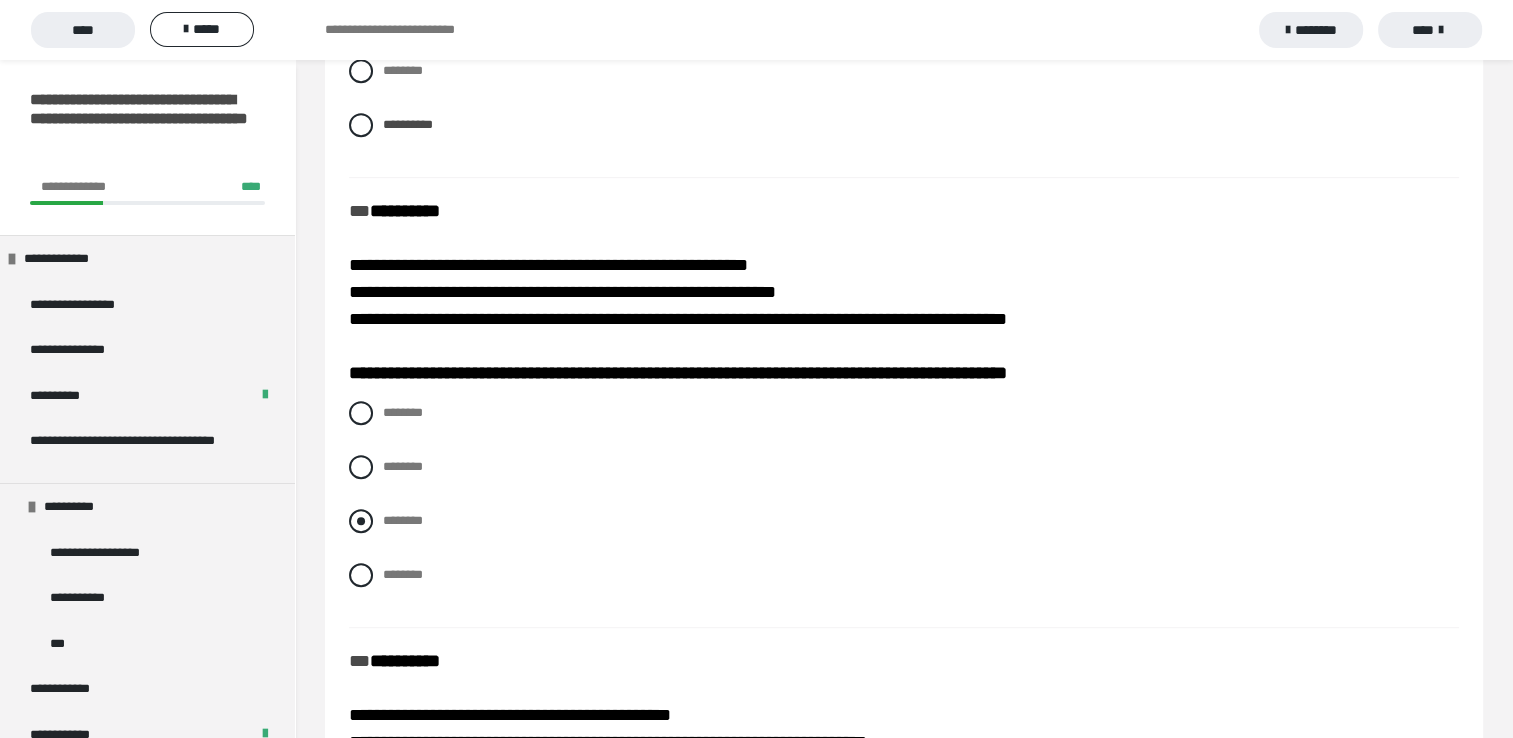 click on "********" at bounding box center [403, 520] 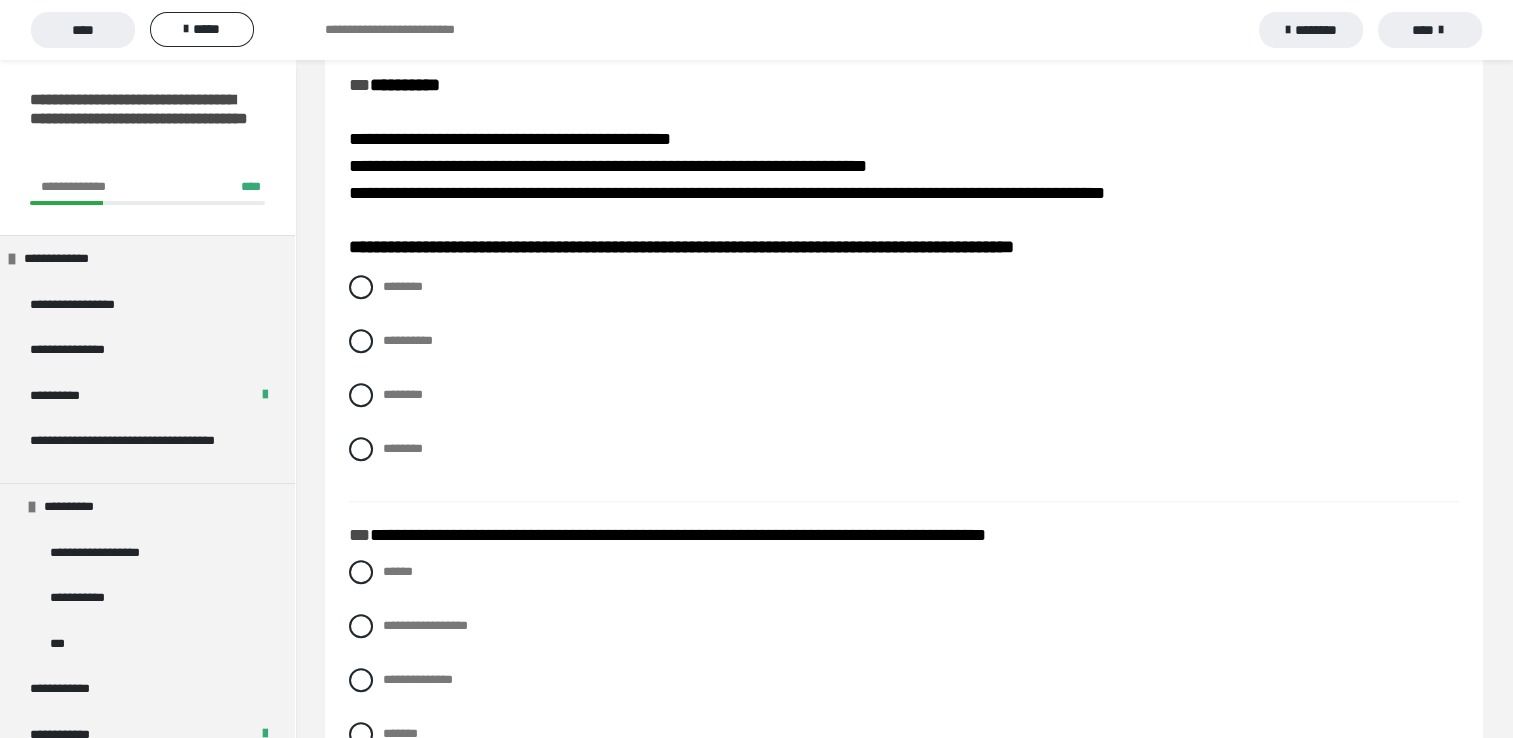 scroll, scrollTop: 1600, scrollLeft: 0, axis: vertical 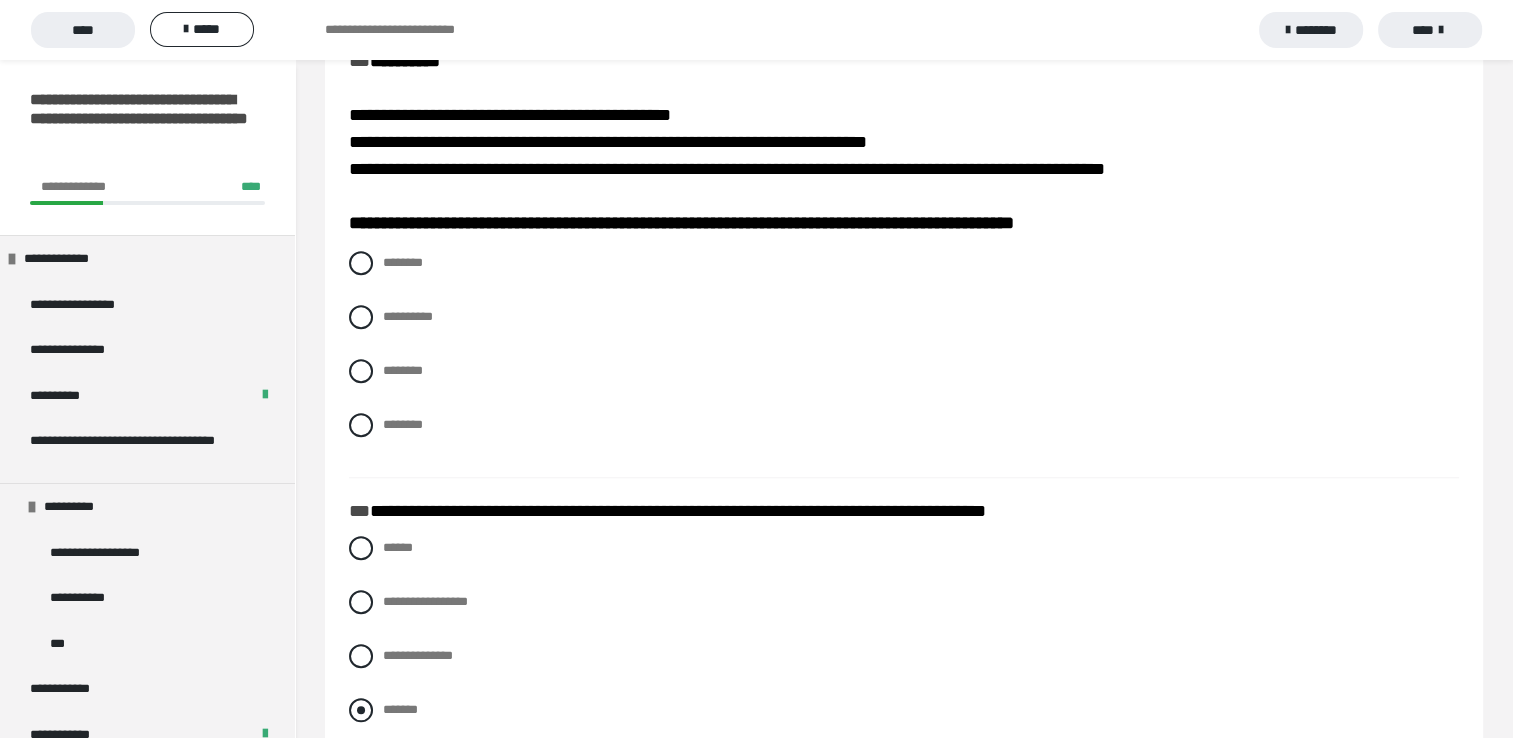 click at bounding box center [361, 710] 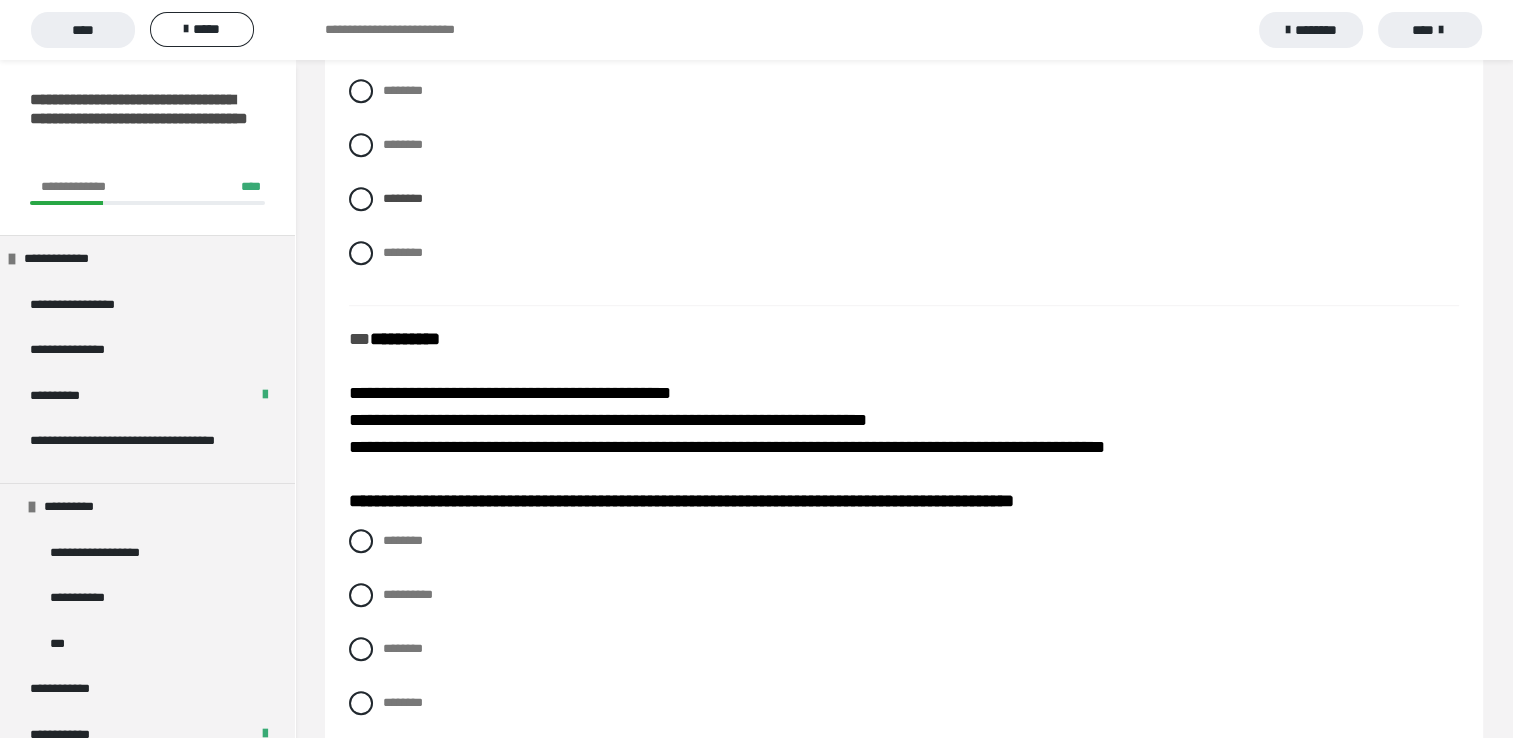 scroll, scrollTop: 1400, scrollLeft: 0, axis: vertical 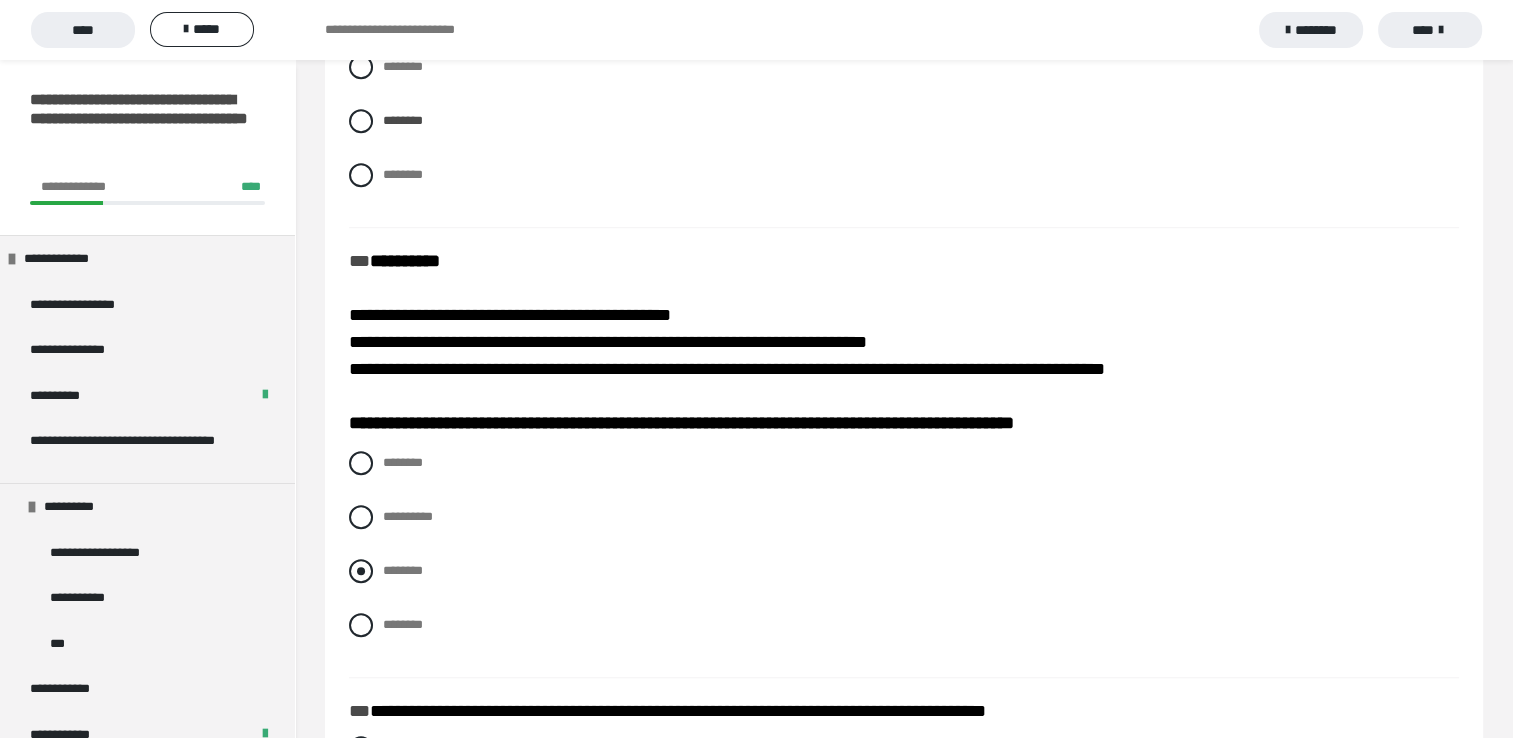 click on "********" at bounding box center (403, 570) 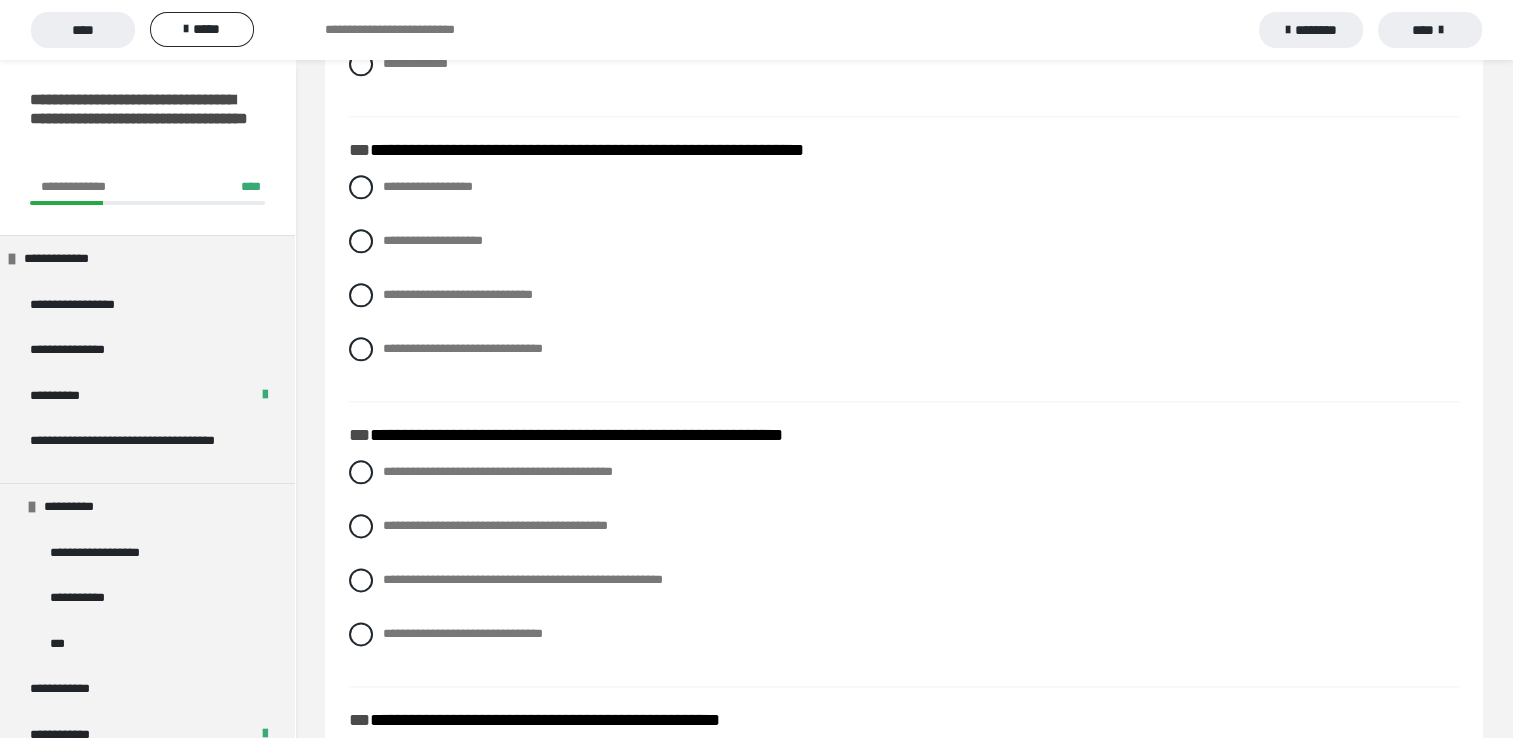 scroll, scrollTop: 2200, scrollLeft: 0, axis: vertical 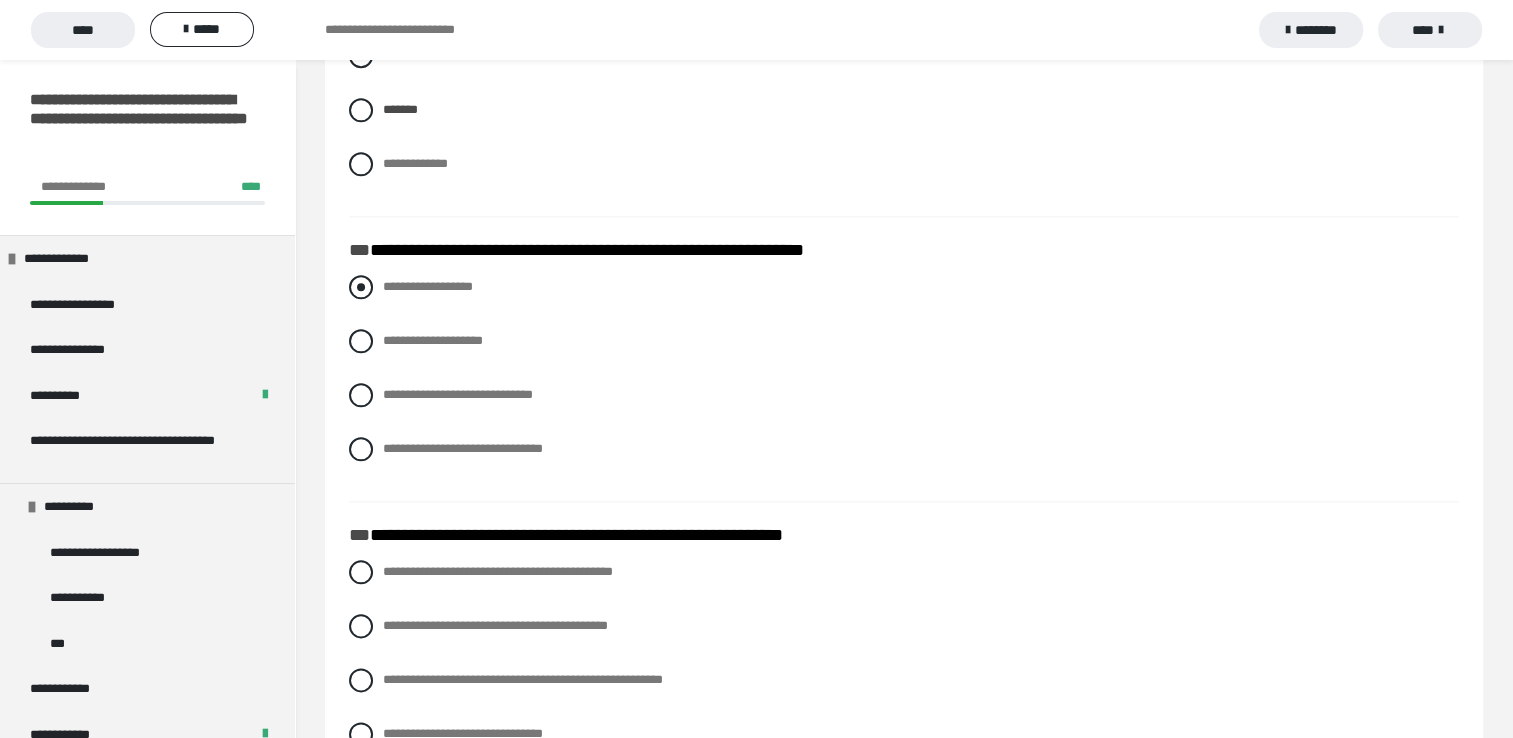 click on "**********" at bounding box center [428, 286] 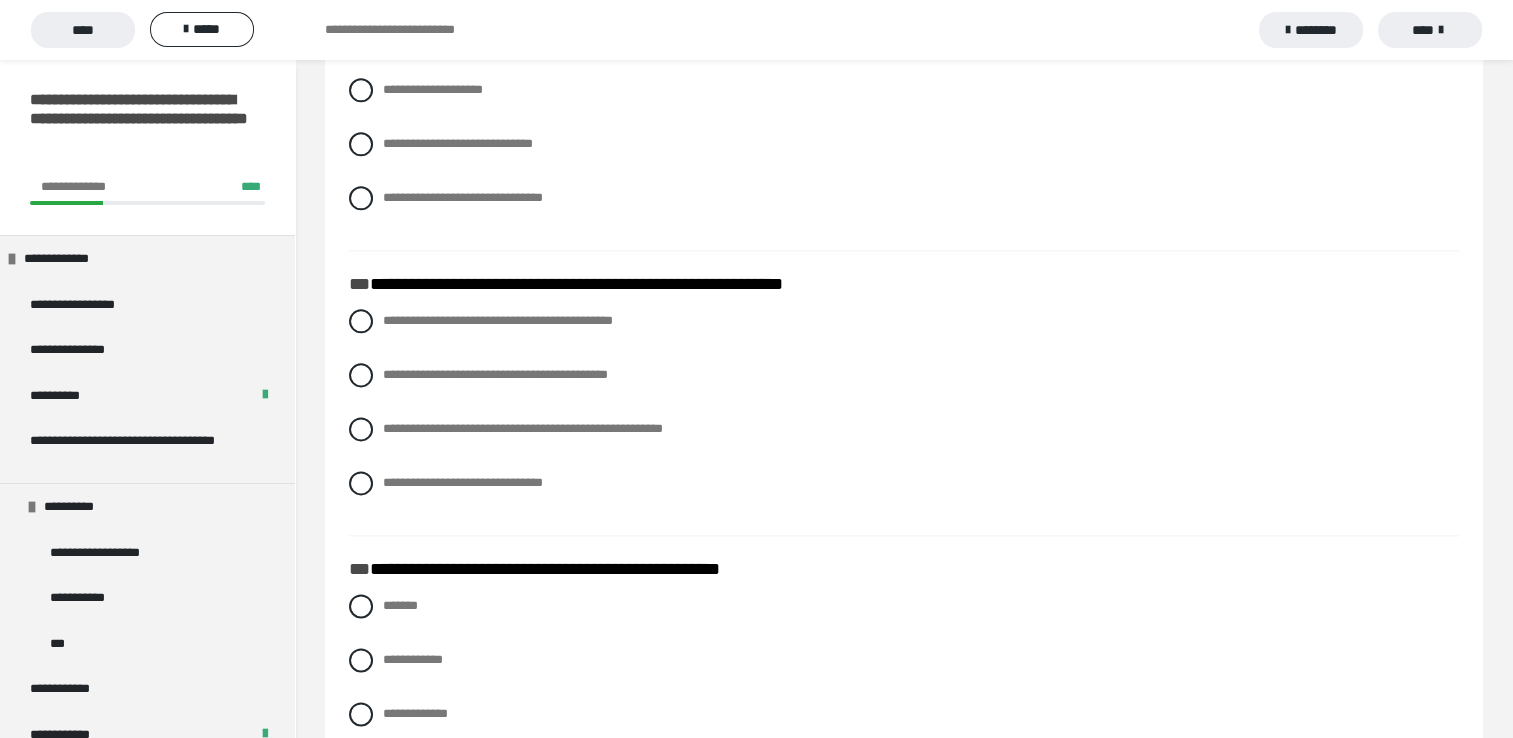 scroll, scrollTop: 2500, scrollLeft: 0, axis: vertical 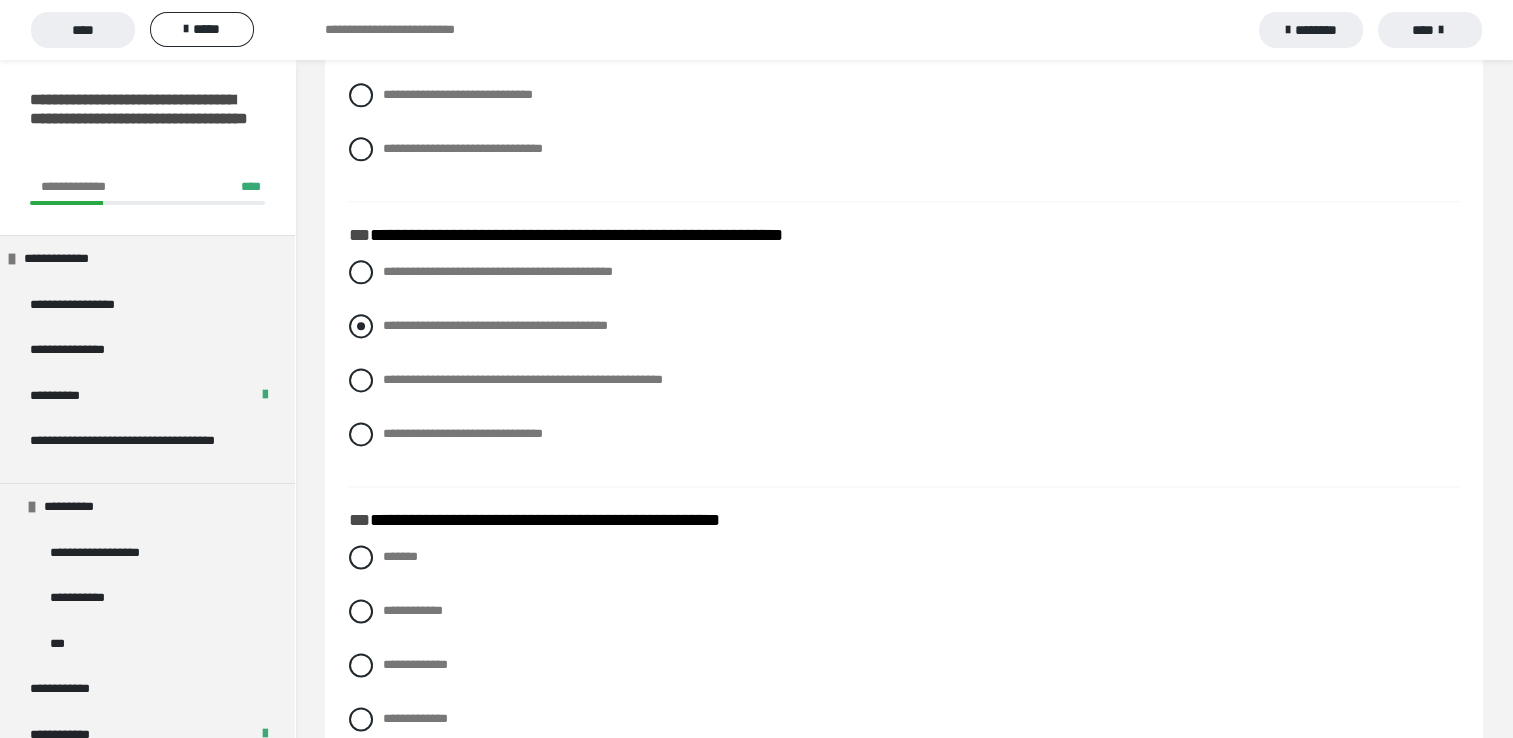 click on "**********" at bounding box center [495, 325] 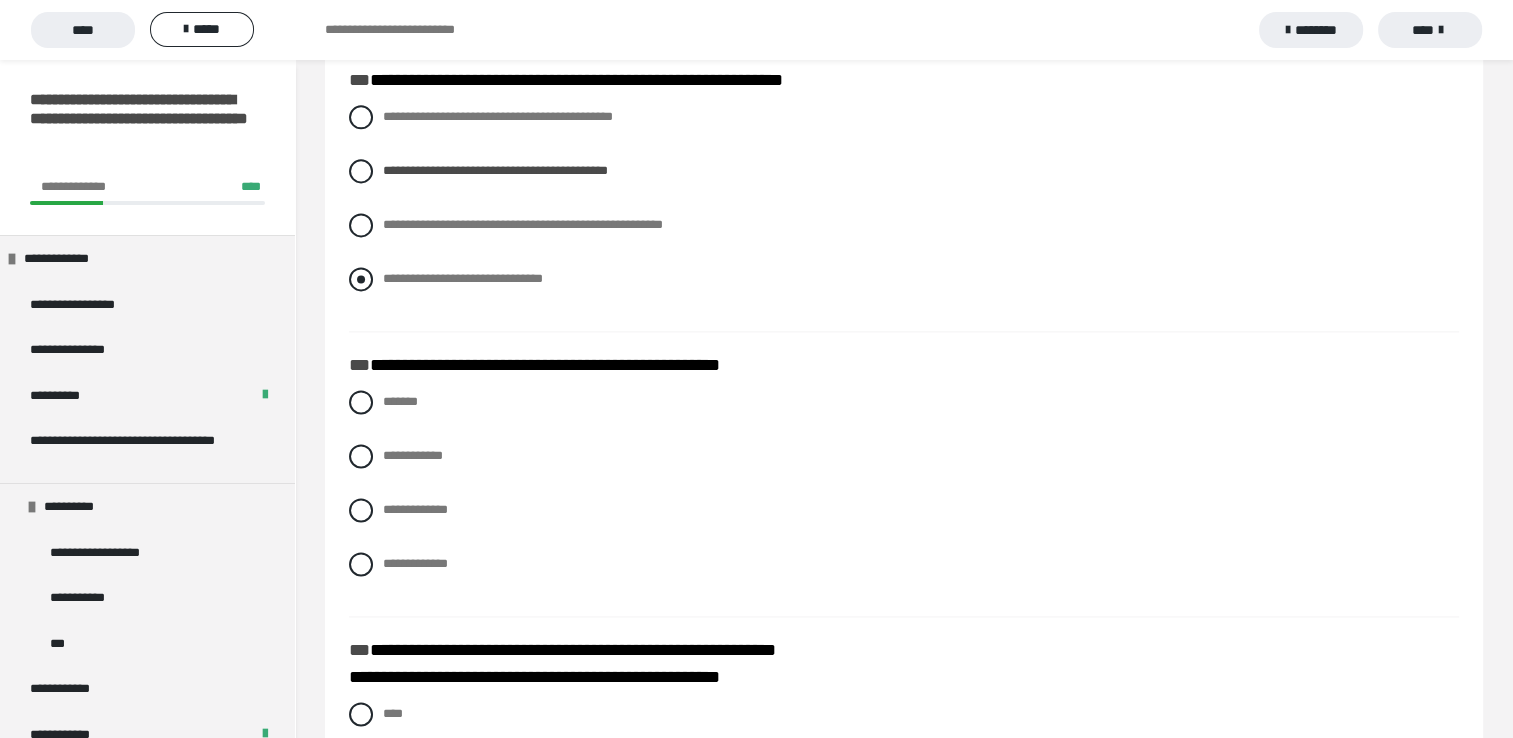 scroll, scrollTop: 2700, scrollLeft: 0, axis: vertical 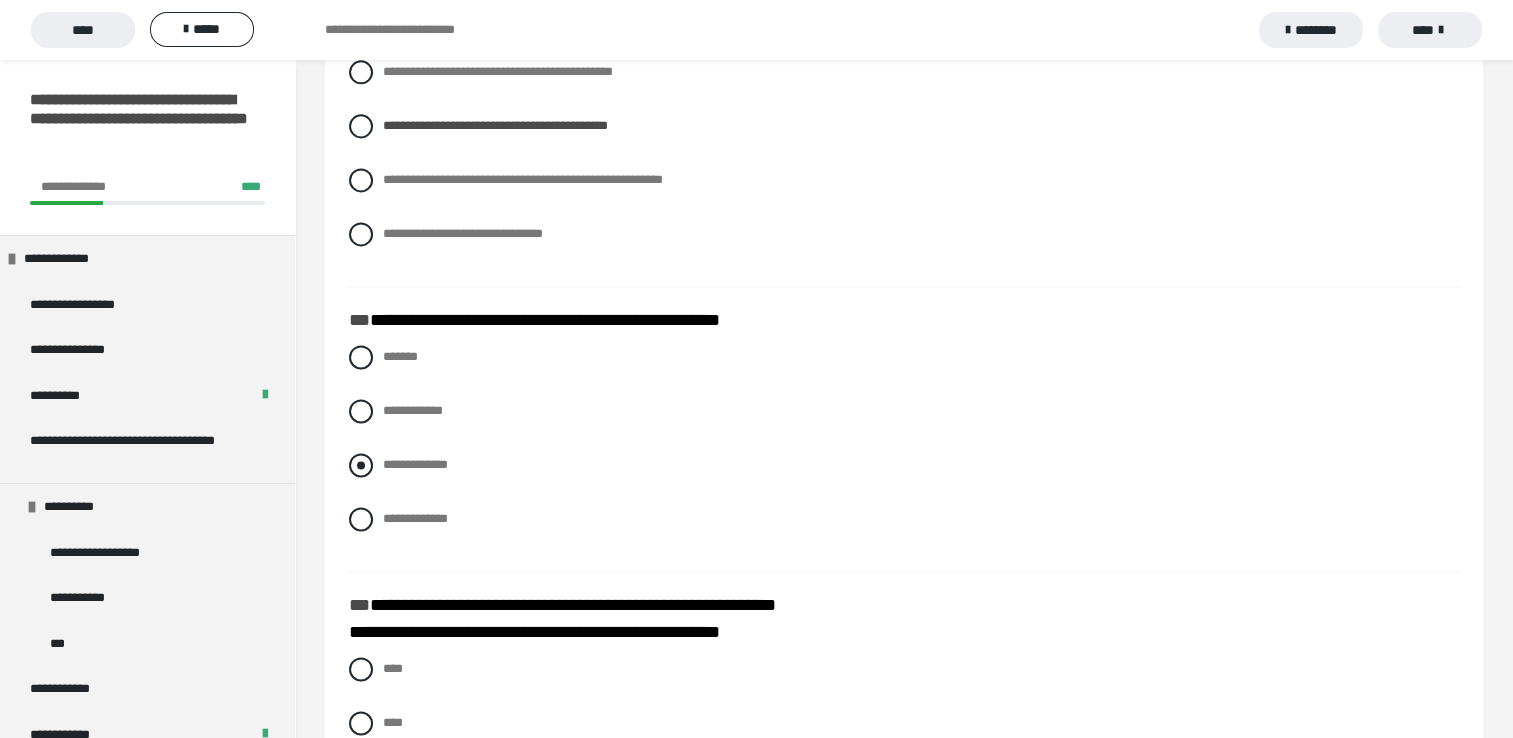 click on "**********" at bounding box center [415, 464] 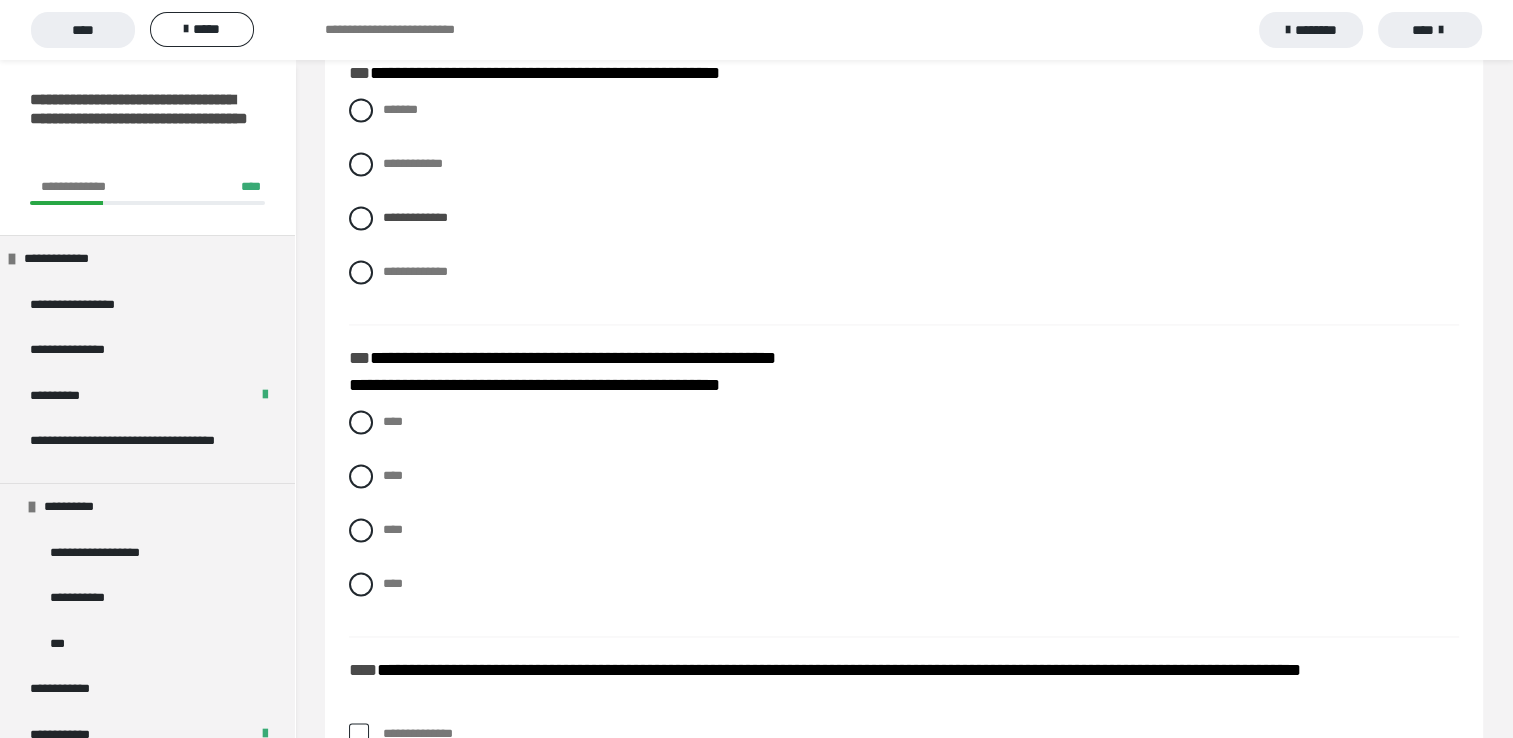 scroll, scrollTop: 3000, scrollLeft: 0, axis: vertical 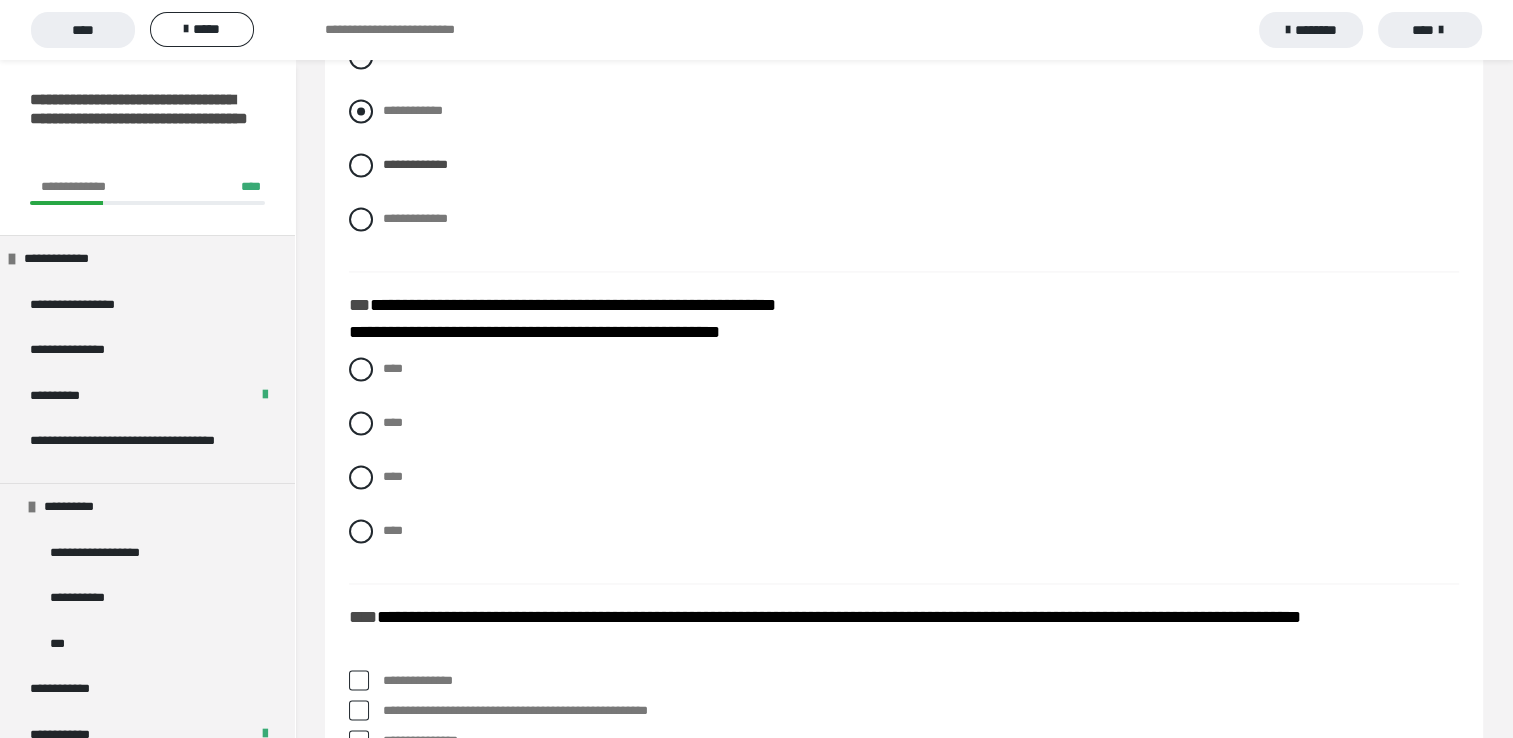 click on "**********" at bounding box center [413, 110] 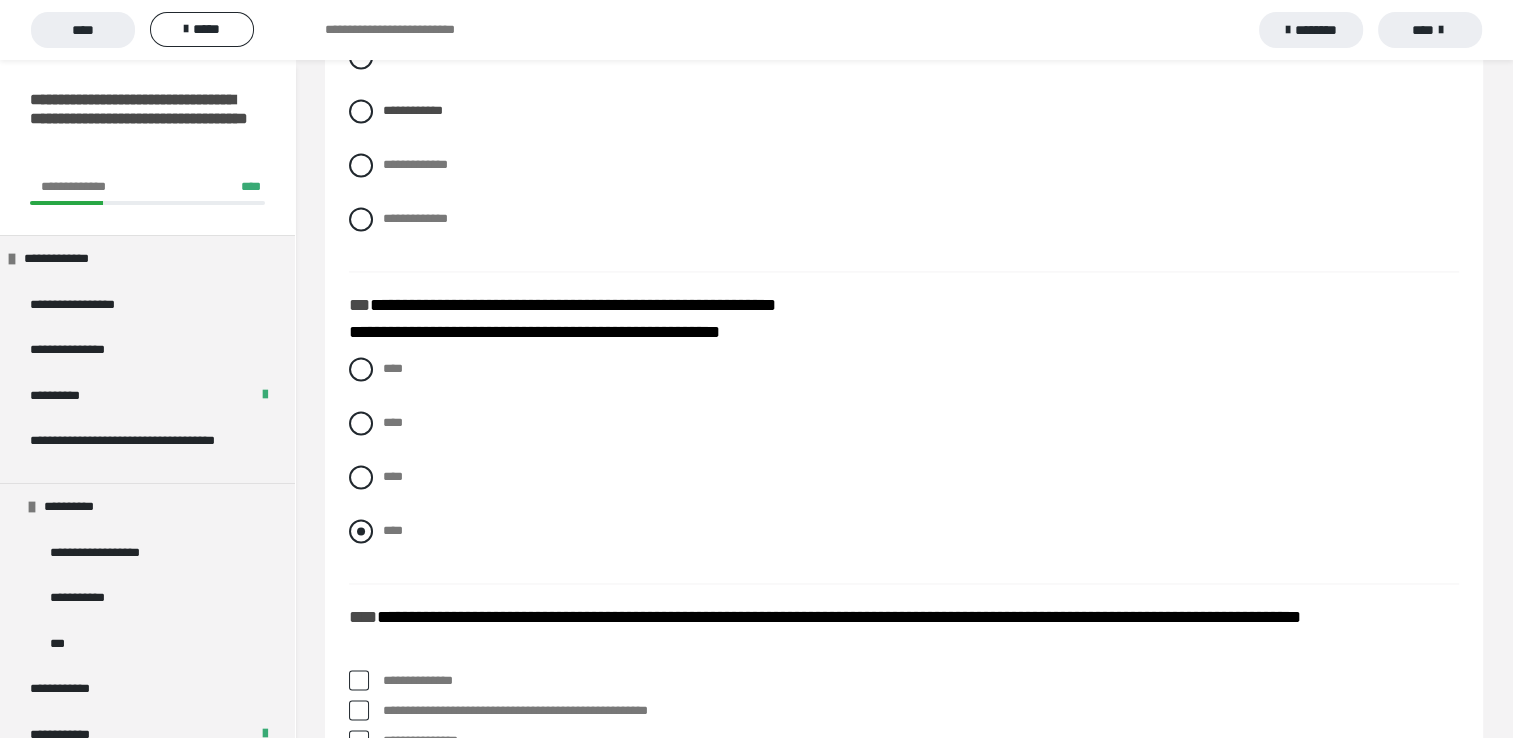 click on "****" at bounding box center (393, 530) 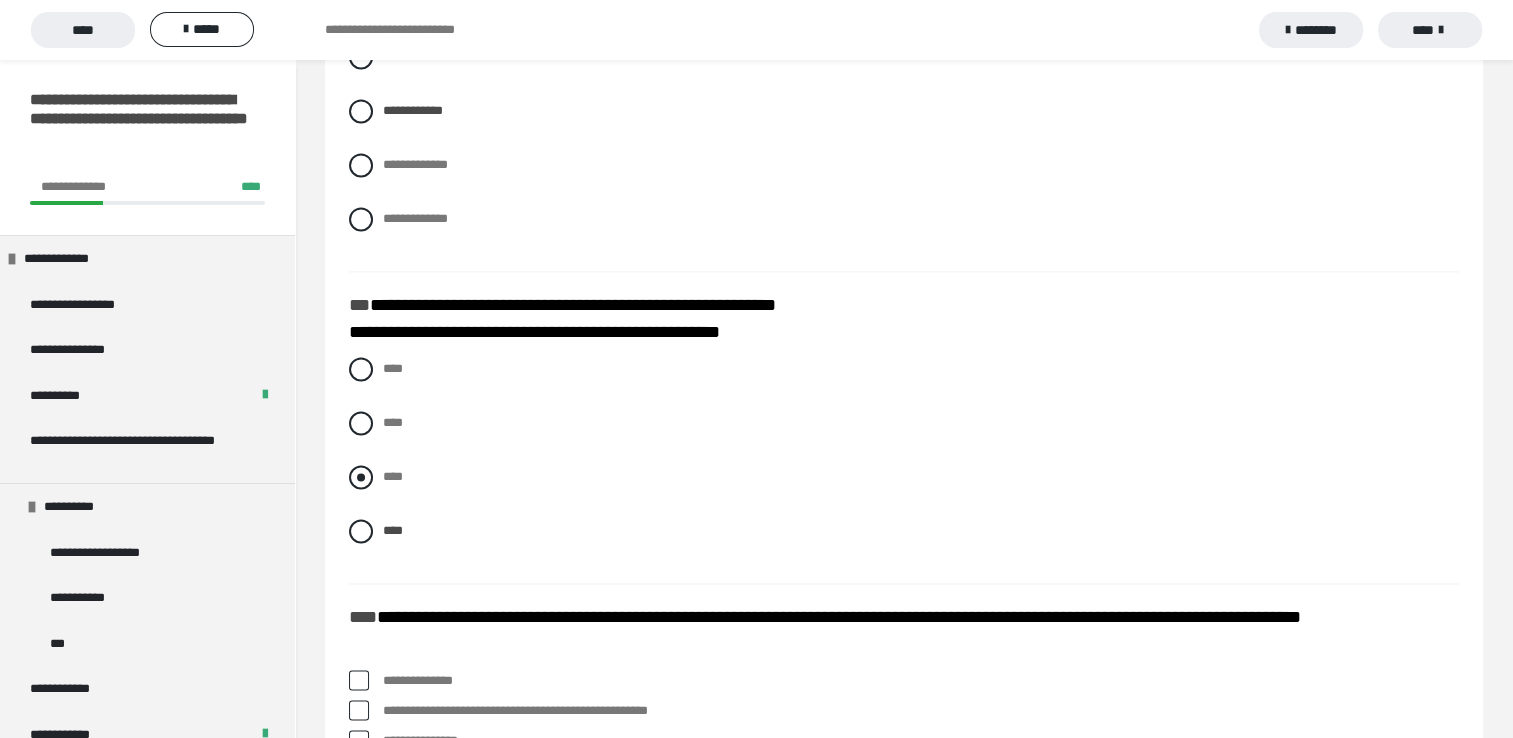 scroll, scrollTop: 3200, scrollLeft: 0, axis: vertical 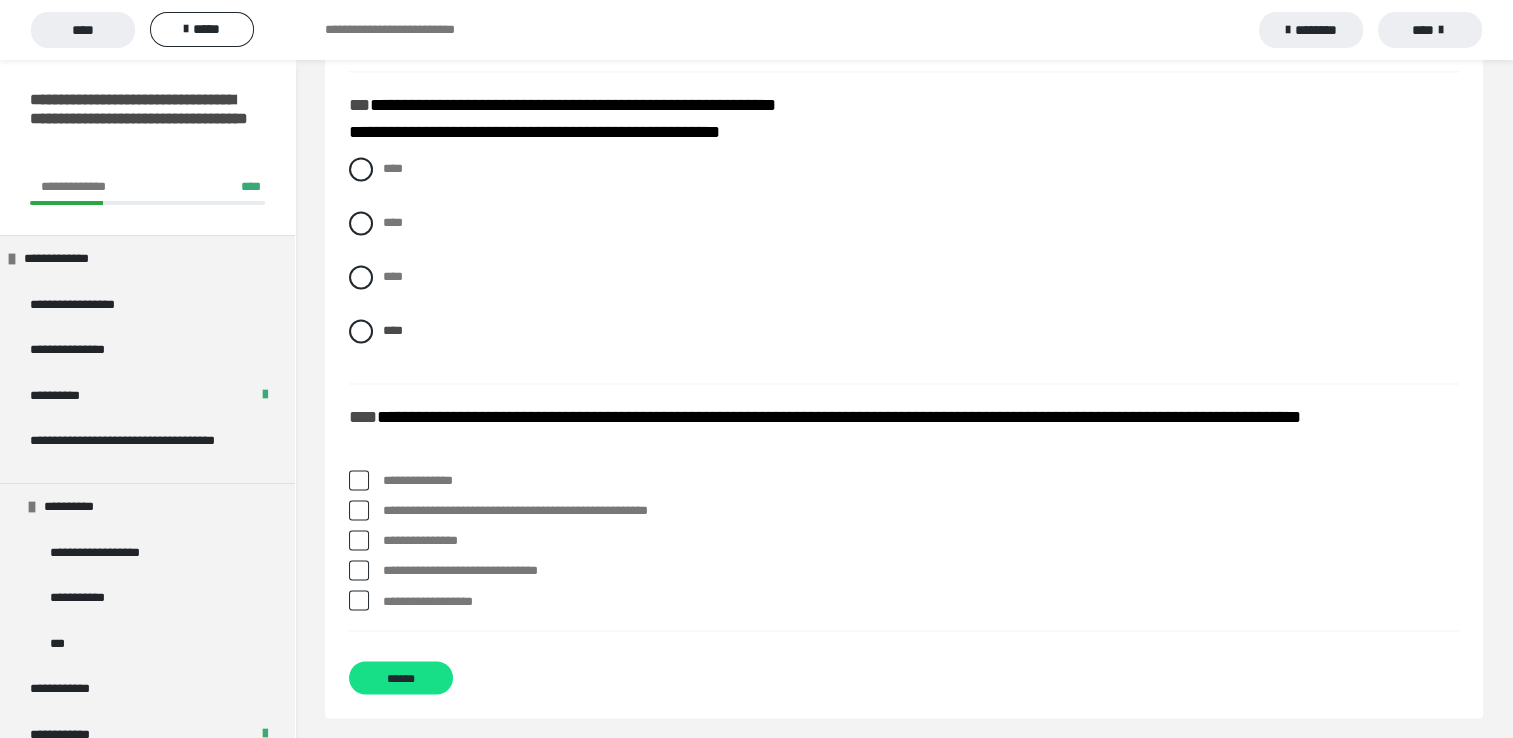 click on "**********" at bounding box center (921, 541) 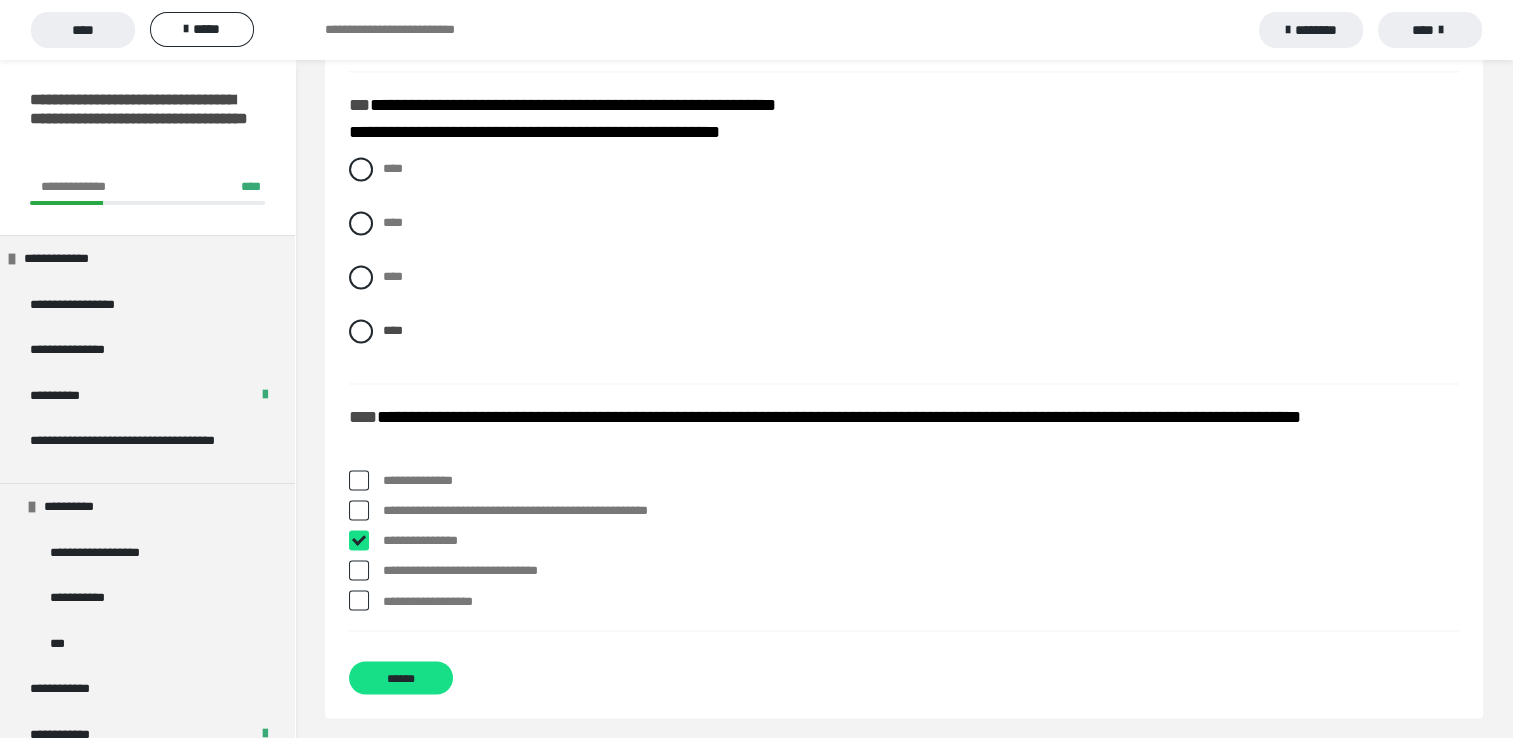 checkbox on "****" 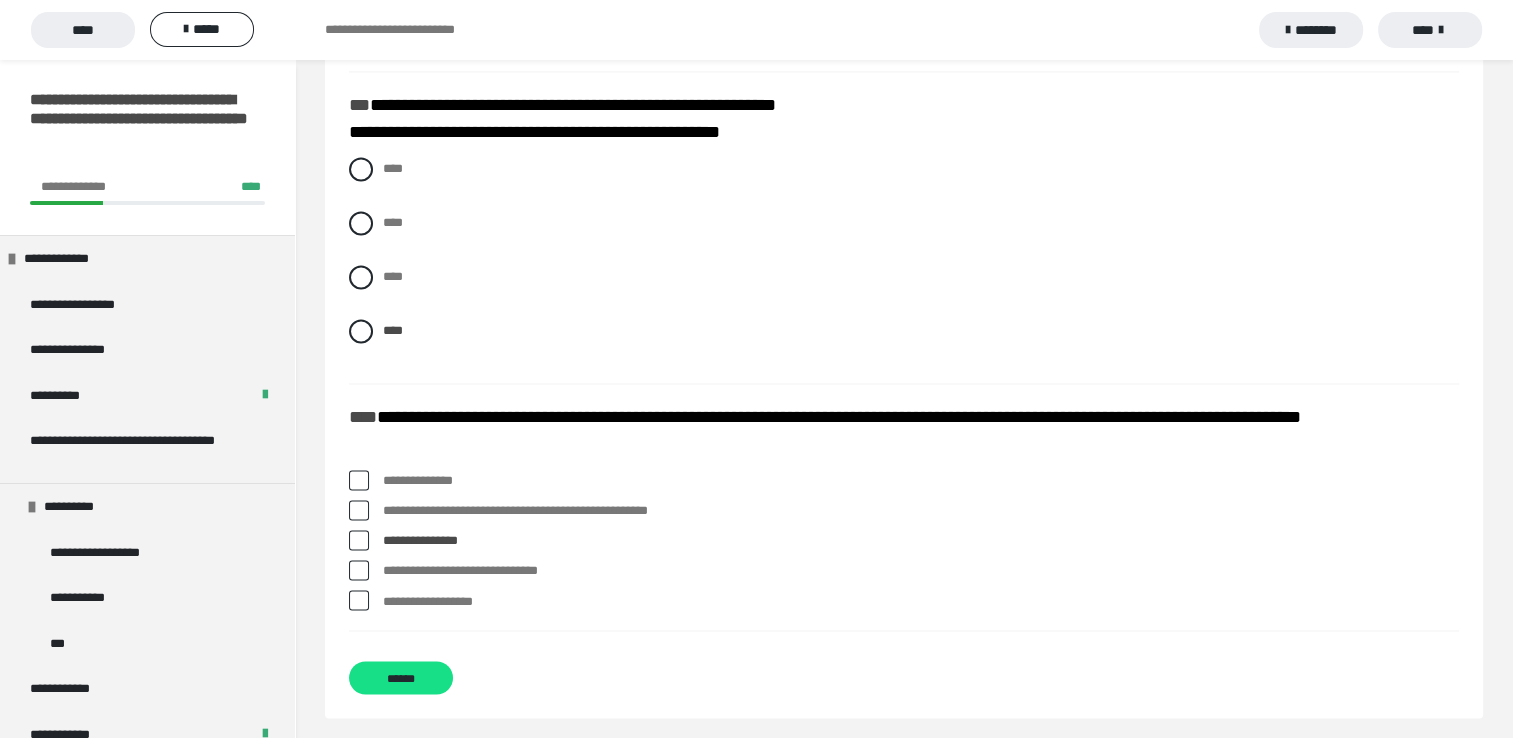 click on "**********" at bounding box center (921, 511) 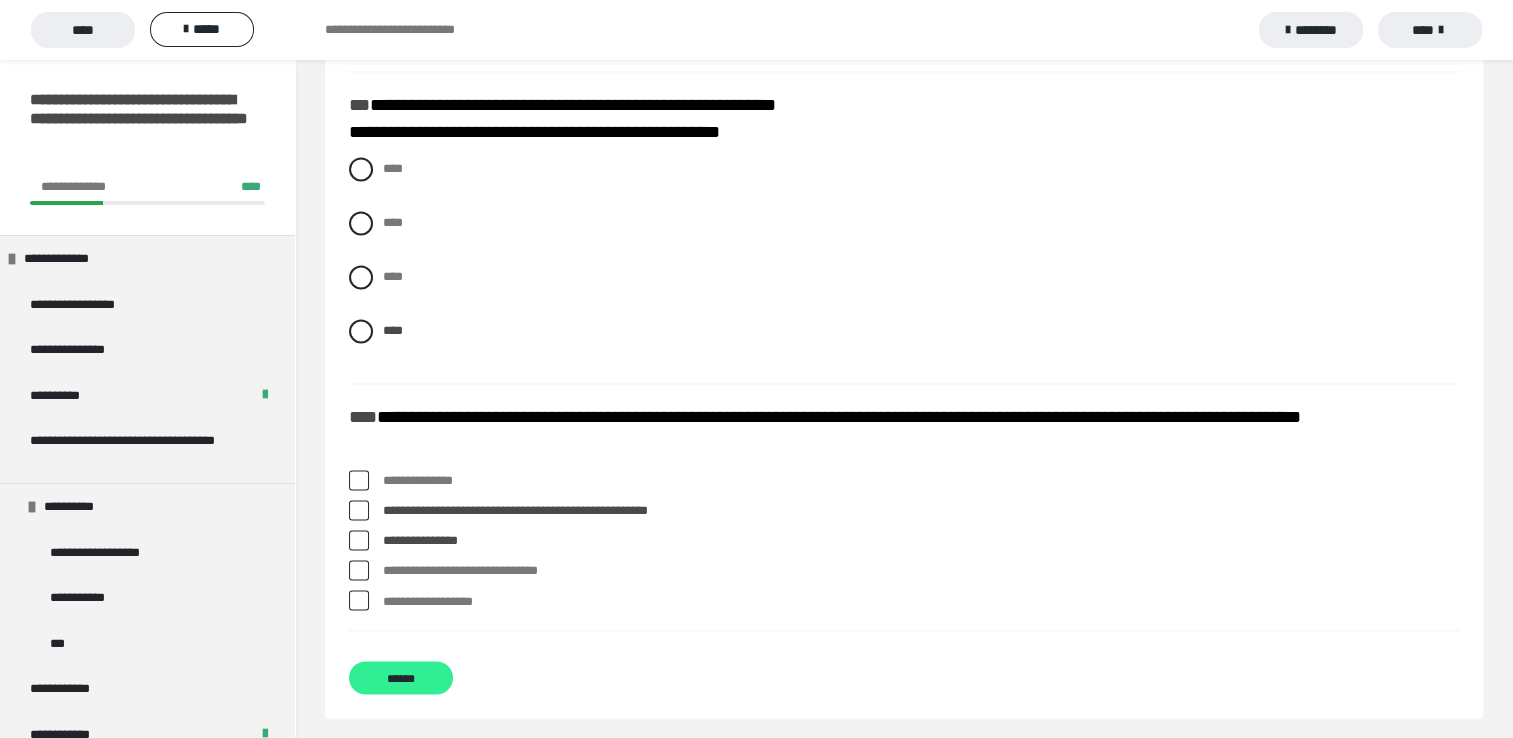 click on "******" at bounding box center [401, 677] 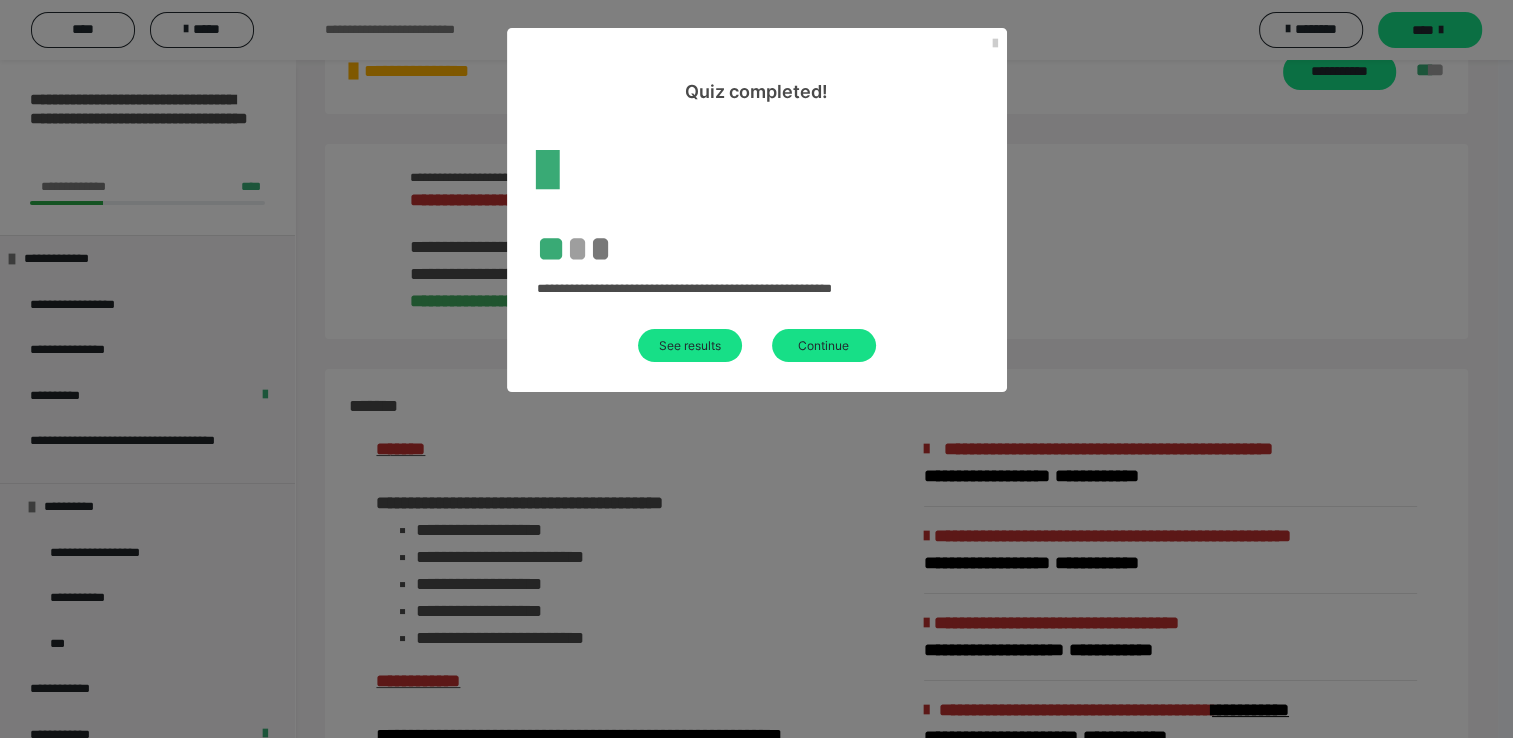 scroll, scrollTop: 2126, scrollLeft: 0, axis: vertical 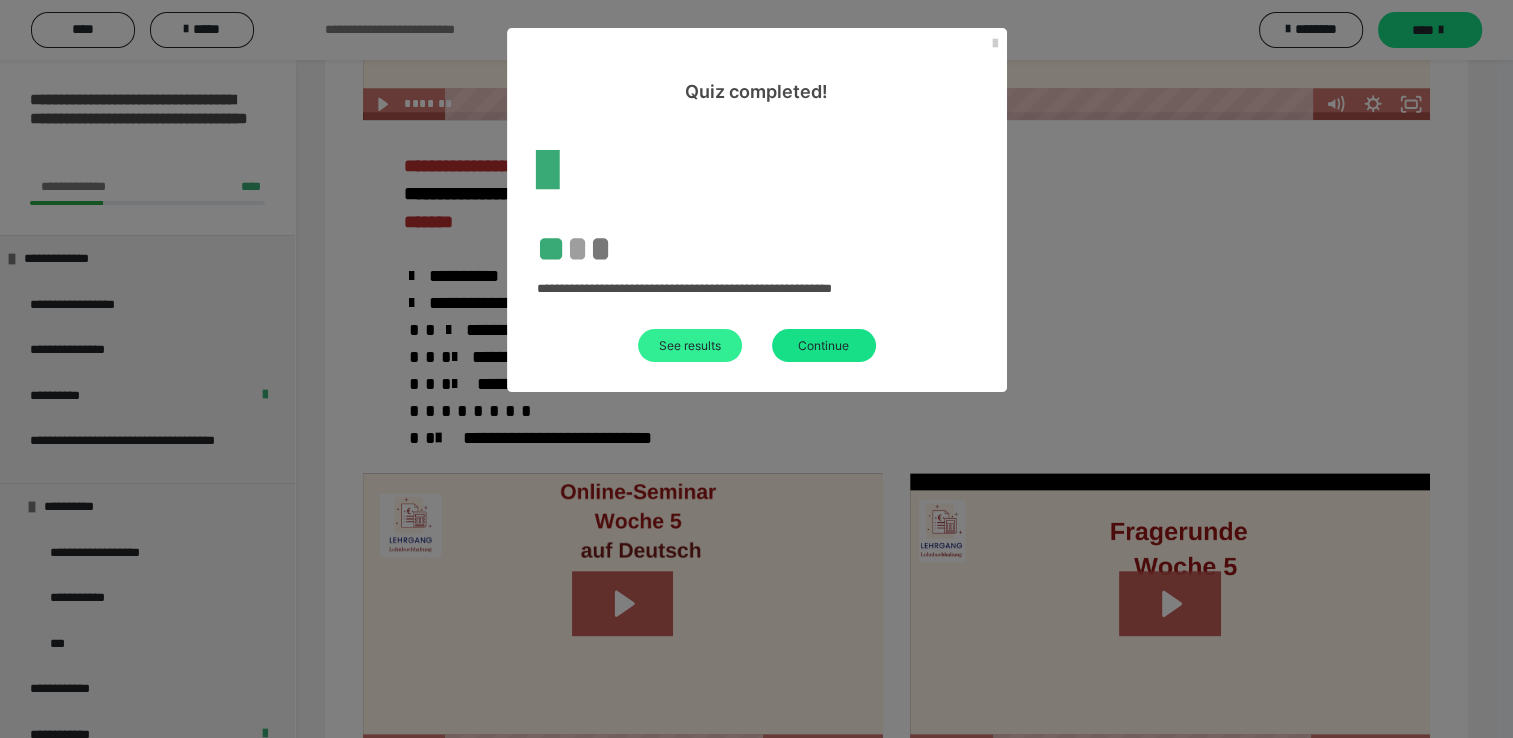 click on "See results" at bounding box center [690, 345] 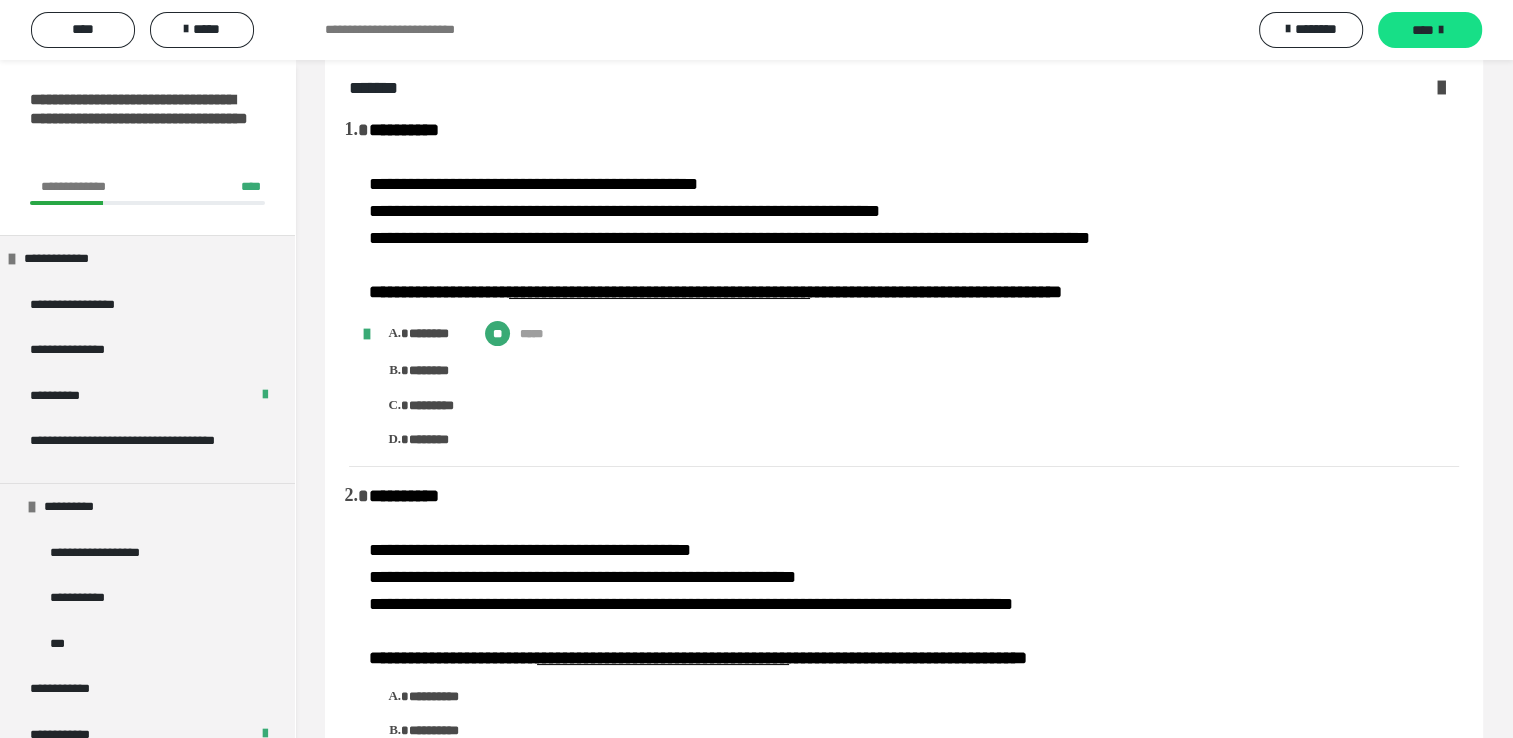 scroll, scrollTop: 0, scrollLeft: 0, axis: both 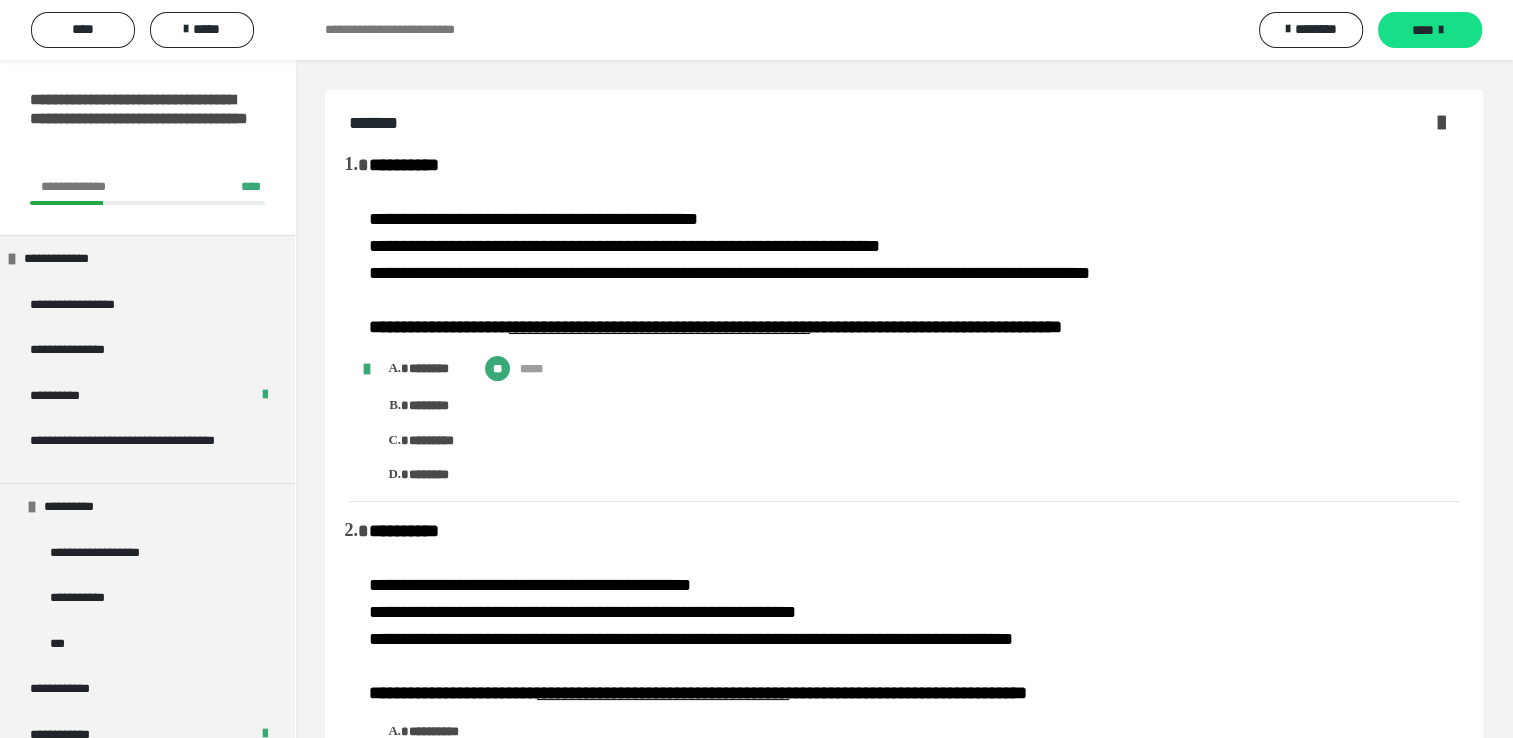 click at bounding box center (1441, 122) 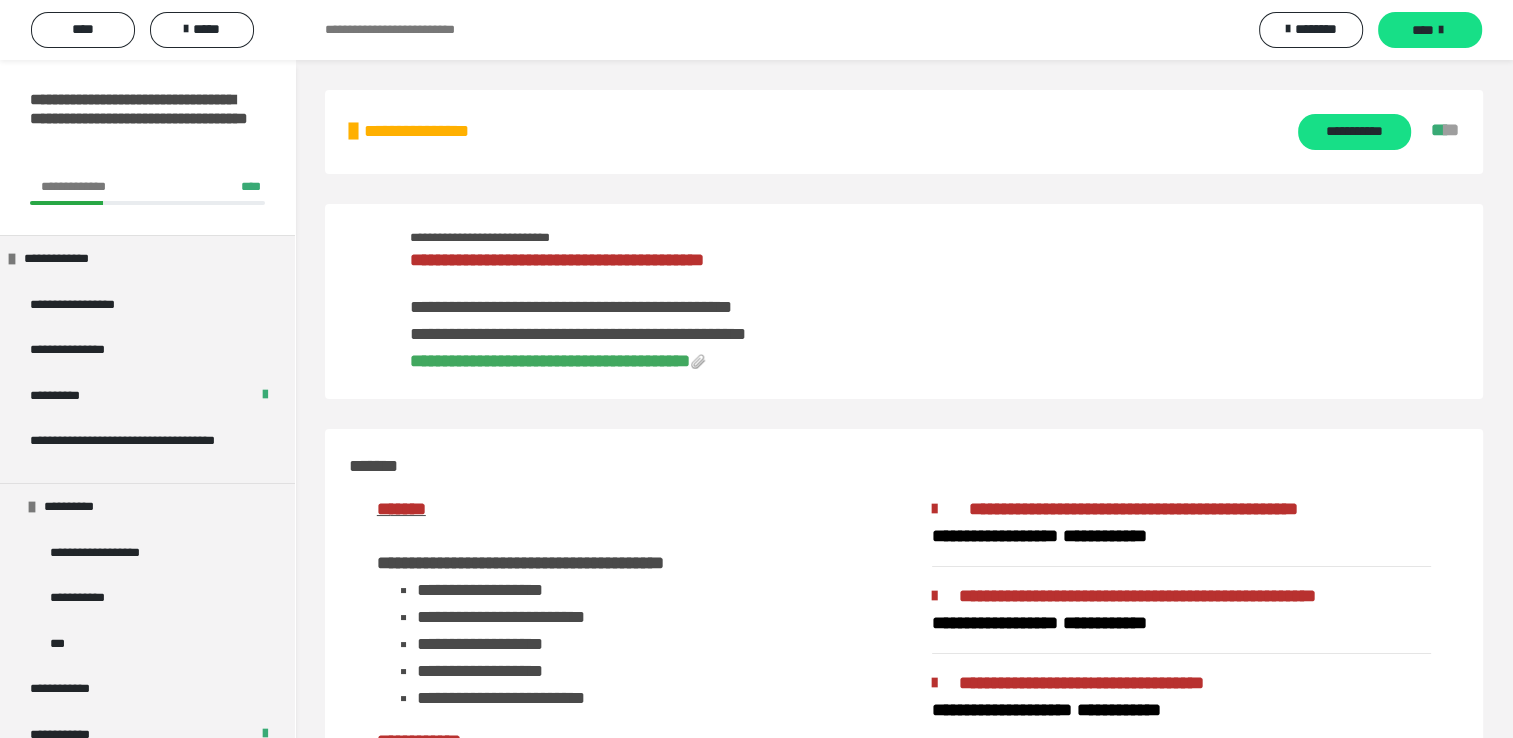 click on "**********" at bounding box center (550, 361) 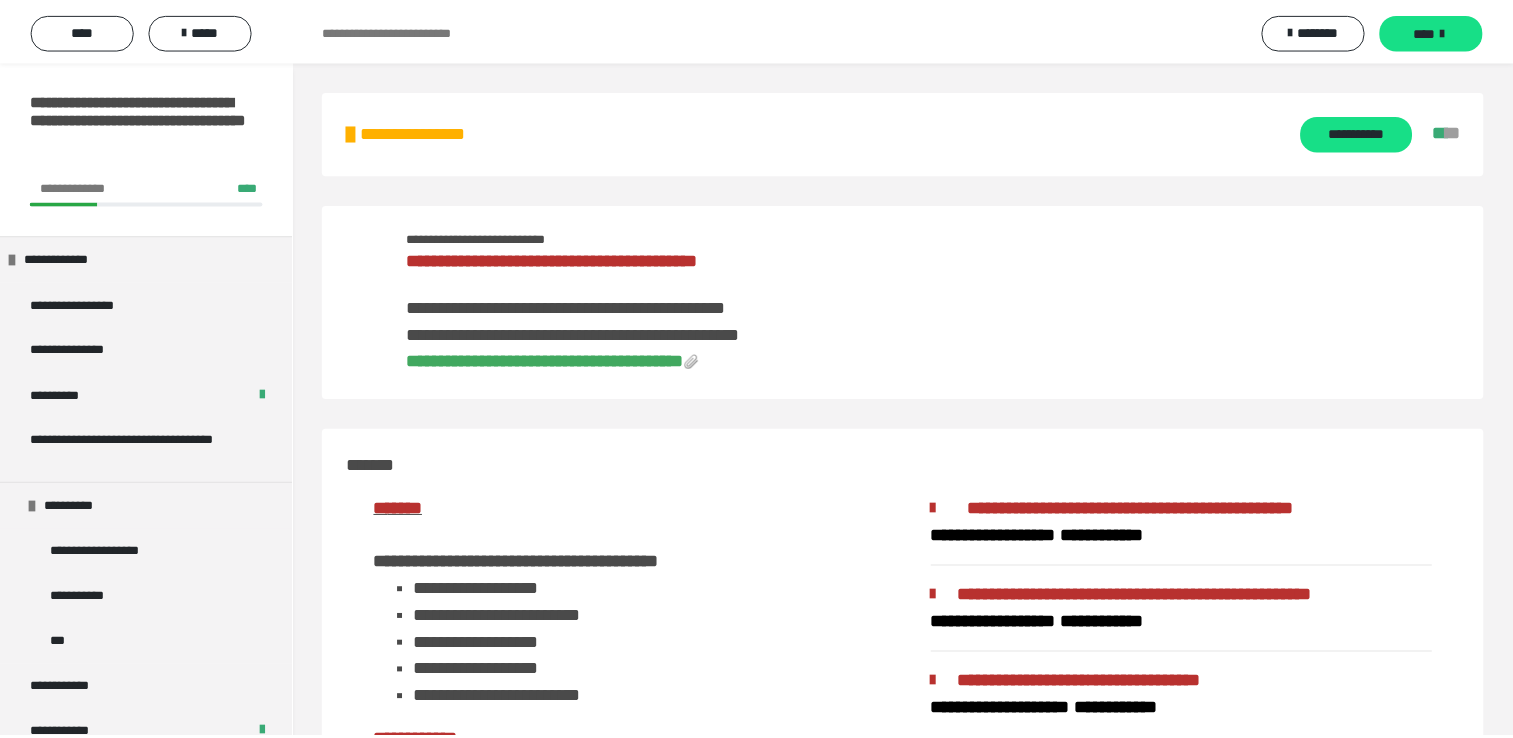 scroll, scrollTop: 0, scrollLeft: 0, axis: both 